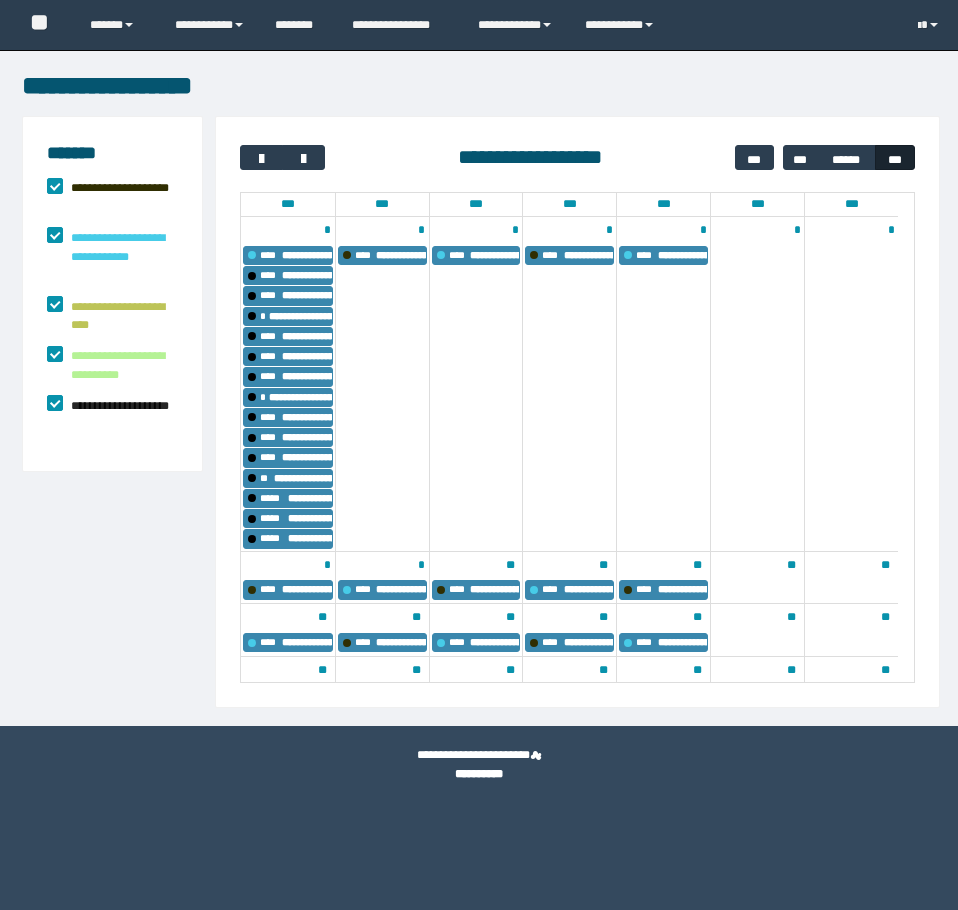 scroll, scrollTop: 0, scrollLeft: 0, axis: both 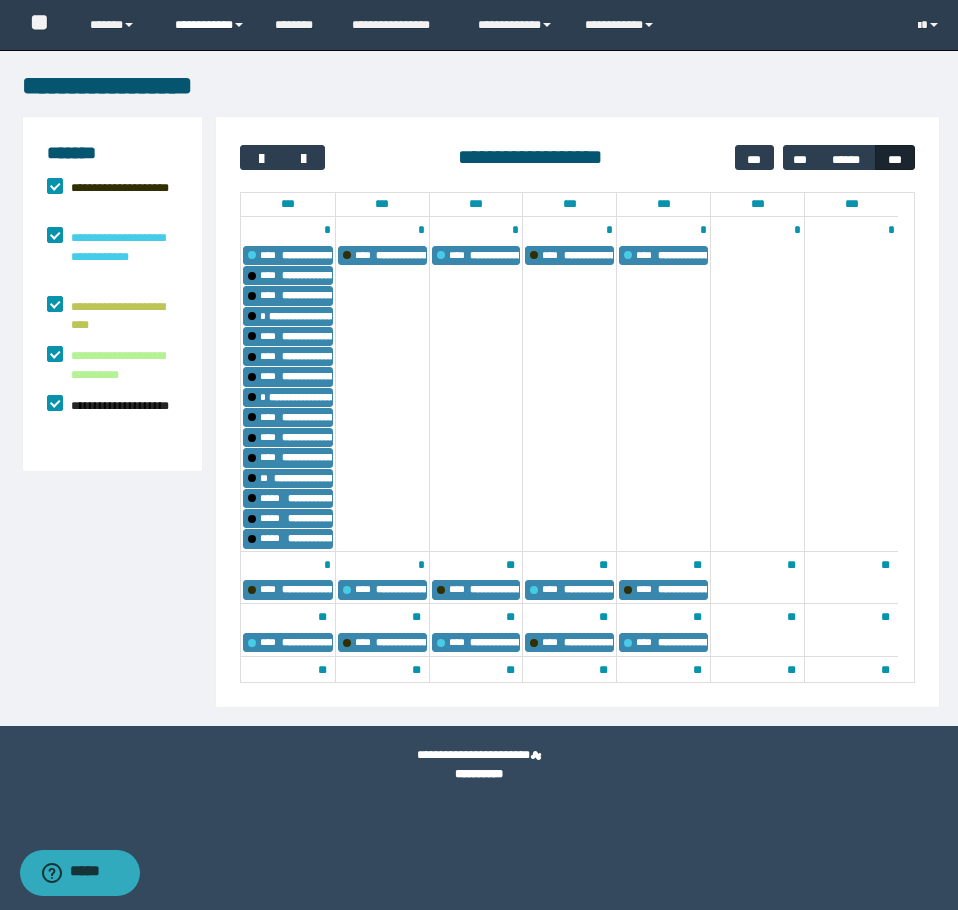 click on "**********" at bounding box center [210, 25] 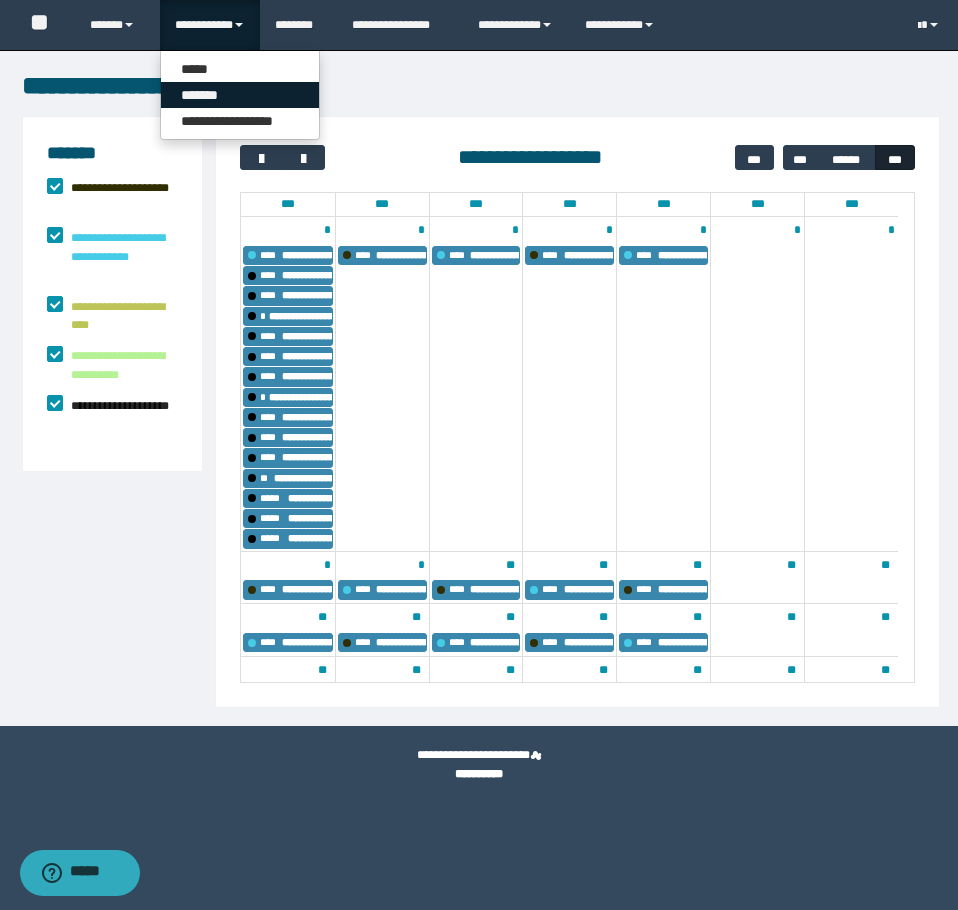 click on "*******" at bounding box center [240, 95] 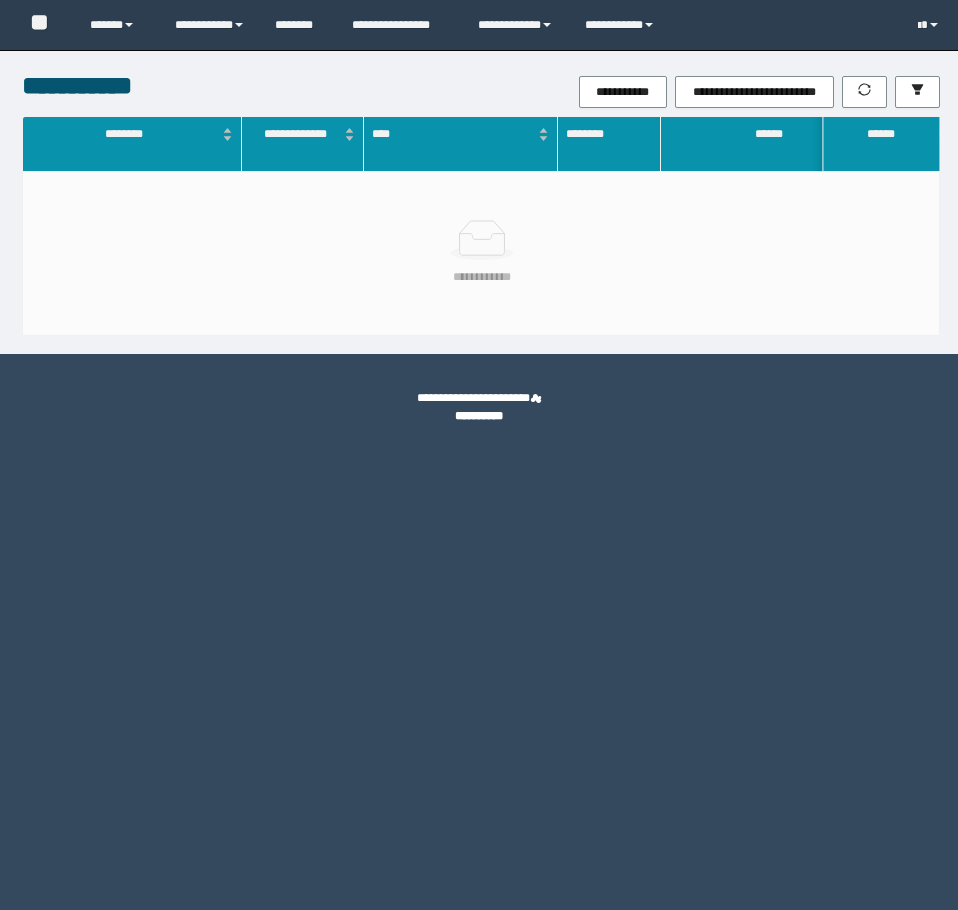 scroll, scrollTop: 0, scrollLeft: 0, axis: both 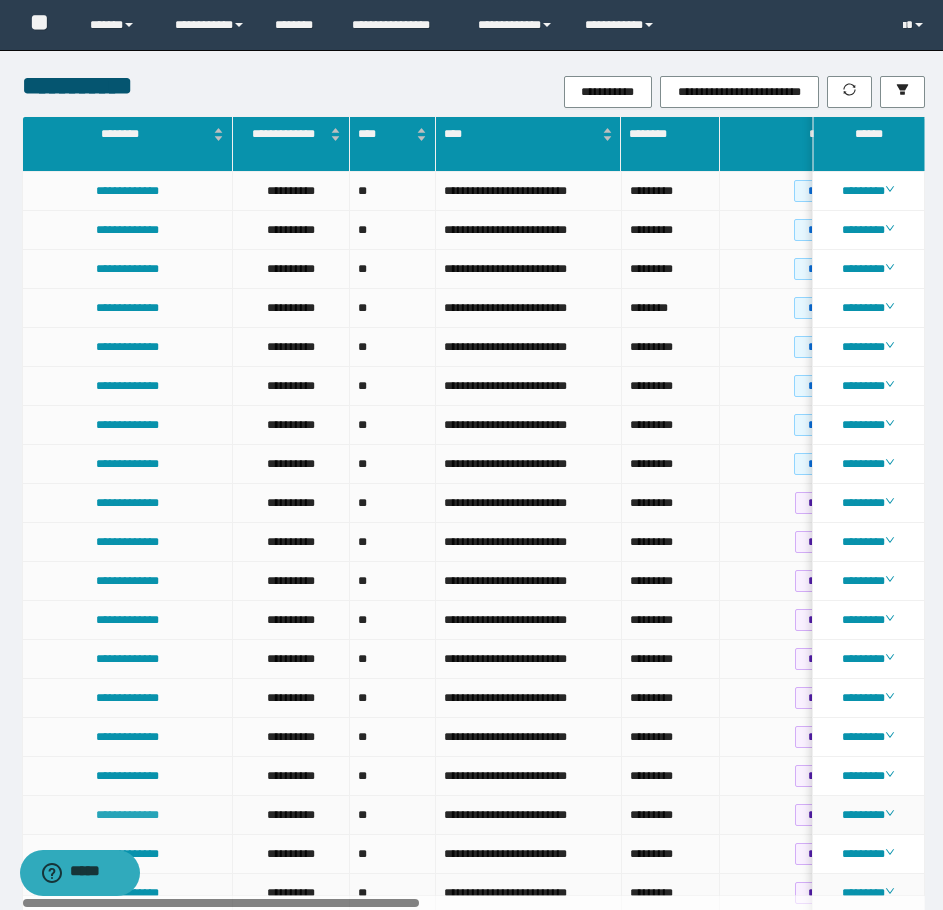 drag, startPoint x: 391, startPoint y: 905, endPoint x: 138, endPoint y: 817, distance: 267.8675 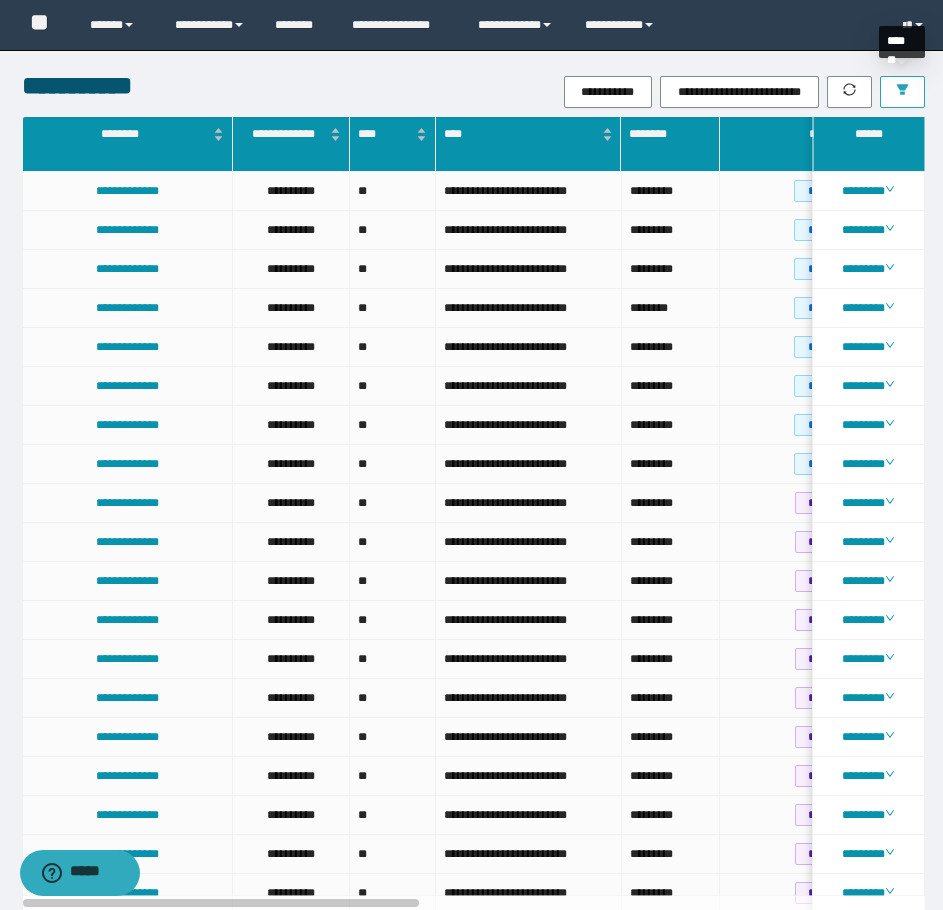 click 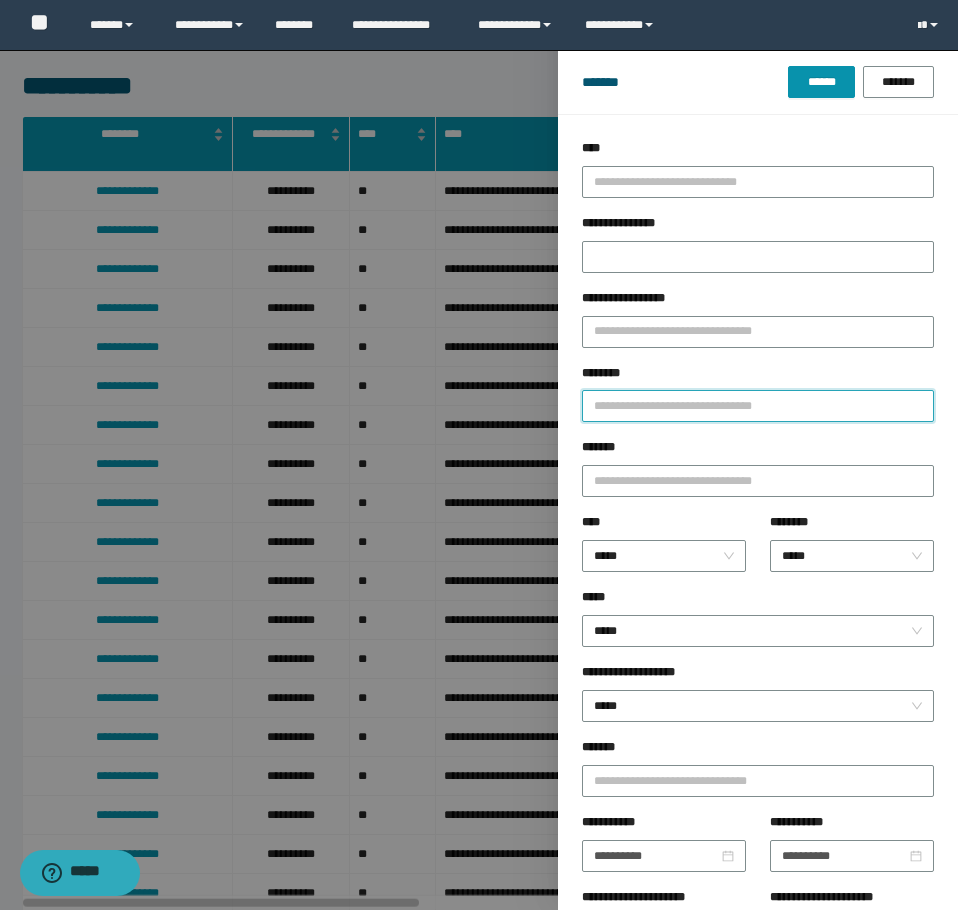 click on "********" at bounding box center (758, 406) 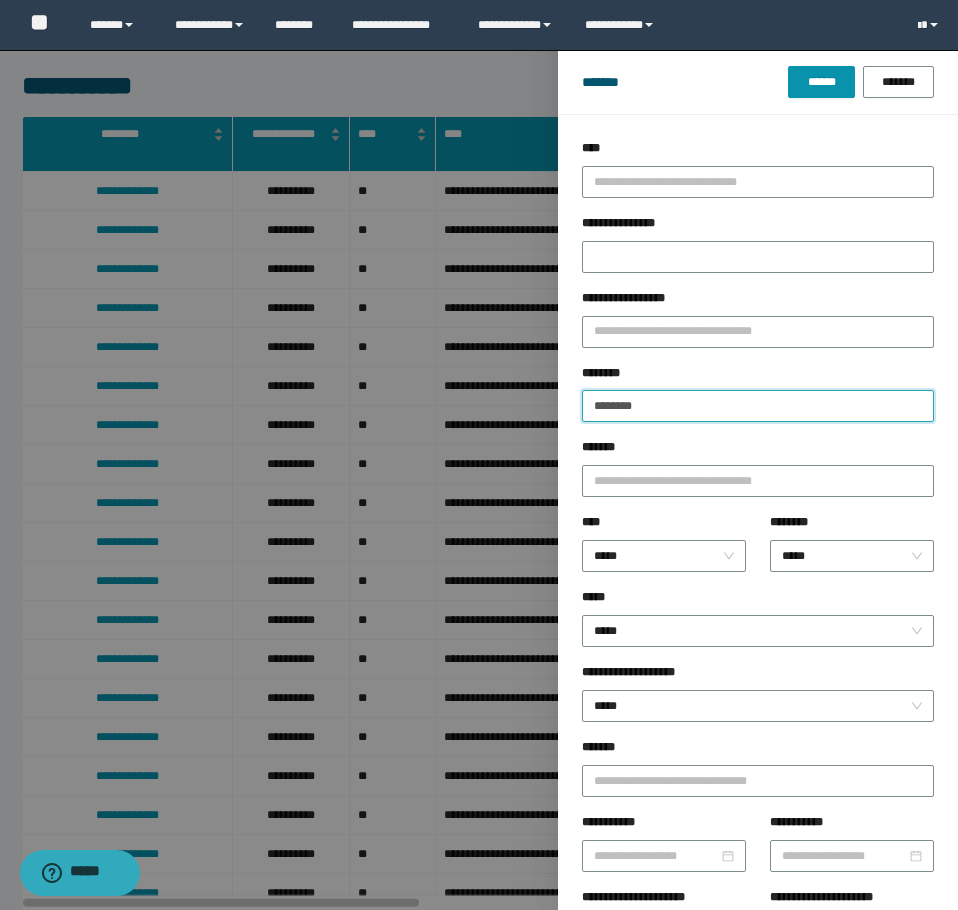 type on "********" 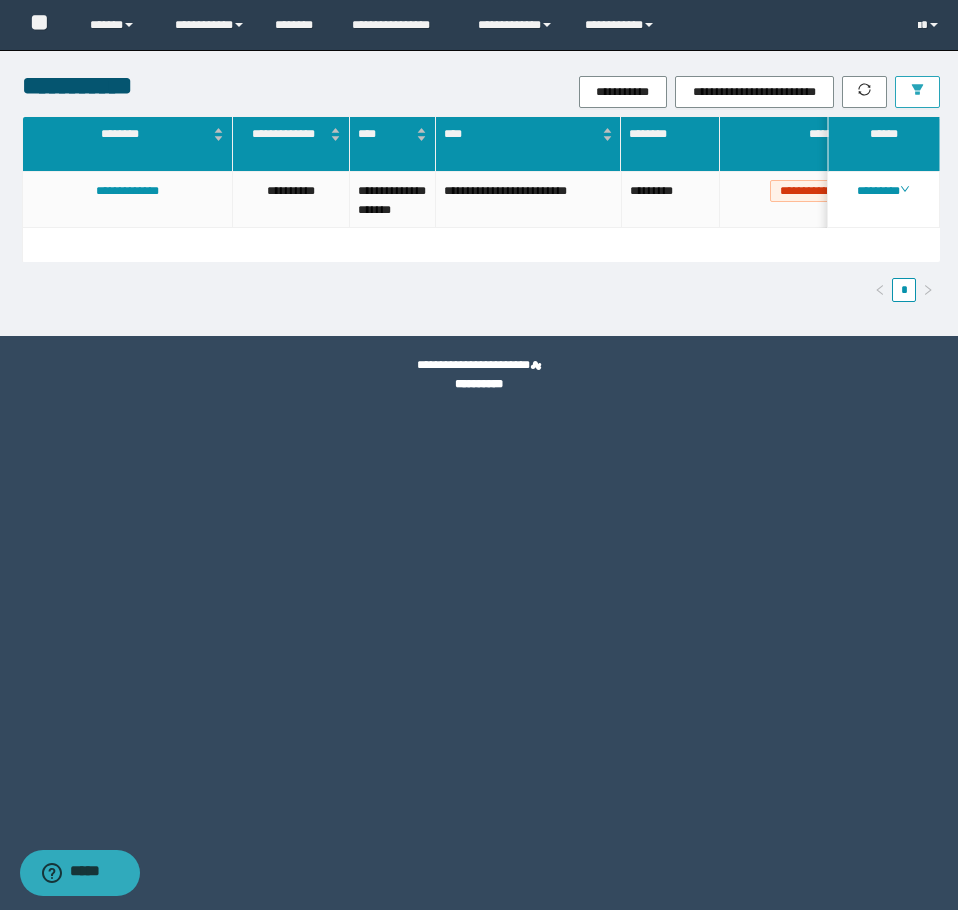 type 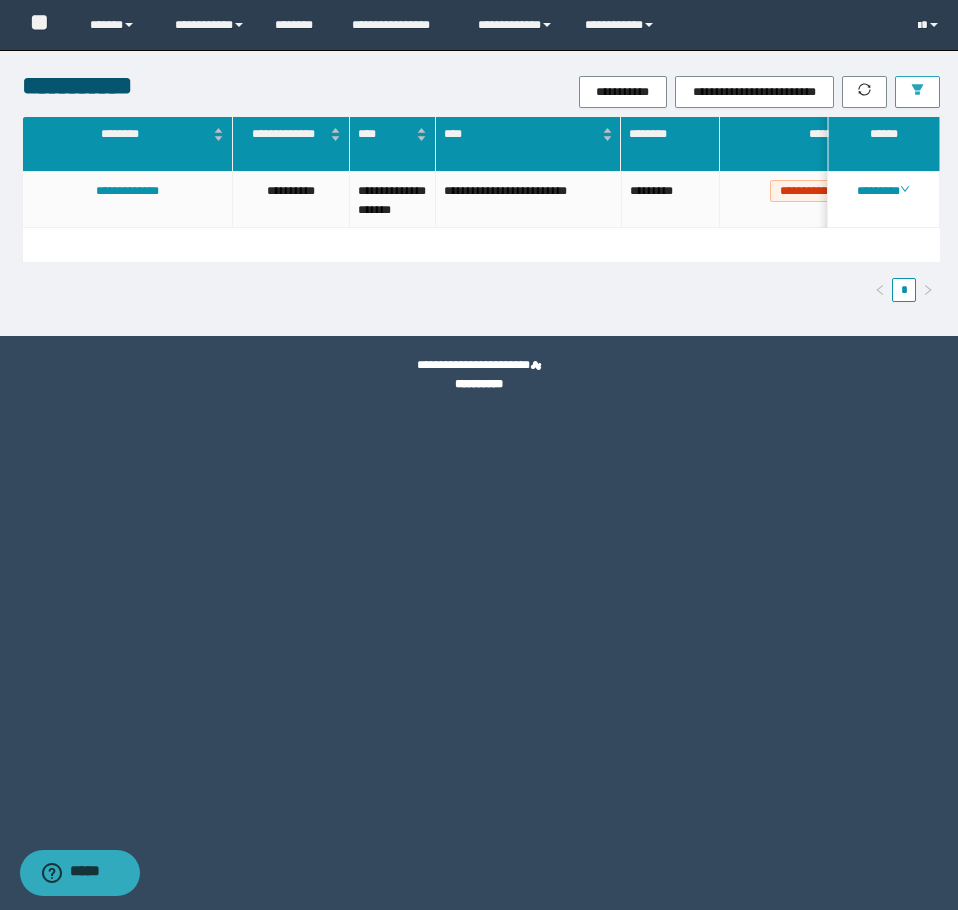 scroll, scrollTop: 0, scrollLeft: 211, axis: horizontal 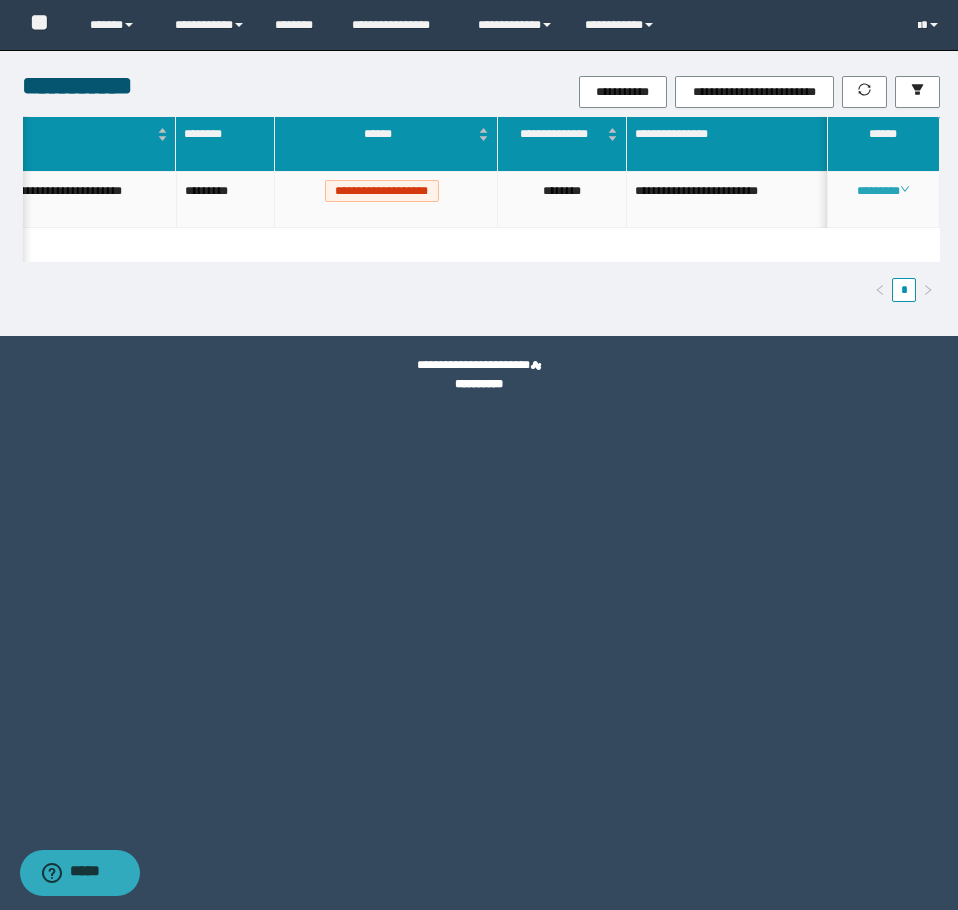 click on "********" at bounding box center (883, 191) 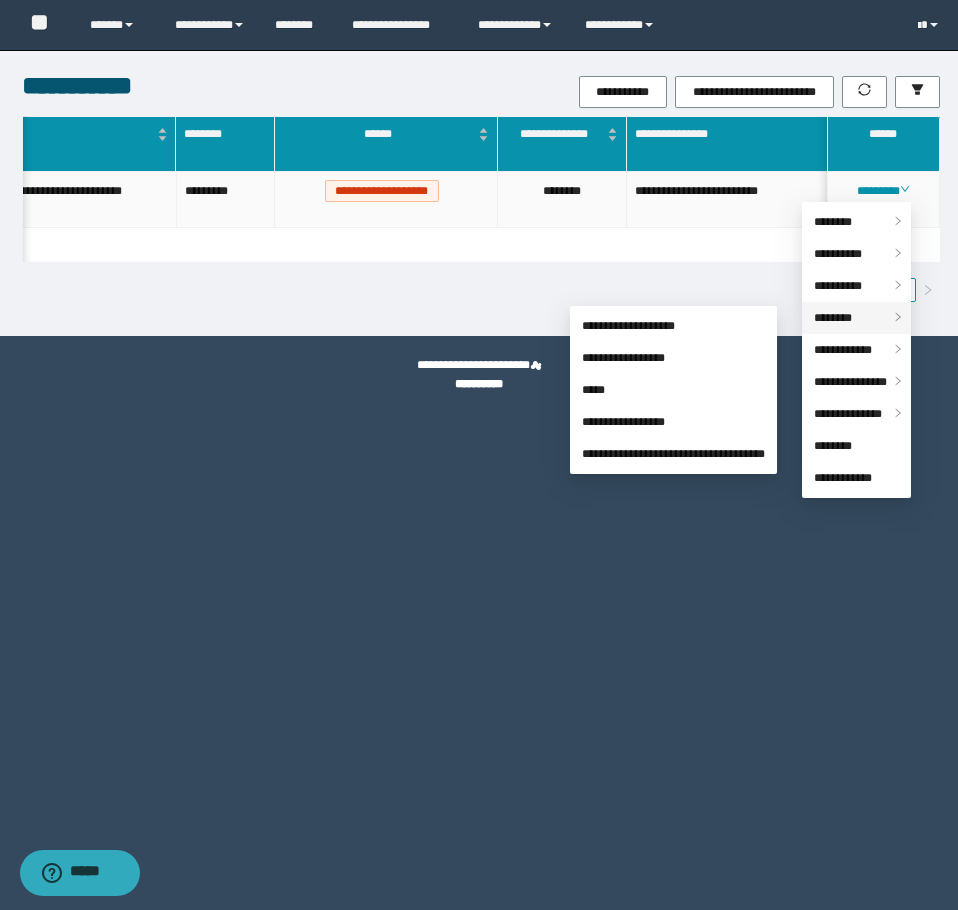 click on "********" at bounding box center (833, 318) 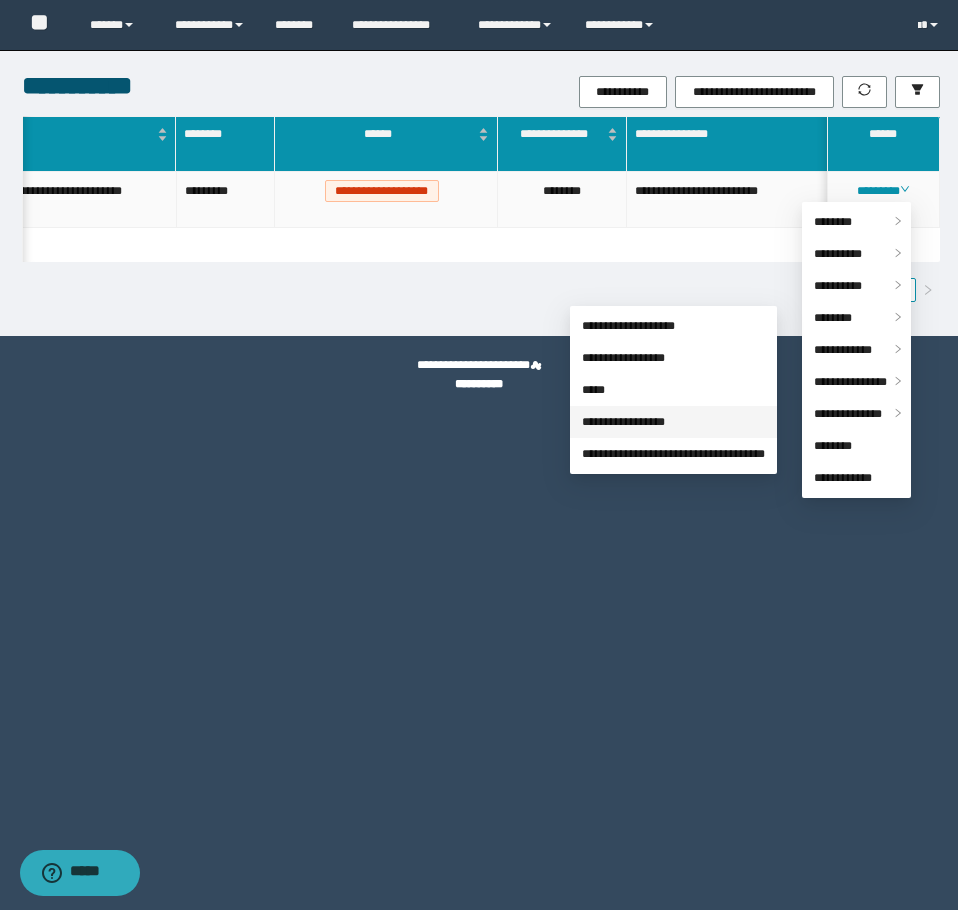 click on "**********" at bounding box center (623, 422) 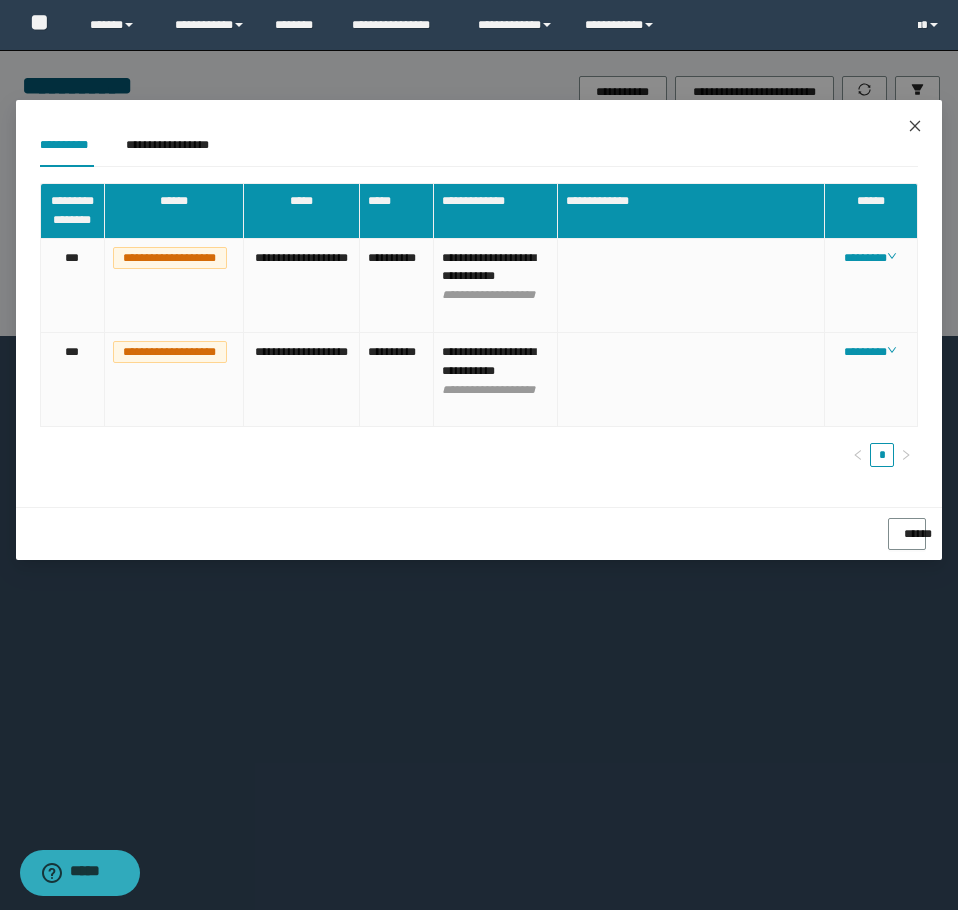 click at bounding box center [915, 127] 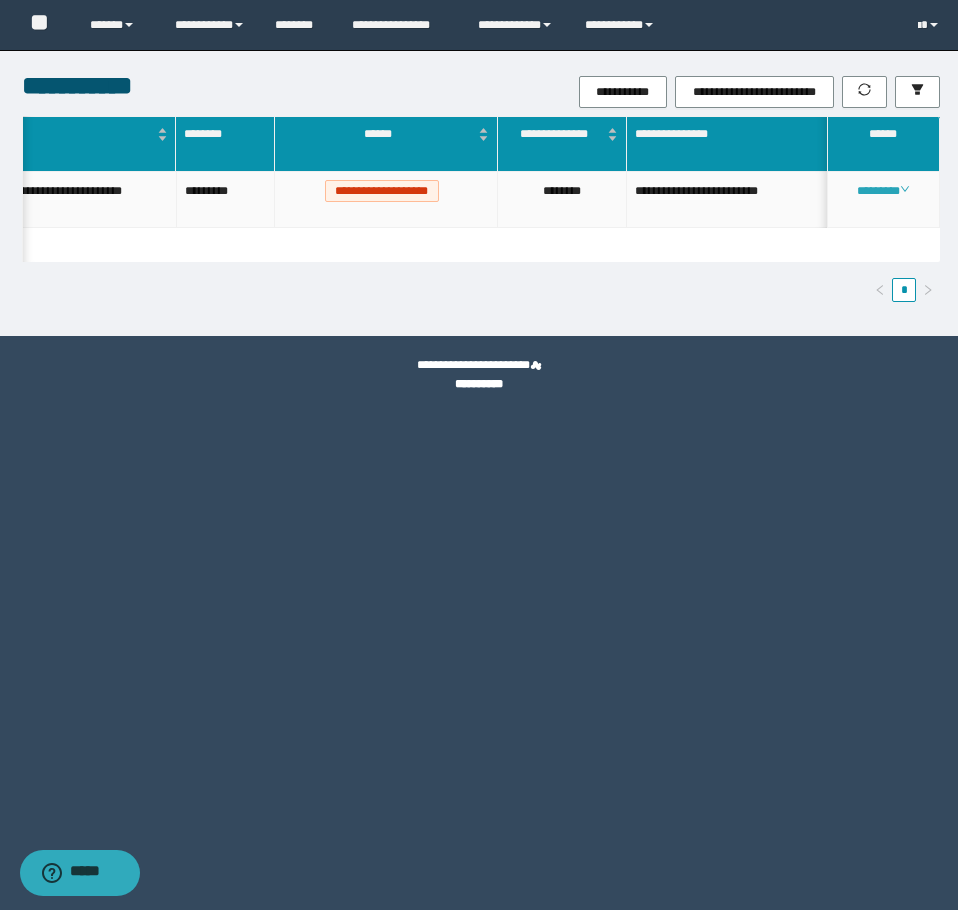 click on "********" at bounding box center [884, 200] 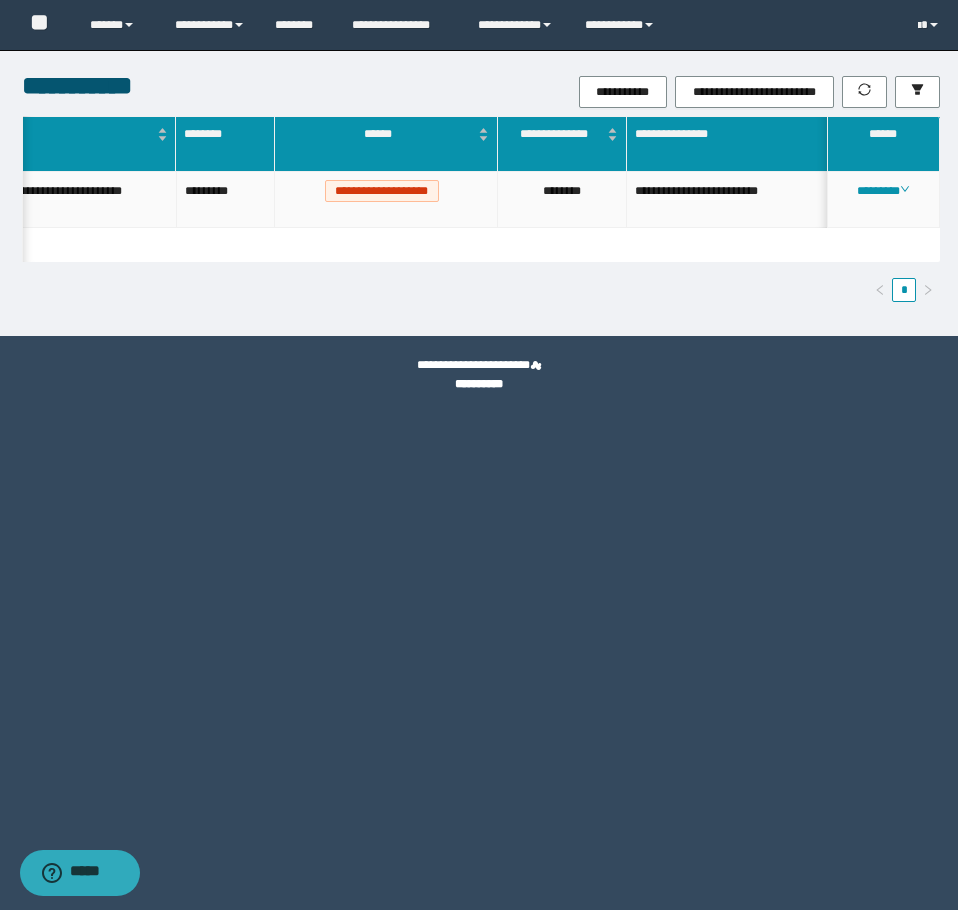 click on "********" at bounding box center (884, 200) 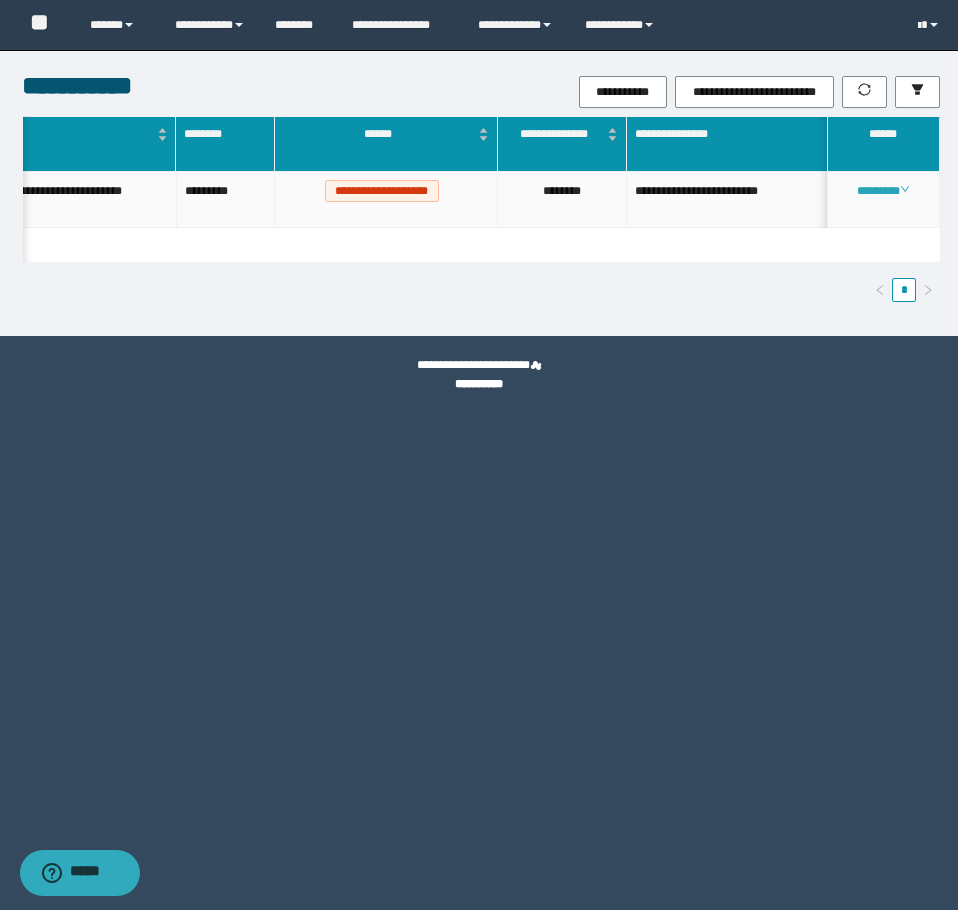 click on "********" at bounding box center (883, 191) 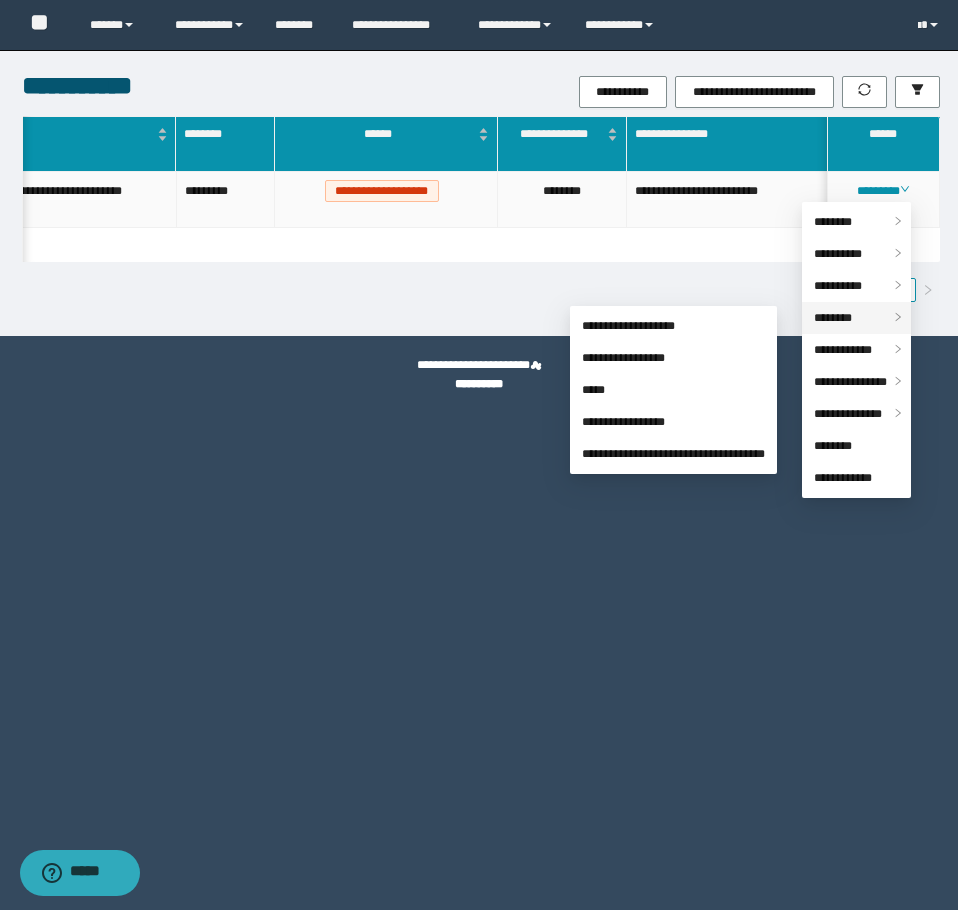click on "********" at bounding box center (833, 318) 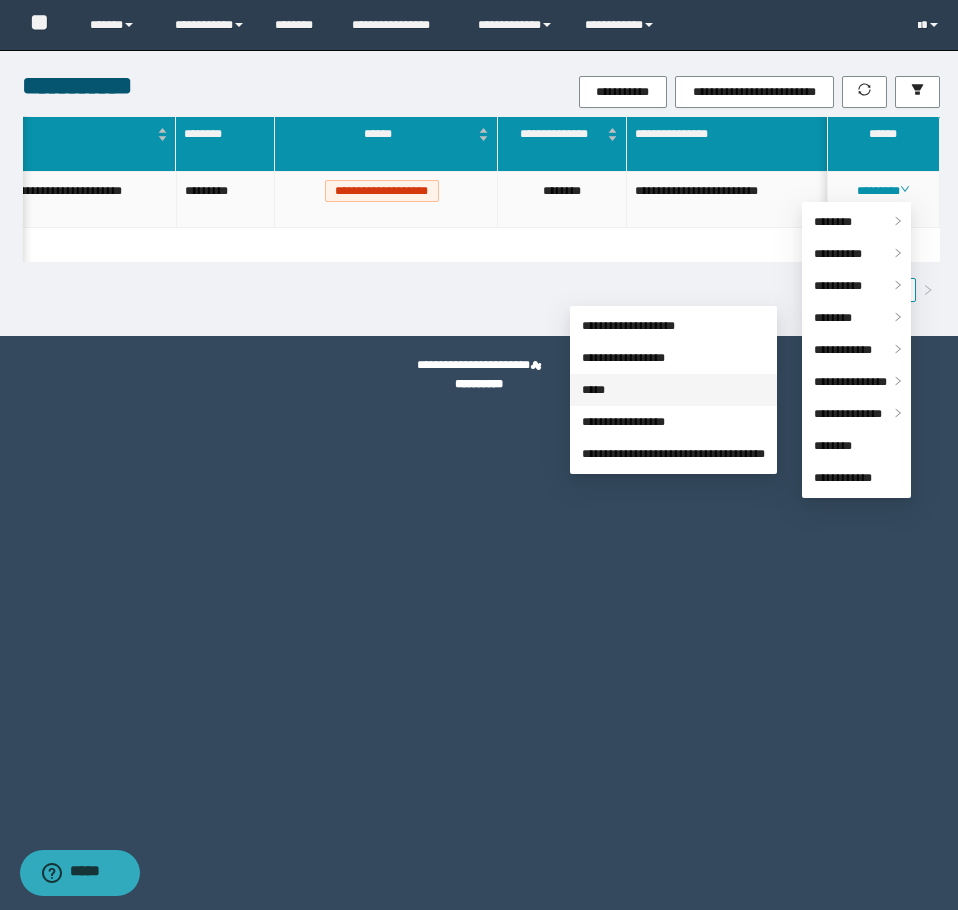 click on "*****" at bounding box center [593, 390] 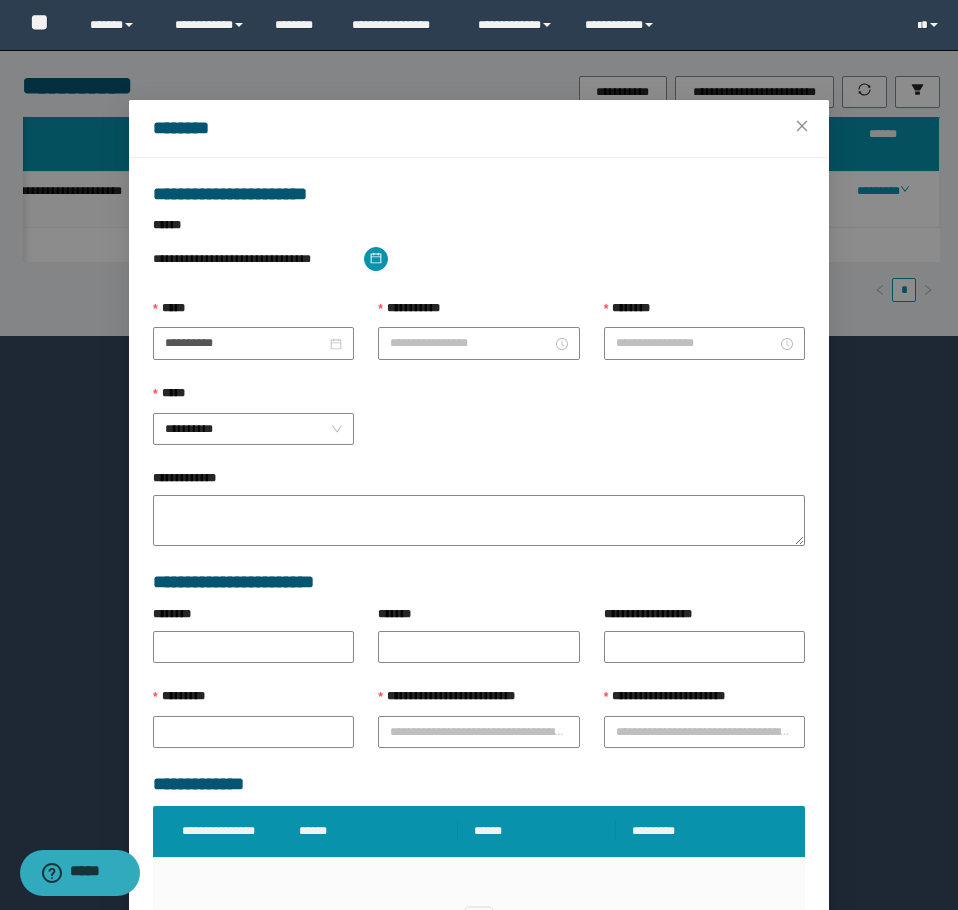 type on "**********" 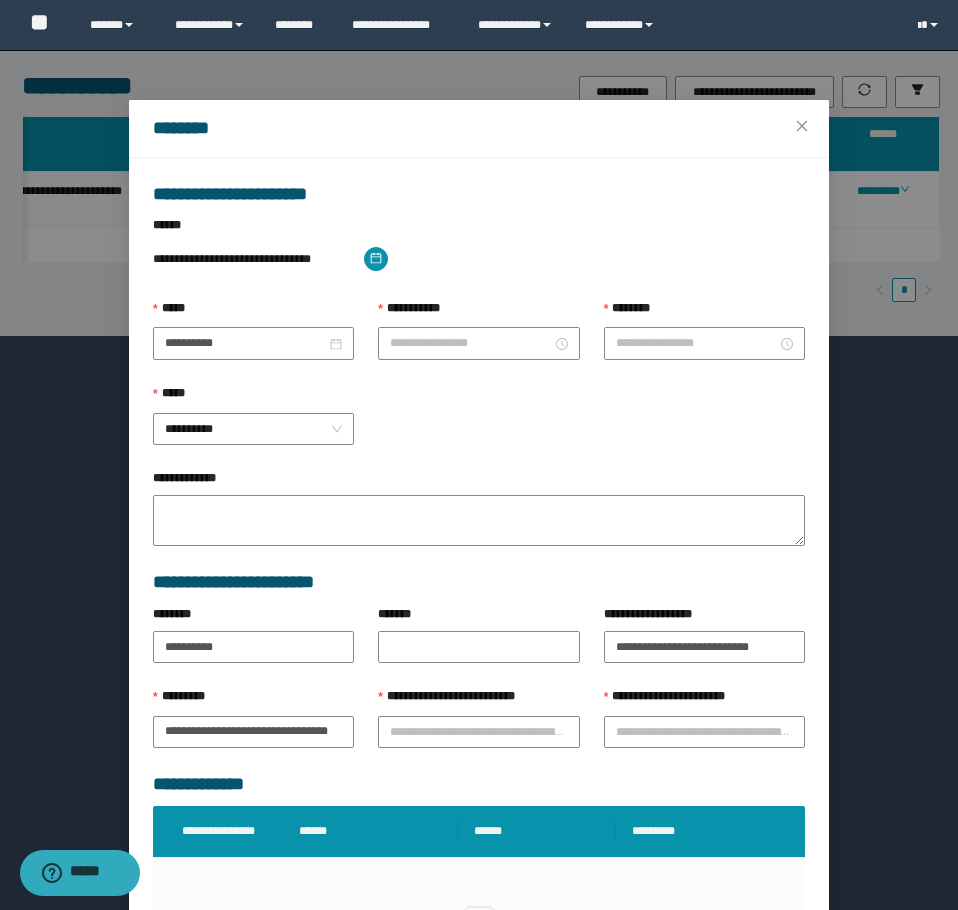 type on "********" 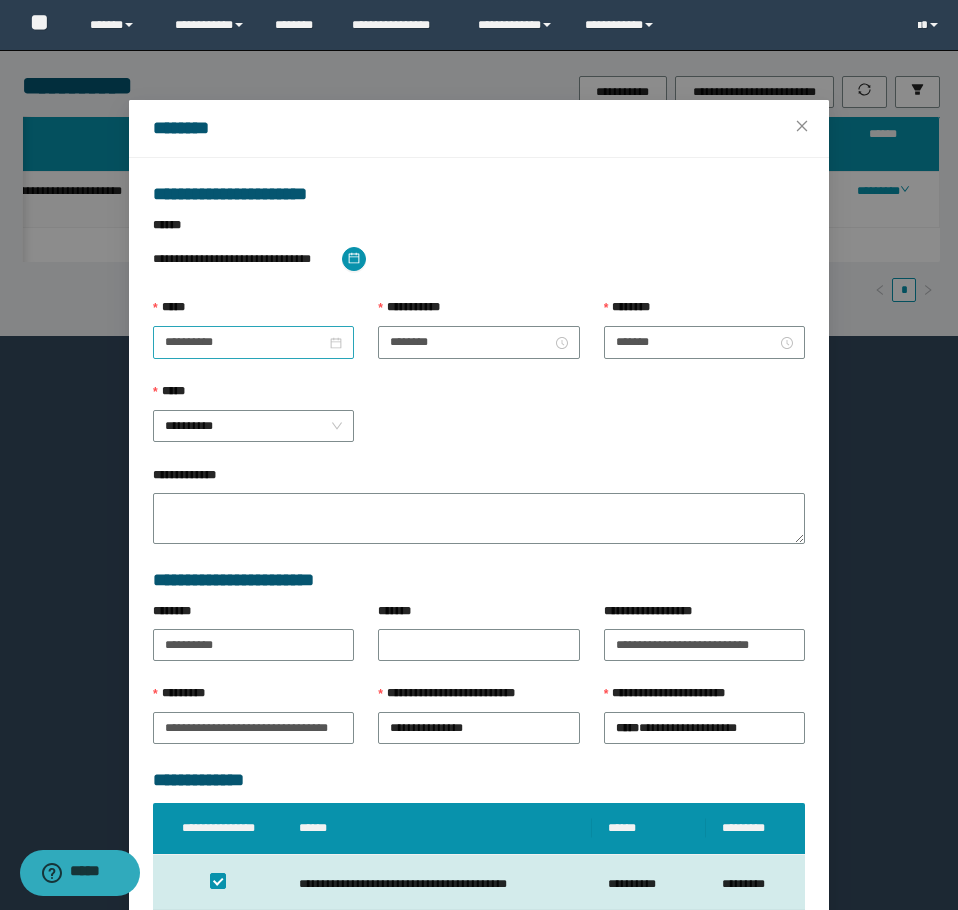 click on "**********" at bounding box center [253, 342] 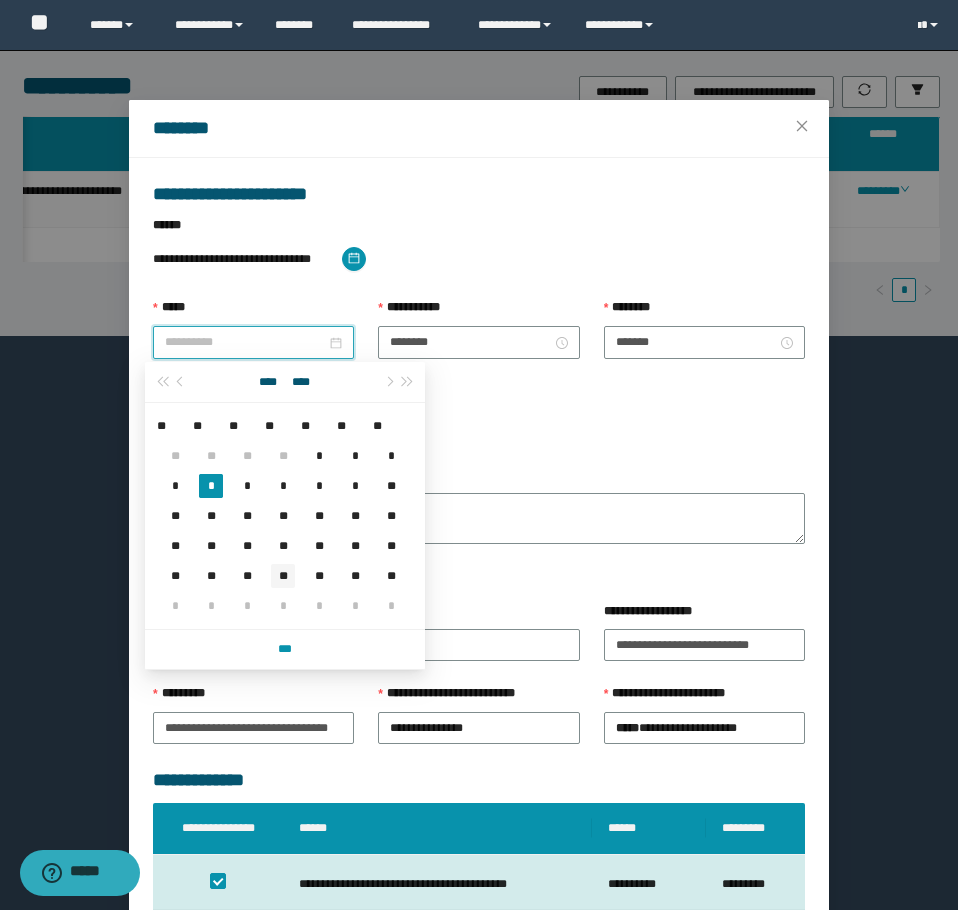 type on "**********" 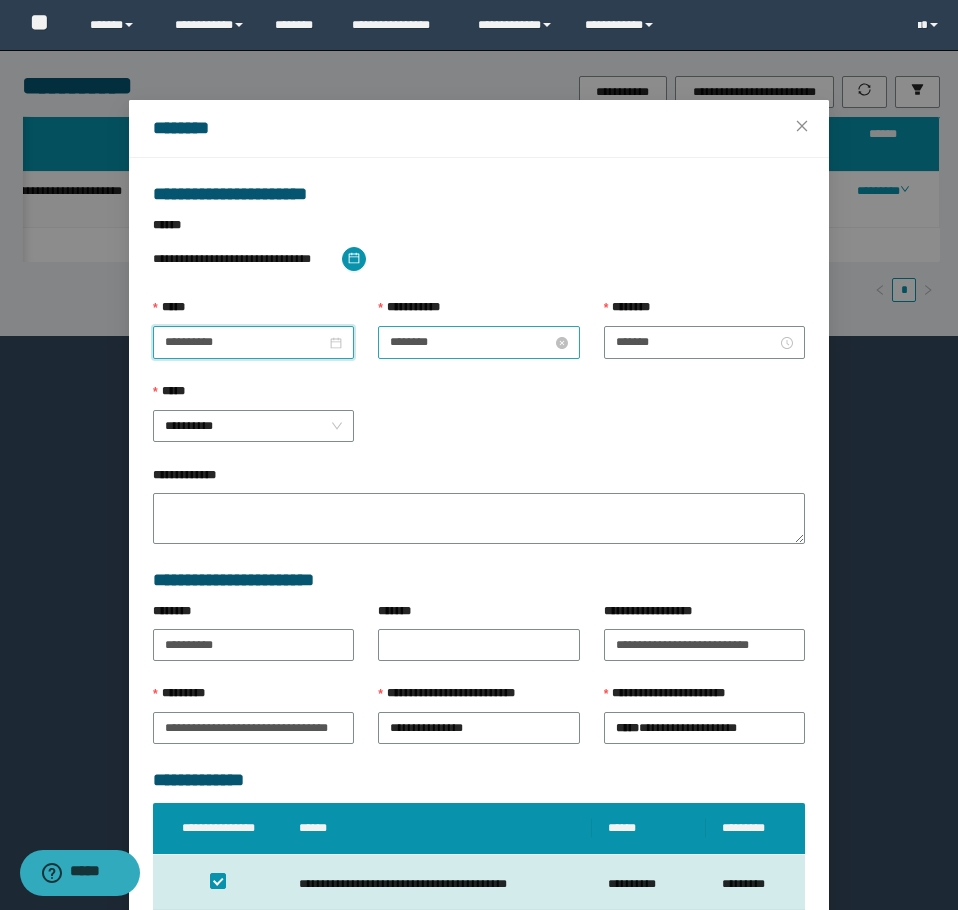 click on "********" at bounding box center (470, 342) 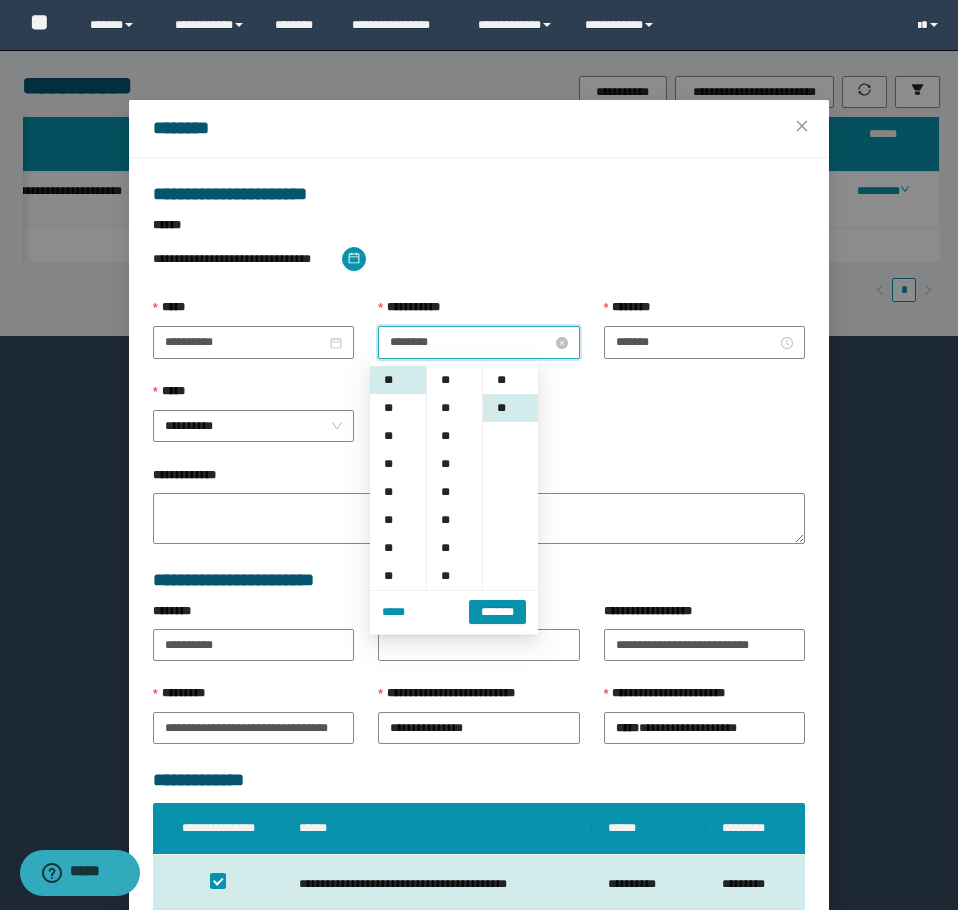 scroll, scrollTop: 252, scrollLeft: 0, axis: vertical 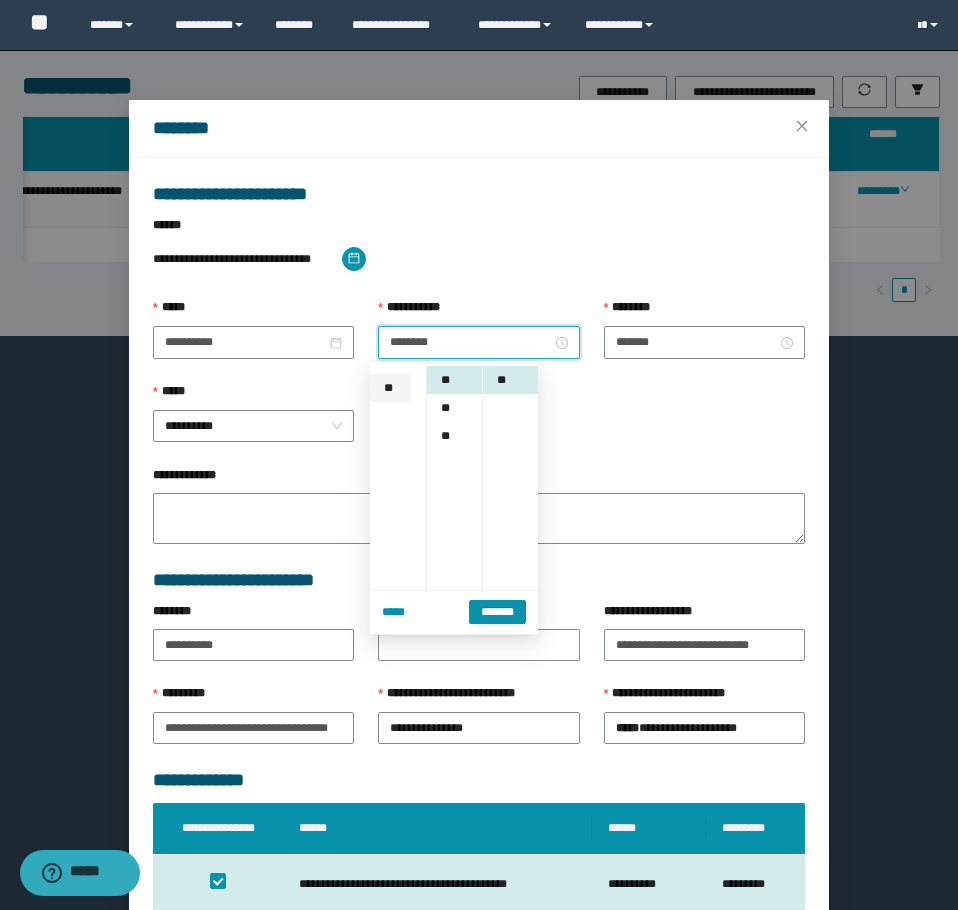click on "**" at bounding box center [390, 388] 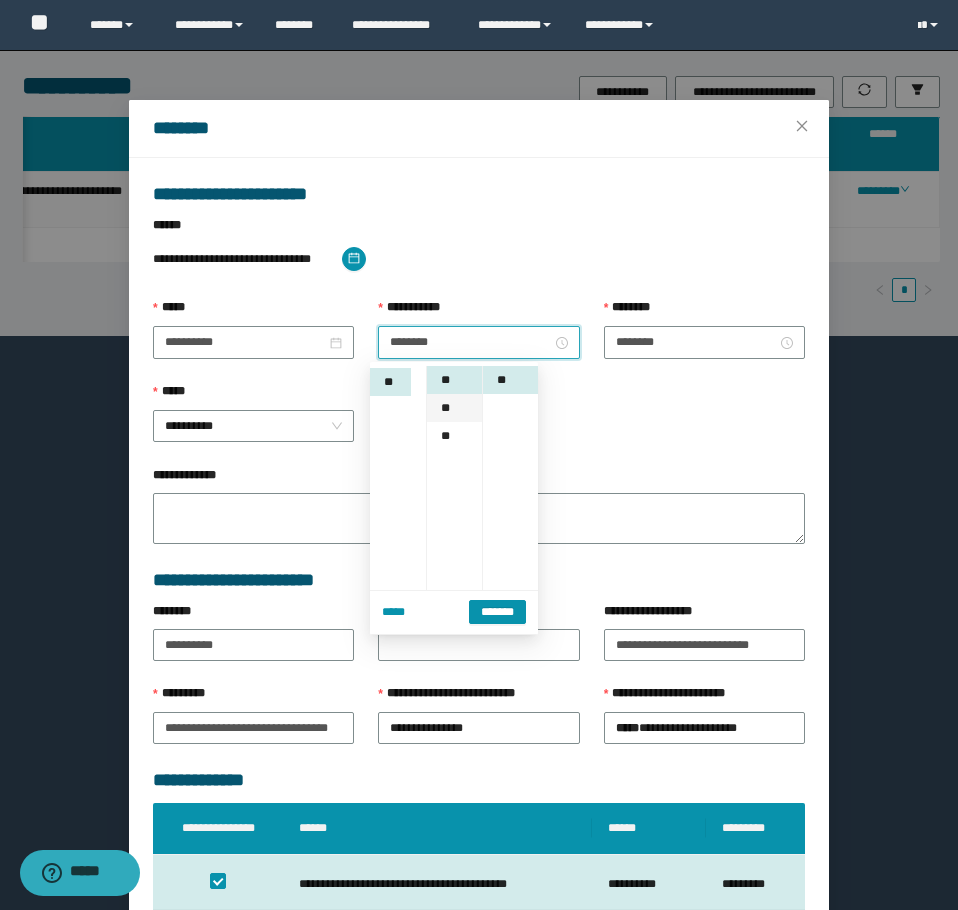 scroll, scrollTop: 308, scrollLeft: 0, axis: vertical 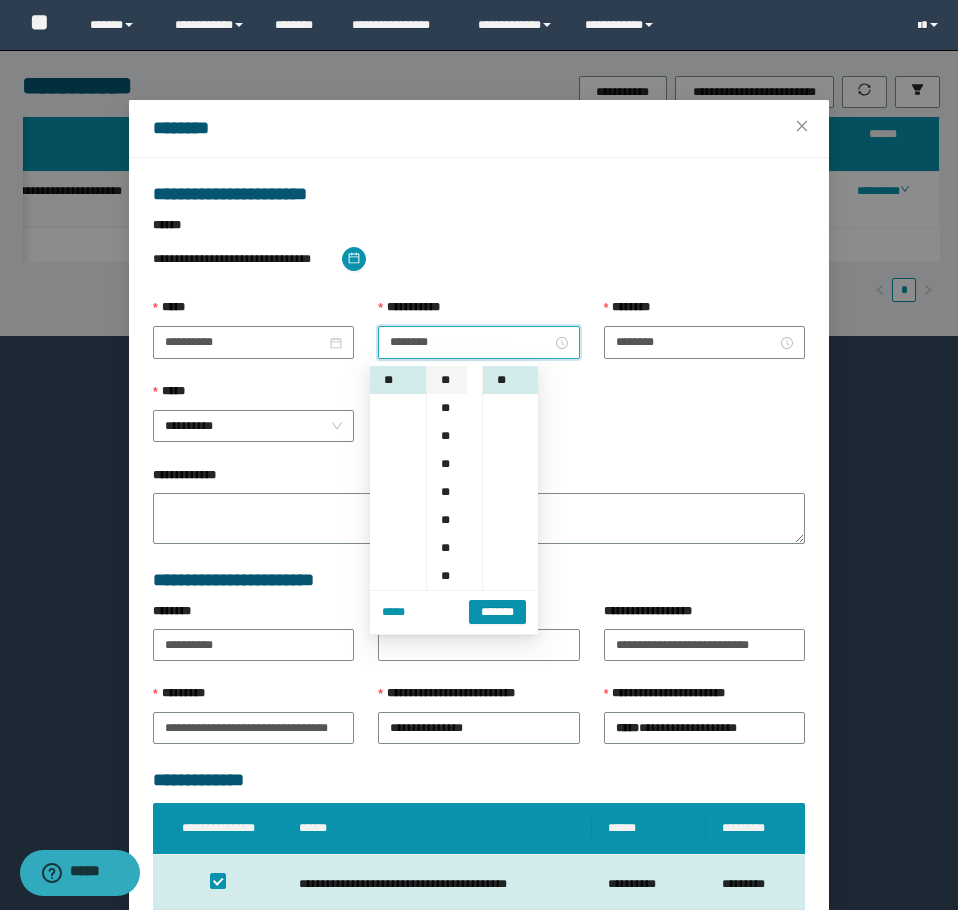 click on "**" at bounding box center (447, 380) 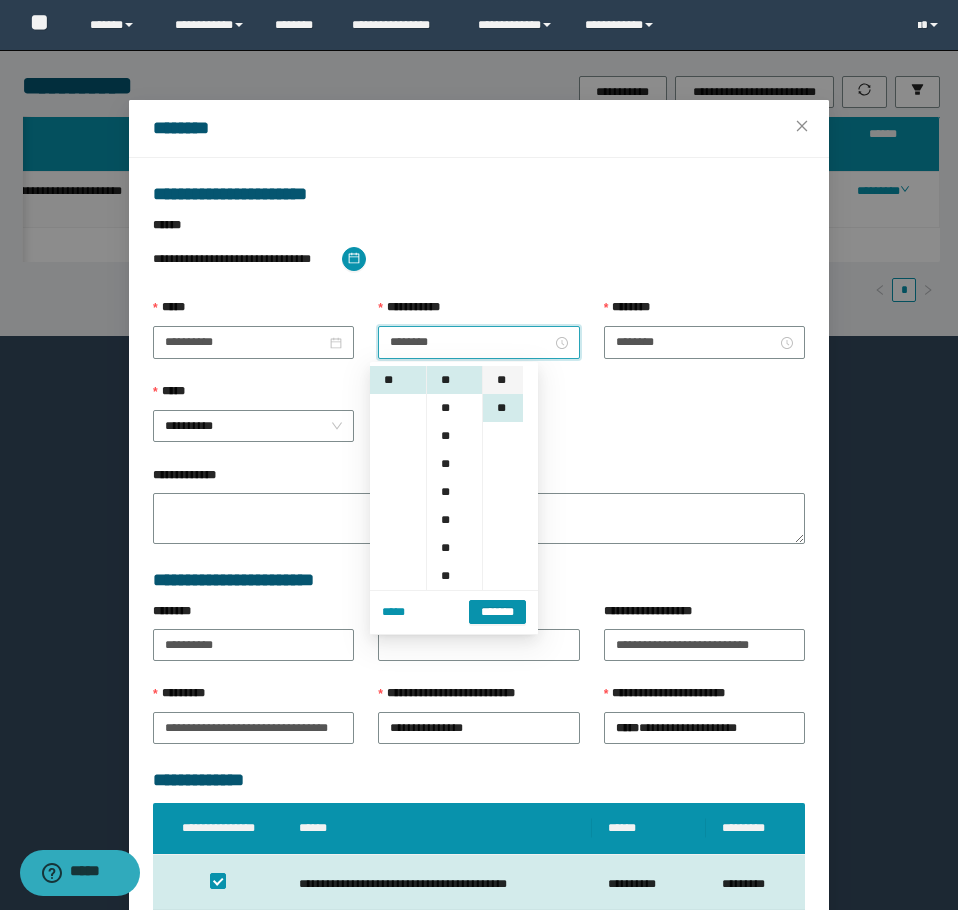 click on "**" at bounding box center [503, 380] 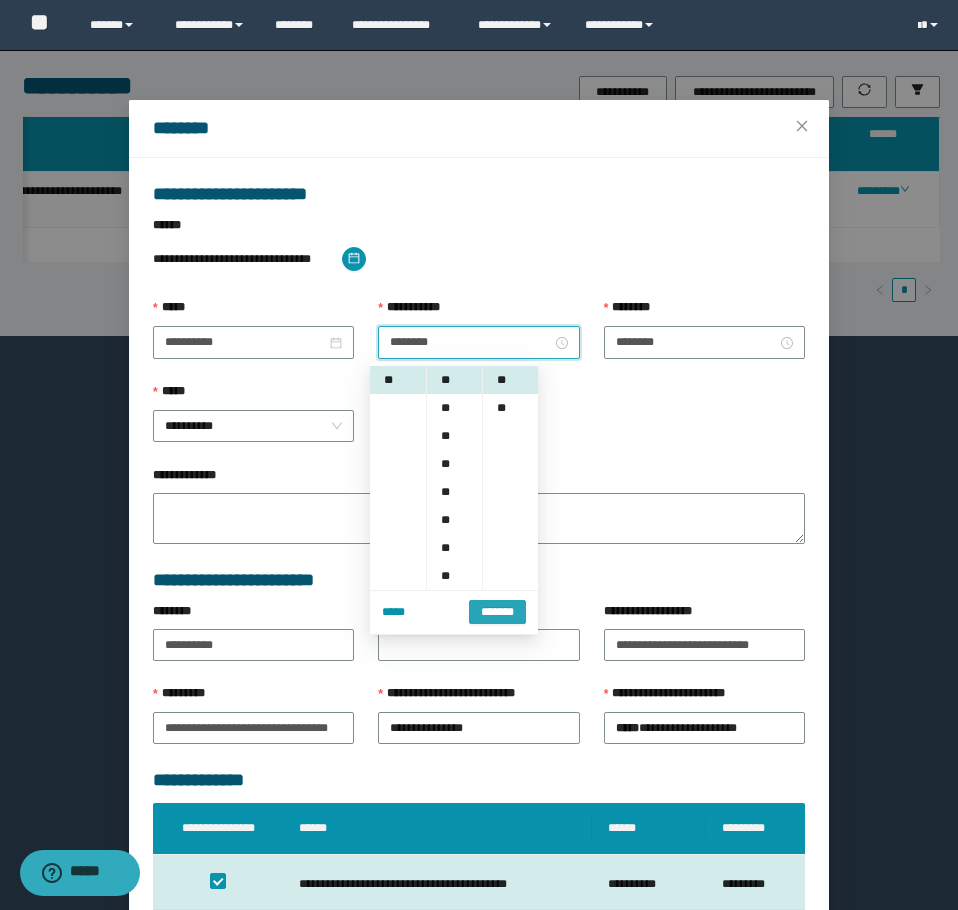 click on "*******" at bounding box center [497, 612] 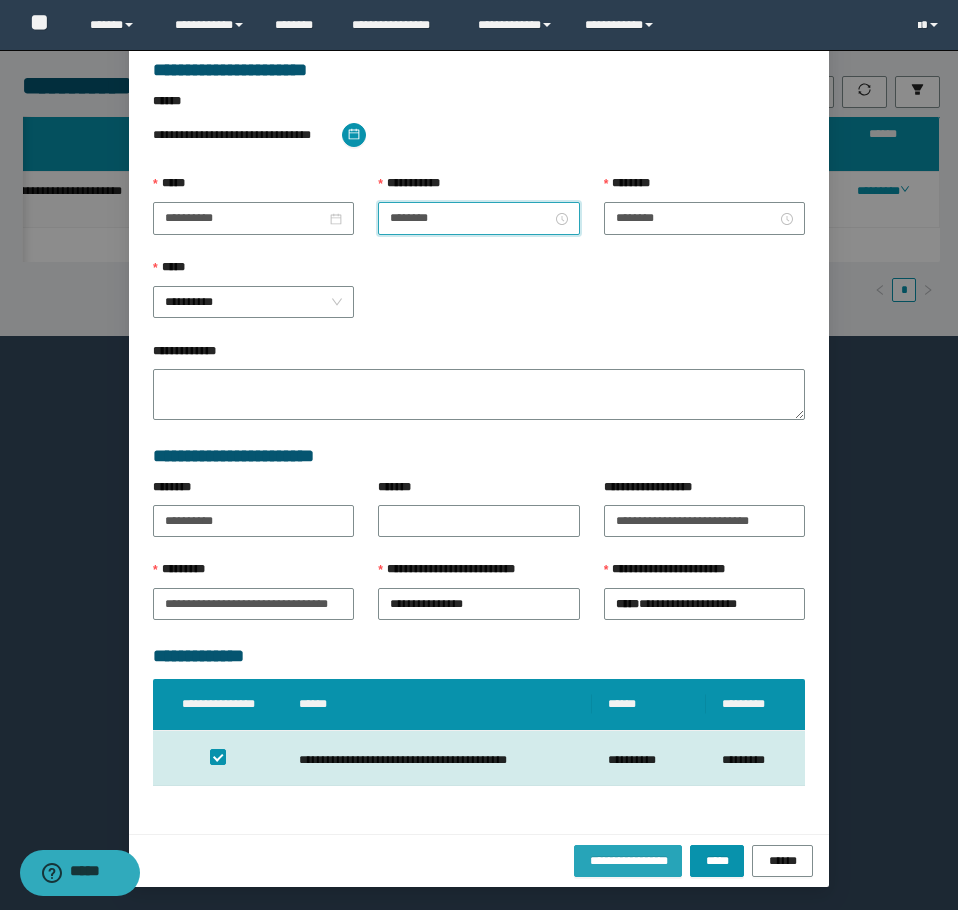 click on "**********" at bounding box center [628, 860] 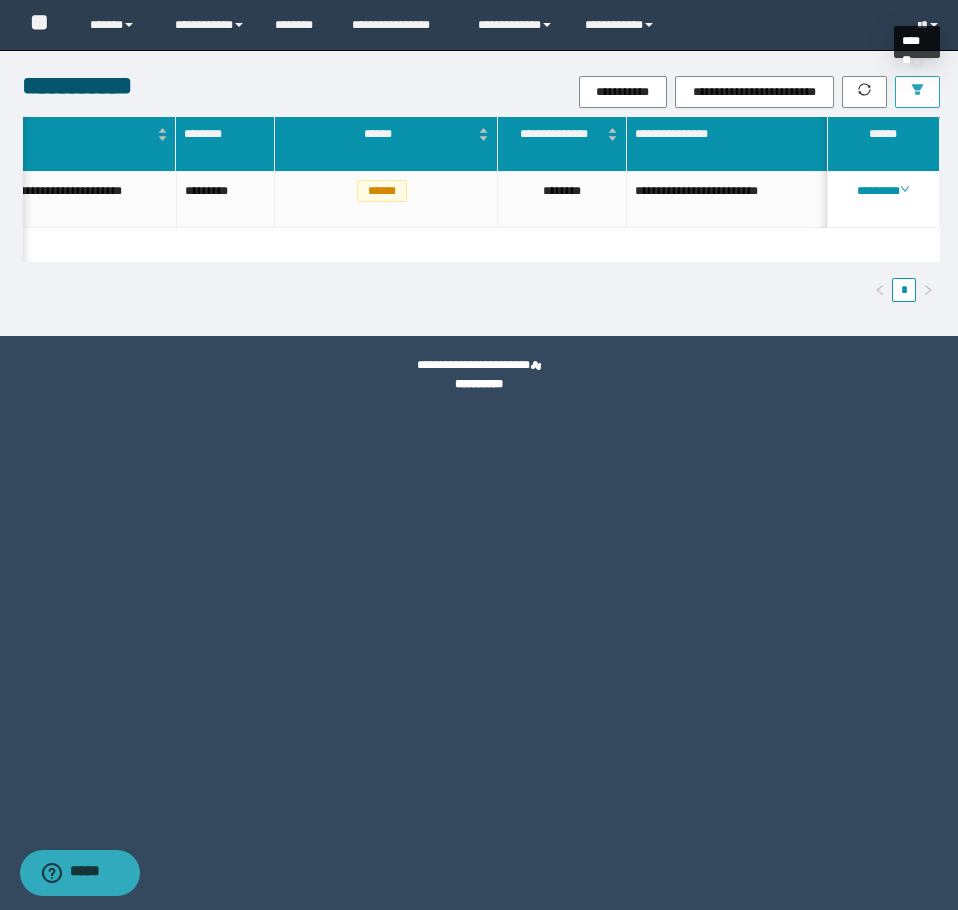 click 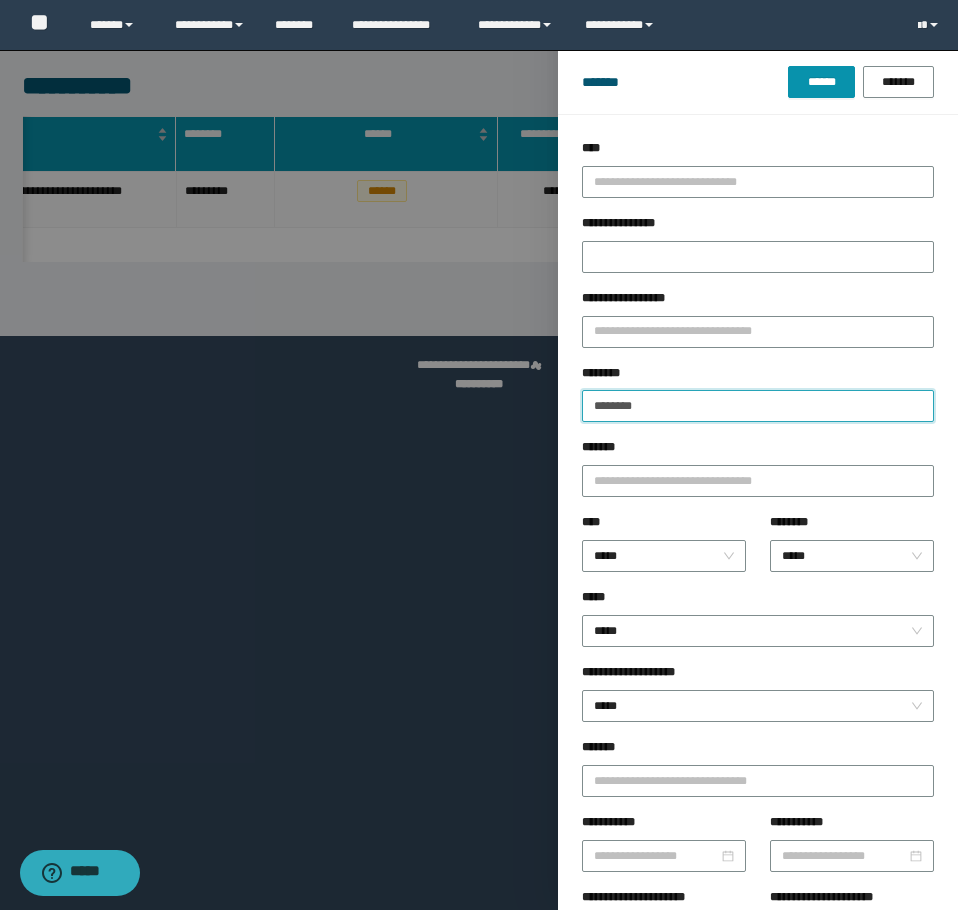 drag, startPoint x: 653, startPoint y: 406, endPoint x: 155, endPoint y: 403, distance: 498.00903 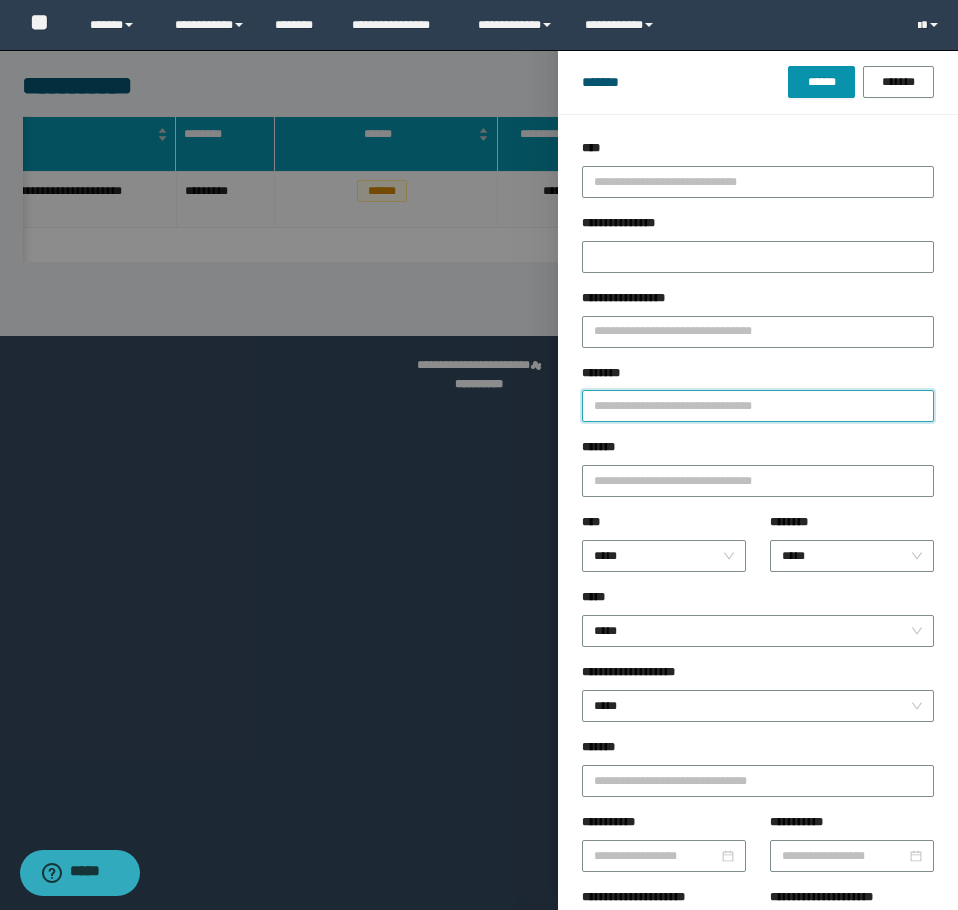 paste on "********" 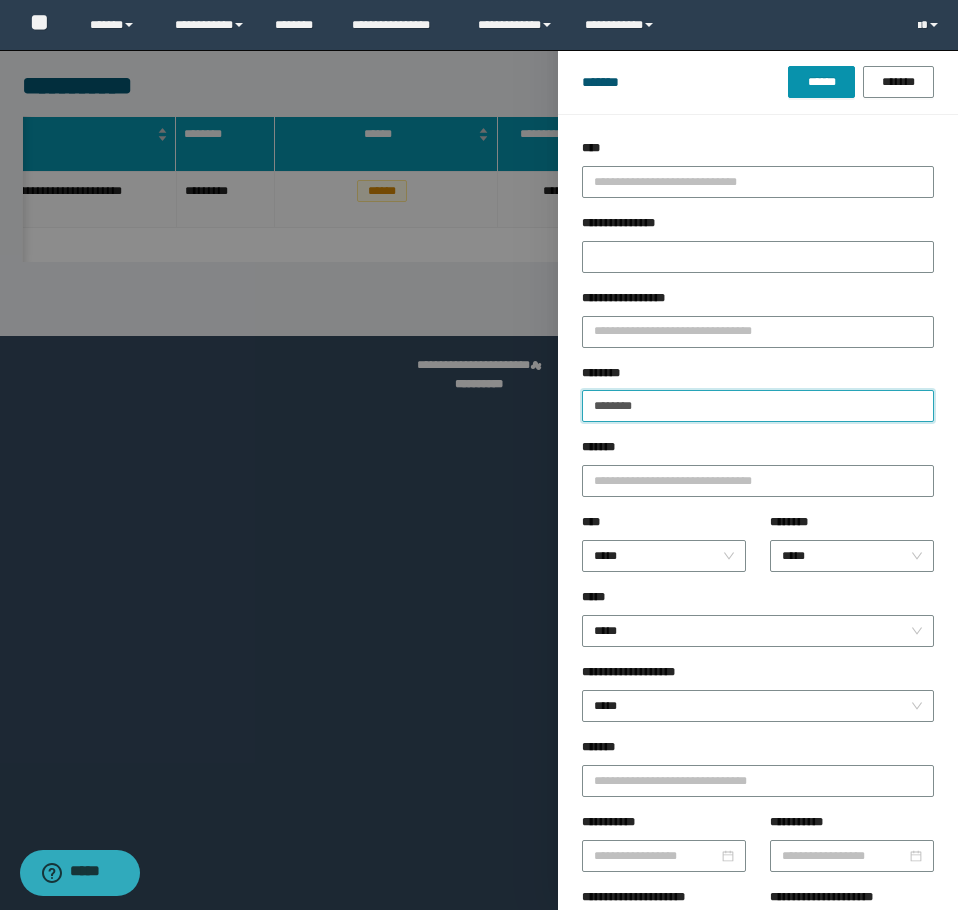 type on "********" 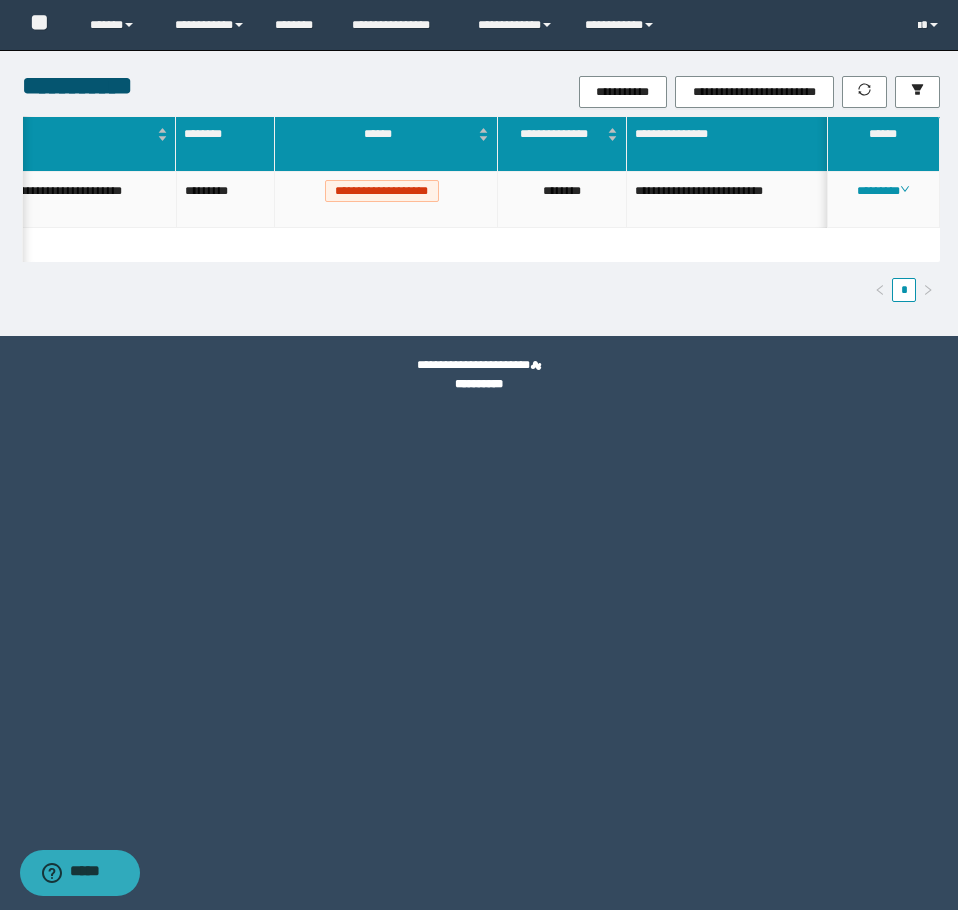click on "********" at bounding box center (884, 200) 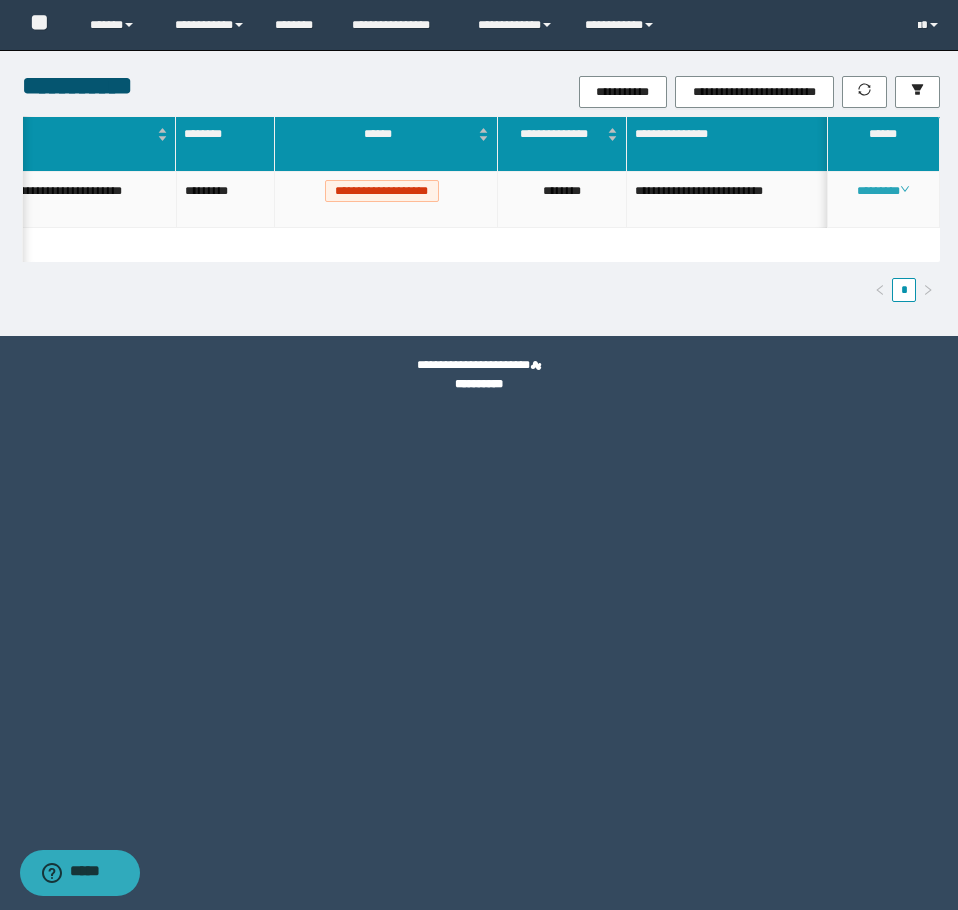 click on "********" at bounding box center (883, 191) 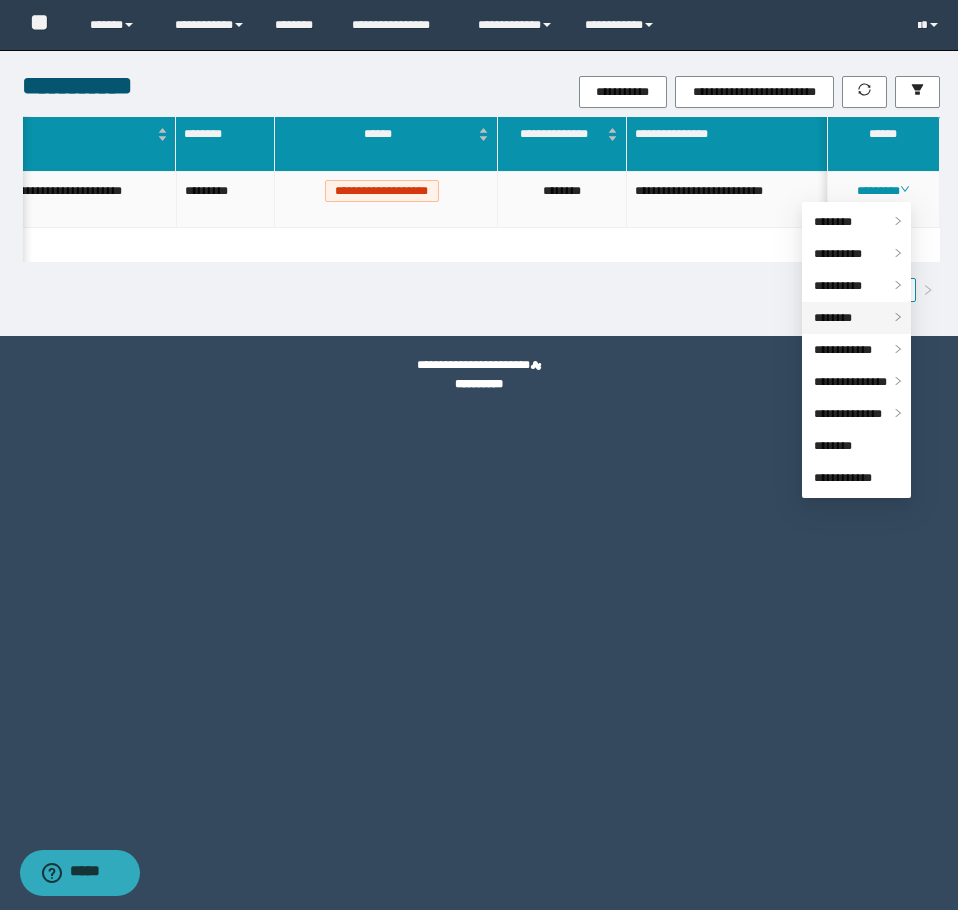 click on "********" at bounding box center (856, 318) 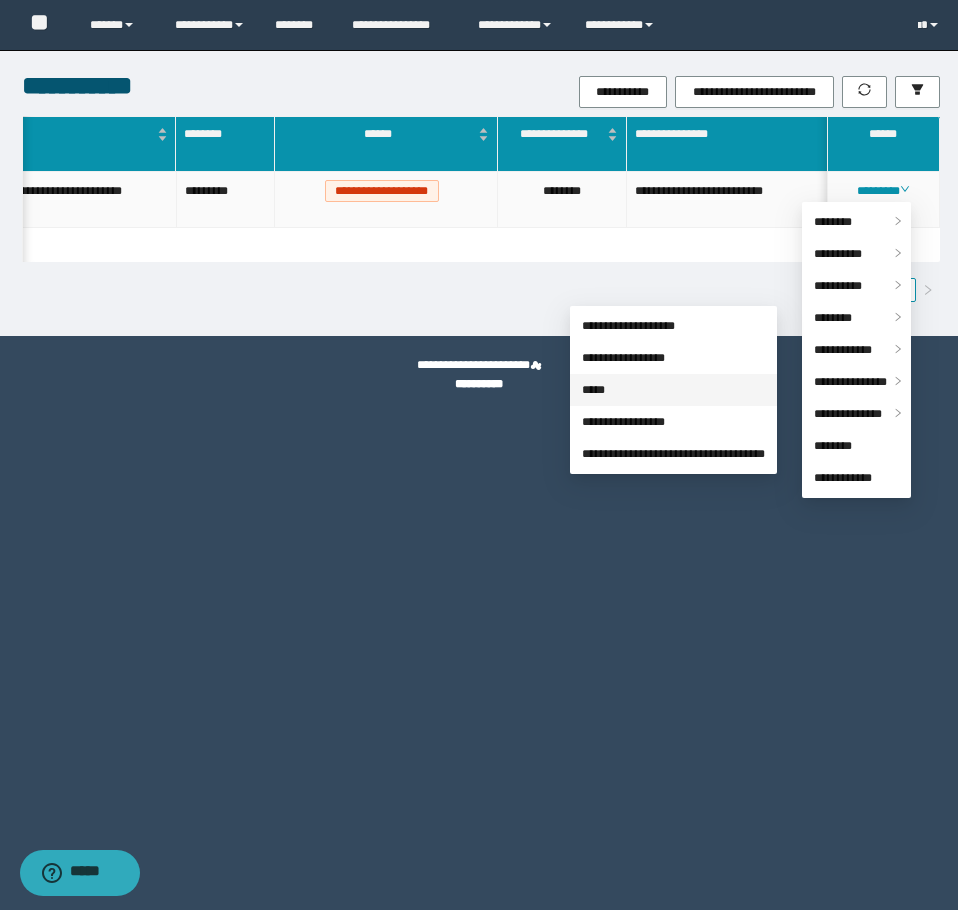 click on "*****" at bounding box center (593, 390) 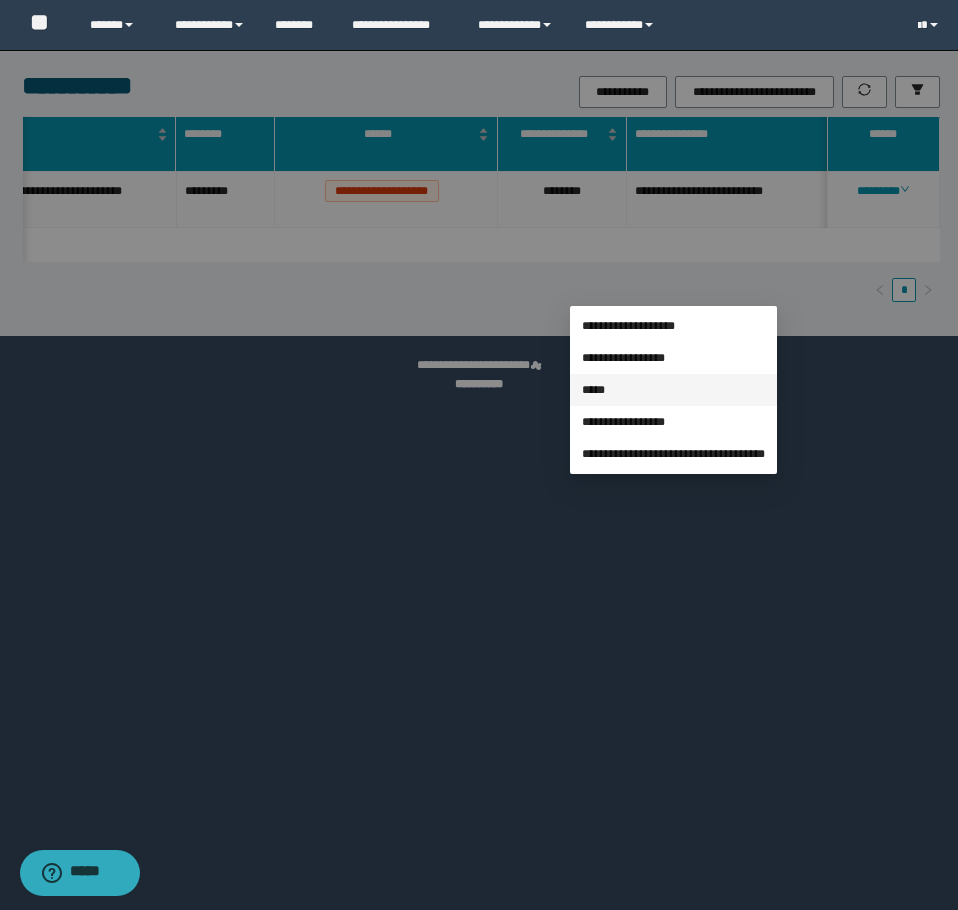 scroll, scrollTop: 24, scrollLeft: 0, axis: vertical 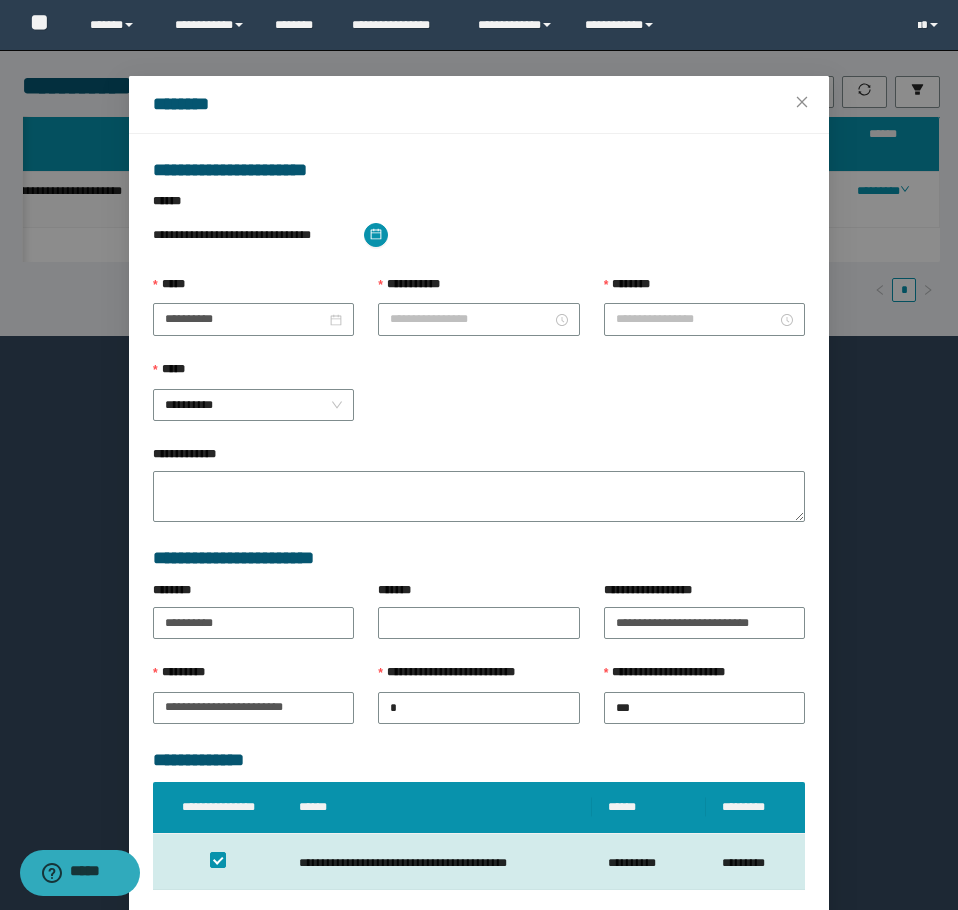 type on "********" 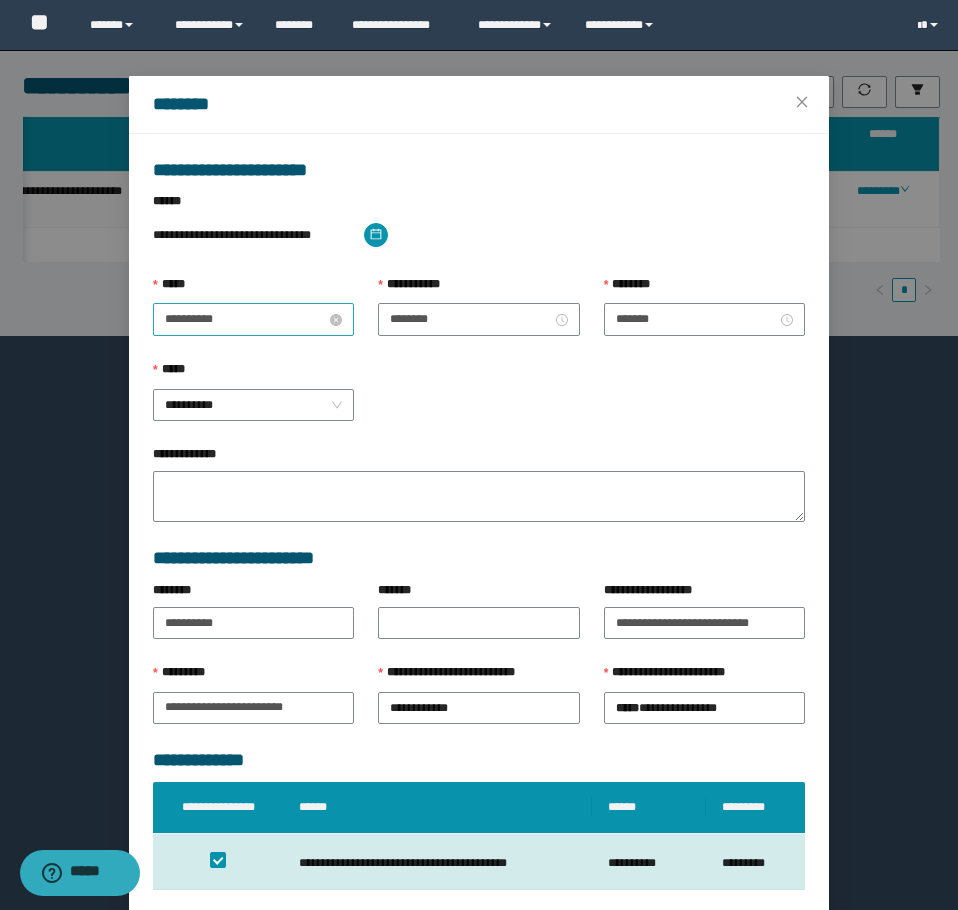 click on "**********" at bounding box center (245, 319) 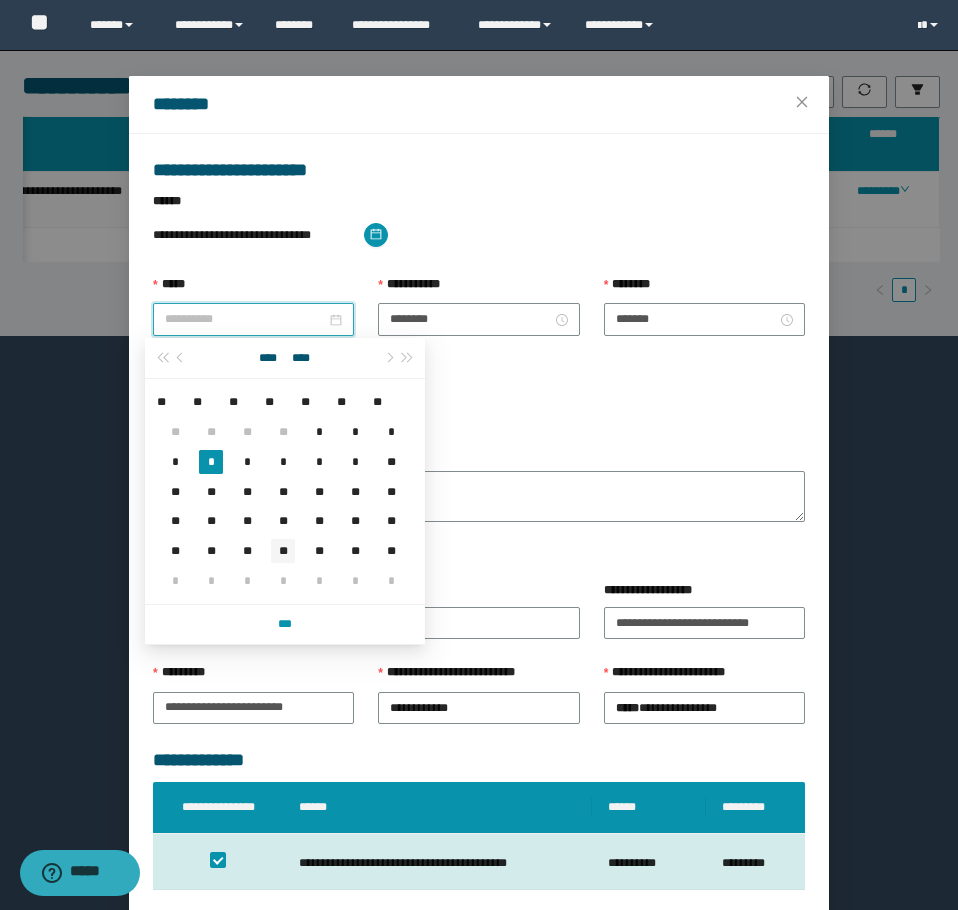 type on "**********" 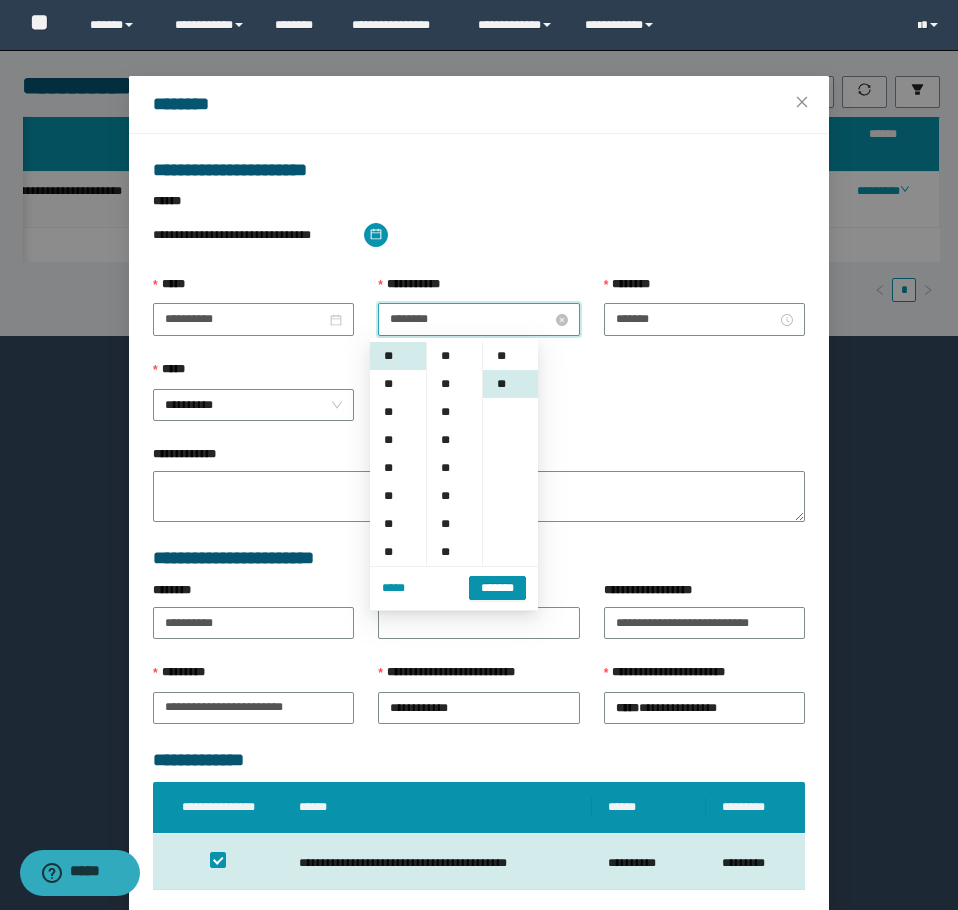 click on "********" at bounding box center (470, 319) 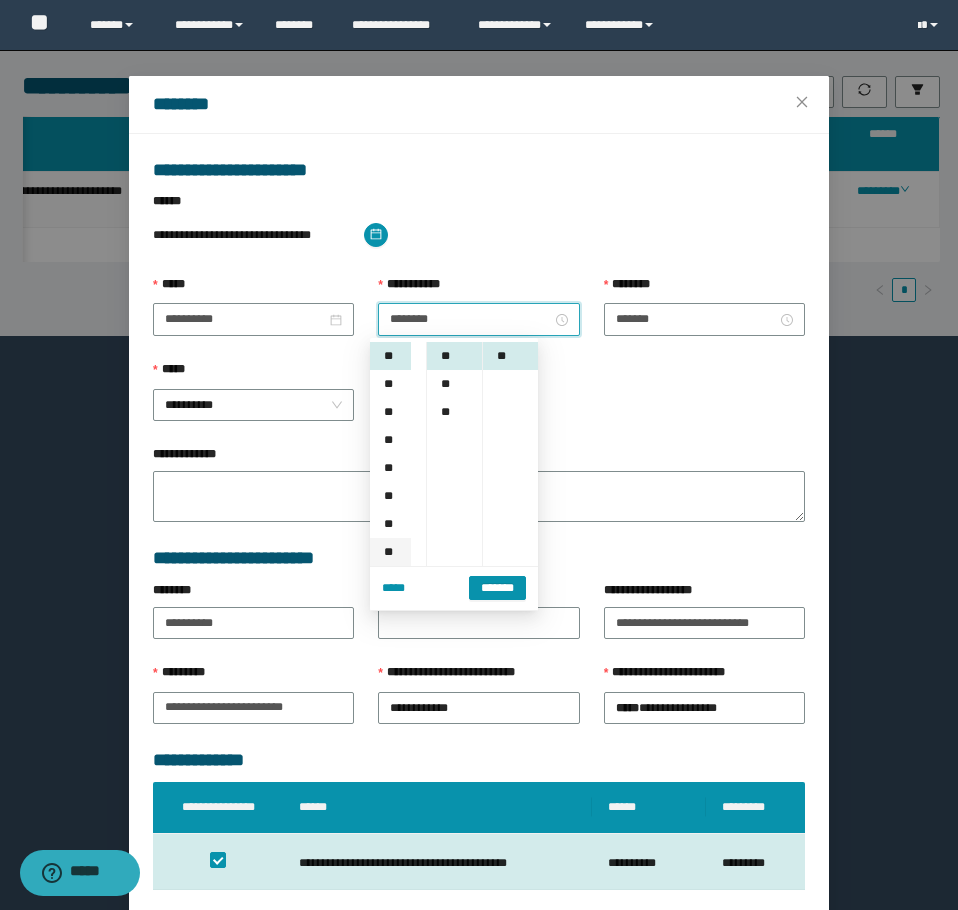 scroll, scrollTop: 300, scrollLeft: 0, axis: vertical 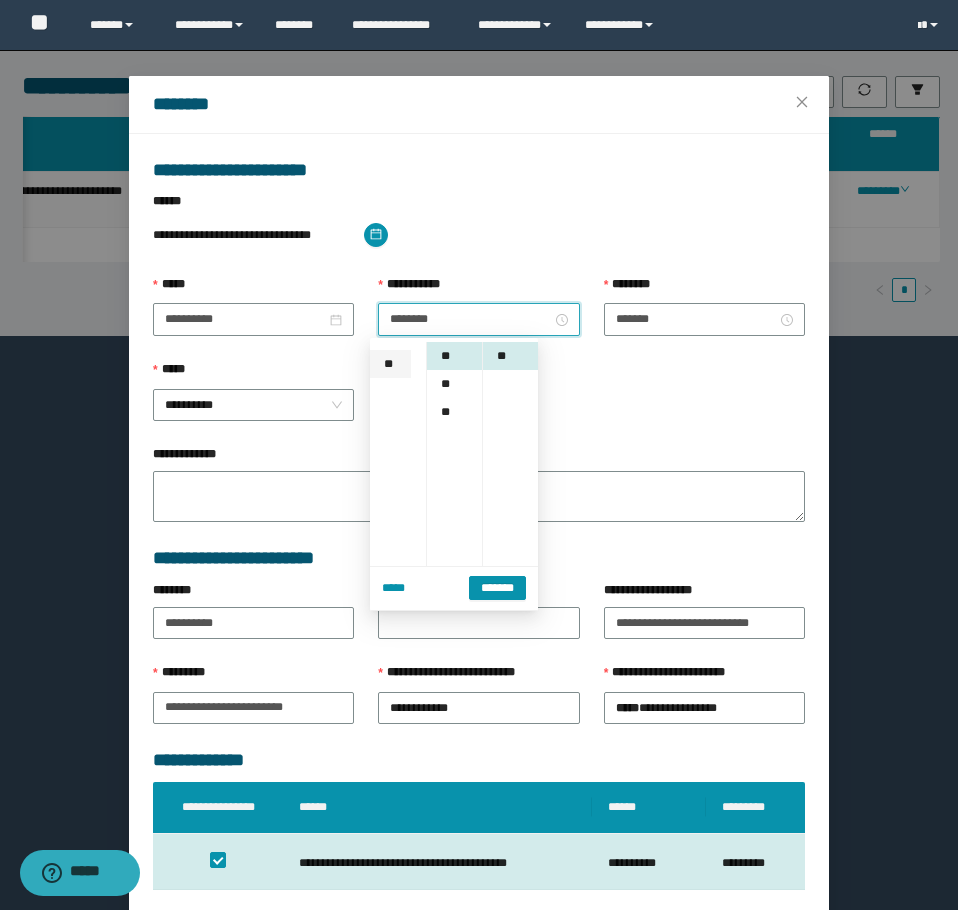 click on "**" at bounding box center [390, 364] 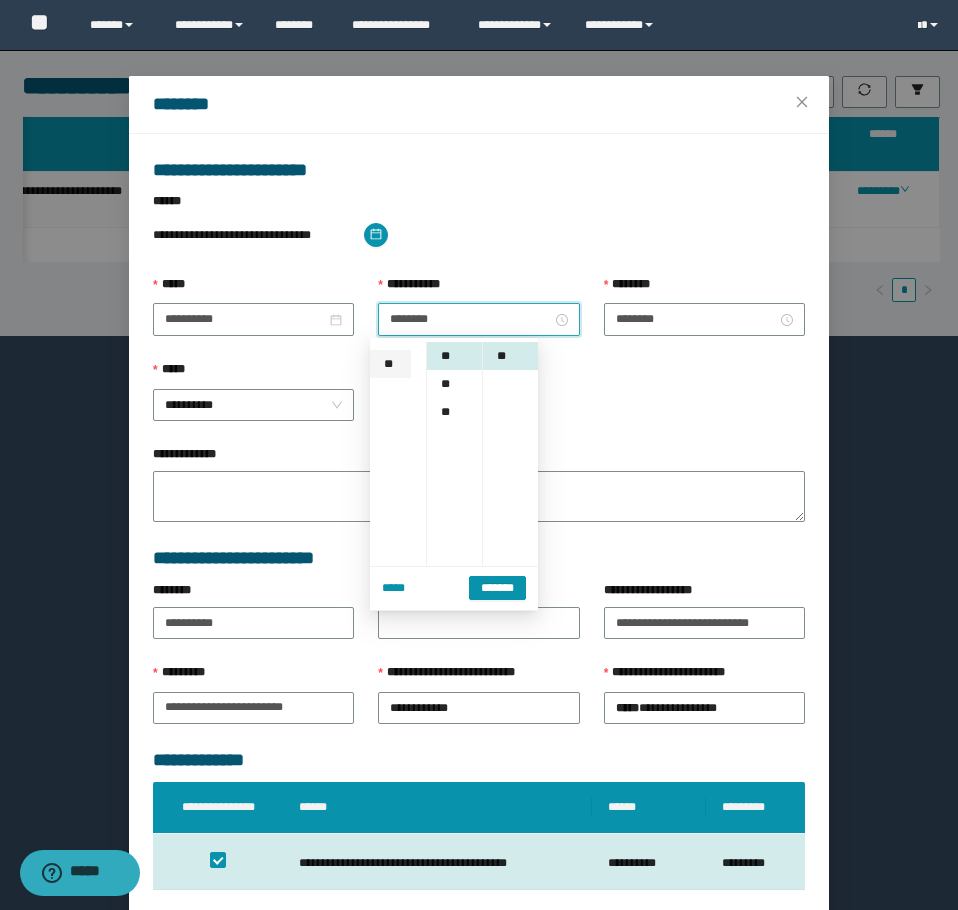 scroll, scrollTop: 308, scrollLeft: 0, axis: vertical 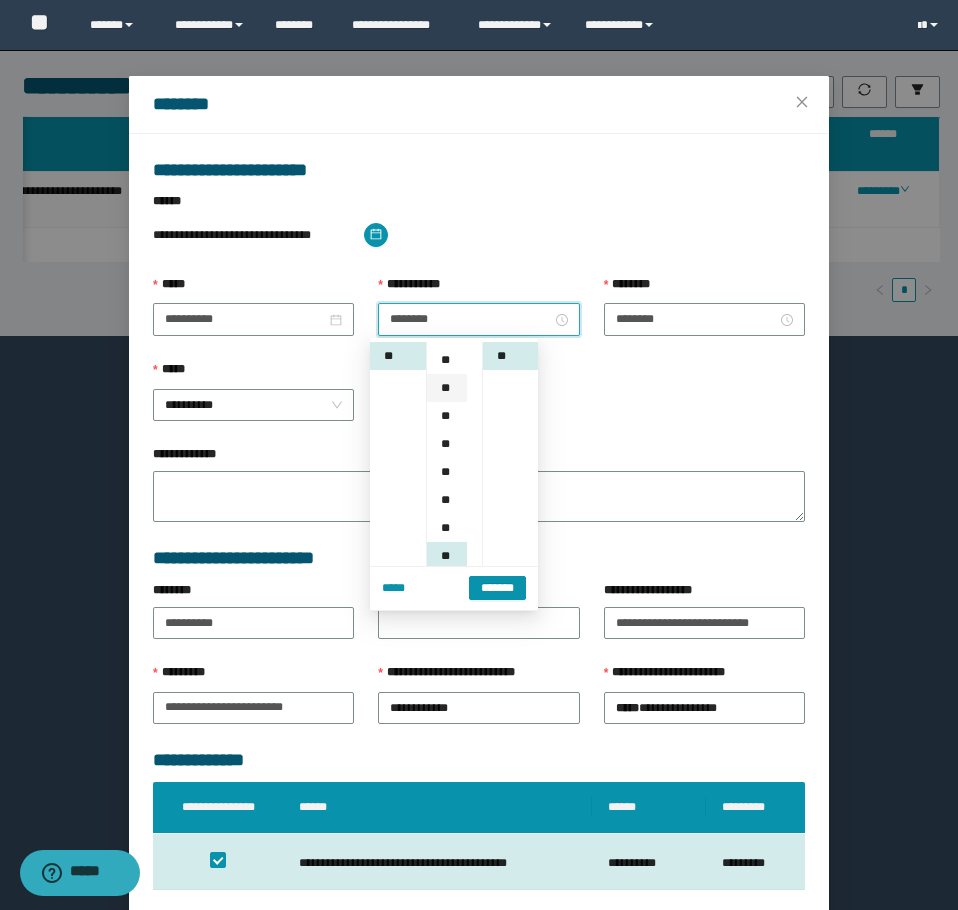 click on "**" at bounding box center (447, 388) 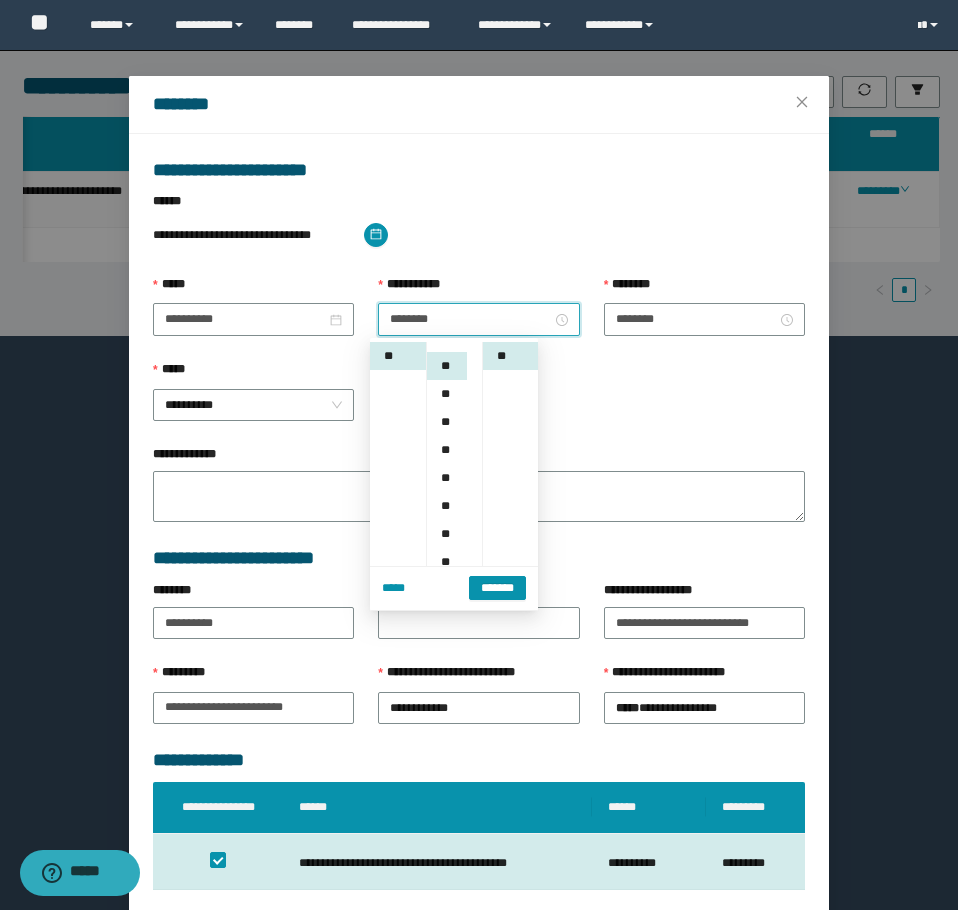 scroll, scrollTop: 84, scrollLeft: 0, axis: vertical 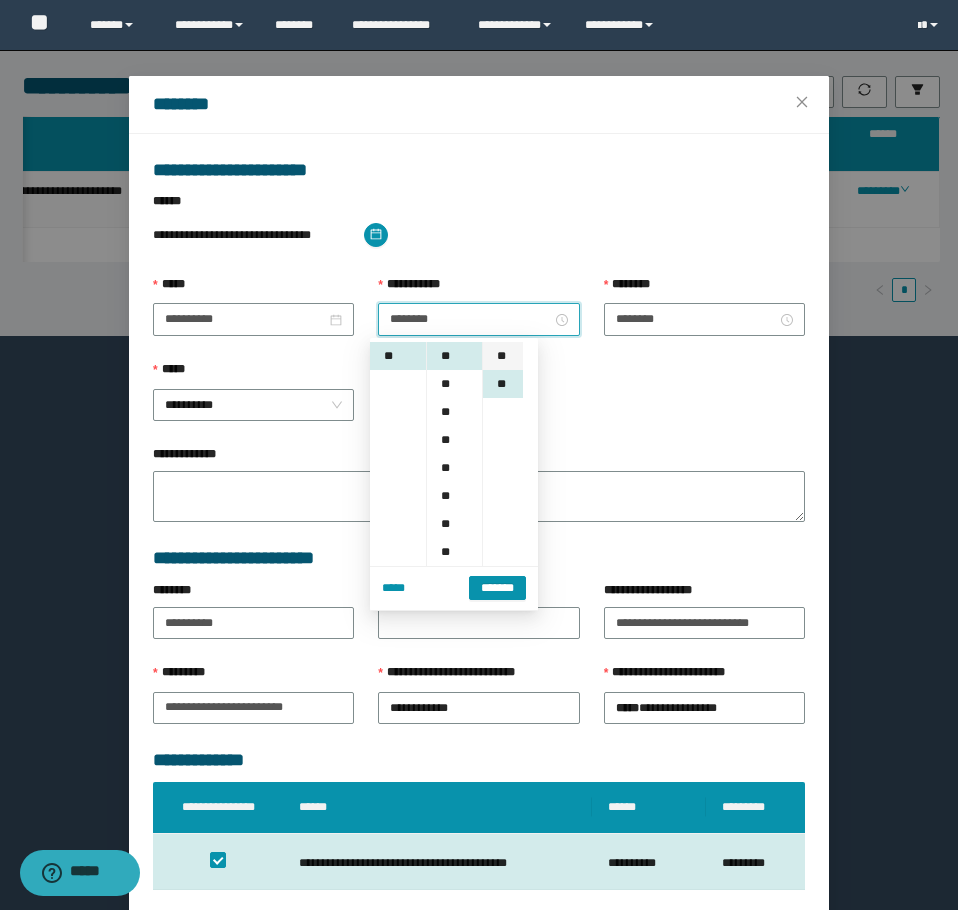click on "**" at bounding box center (503, 356) 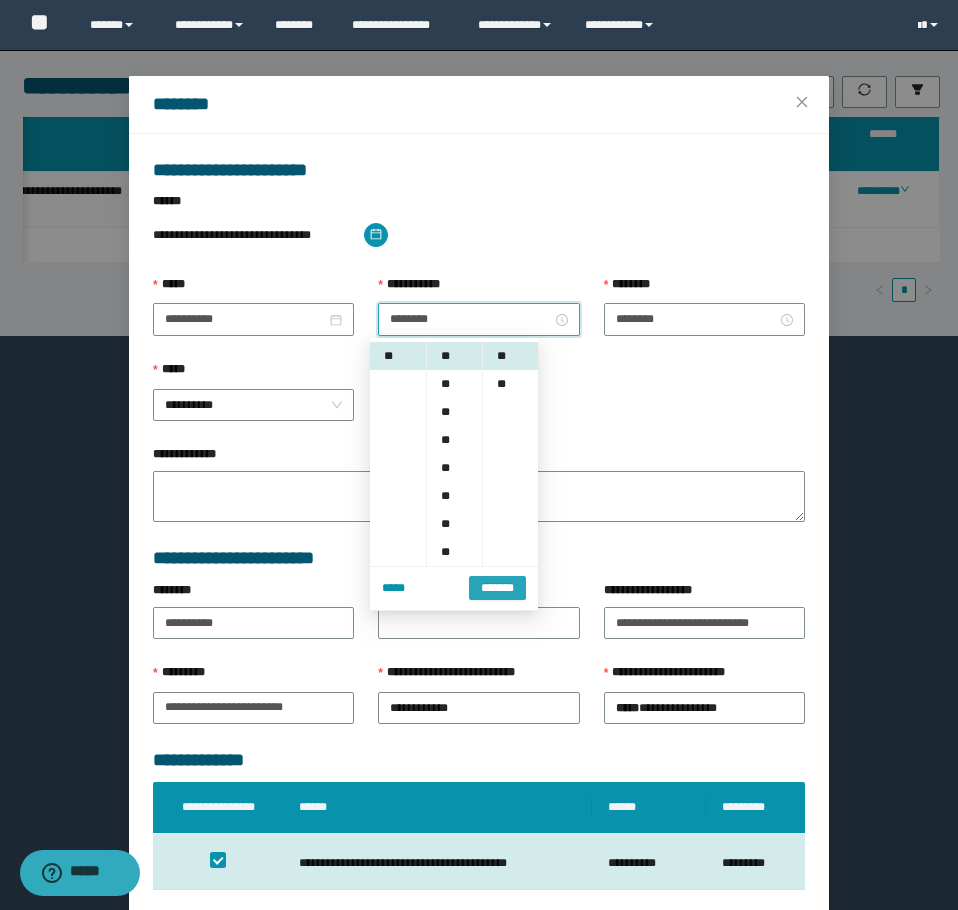 click on "*******" at bounding box center [497, 588] 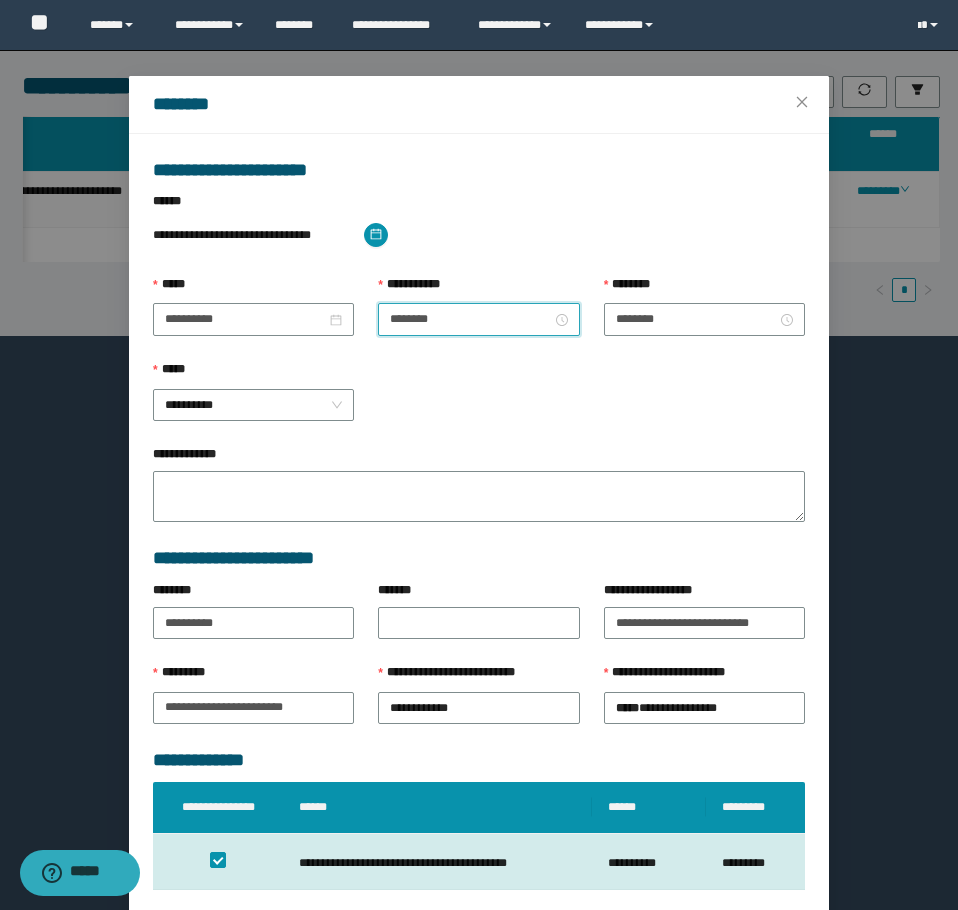 scroll, scrollTop: 124, scrollLeft: 0, axis: vertical 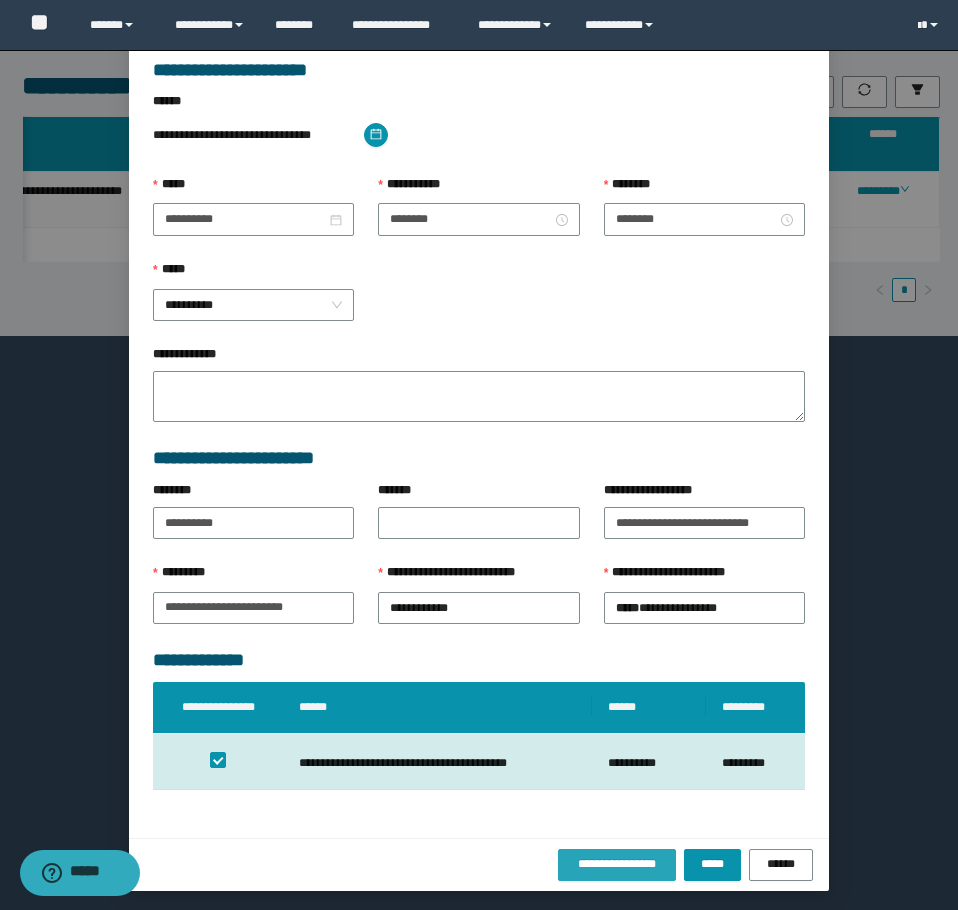 click on "**********" at bounding box center [617, 864] 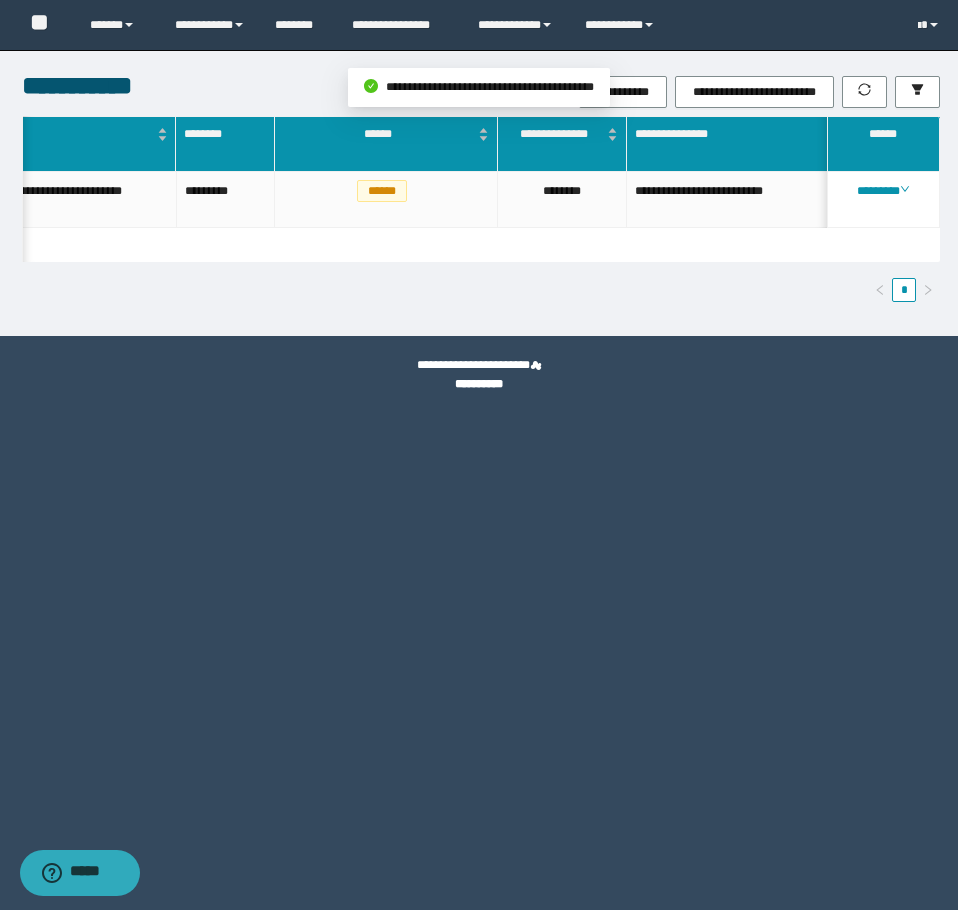 scroll, scrollTop: 0, scrollLeft: 0, axis: both 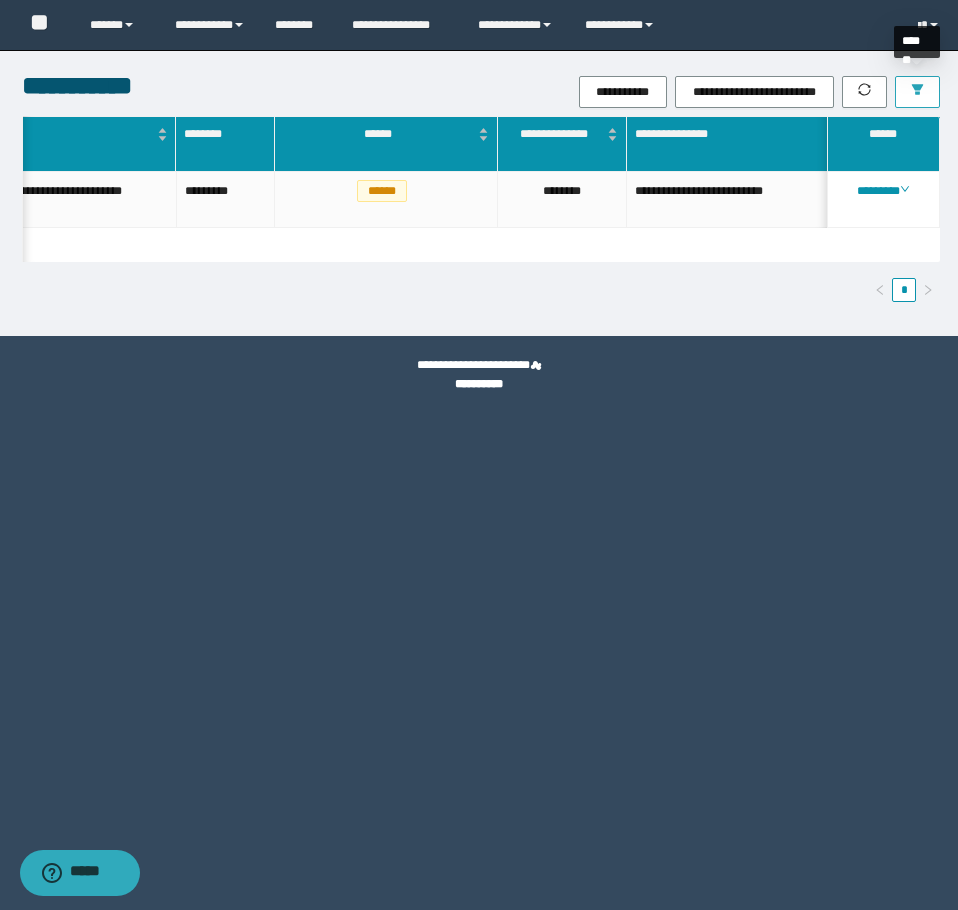 click 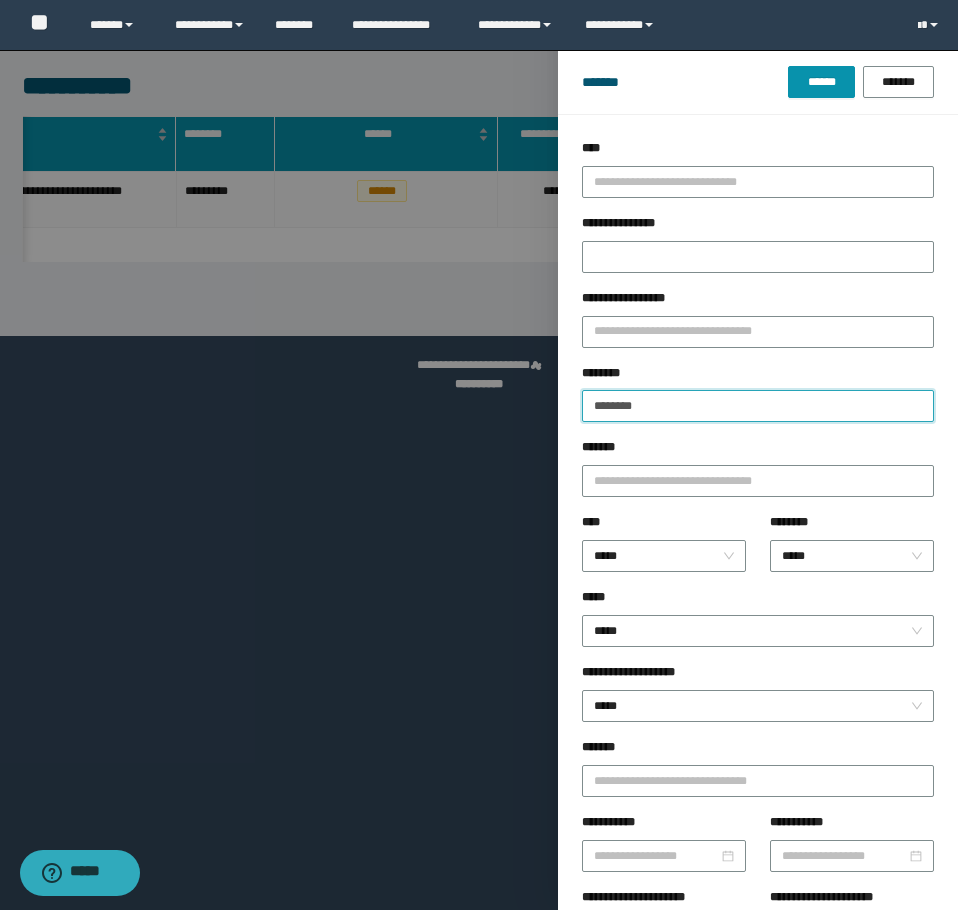 drag, startPoint x: 729, startPoint y: 391, endPoint x: 202, endPoint y: 397, distance: 527.0342 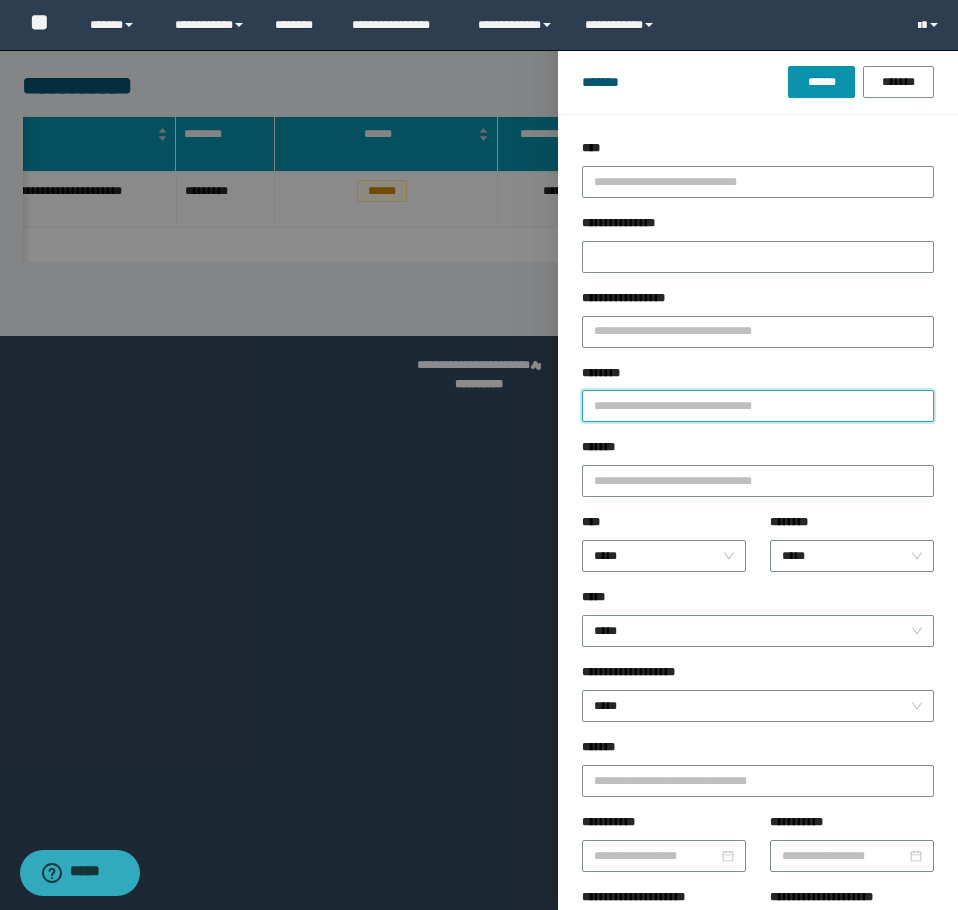 paste on "**********" 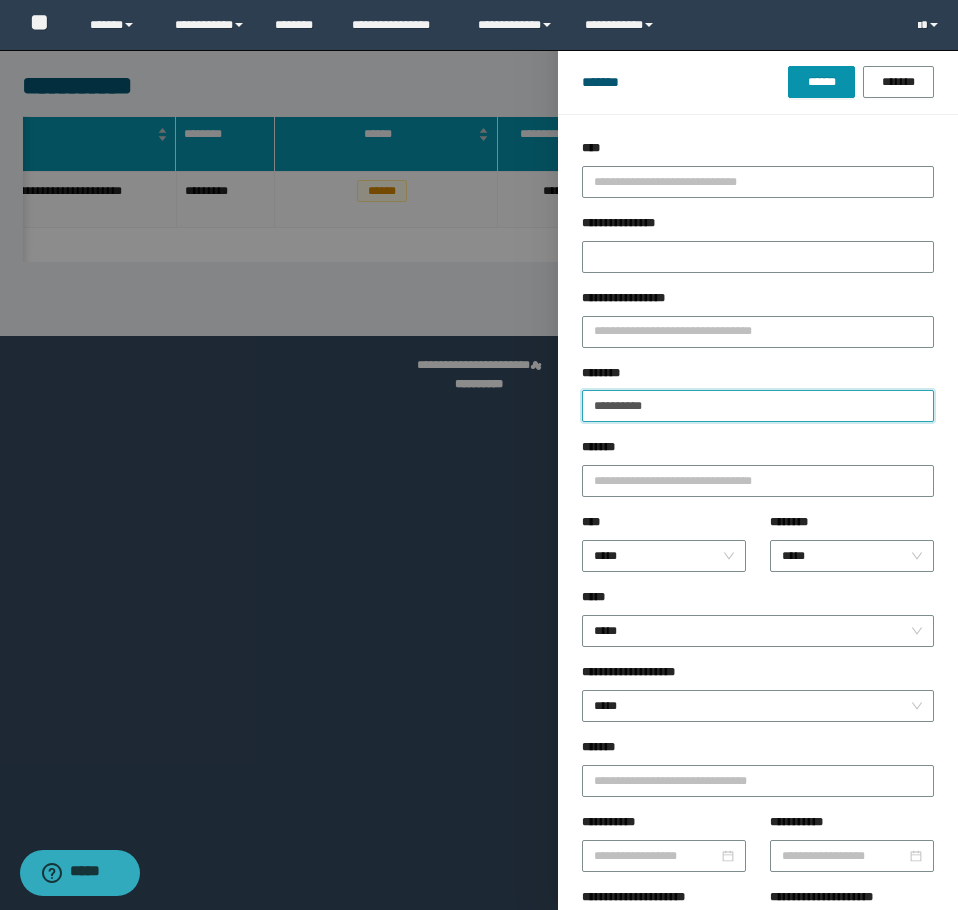type on "**********" 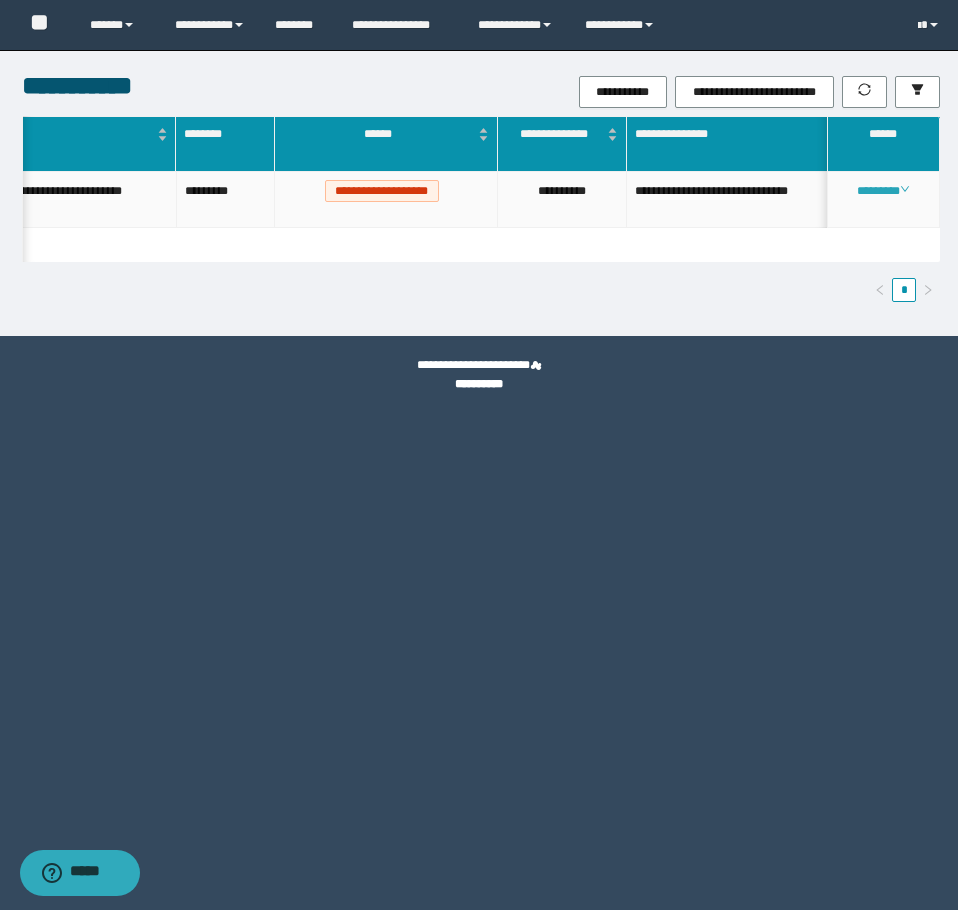 click on "********" at bounding box center (883, 191) 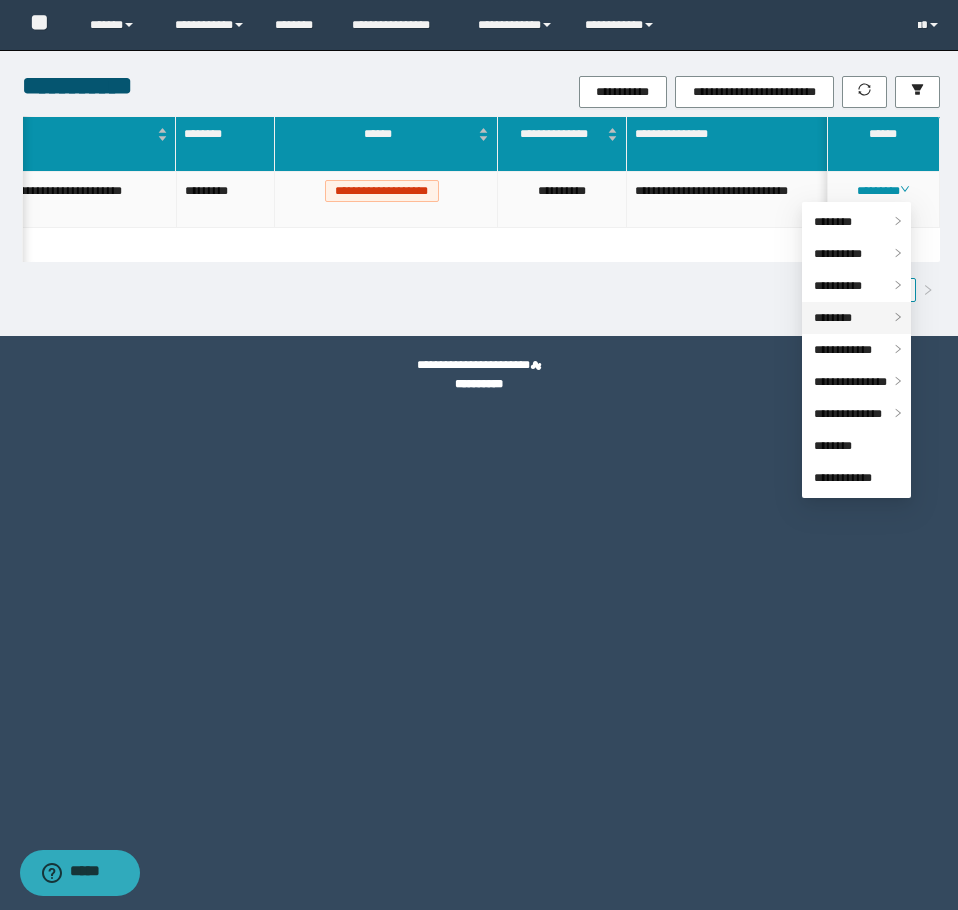 click on "********" at bounding box center [856, 318] 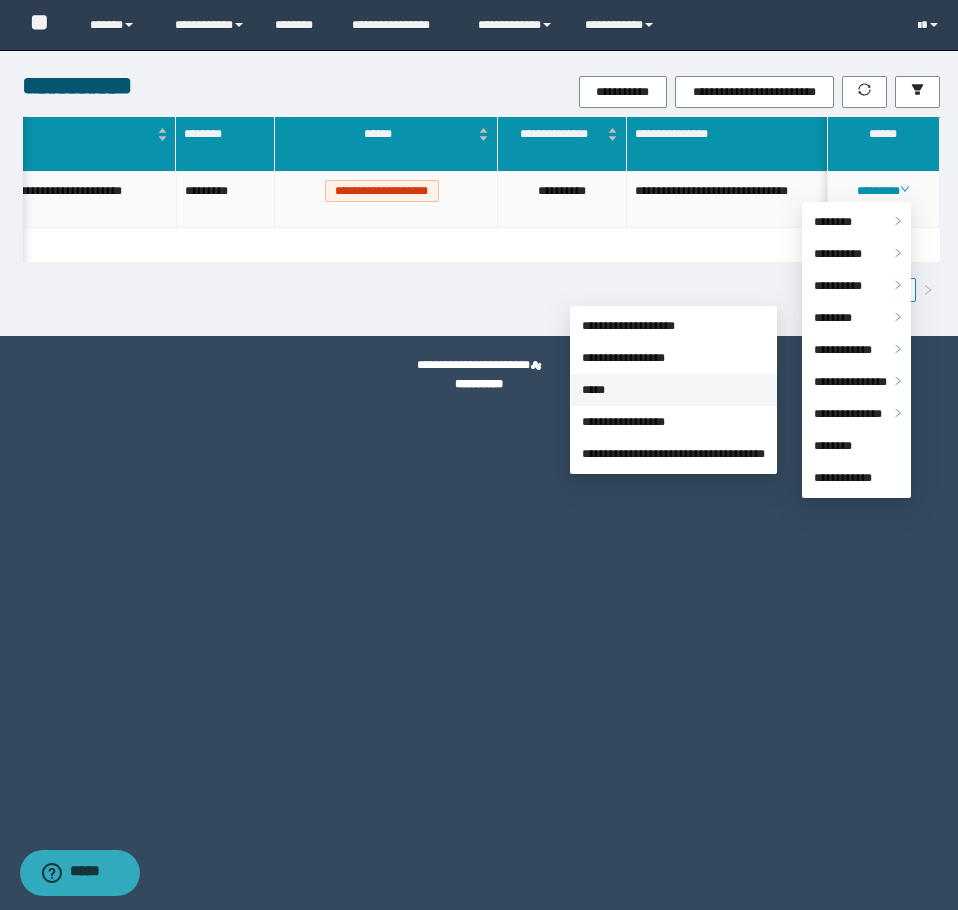 click on "*****" at bounding box center (593, 390) 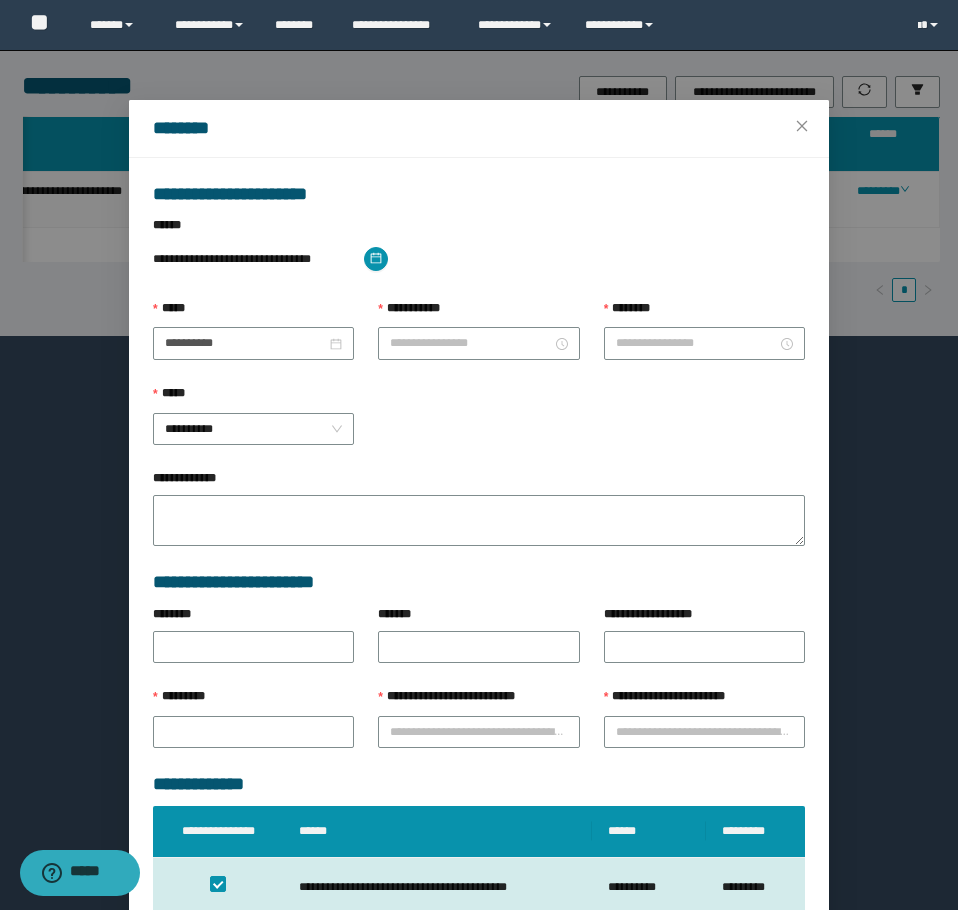 type on "********" 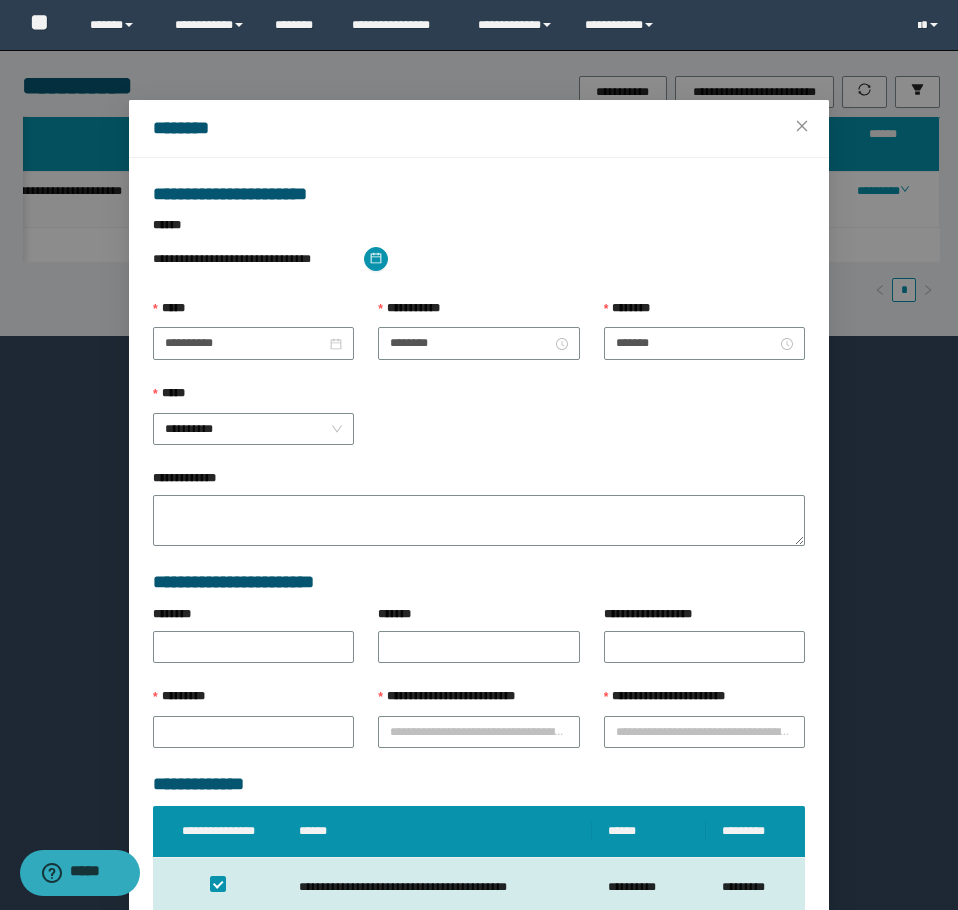 type on "**********" 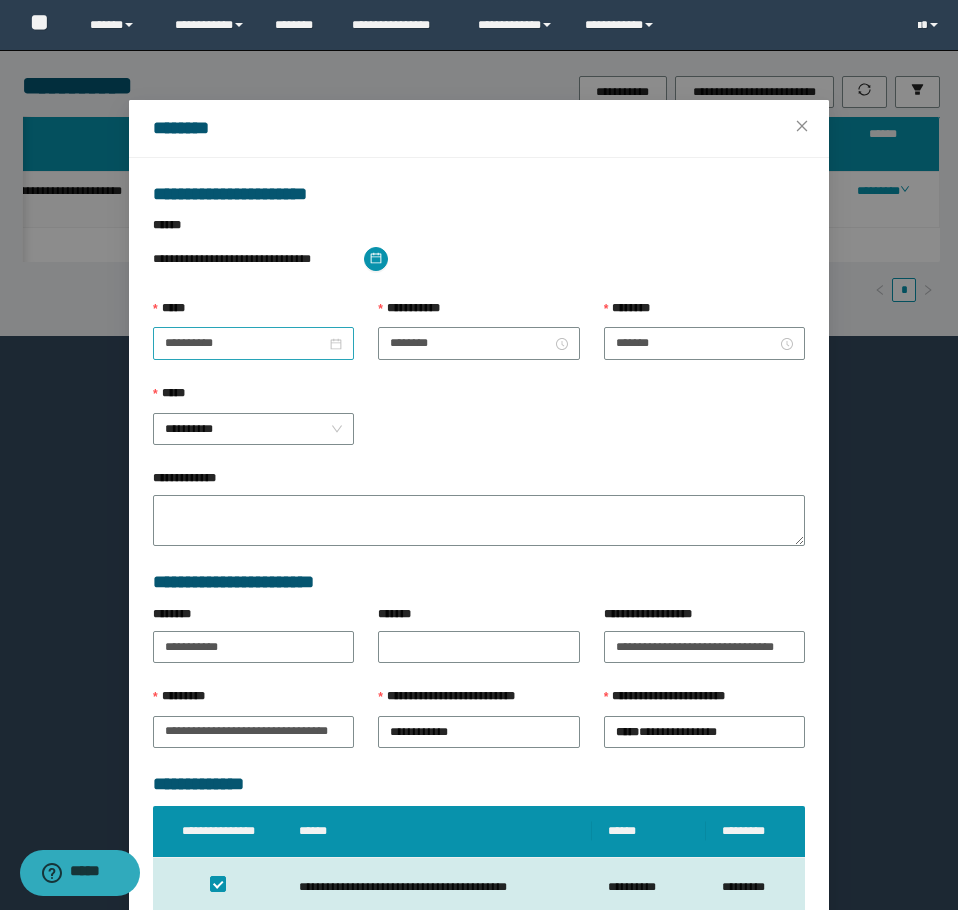 click on "**********" at bounding box center (253, 343) 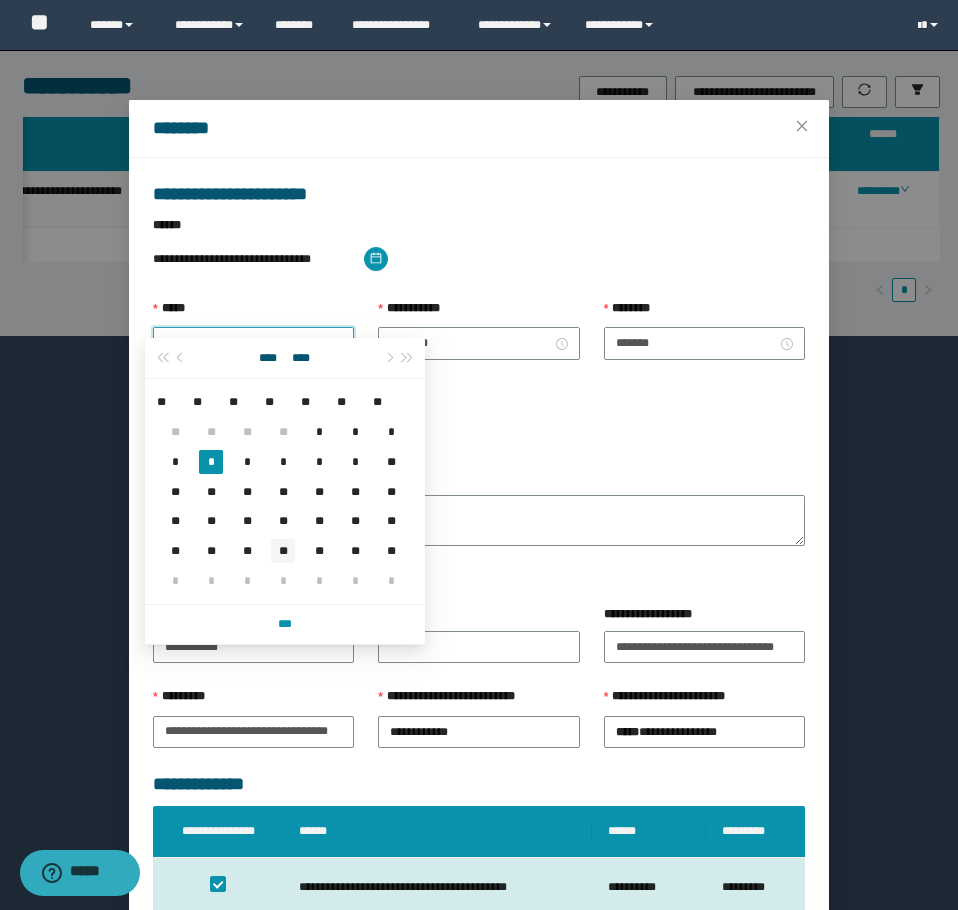 type on "**********" 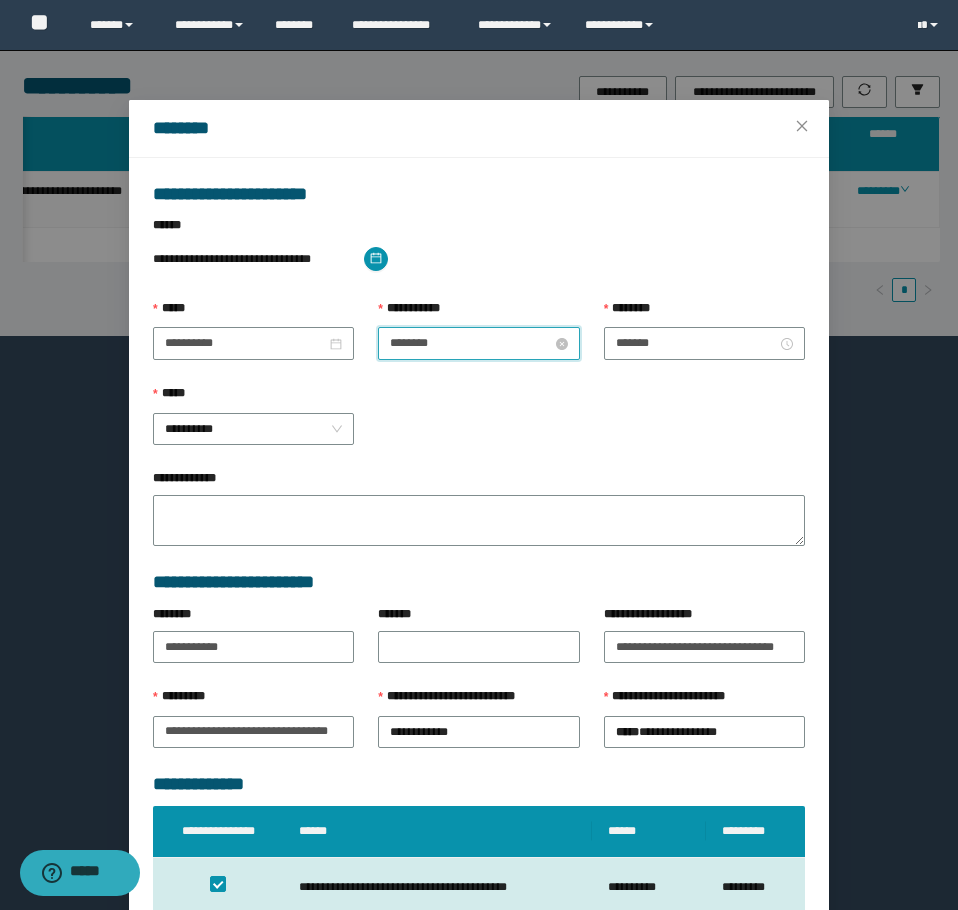 click on "********" at bounding box center (470, 343) 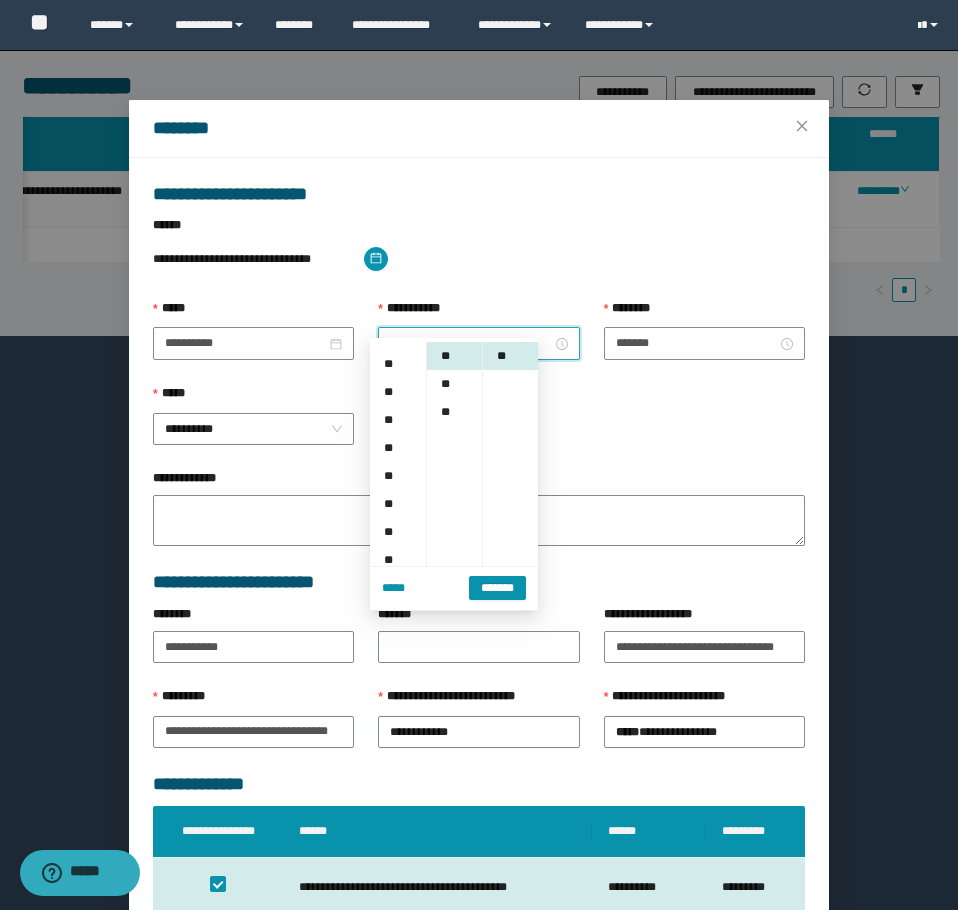 scroll, scrollTop: 300, scrollLeft: 0, axis: vertical 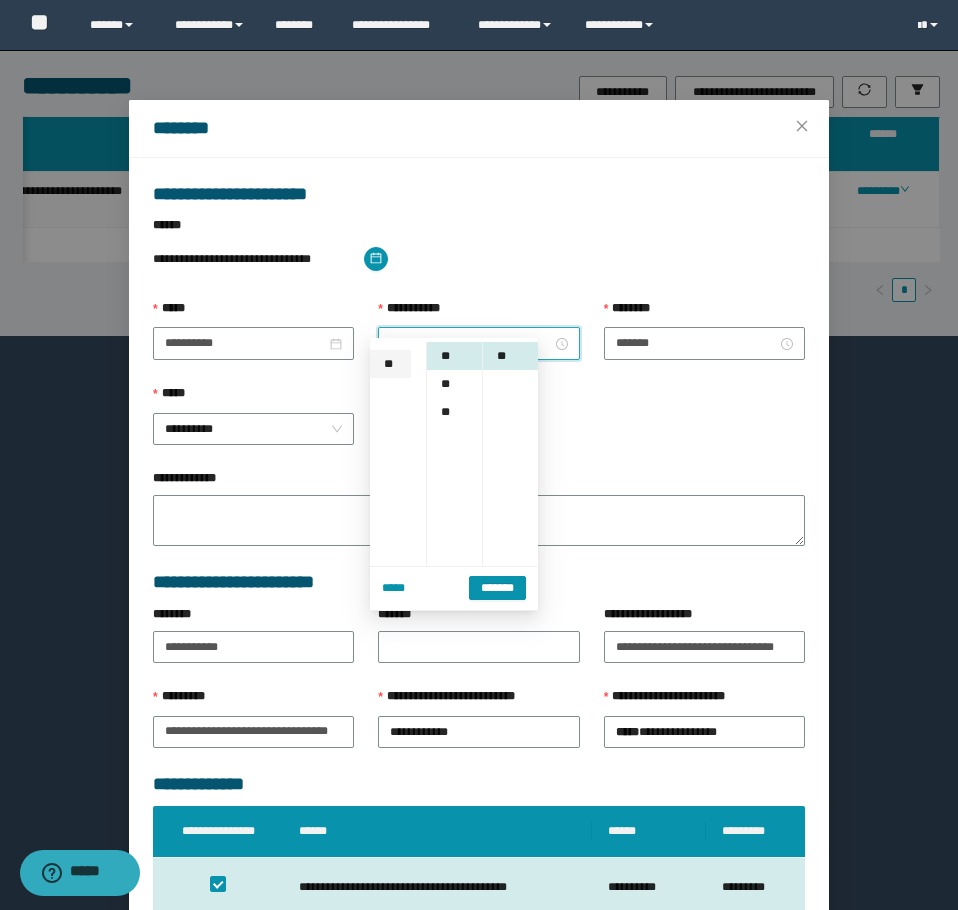 click on "**" at bounding box center [390, 364] 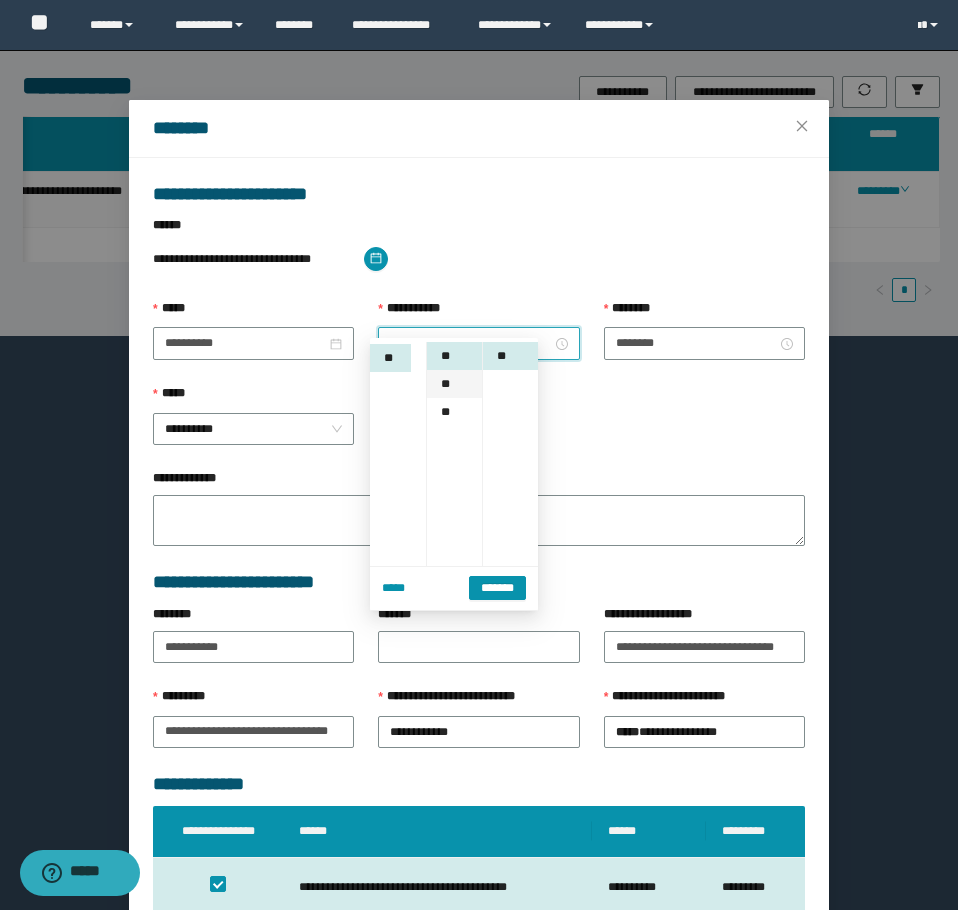 scroll, scrollTop: 308, scrollLeft: 0, axis: vertical 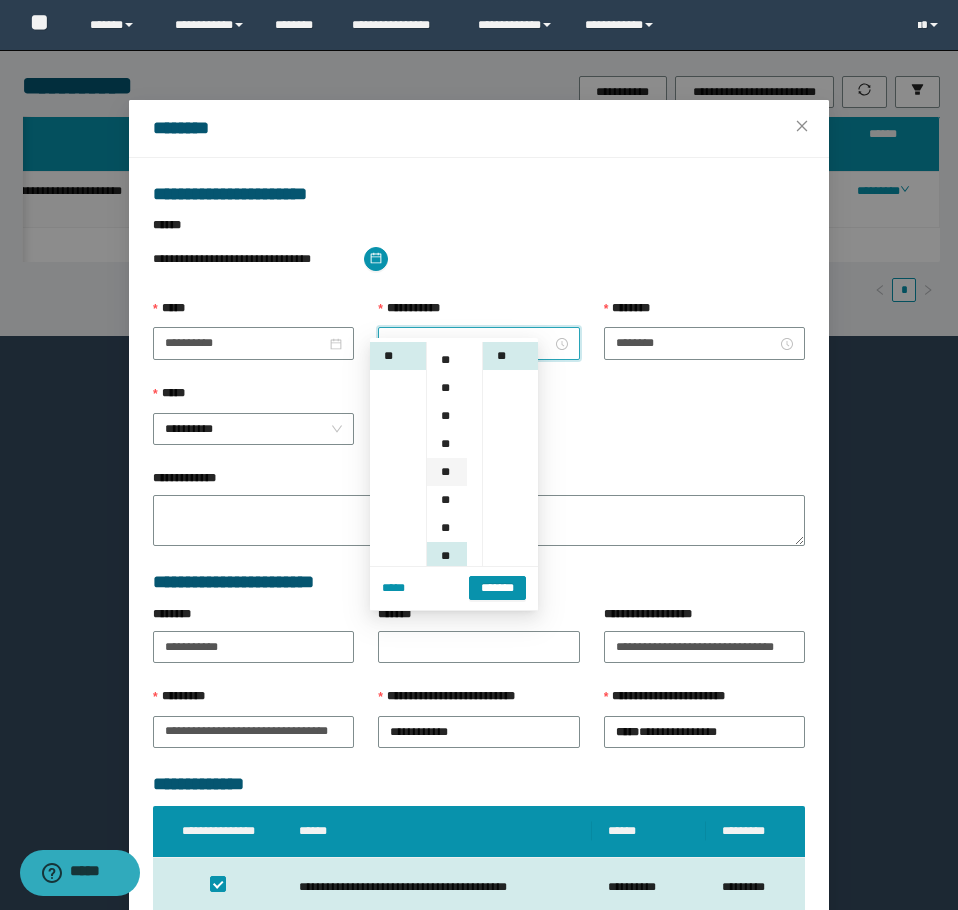 click on "**" at bounding box center (447, 472) 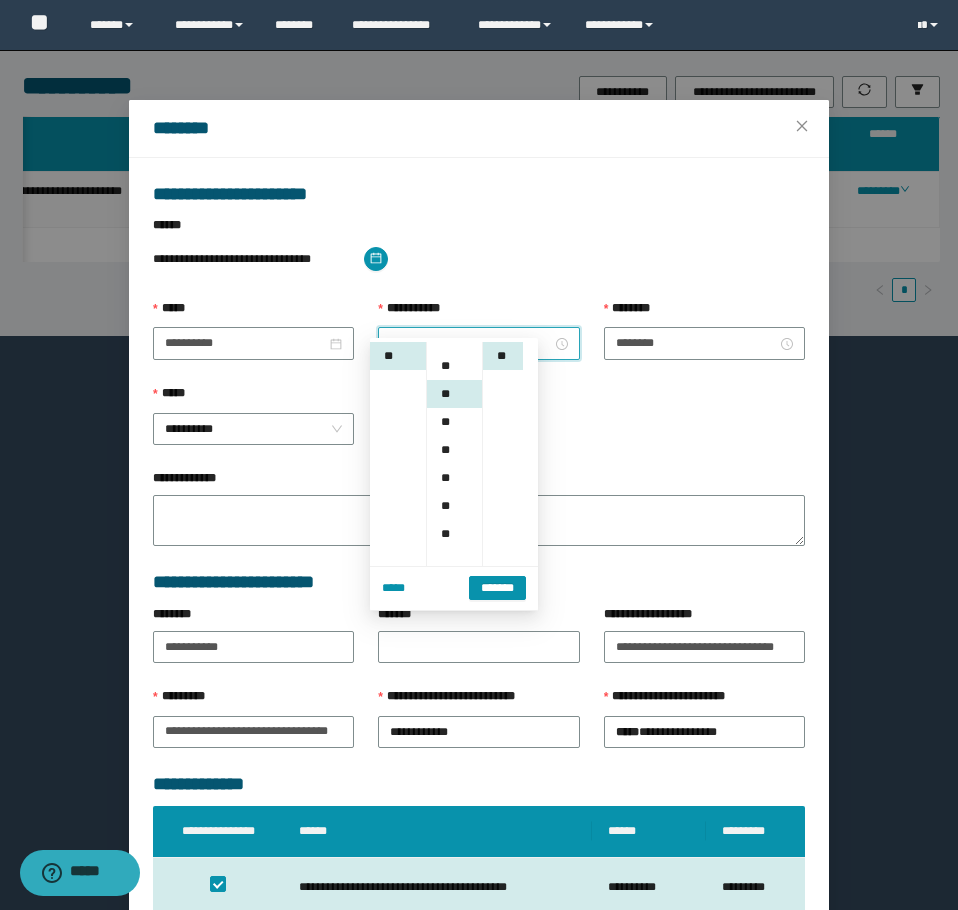 scroll, scrollTop: 168, scrollLeft: 0, axis: vertical 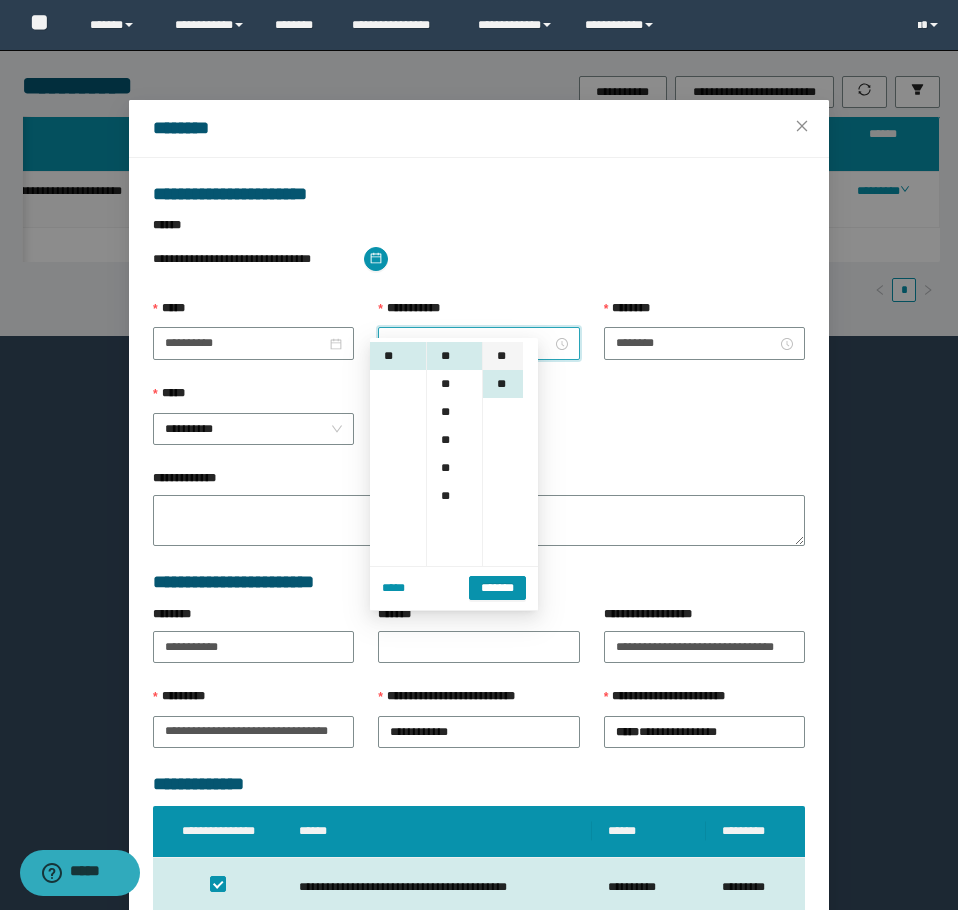 click on "**" at bounding box center (503, 356) 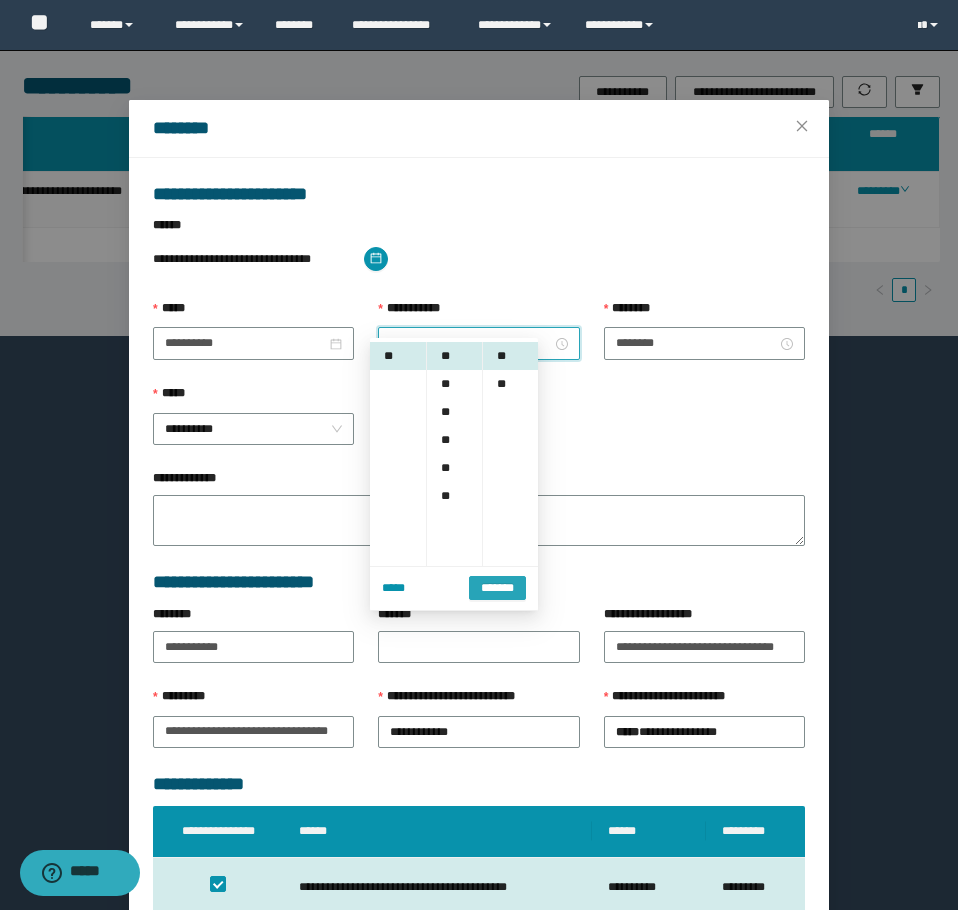 click on "*******" at bounding box center [497, 587] 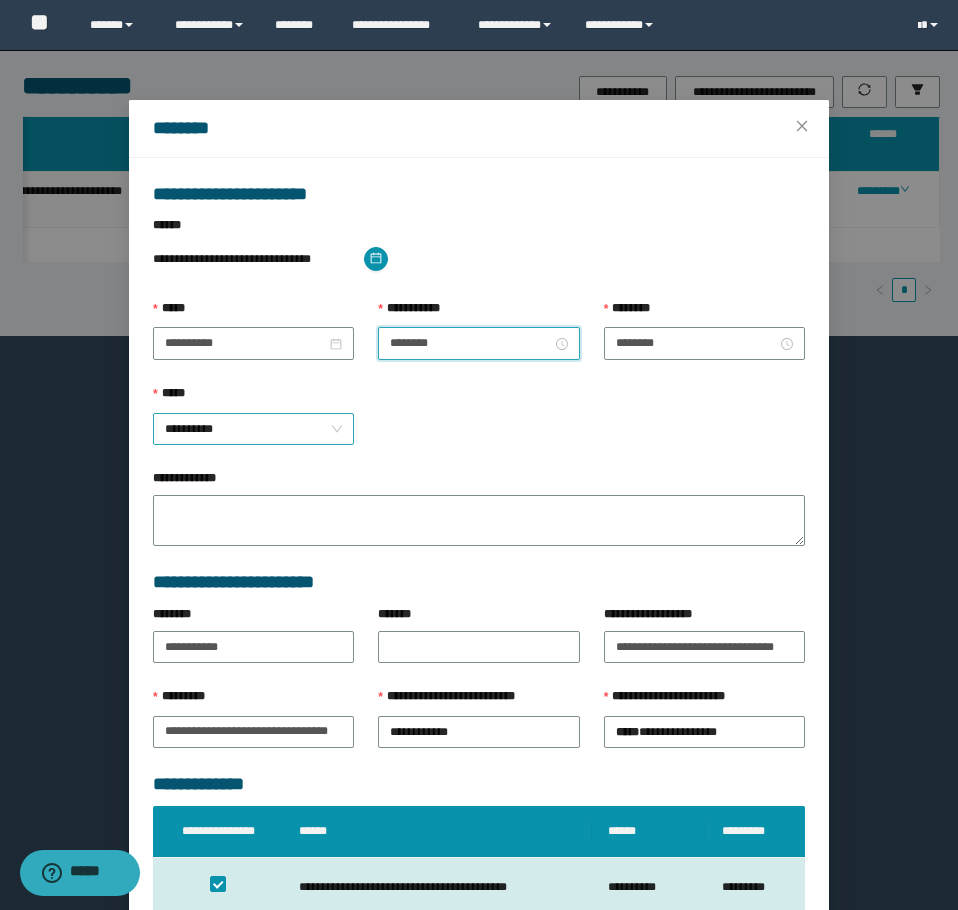 click on "**********" at bounding box center [253, 429] 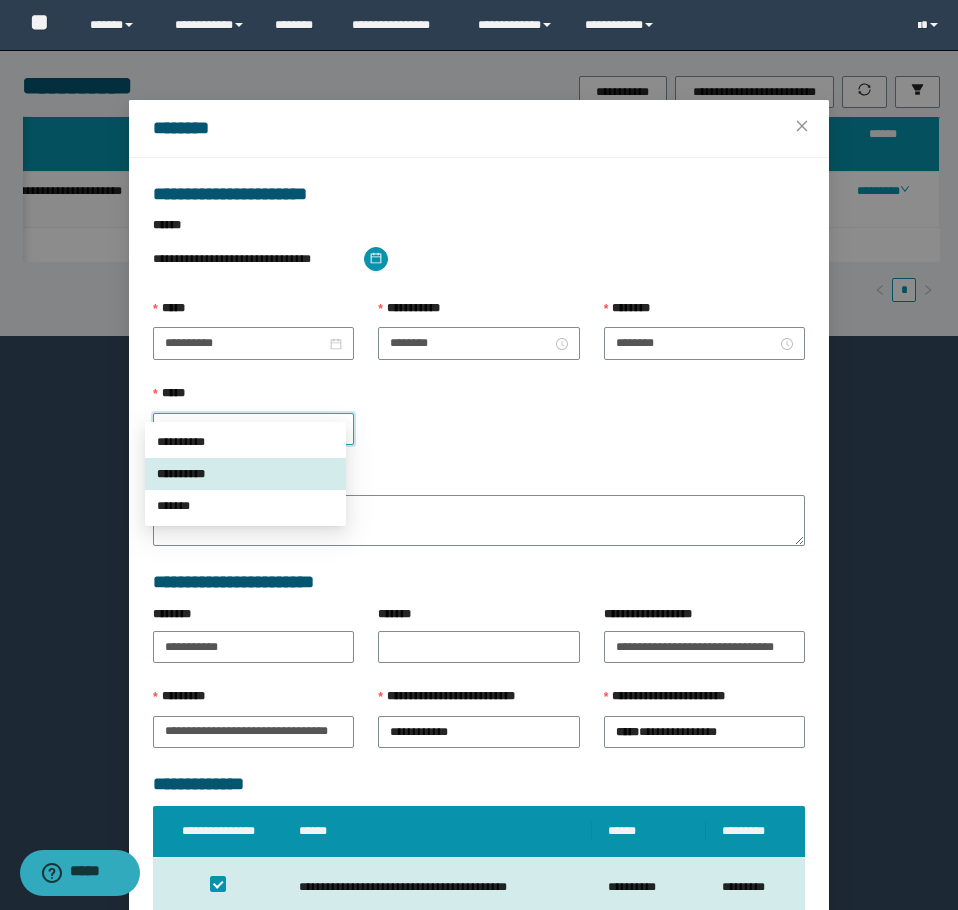 click on "**********" at bounding box center [479, 426] 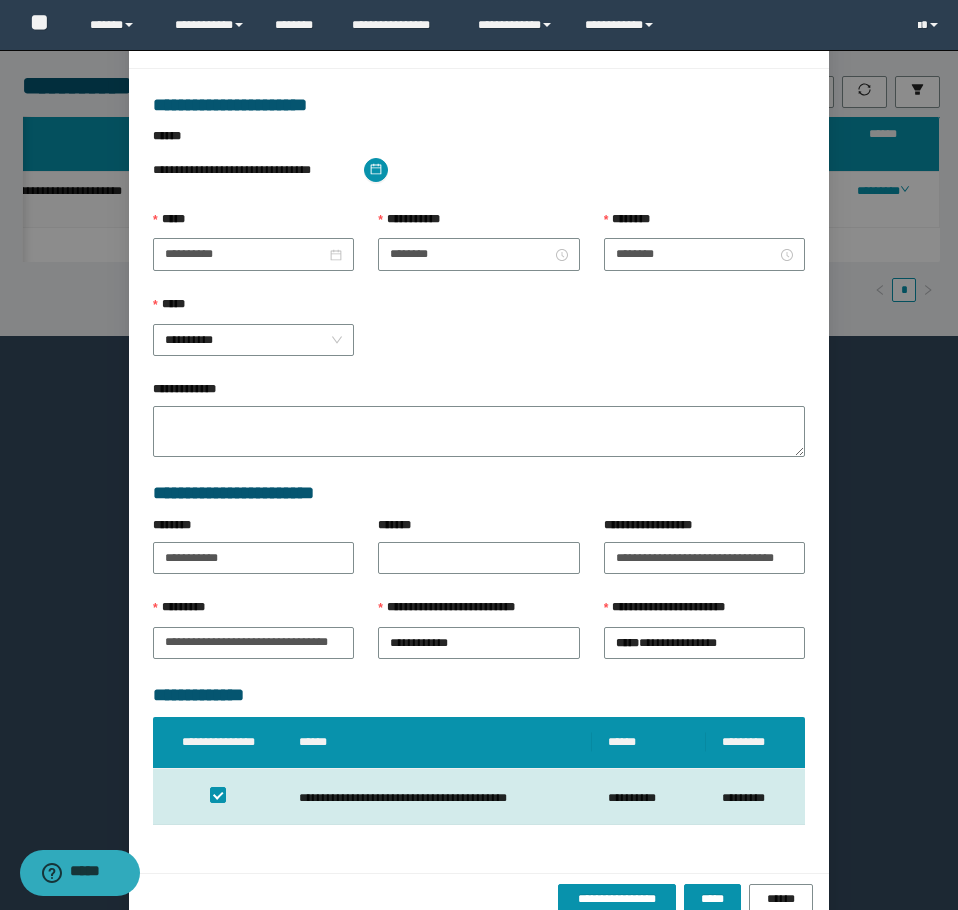 scroll, scrollTop: 124, scrollLeft: 0, axis: vertical 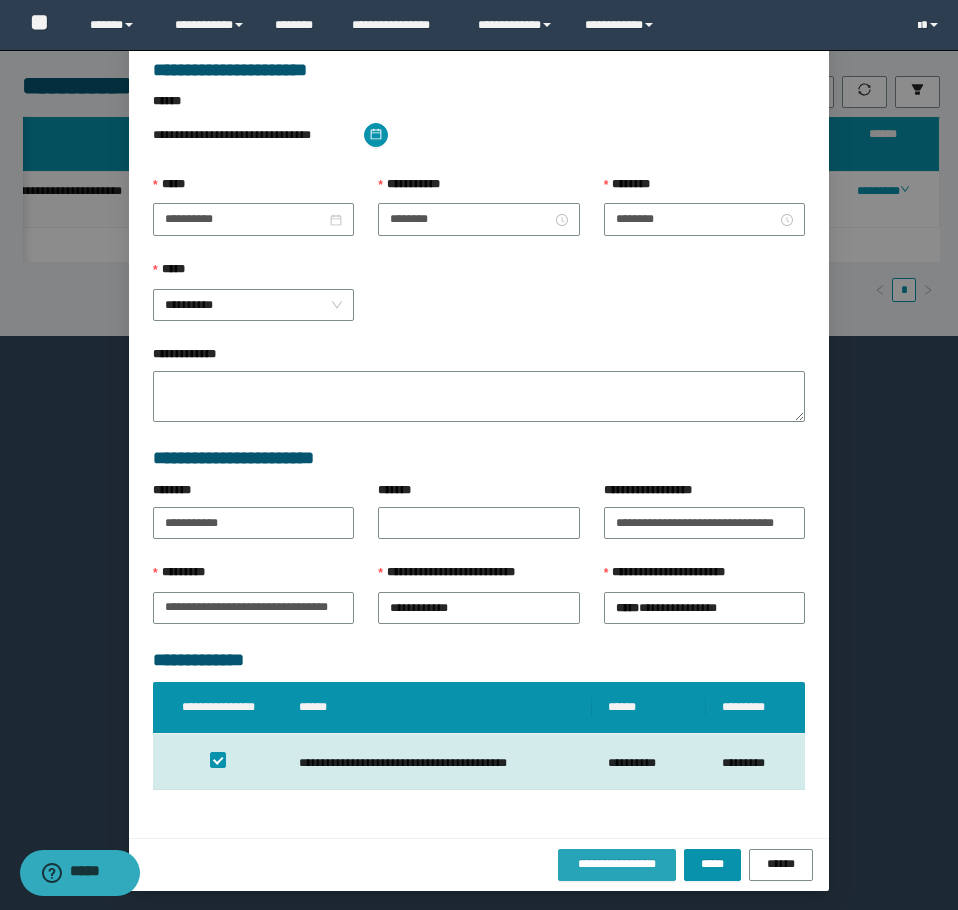click on "**********" at bounding box center [617, 864] 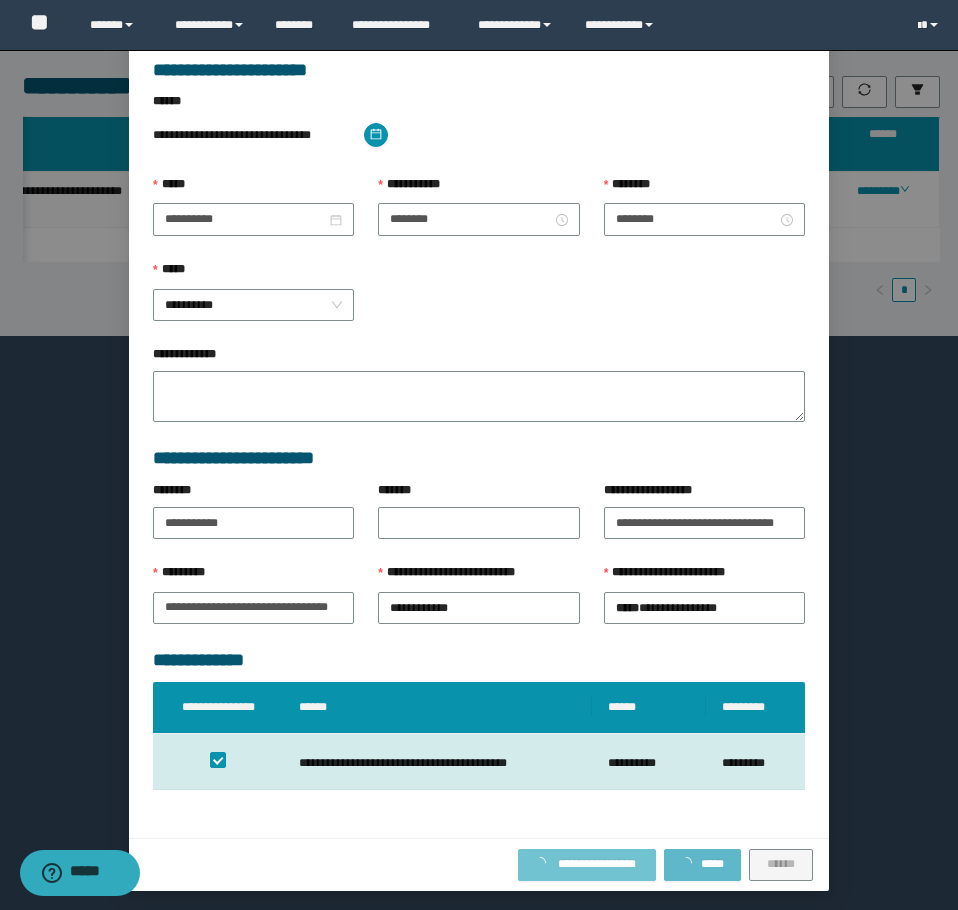 type 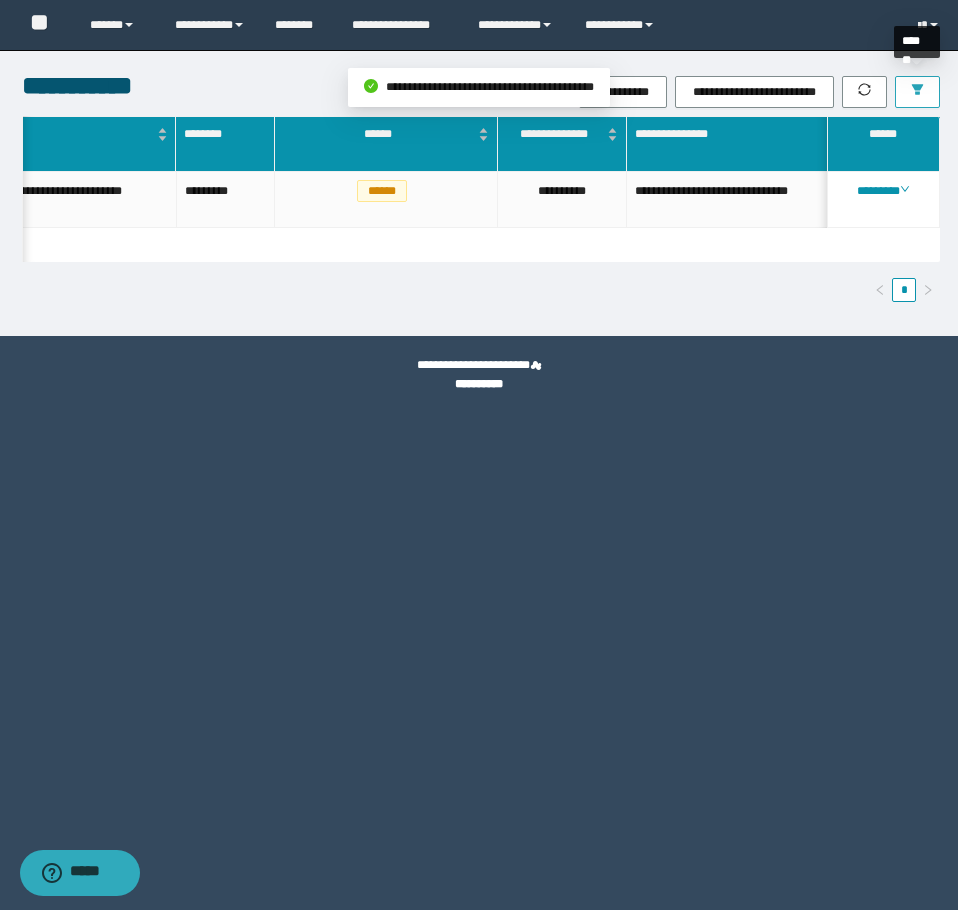 click at bounding box center [917, 92] 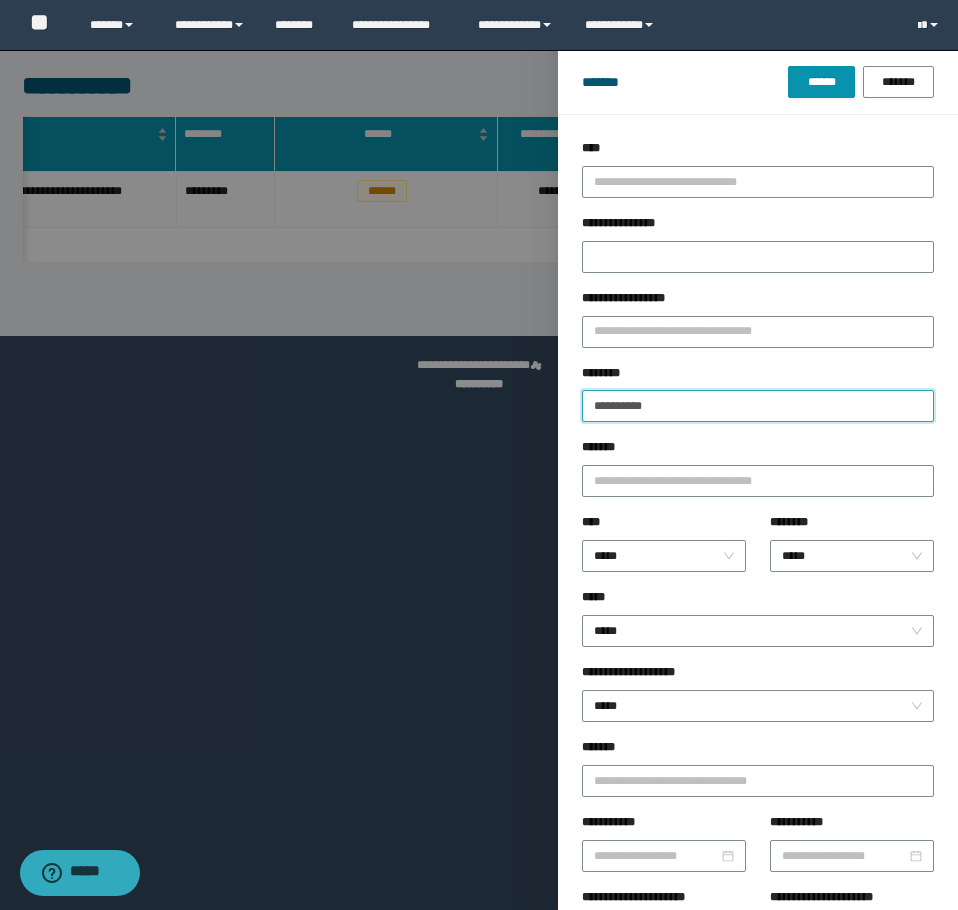 drag, startPoint x: 675, startPoint y: 397, endPoint x: 49, endPoint y: 341, distance: 628.4998 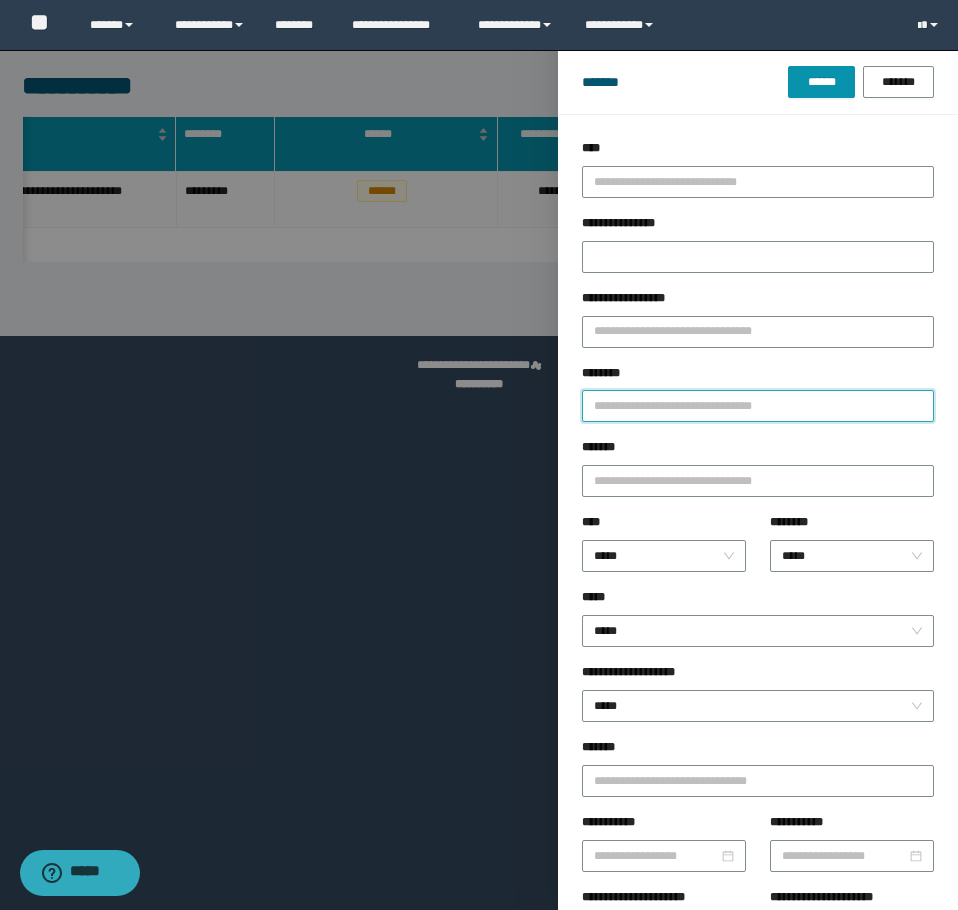 paste on "********" 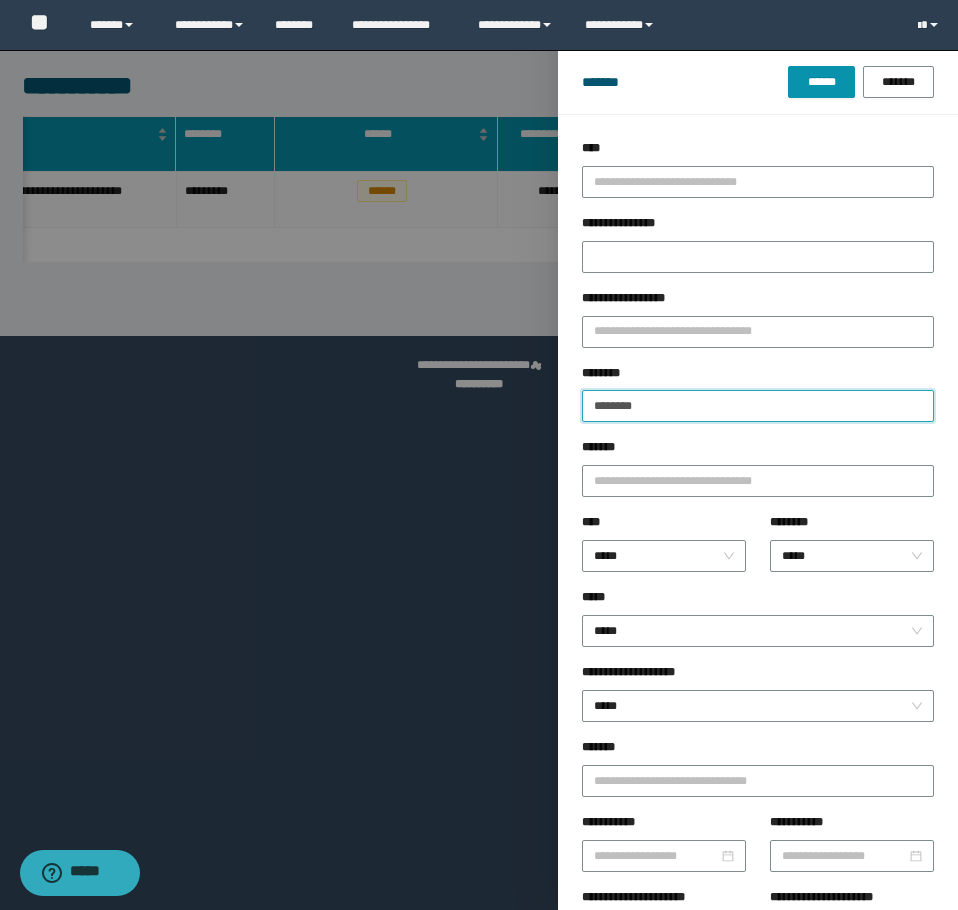 type on "********" 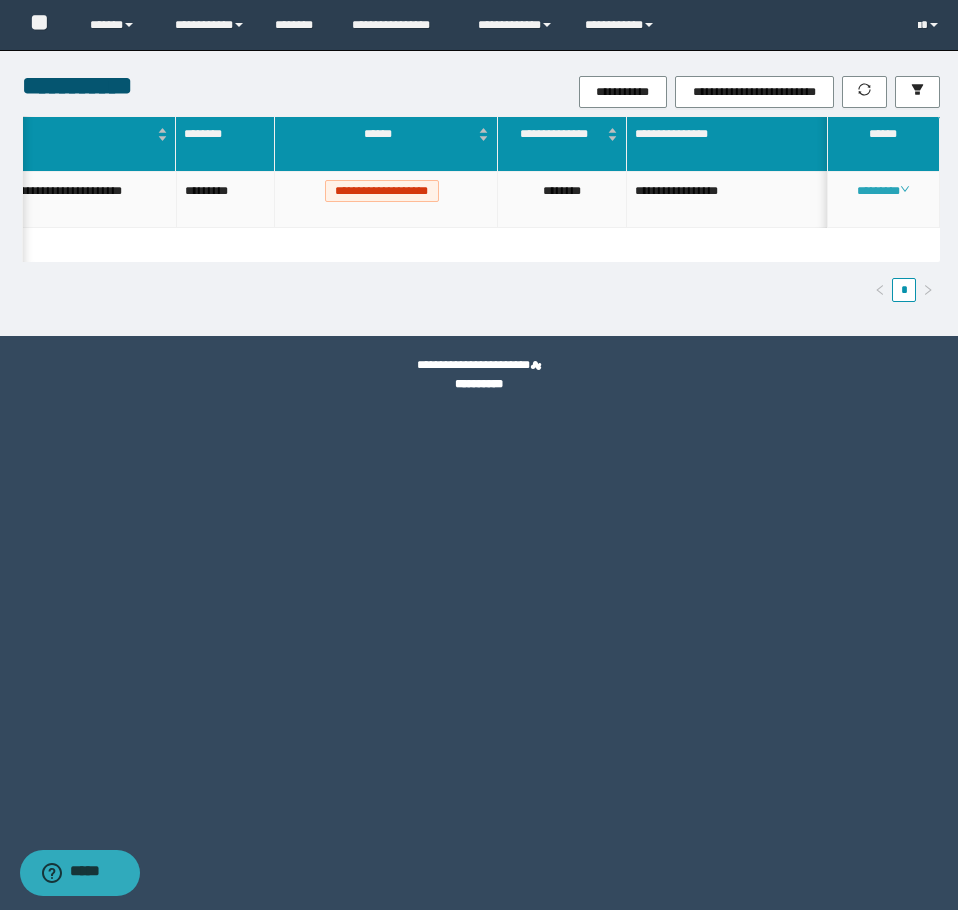 click on "********" at bounding box center [883, 191] 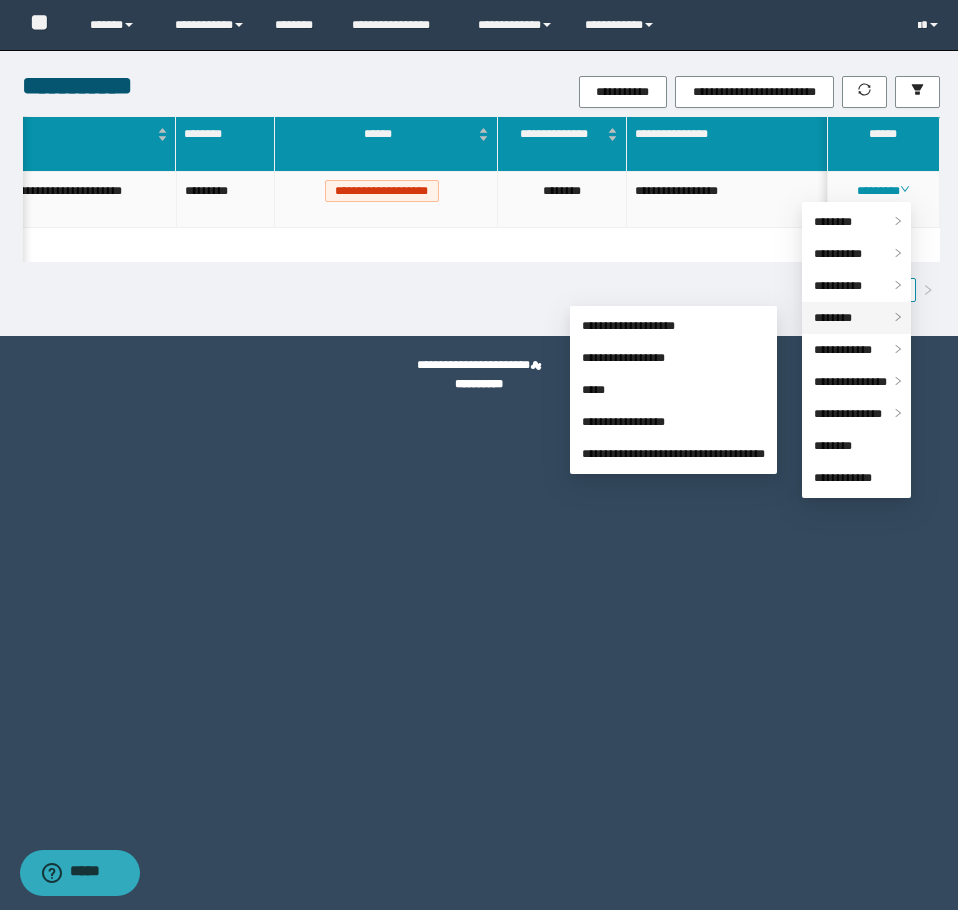 click on "********" at bounding box center (833, 318) 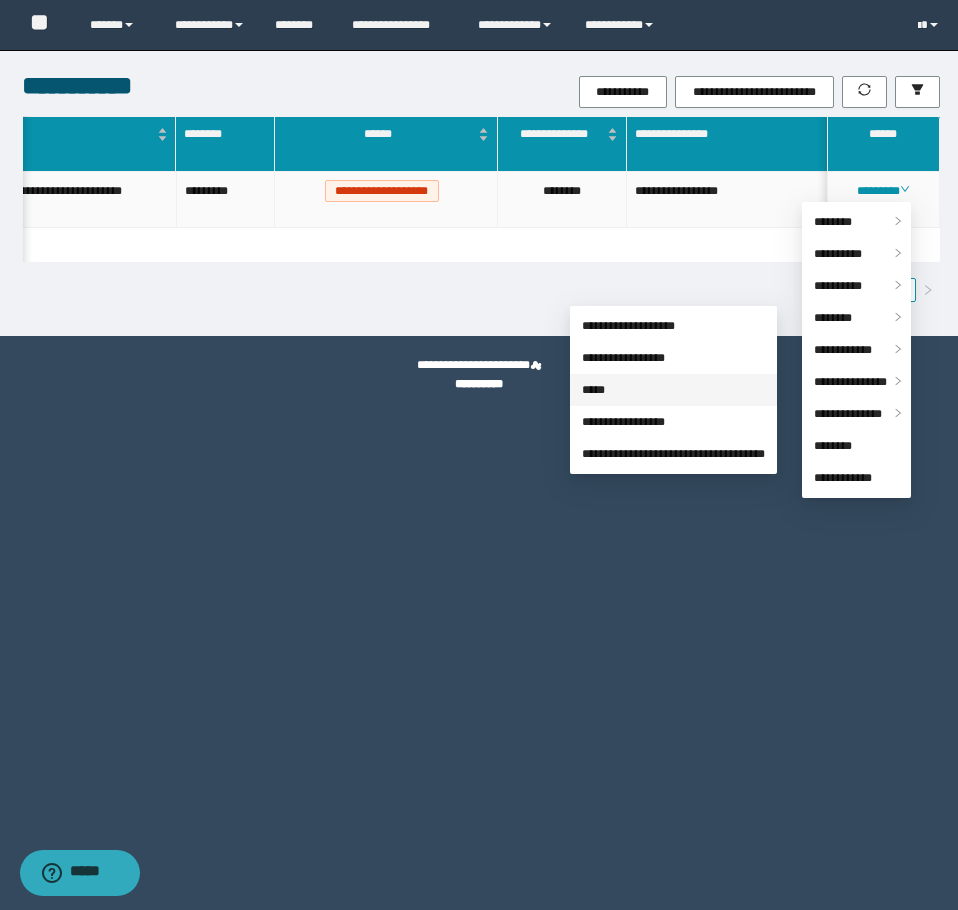 click on "*****" at bounding box center [593, 390] 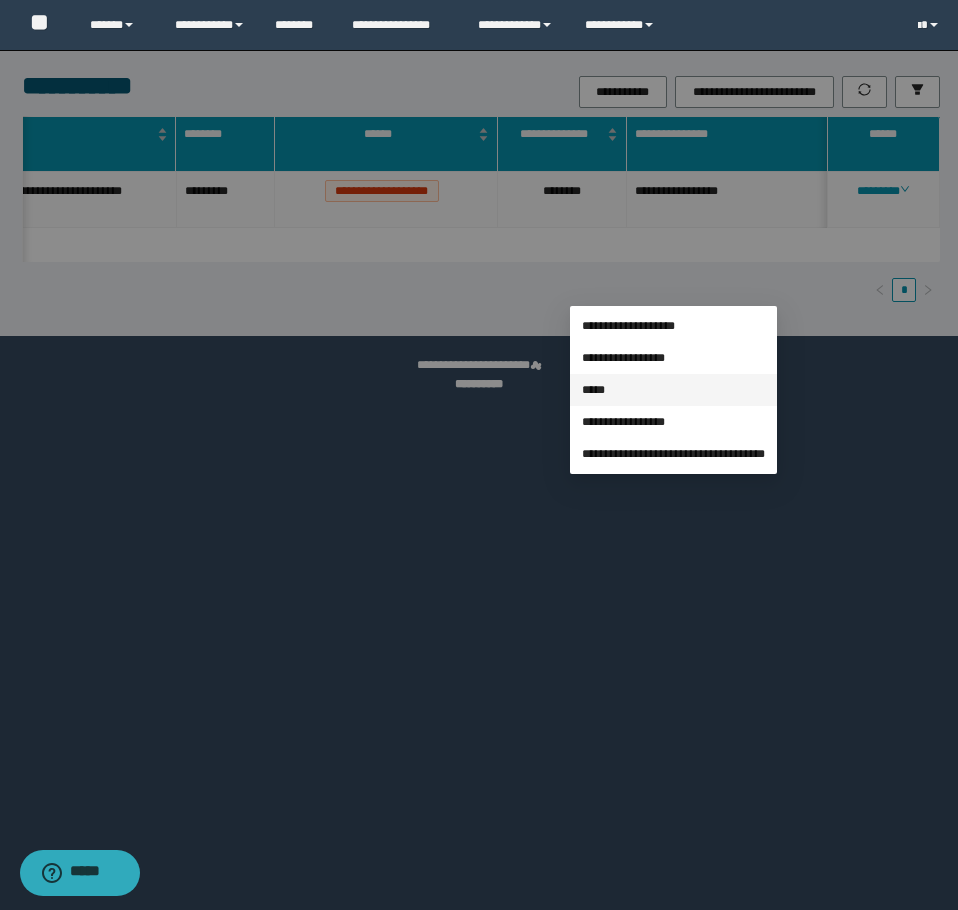 scroll, scrollTop: 24, scrollLeft: 0, axis: vertical 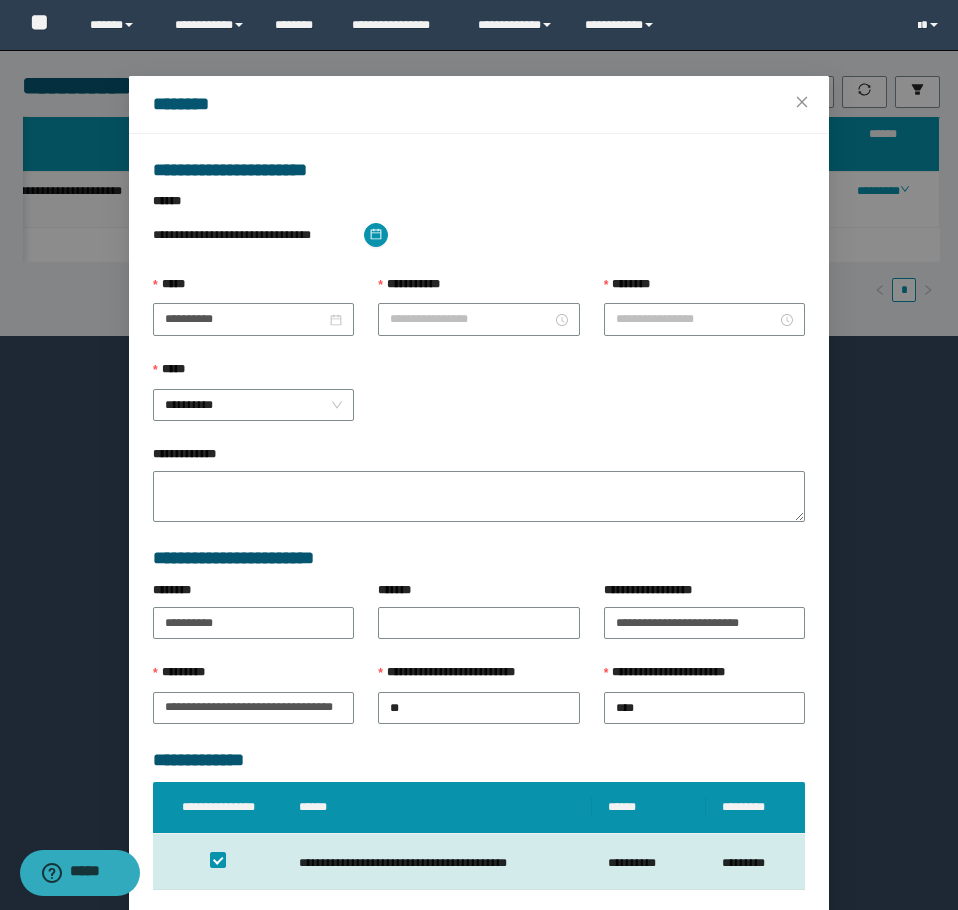 type on "********" 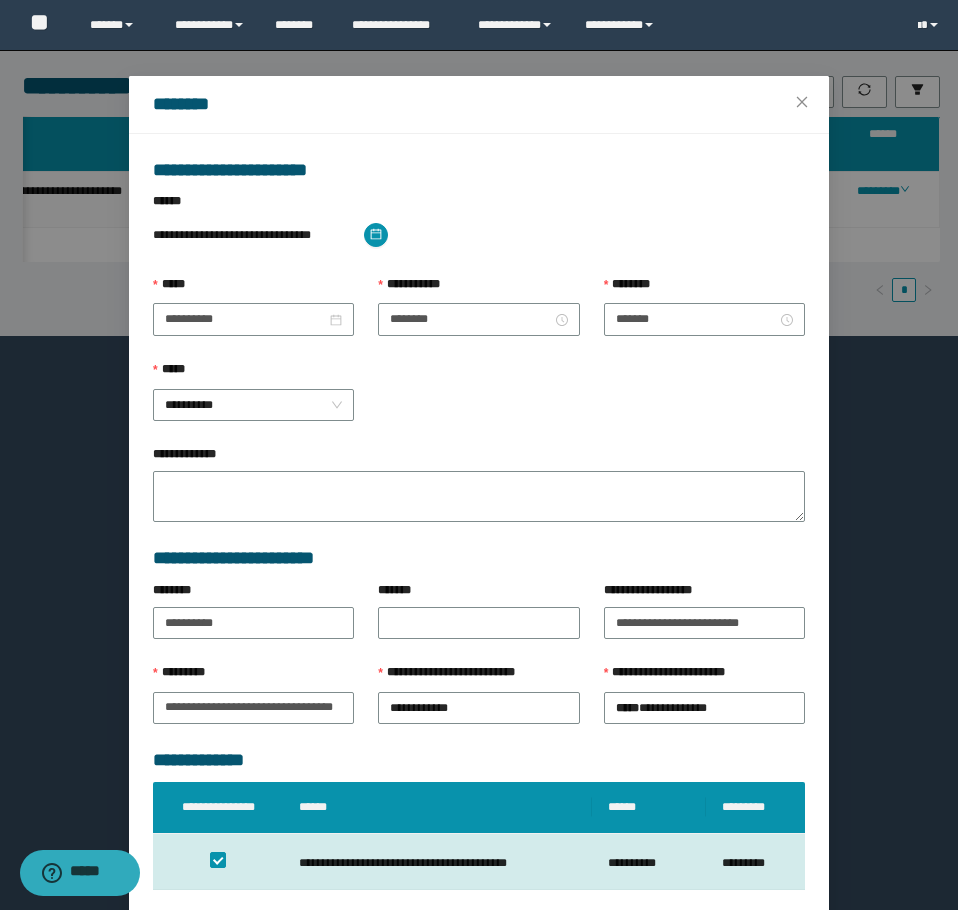drag, startPoint x: 209, startPoint y: 341, endPoint x: 200, endPoint y: 336, distance: 10.29563 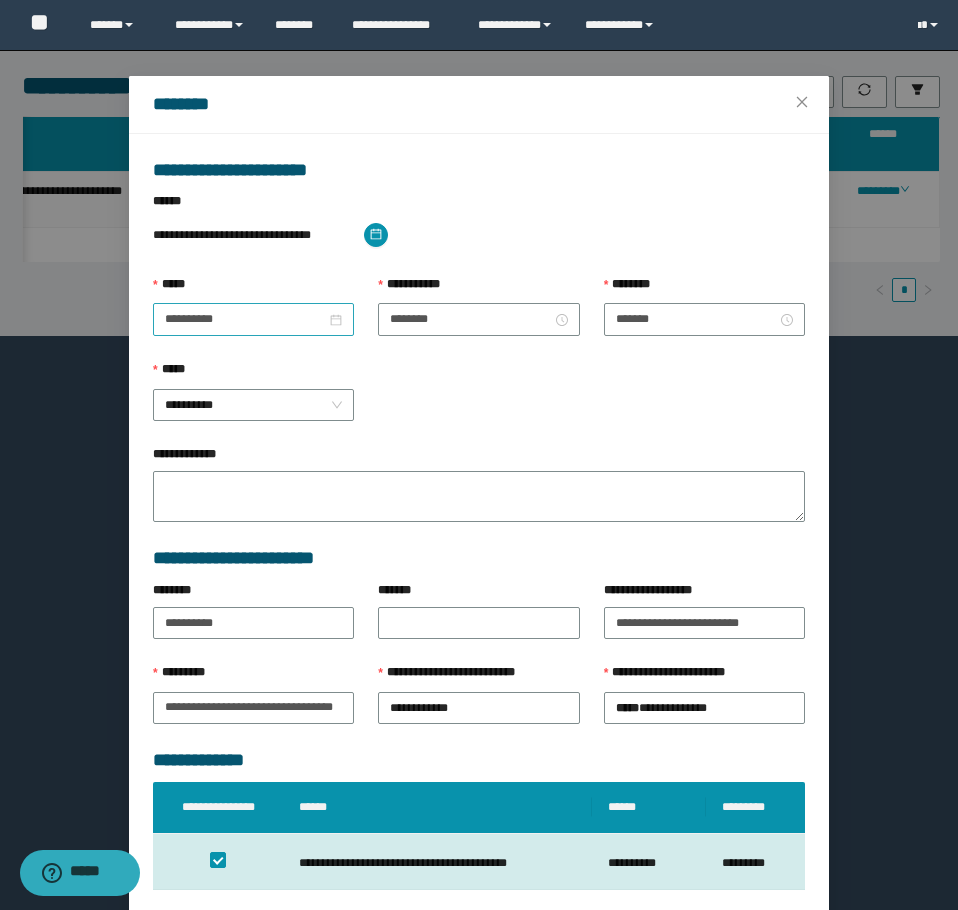 click on "**********" at bounding box center [253, 319] 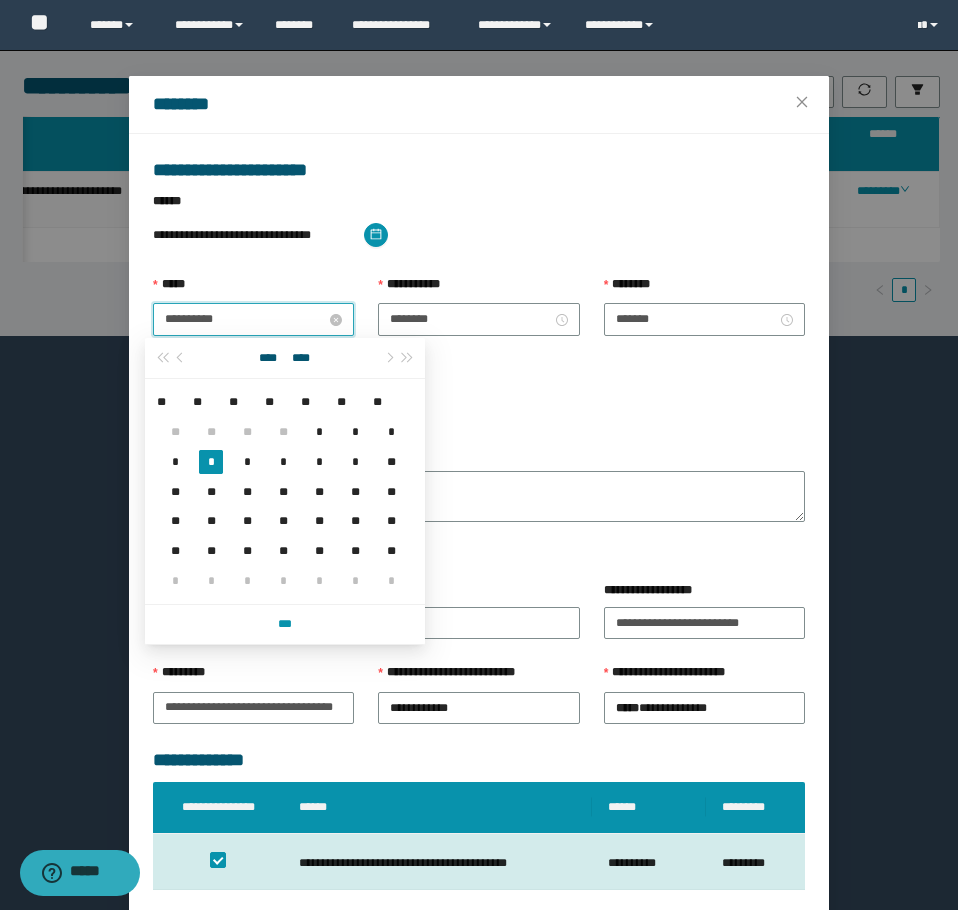 click on "**********" at bounding box center [245, 319] 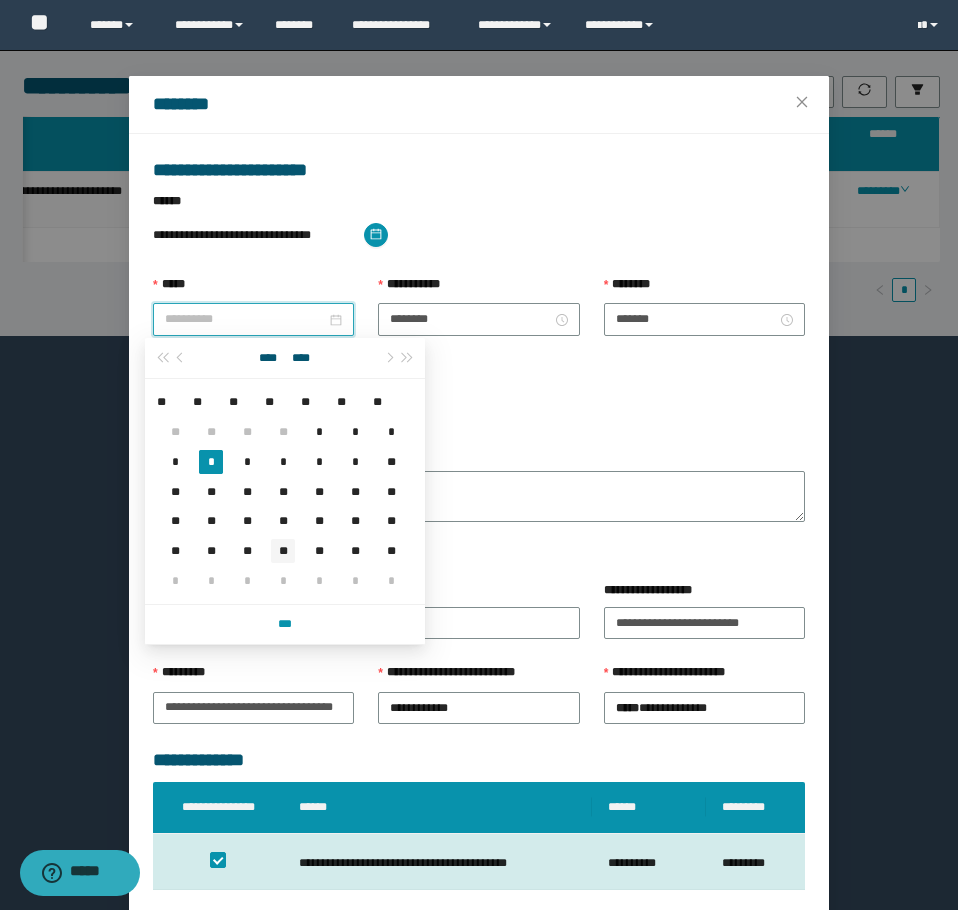 type on "**********" 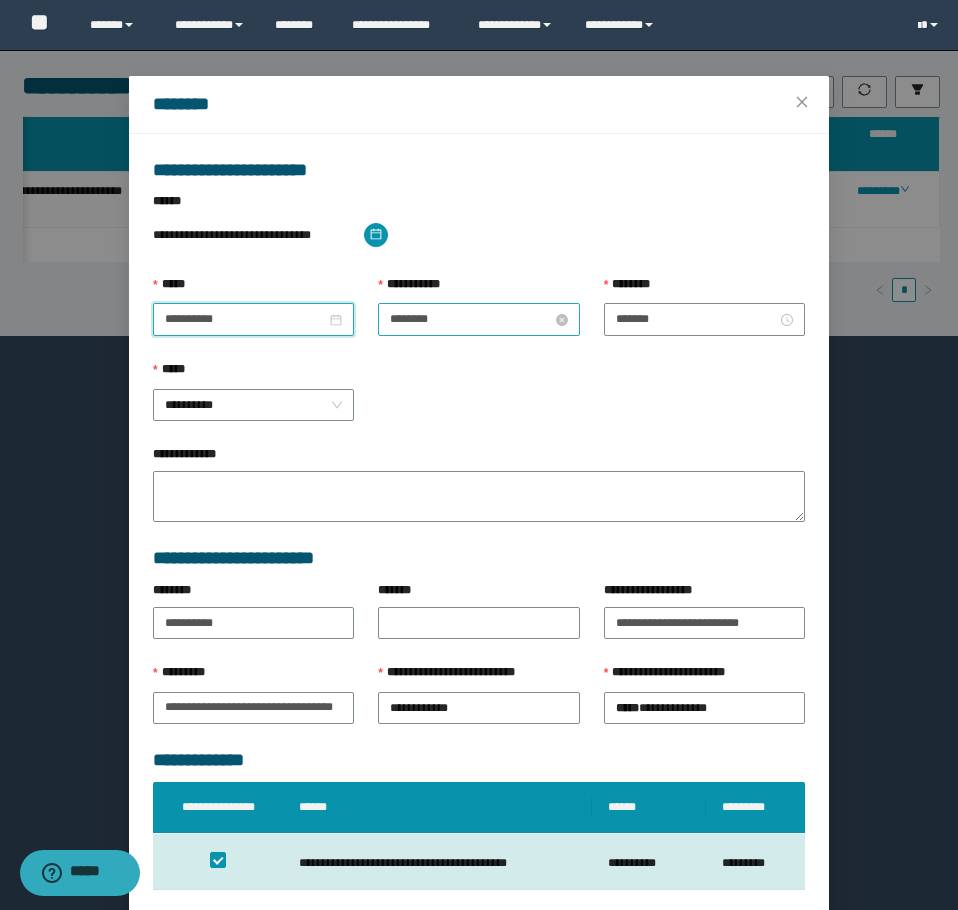 click on "********" at bounding box center (470, 319) 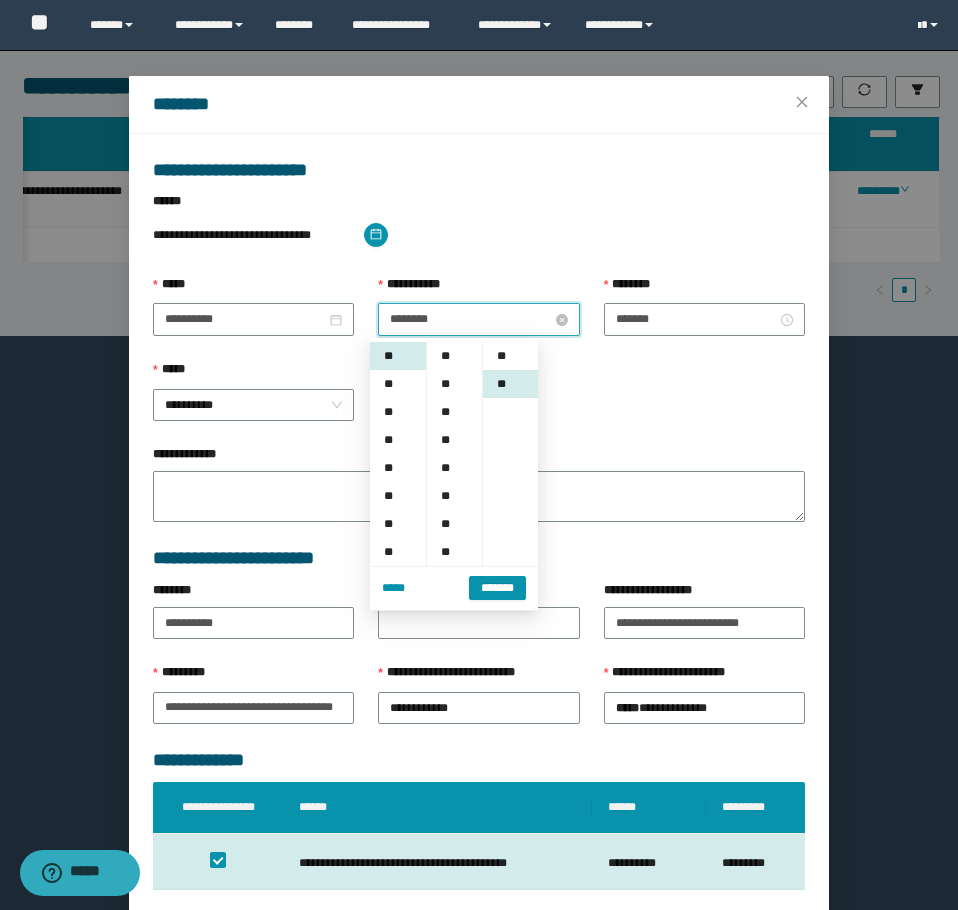 scroll, scrollTop: 252, scrollLeft: 0, axis: vertical 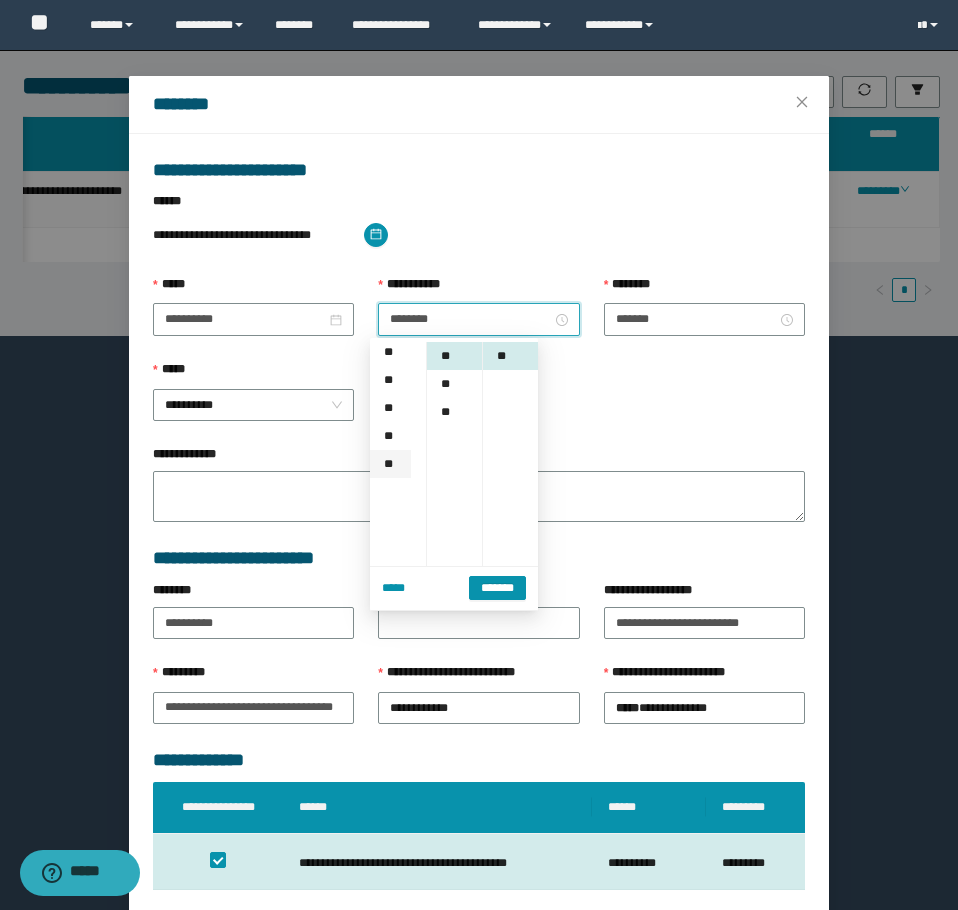 click on "**" at bounding box center [390, 464] 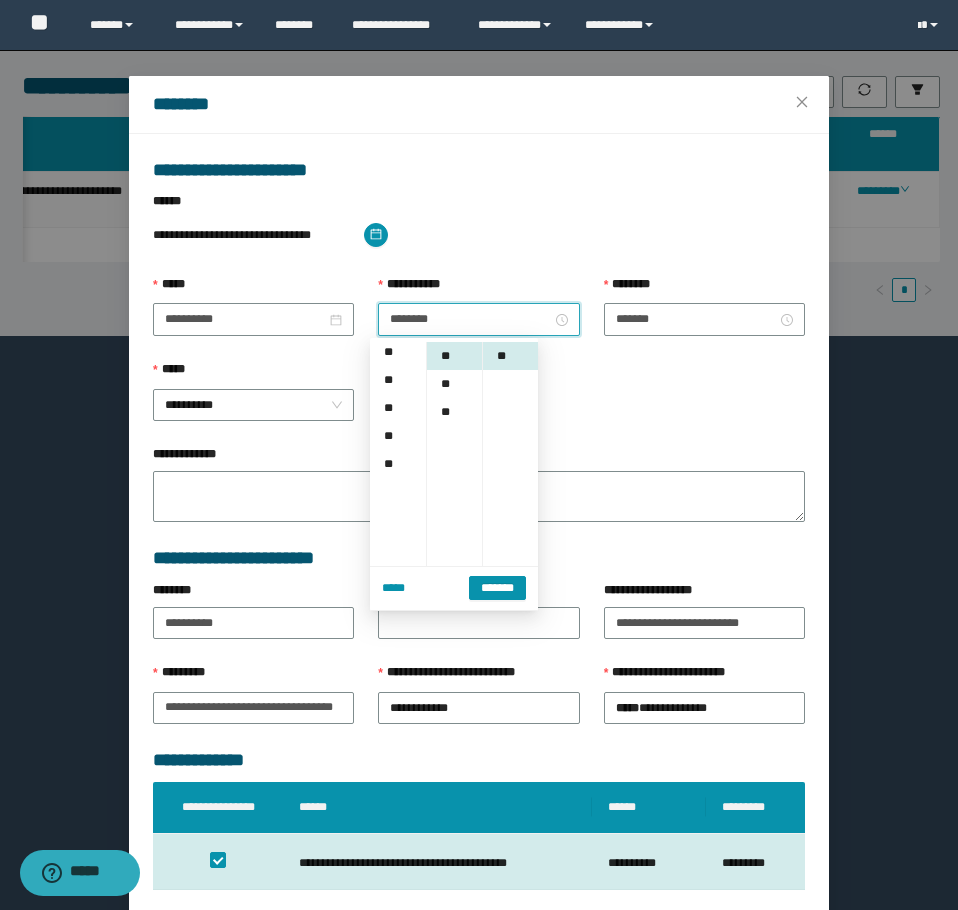 type on "********" 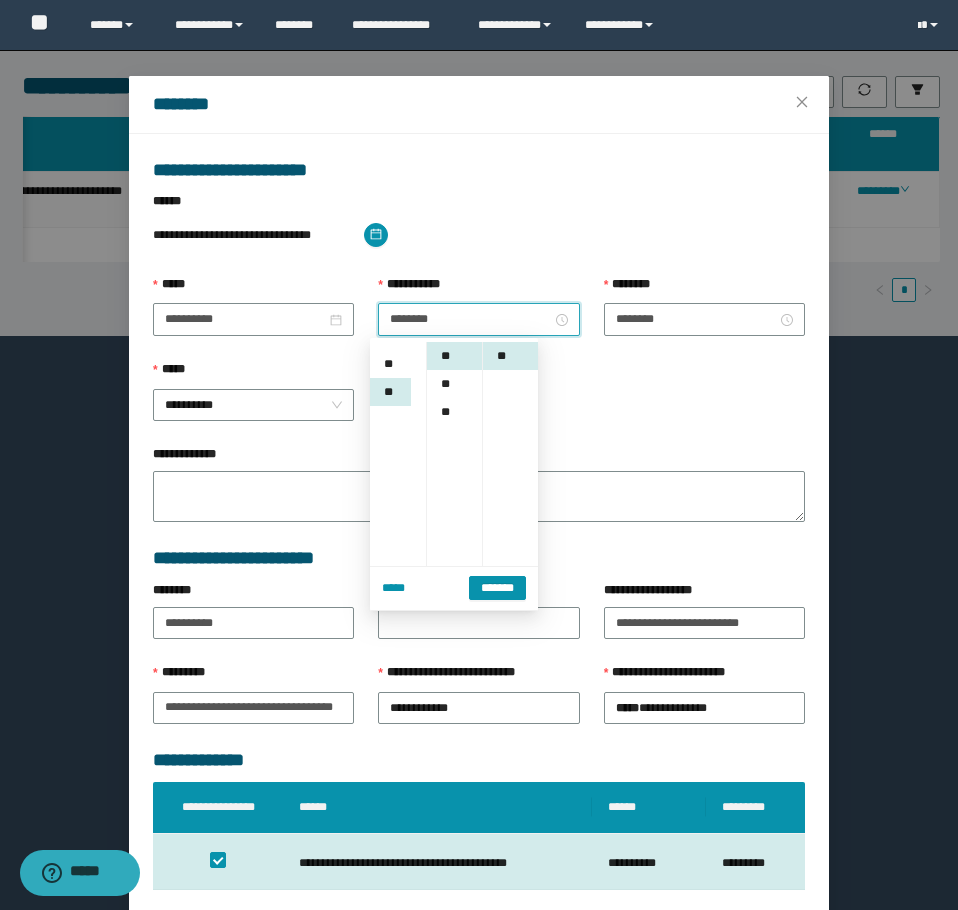 scroll, scrollTop: 308, scrollLeft: 0, axis: vertical 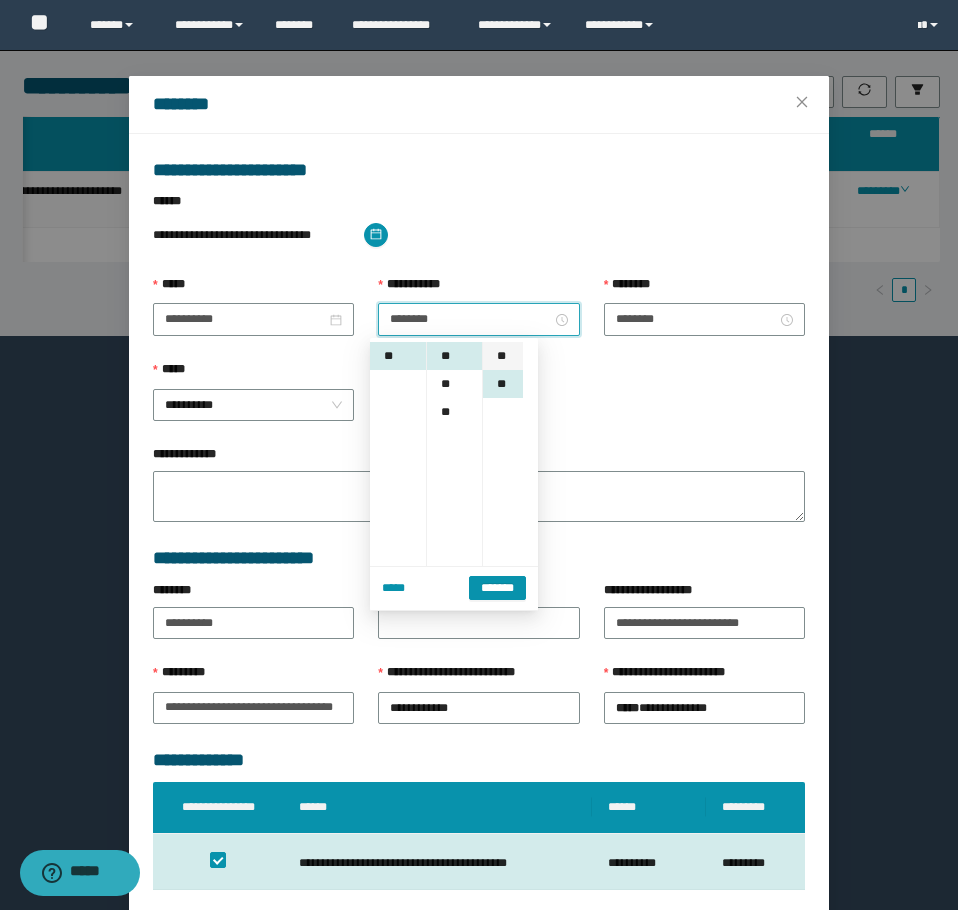 click on "**" at bounding box center (503, 356) 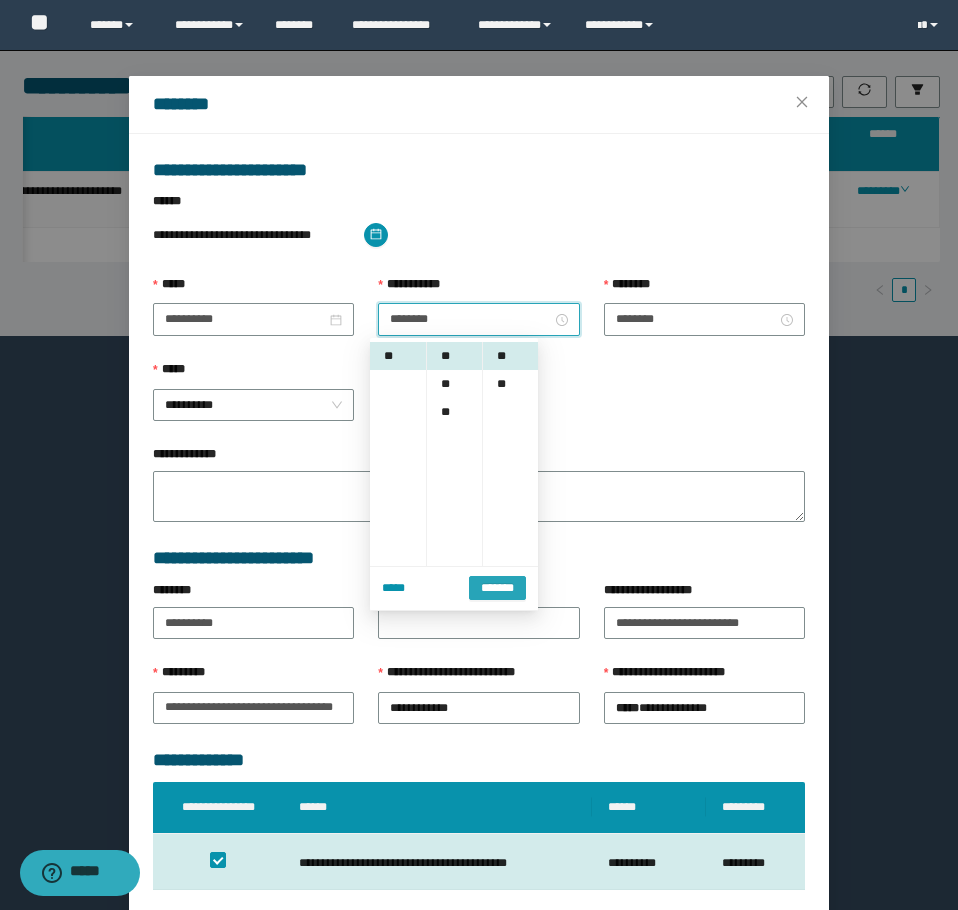 click on "*******" at bounding box center [497, 588] 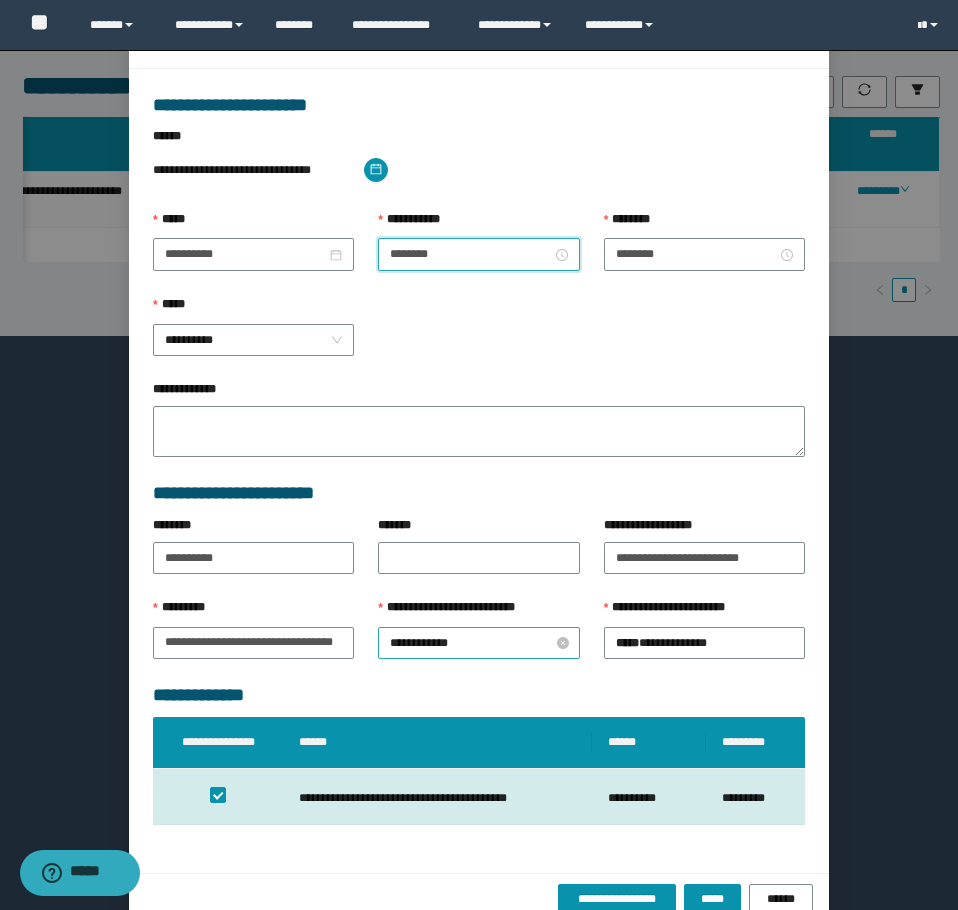 scroll, scrollTop: 124, scrollLeft: 0, axis: vertical 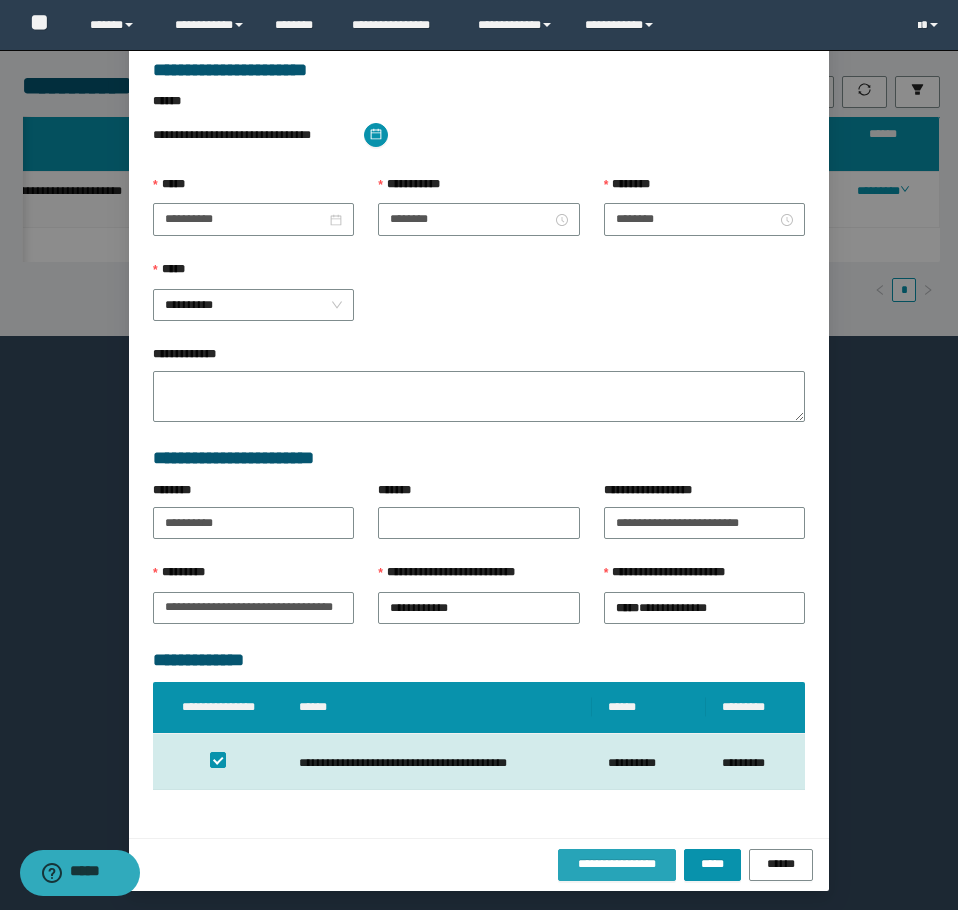click on "**********" at bounding box center [617, 864] 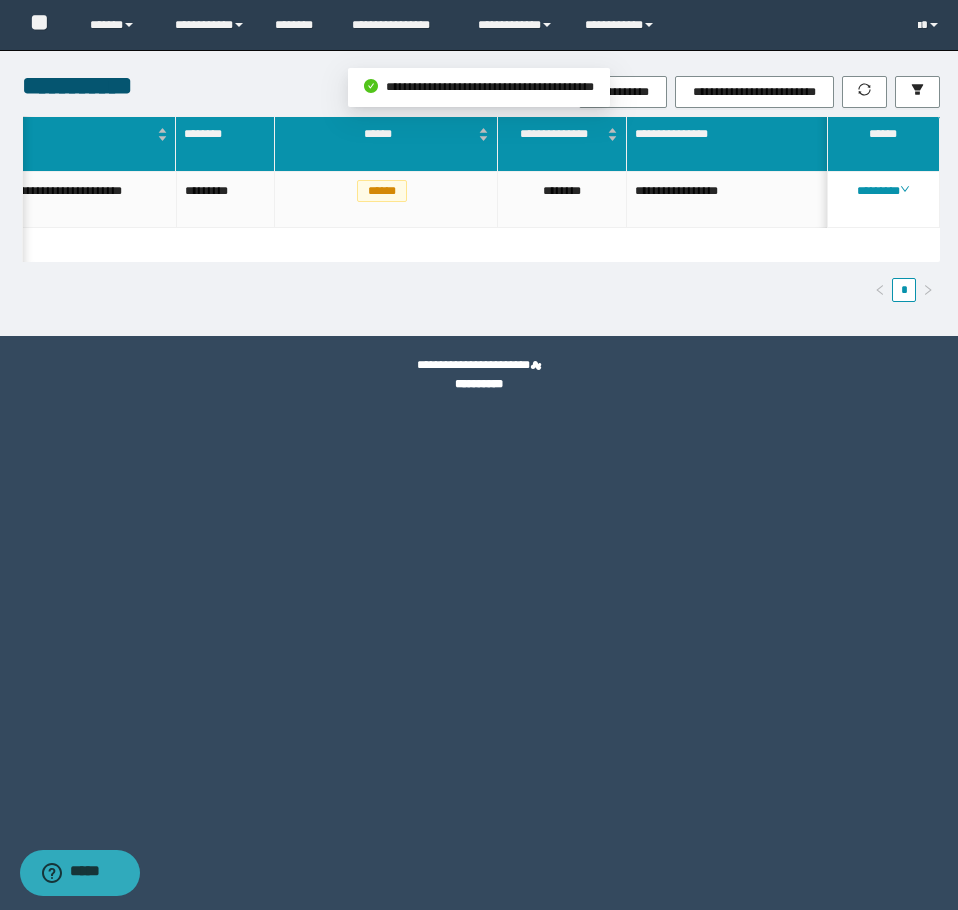scroll, scrollTop: 0, scrollLeft: 0, axis: both 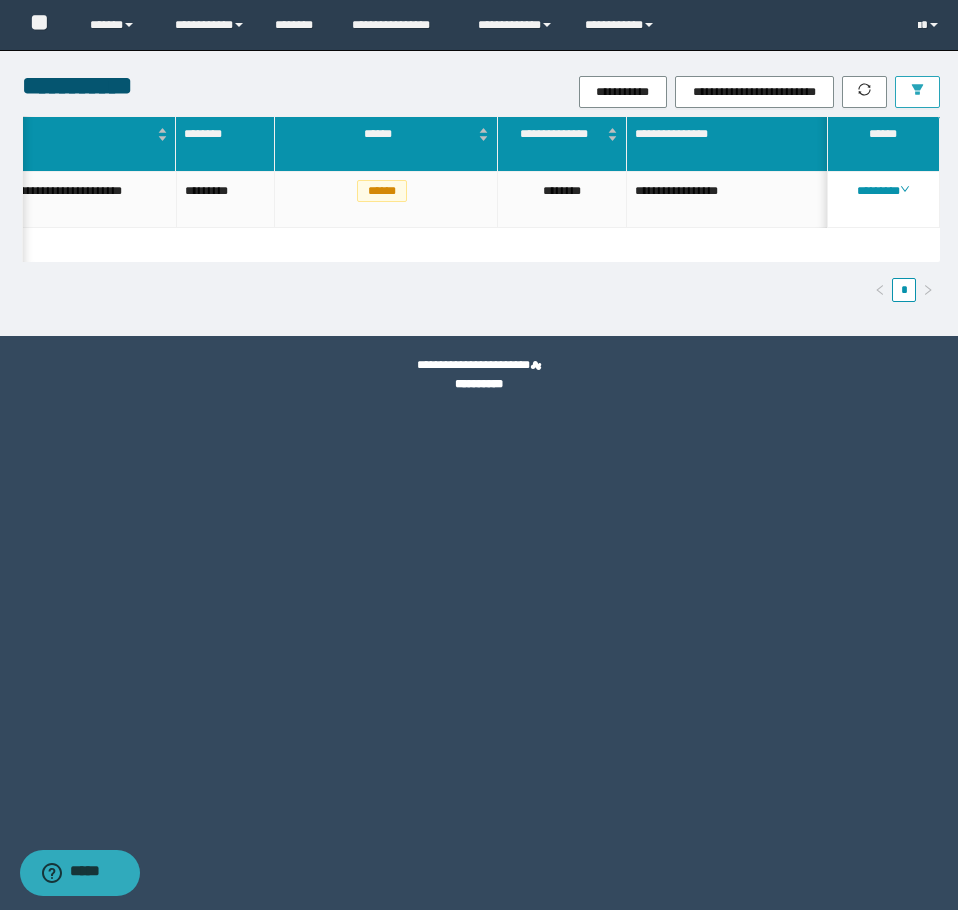 click 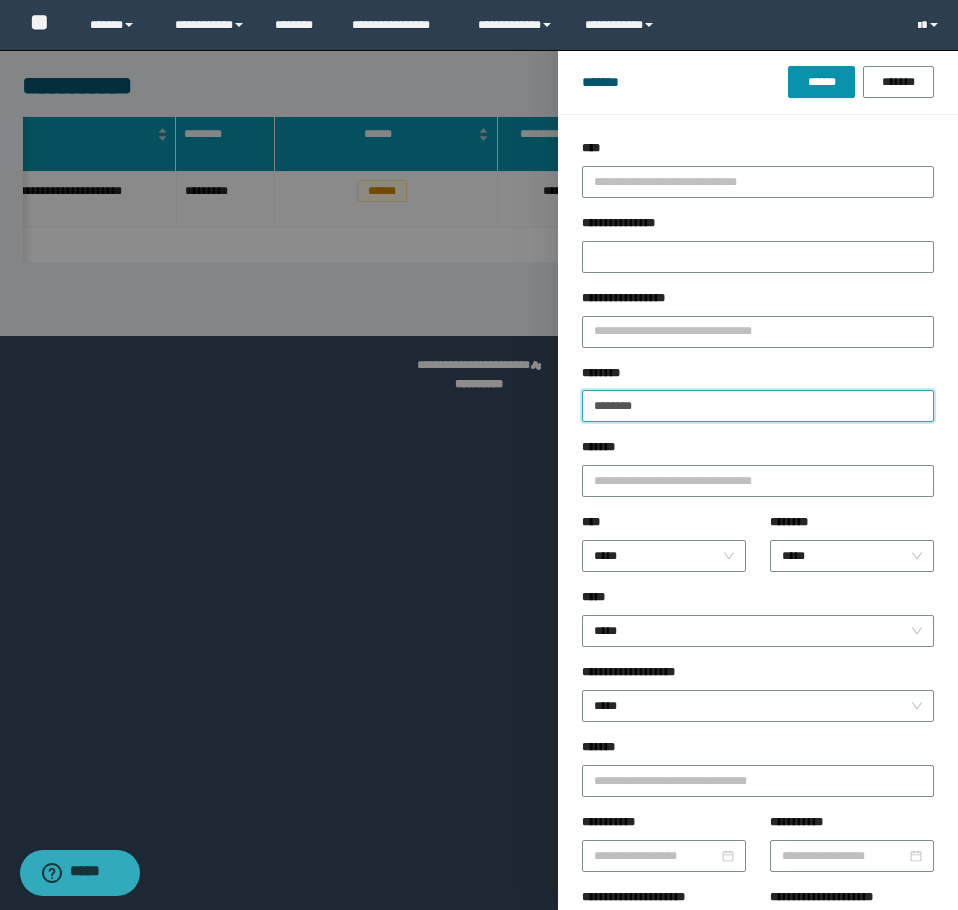 drag, startPoint x: 661, startPoint y: 407, endPoint x: 307, endPoint y: 423, distance: 354.3614 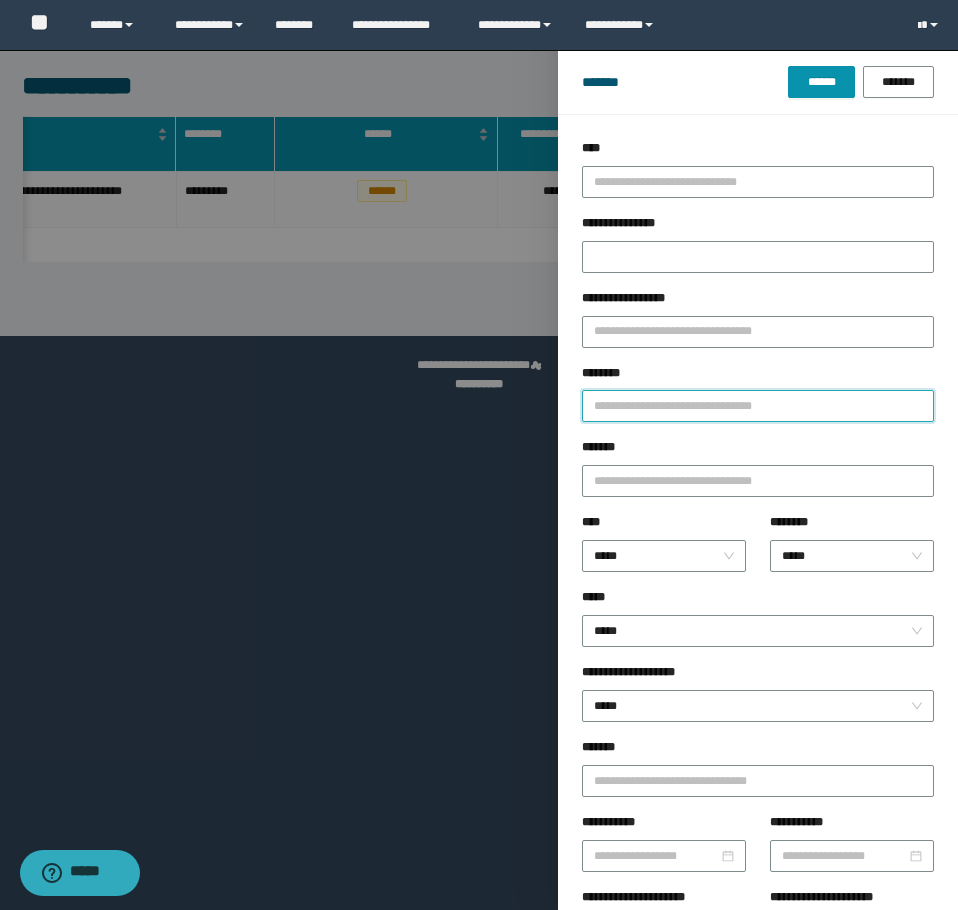 paste on "**********" 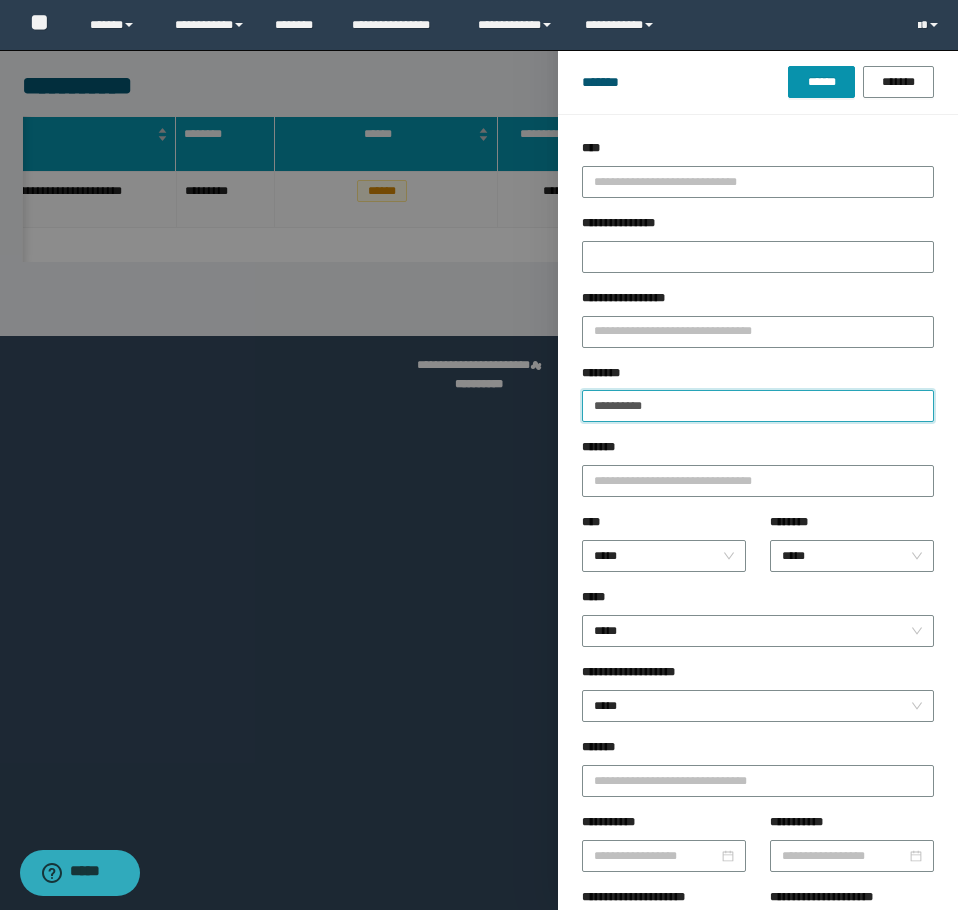 type on "**********" 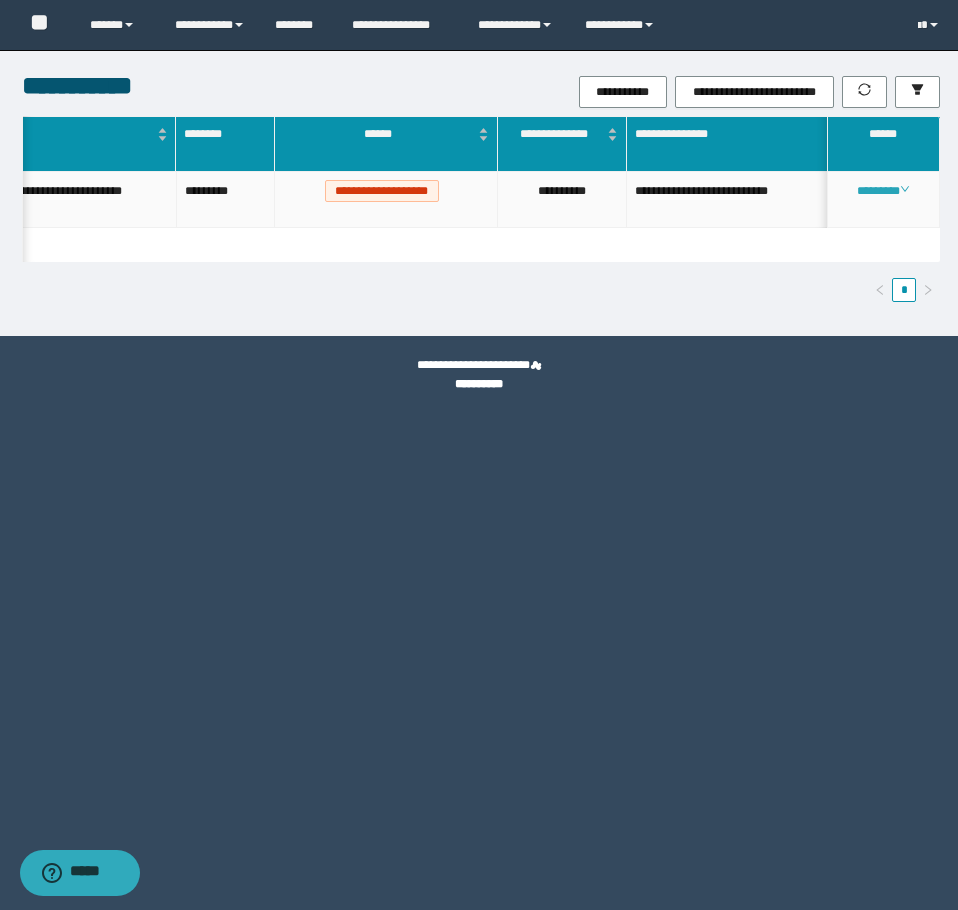 click on "********" at bounding box center (883, 191) 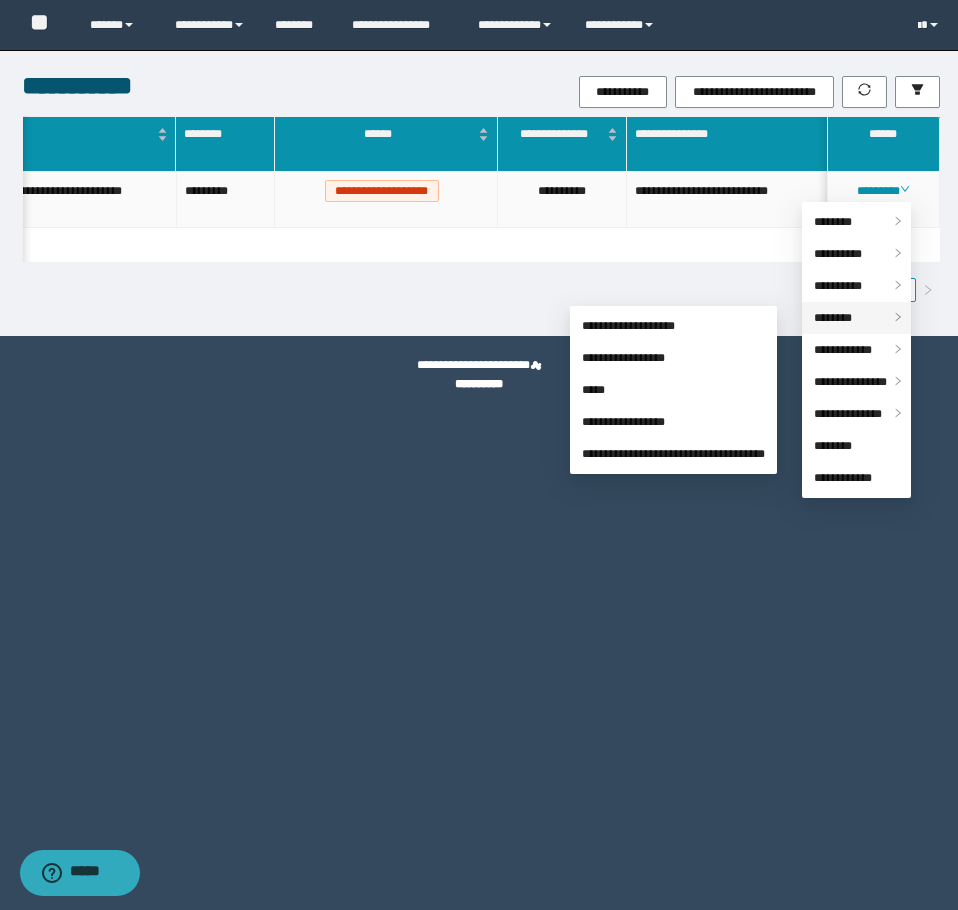 click on "********" at bounding box center (856, 318) 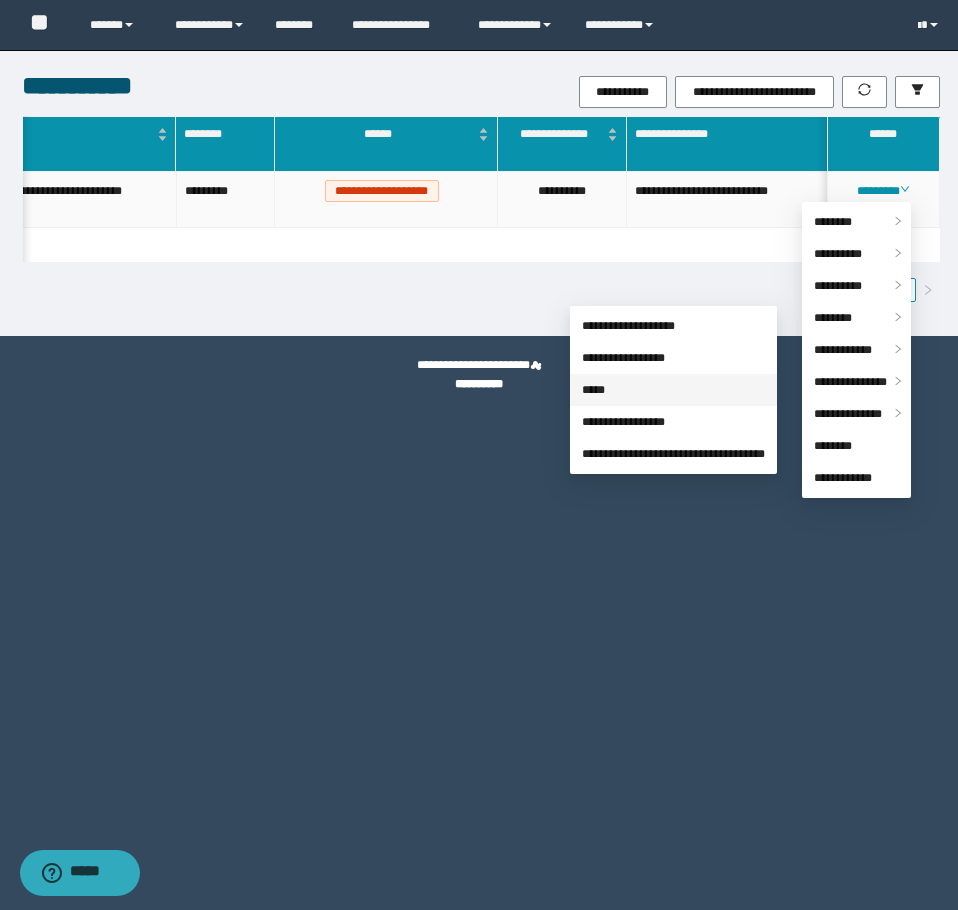 click on "*****" at bounding box center [593, 390] 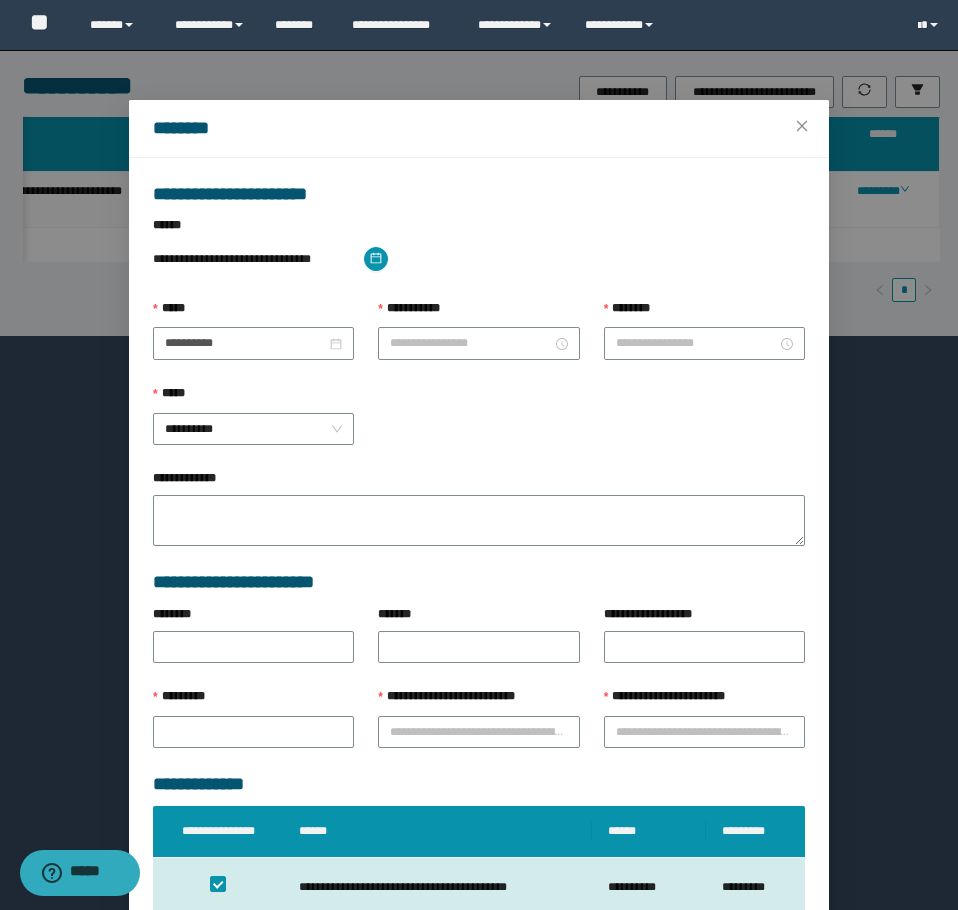 type on "**********" 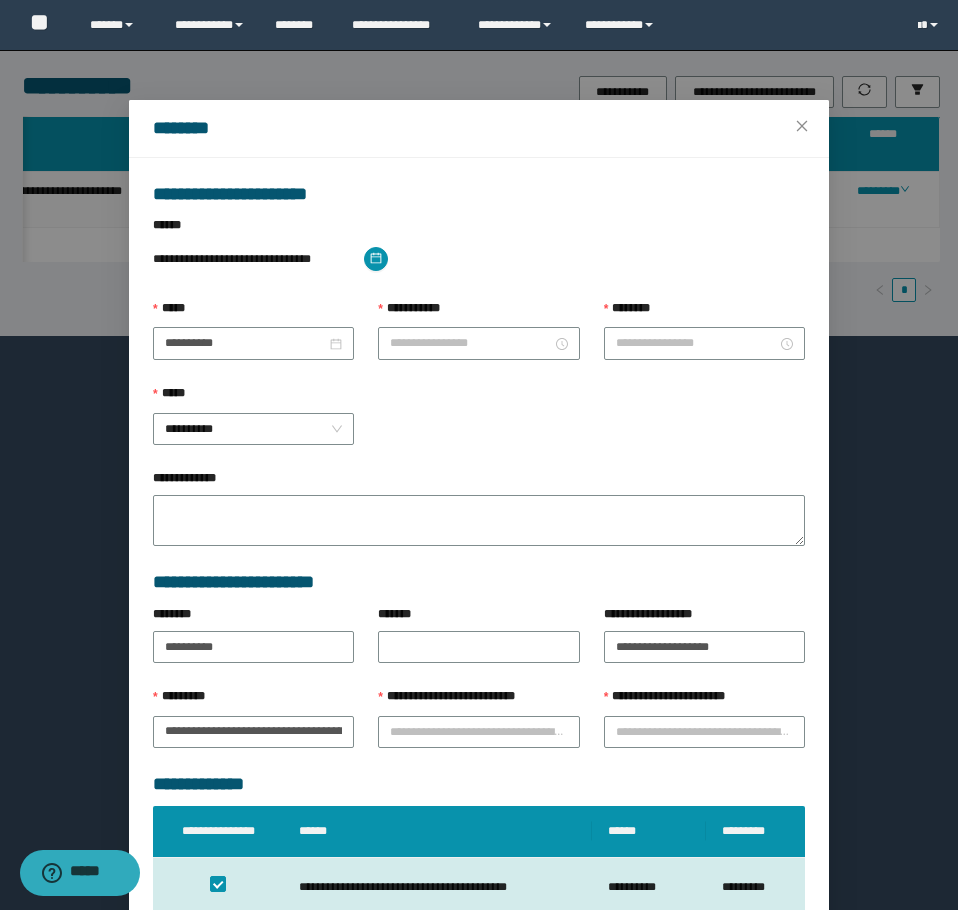 type on "********" 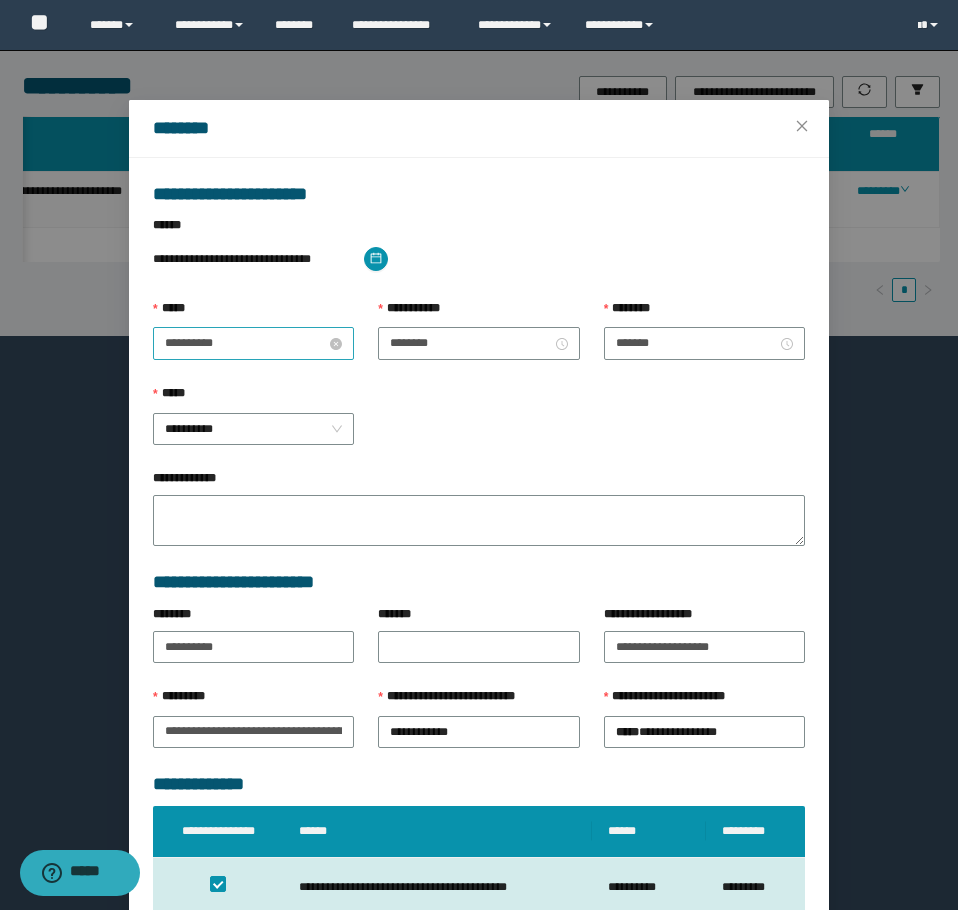 click on "**********" at bounding box center [245, 343] 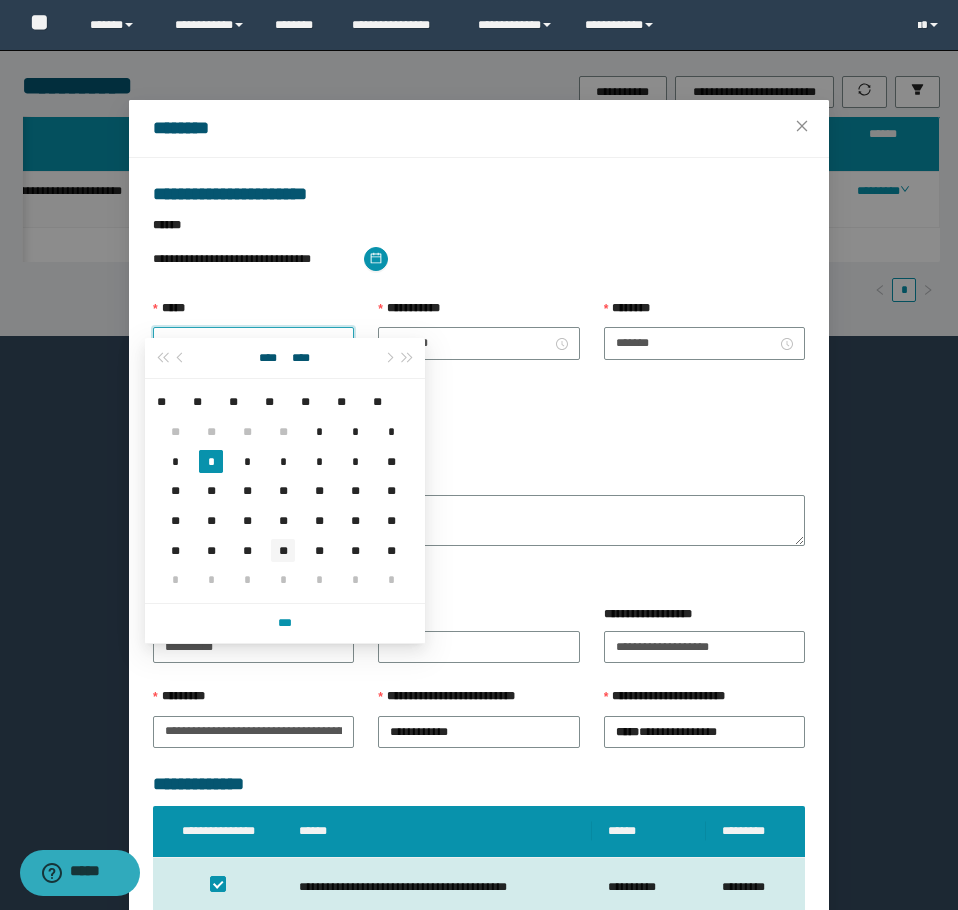 click on "**" at bounding box center [283, 551] 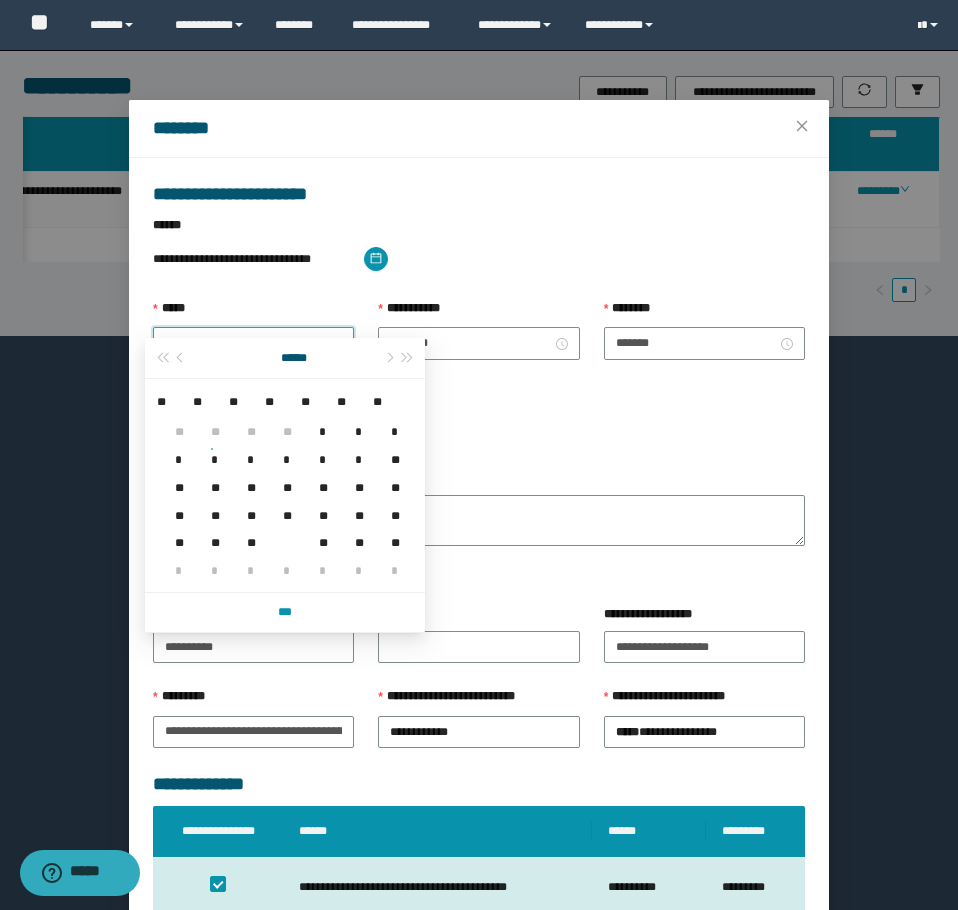type on "**********" 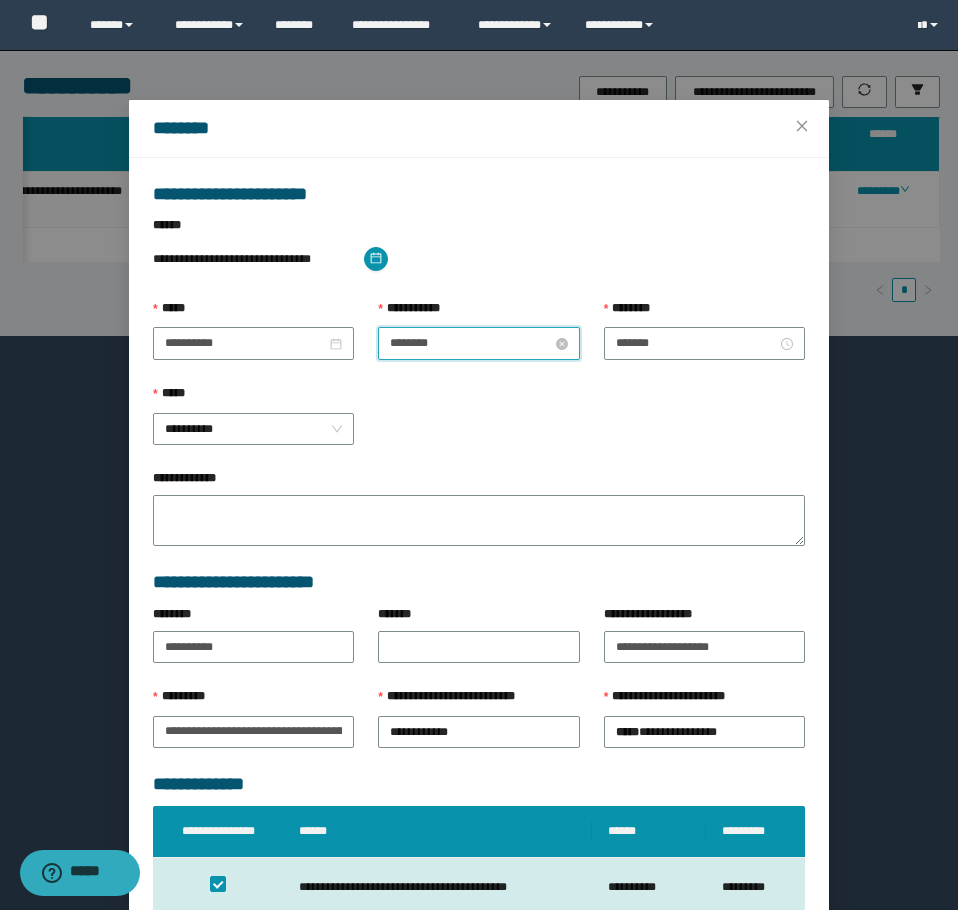 click on "********" at bounding box center (470, 343) 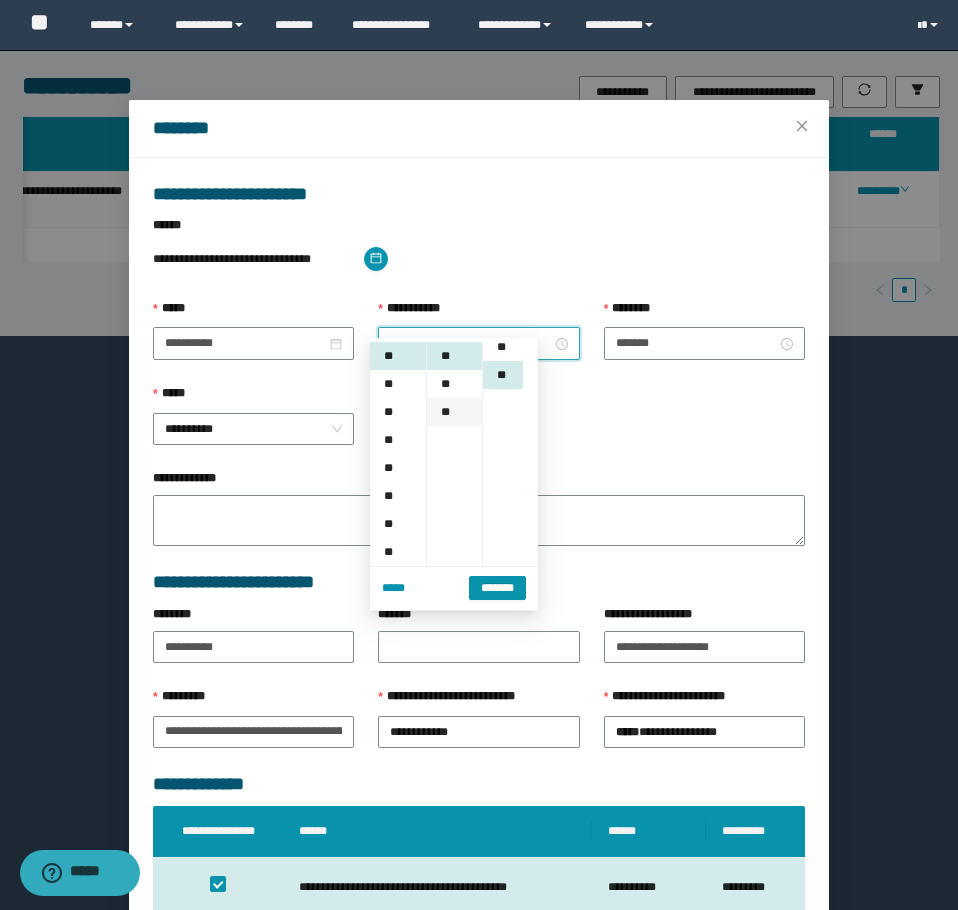 scroll, scrollTop: 0, scrollLeft: 0, axis: both 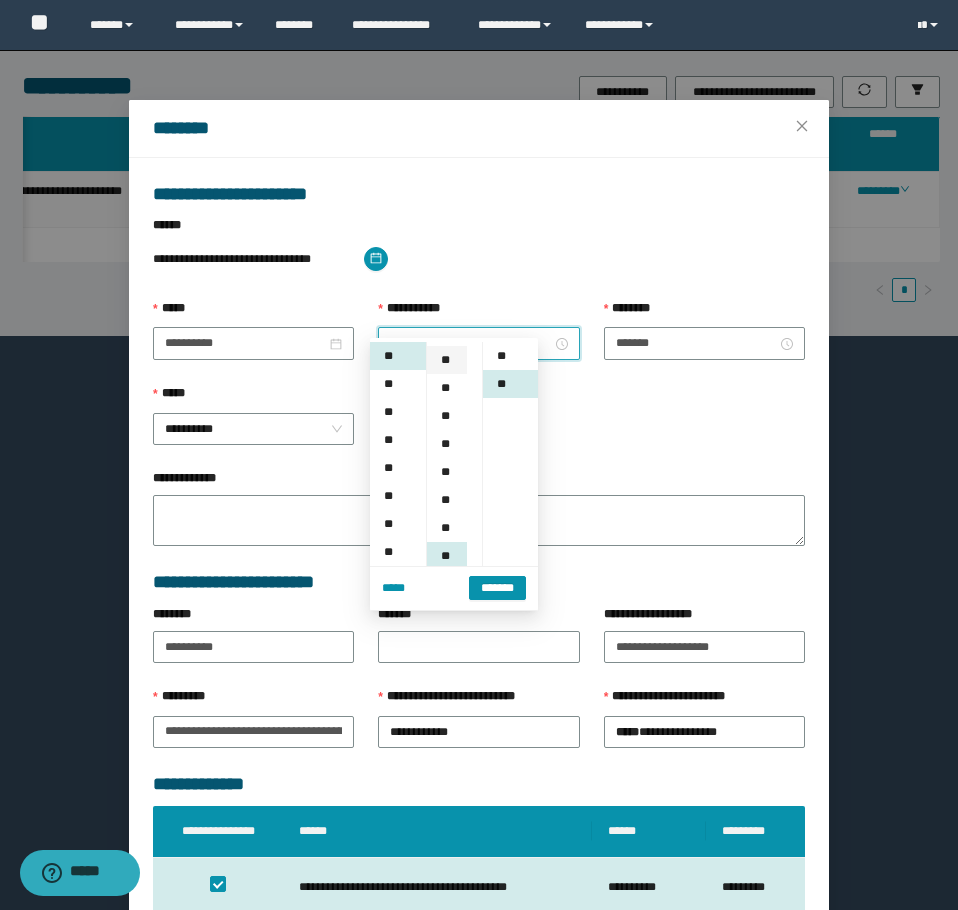 click on "**" at bounding box center [447, 360] 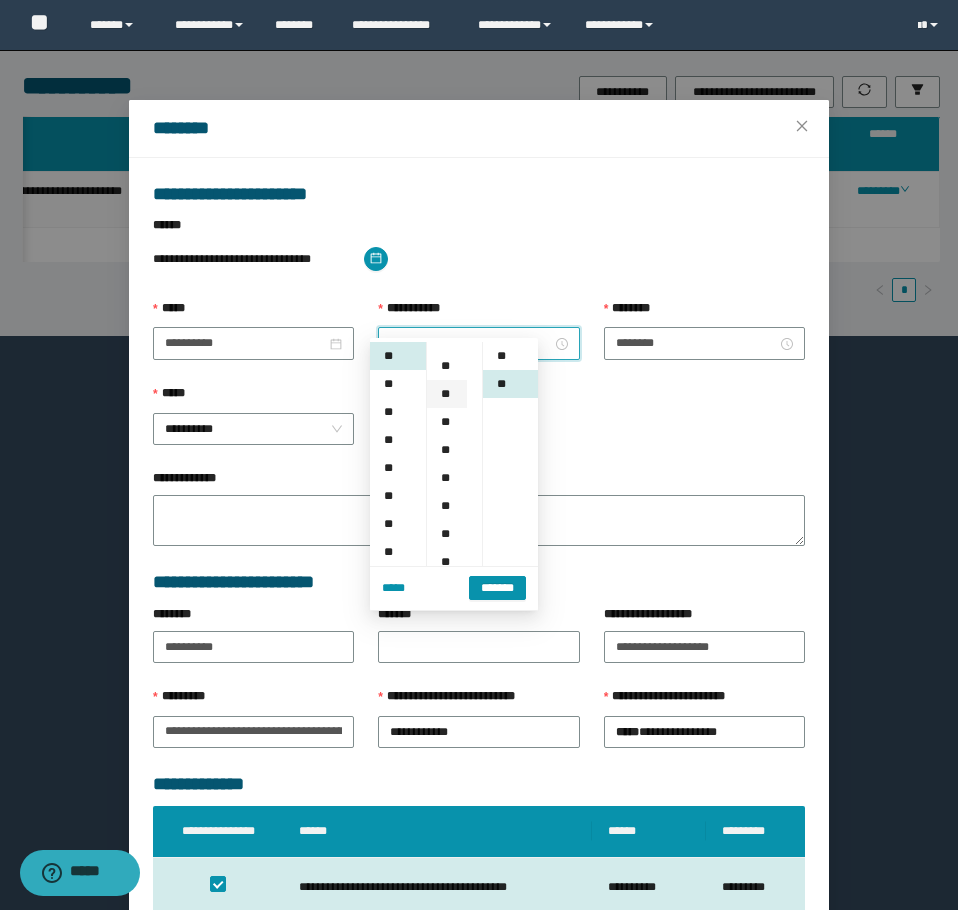 scroll, scrollTop: 0, scrollLeft: 0, axis: both 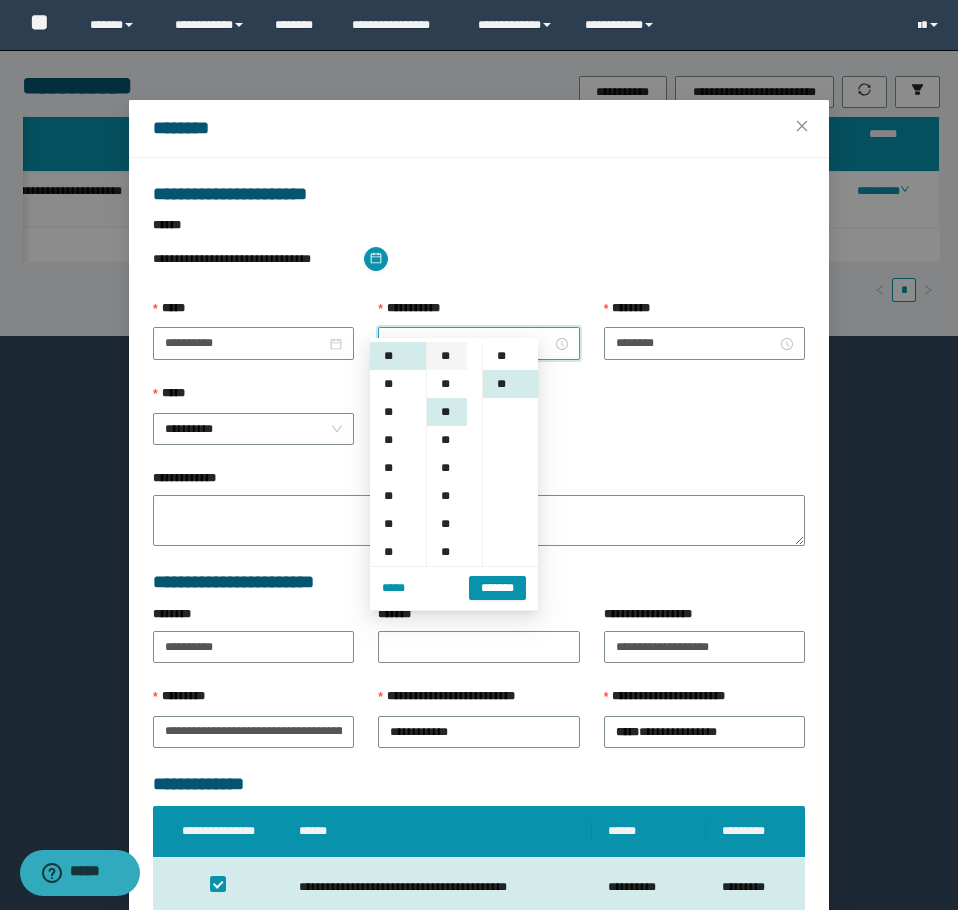 click on "**" at bounding box center (447, 356) 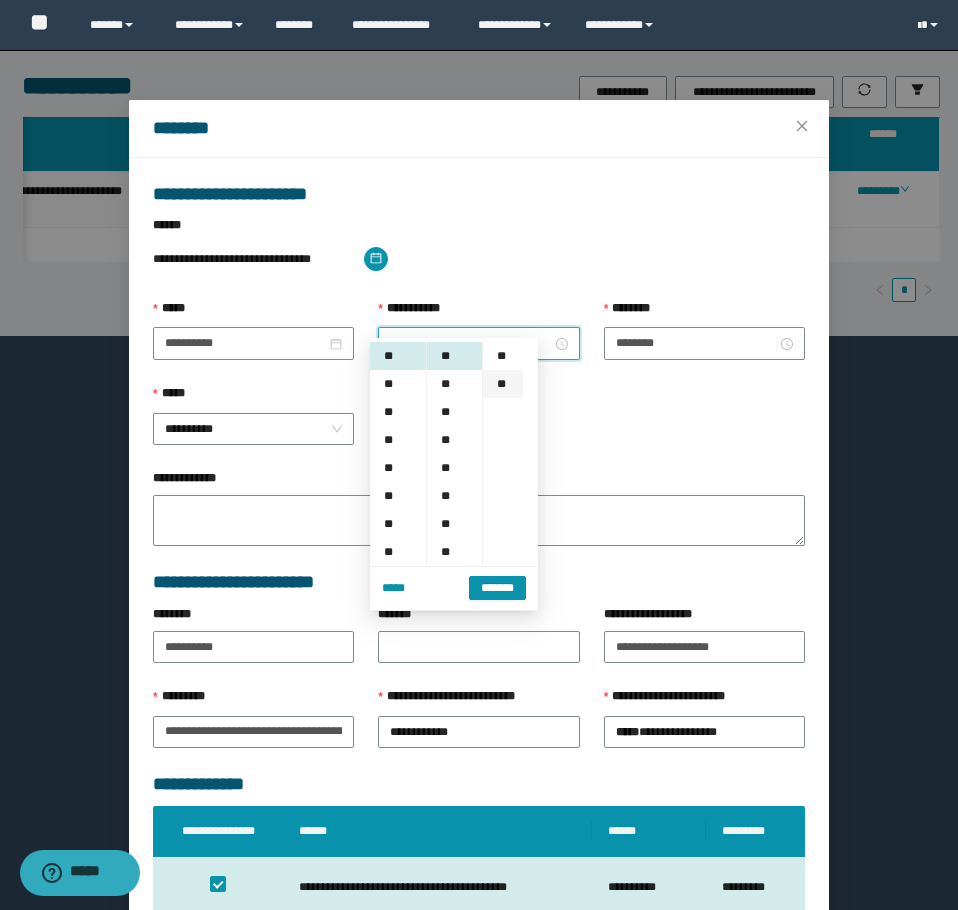 click on "**" at bounding box center [503, 384] 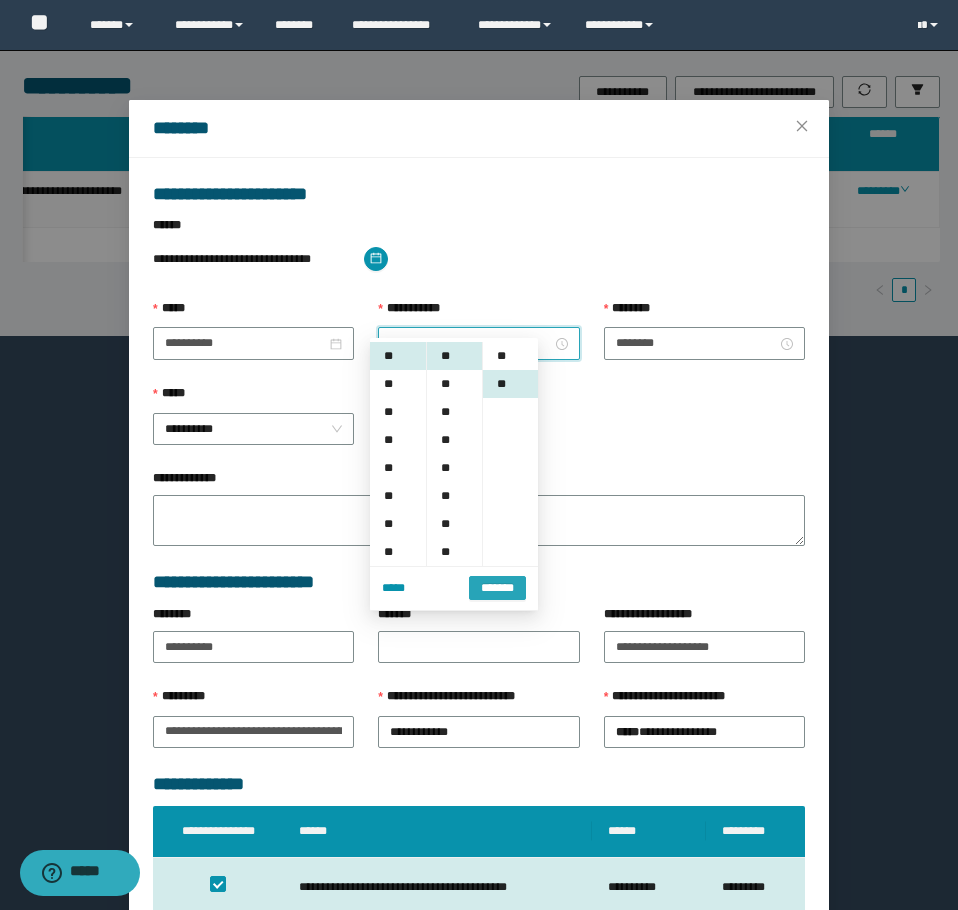 click on "*******" at bounding box center (497, 588) 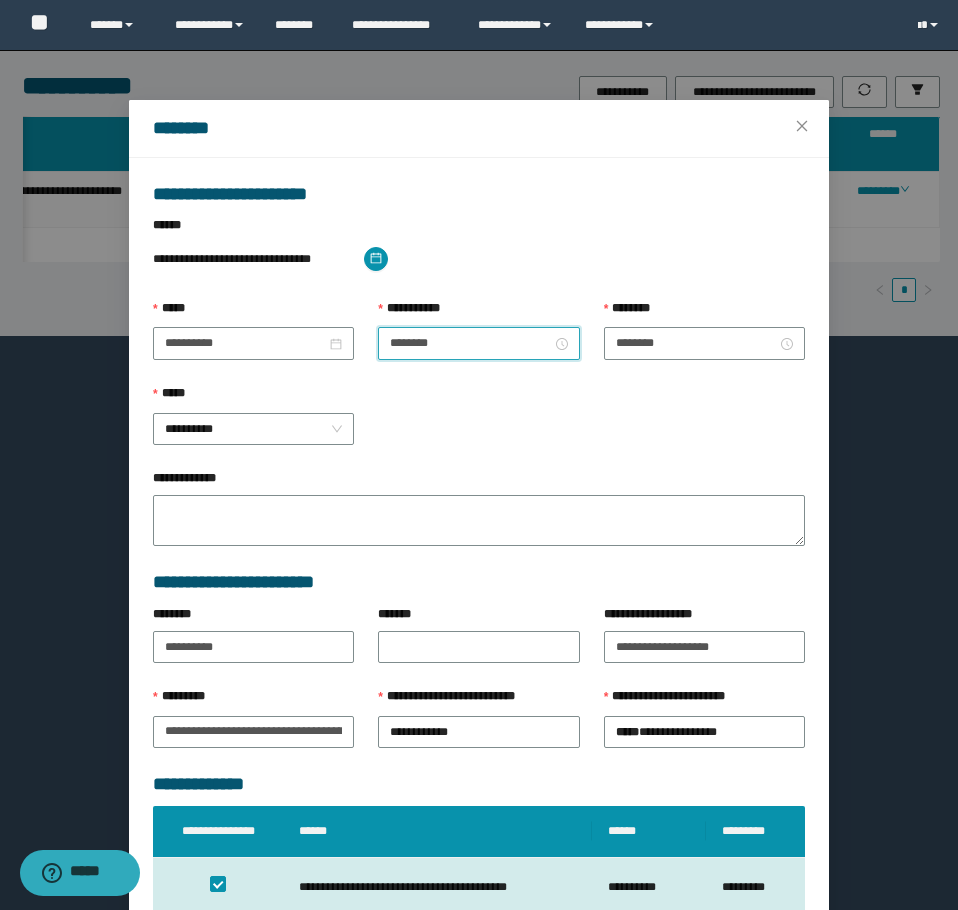 scroll, scrollTop: 28, scrollLeft: 0, axis: vertical 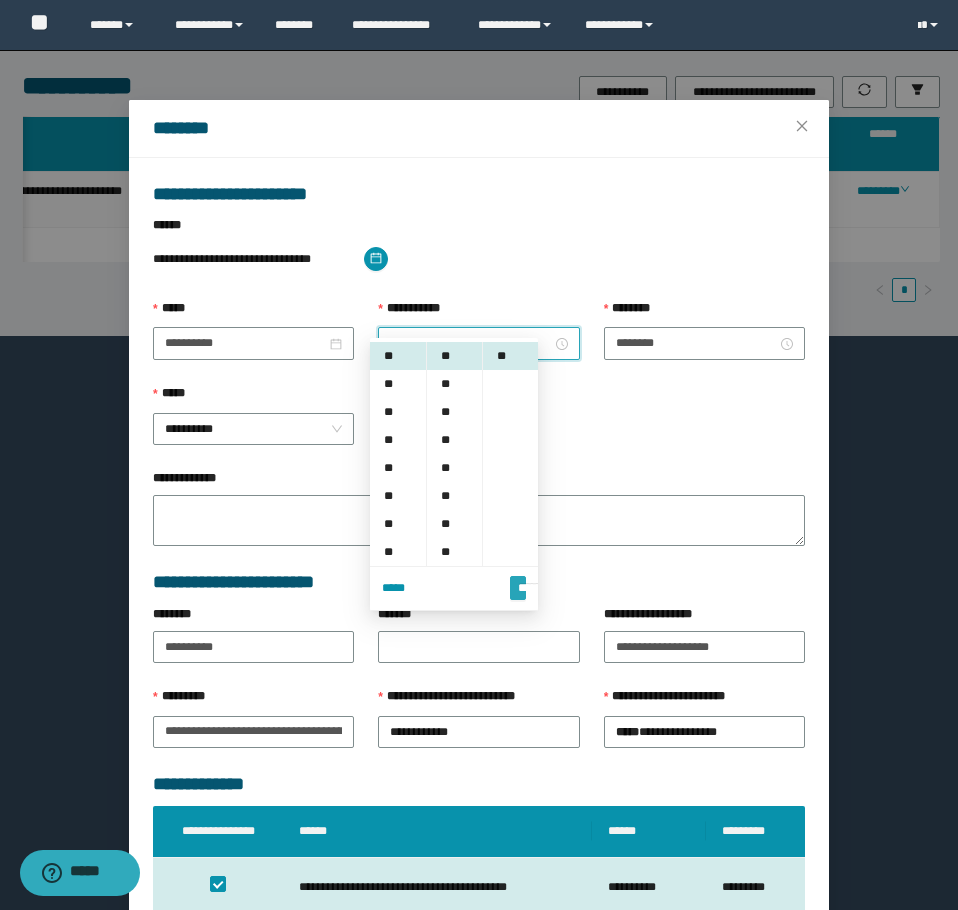click on "*******" at bounding box center [518, 588] 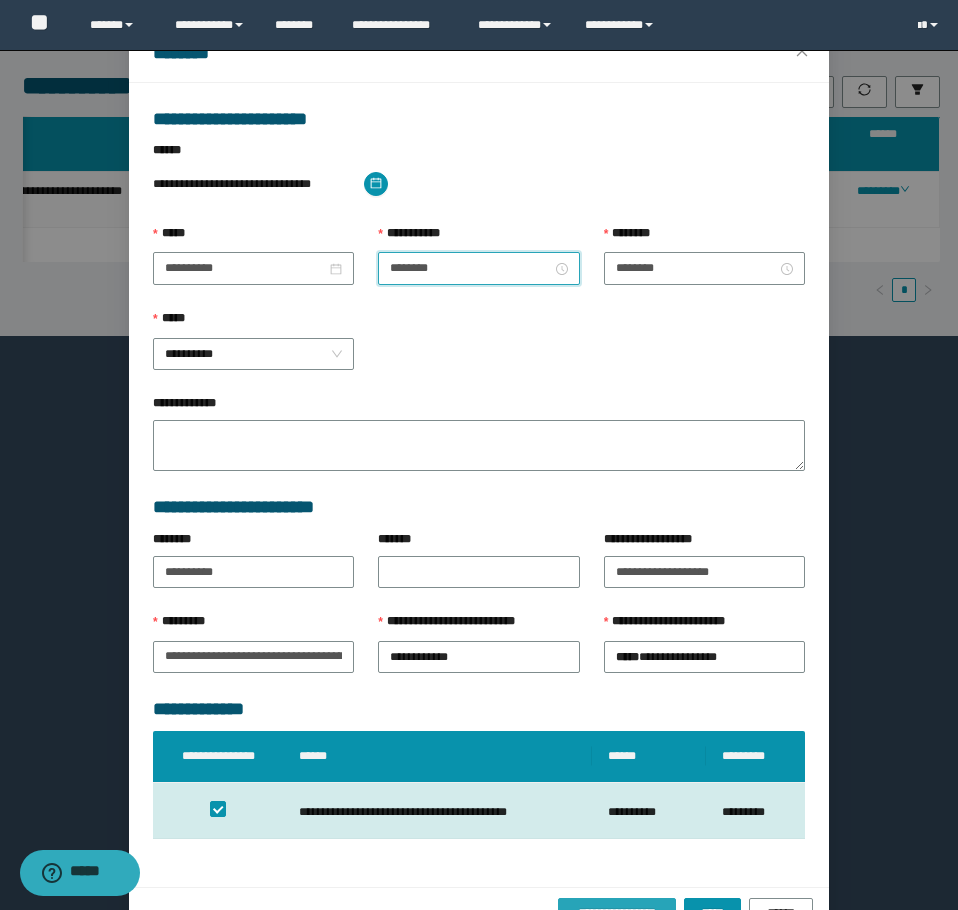 scroll, scrollTop: 124, scrollLeft: 0, axis: vertical 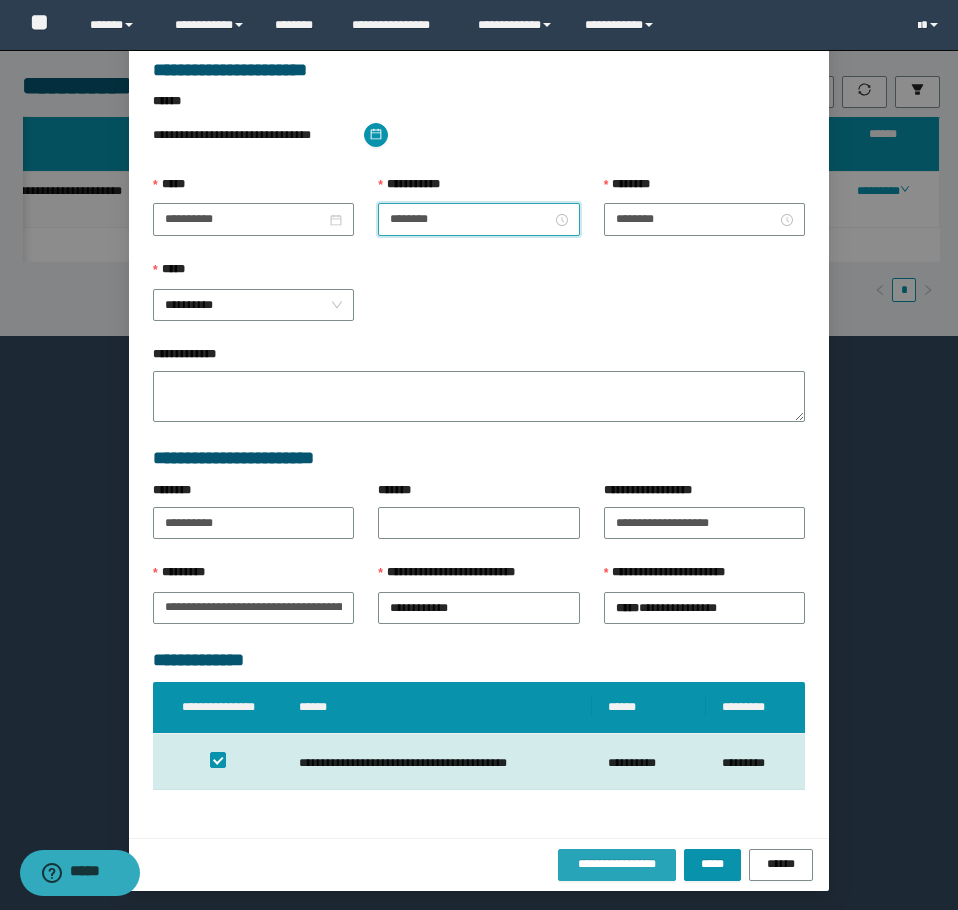 click on "**********" at bounding box center [617, 864] 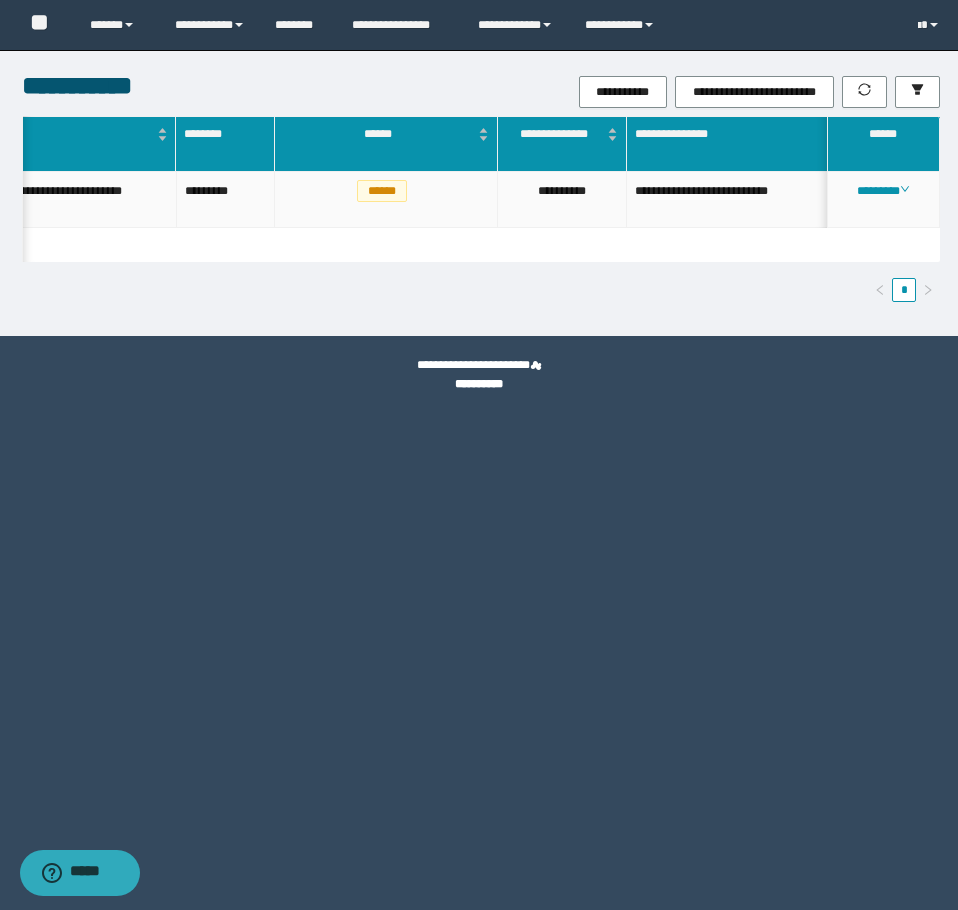 click on "********" at bounding box center [884, 200] 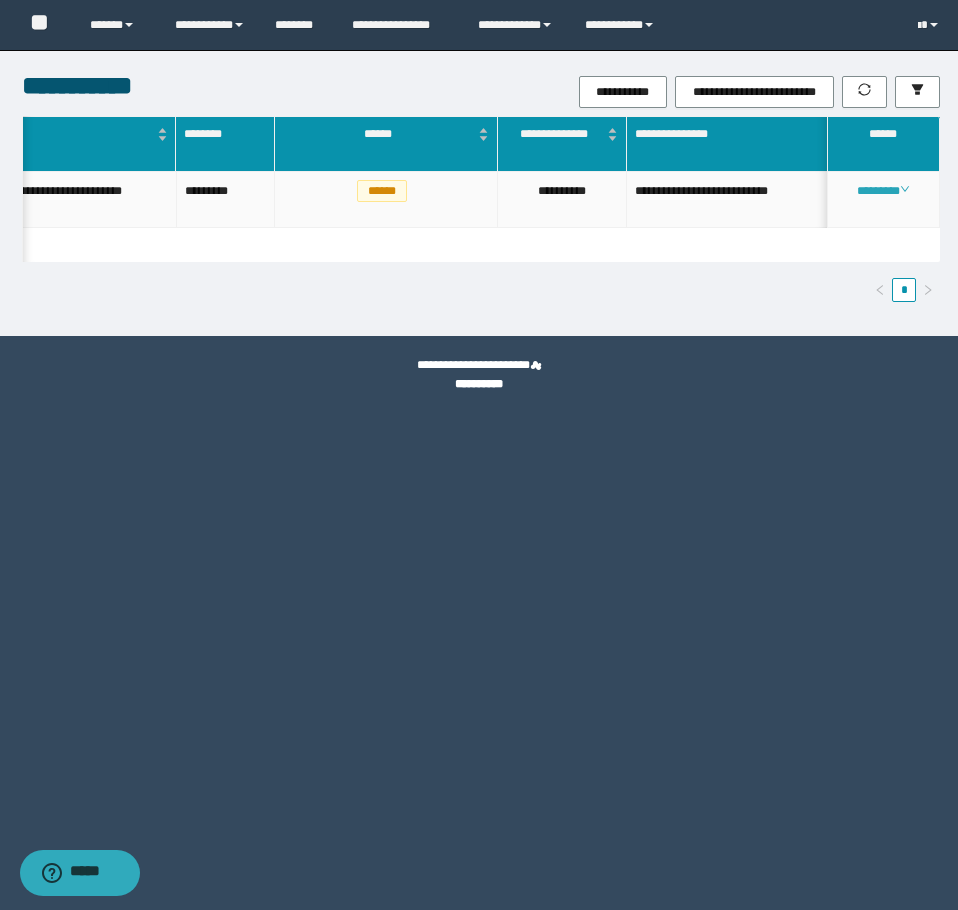 click on "********" at bounding box center [883, 191] 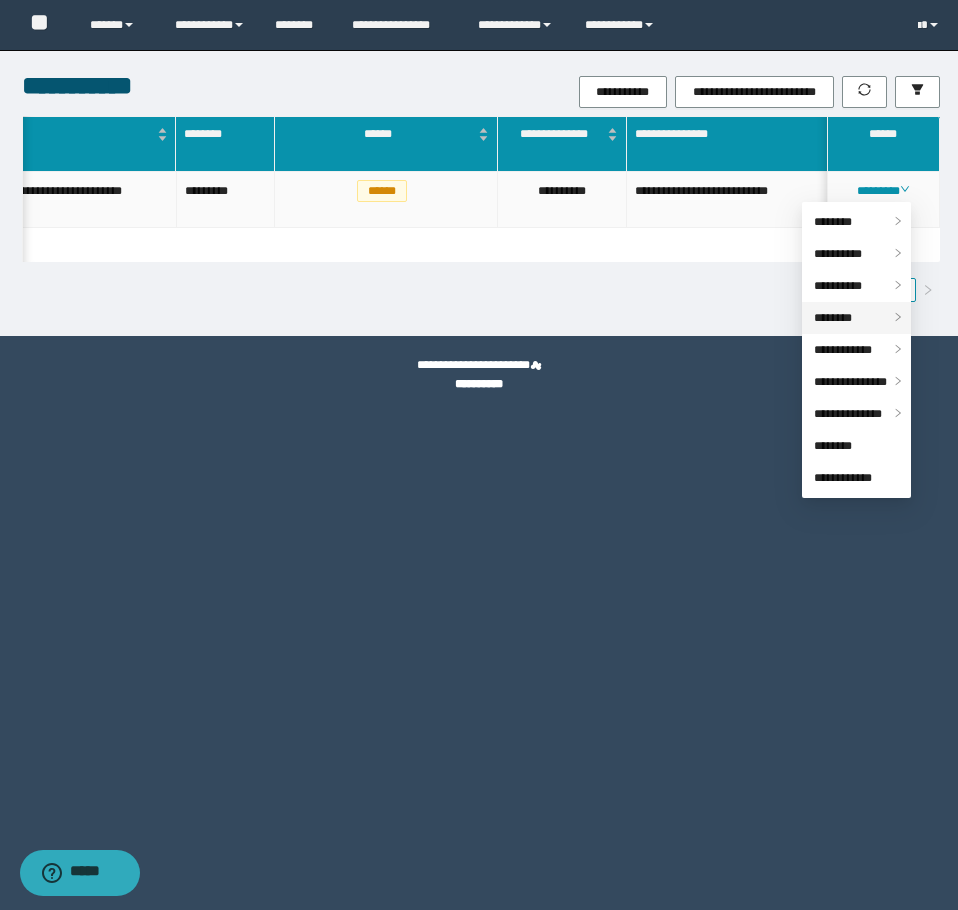 click on "********" at bounding box center [856, 318] 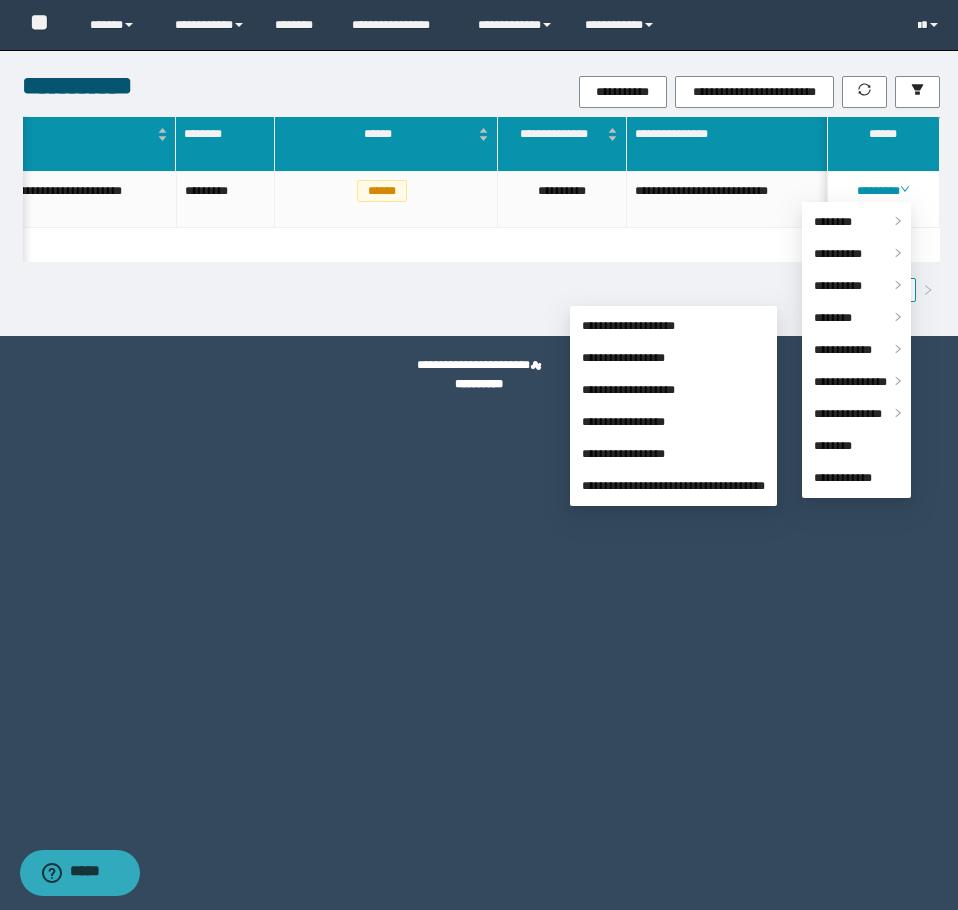 click on "**********" at bounding box center (479, 455) 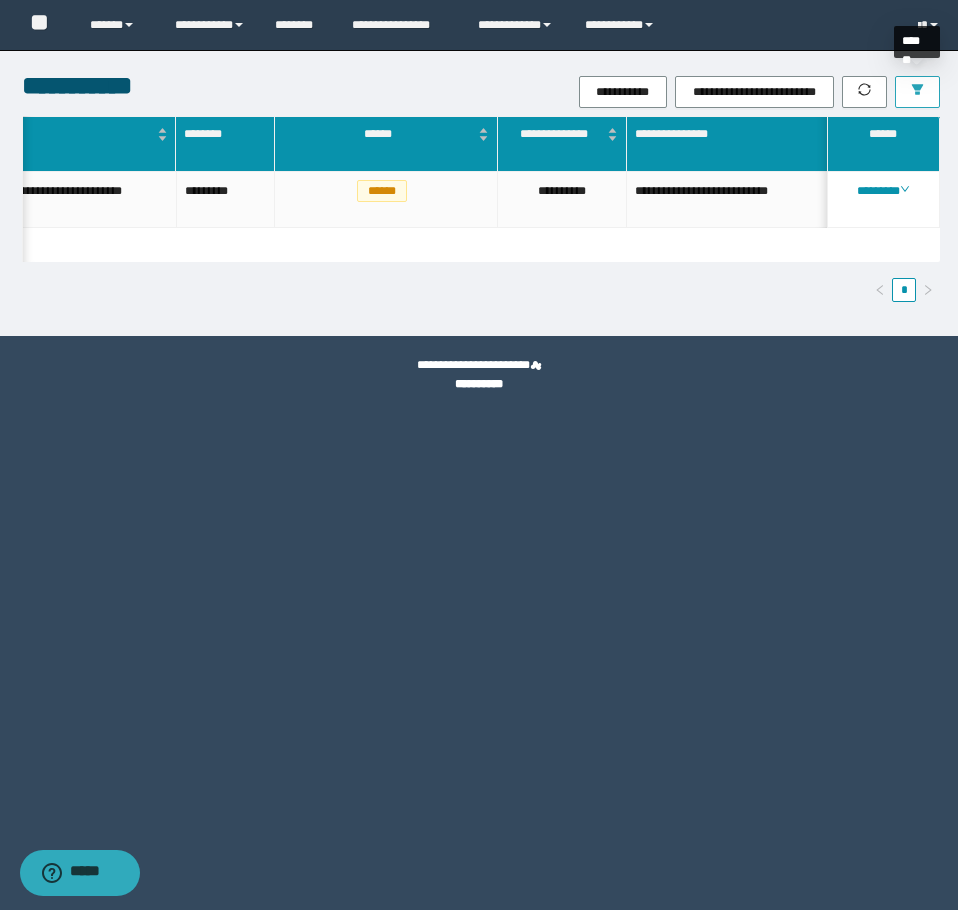 click 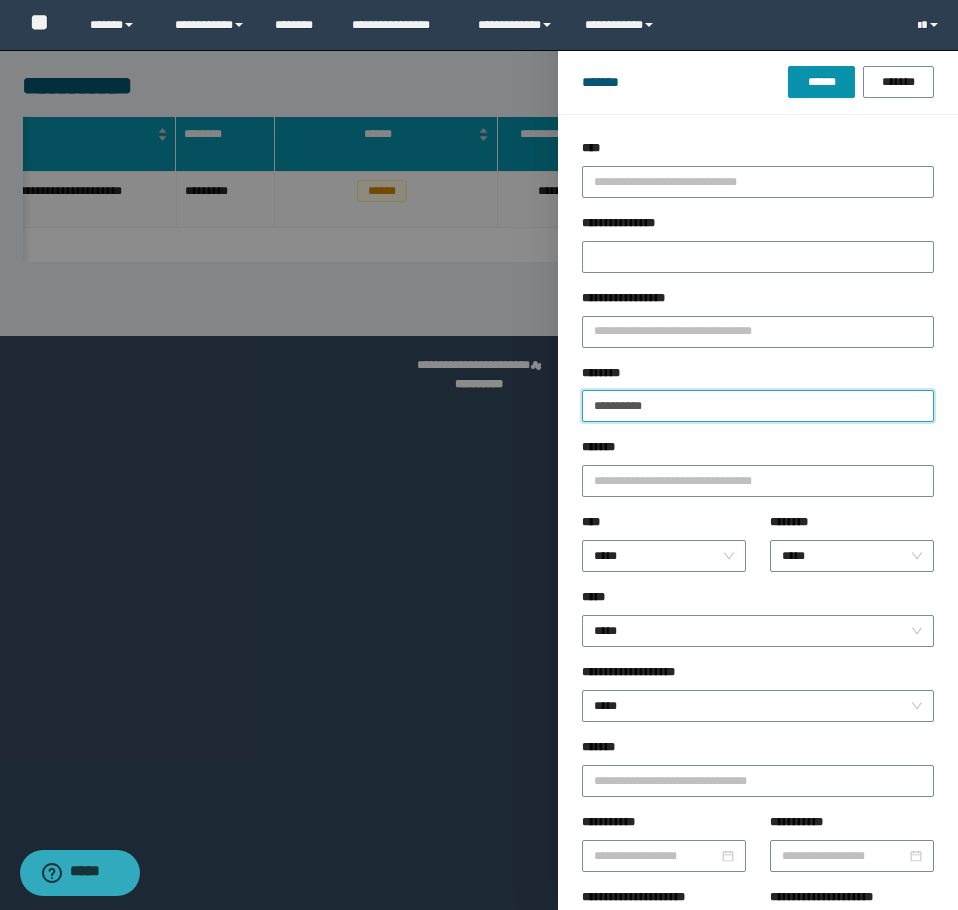 drag, startPoint x: 663, startPoint y: 412, endPoint x: 476, endPoint y: 412, distance: 187 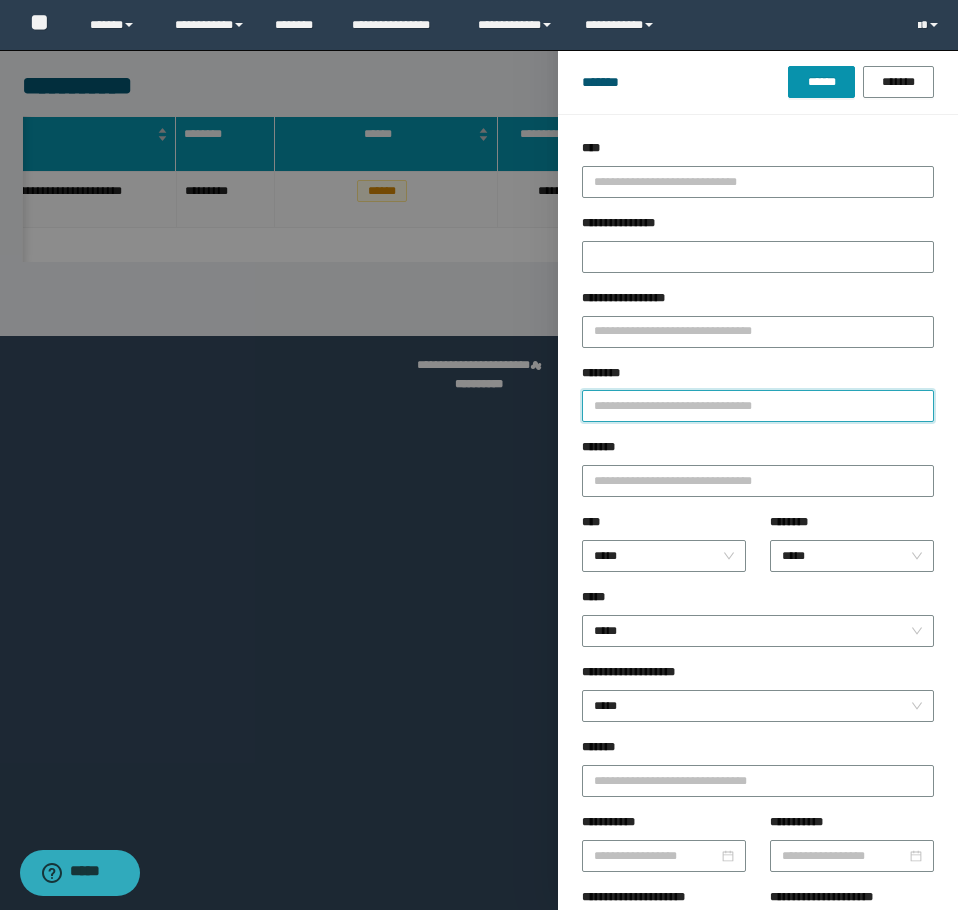paste on "********" 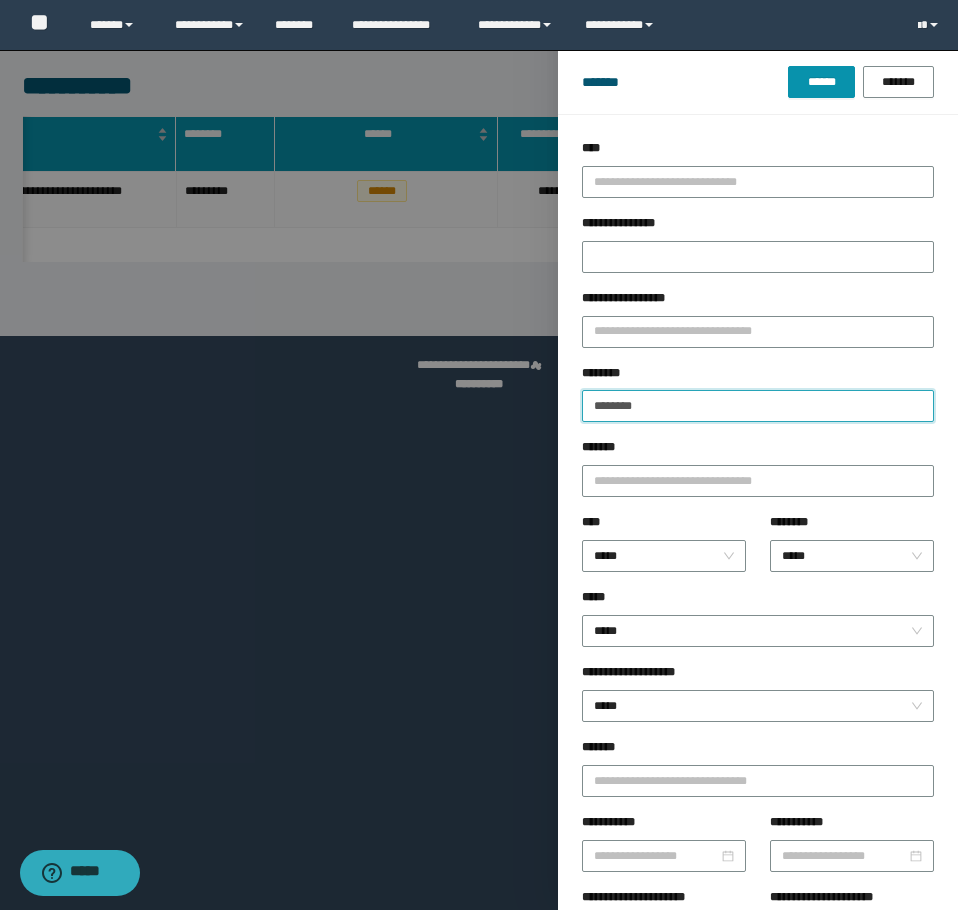 type on "********" 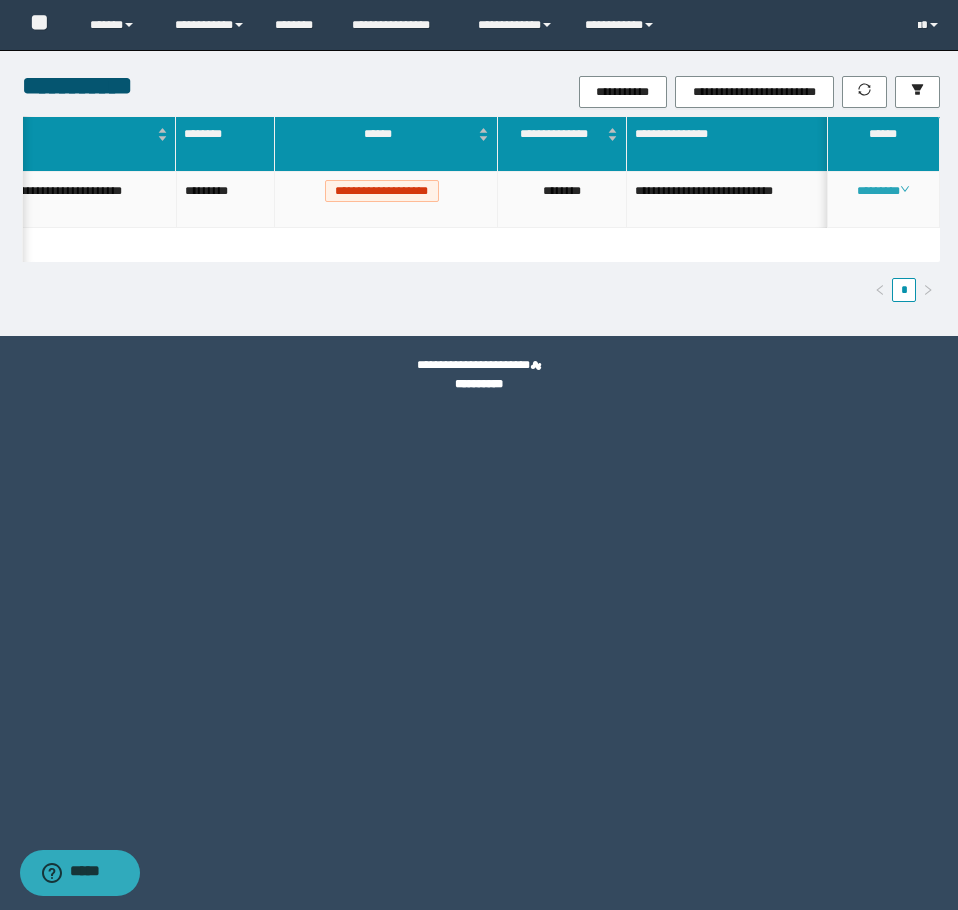 click on "********" at bounding box center (883, 191) 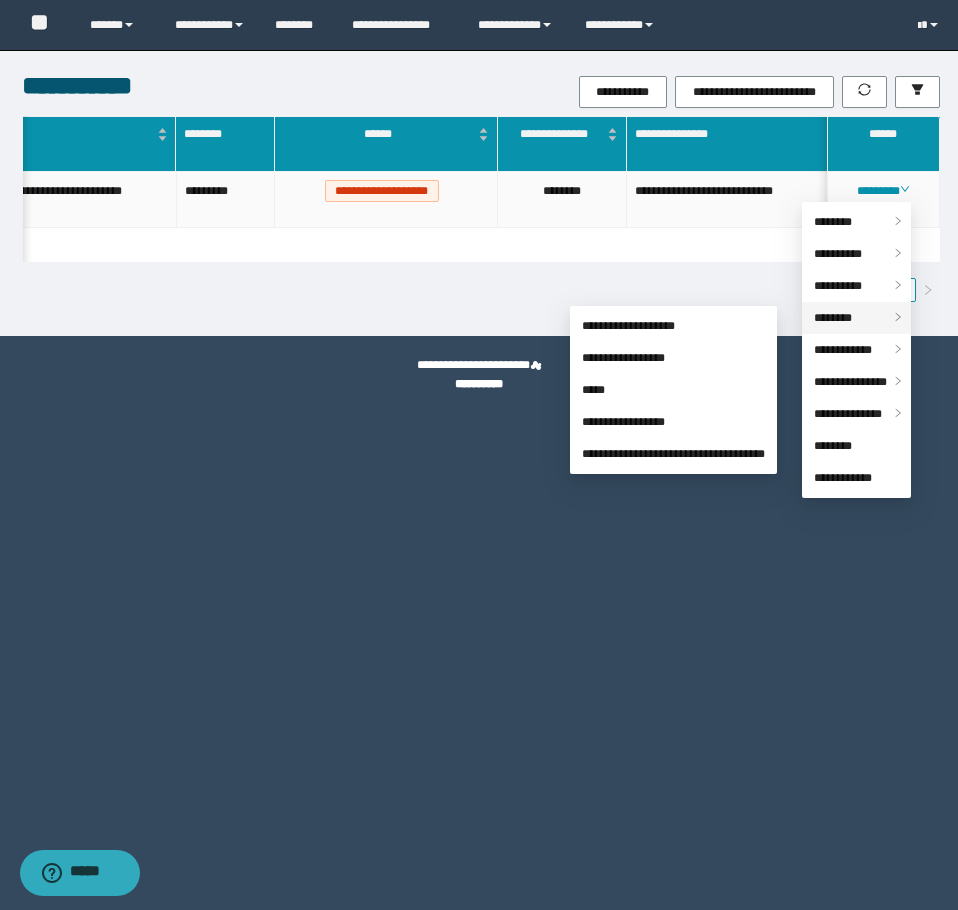click on "********" at bounding box center [856, 318] 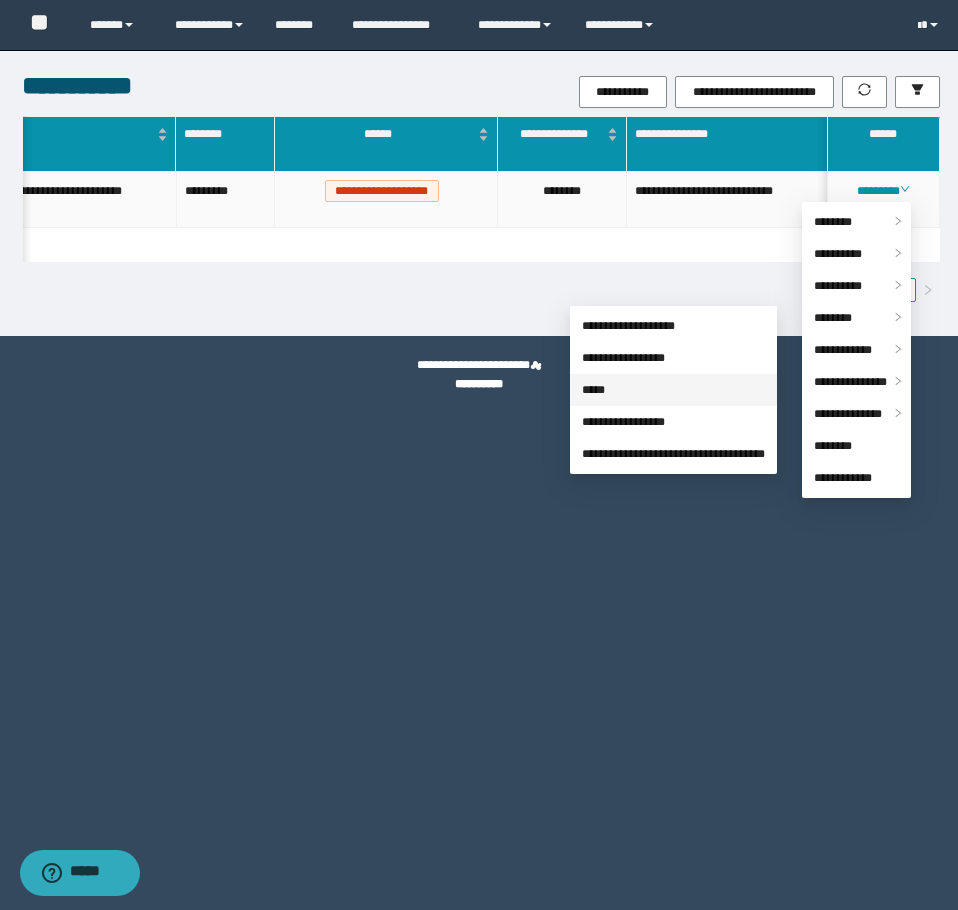 click on "*****" at bounding box center (593, 390) 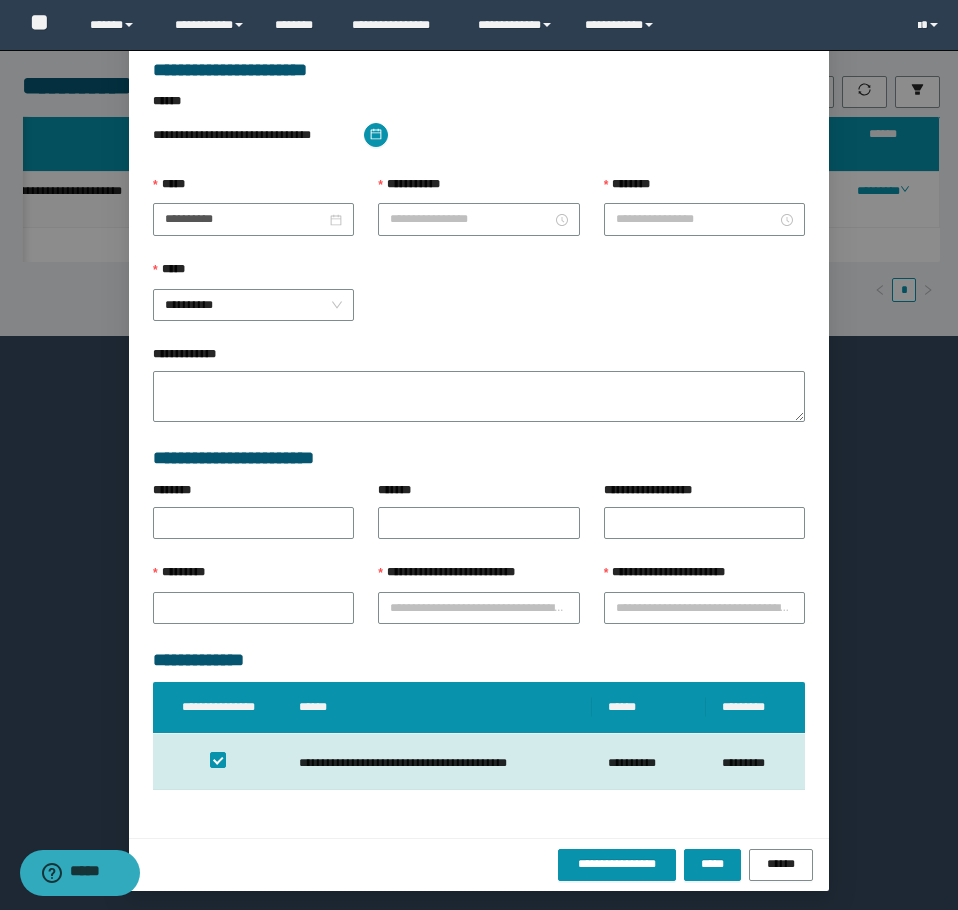 type on "**********" 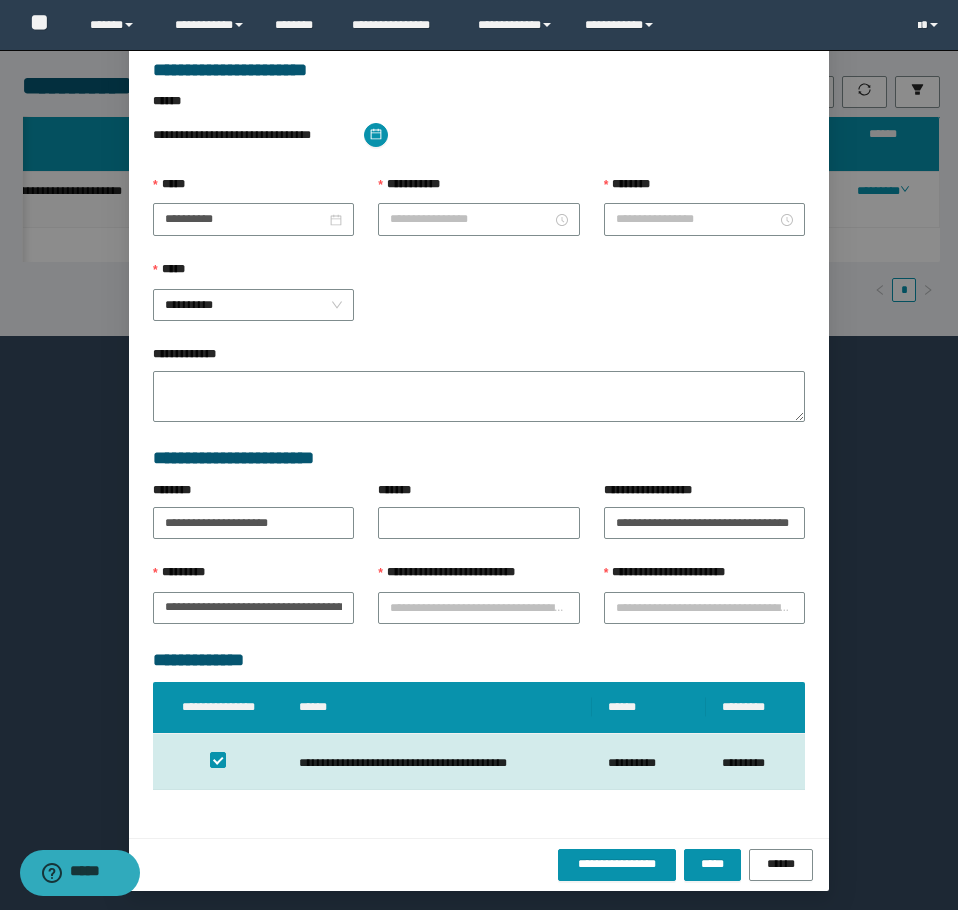 type on "********" 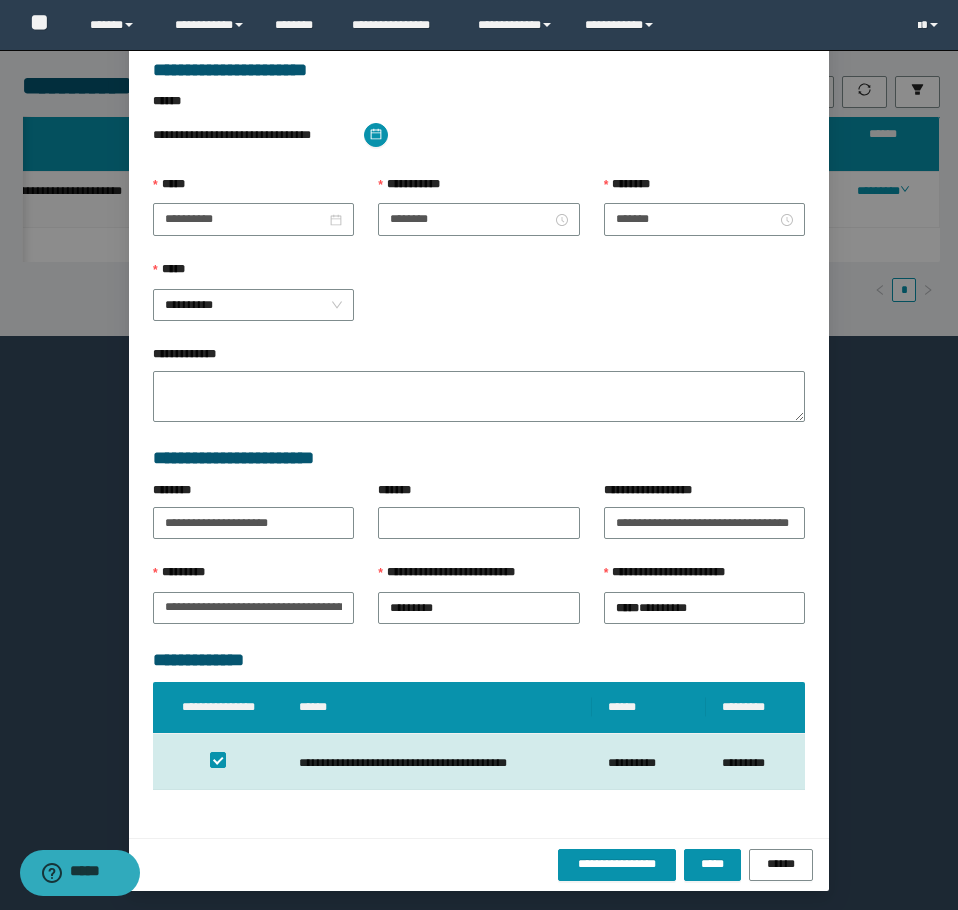 click at bounding box center (802, 3) 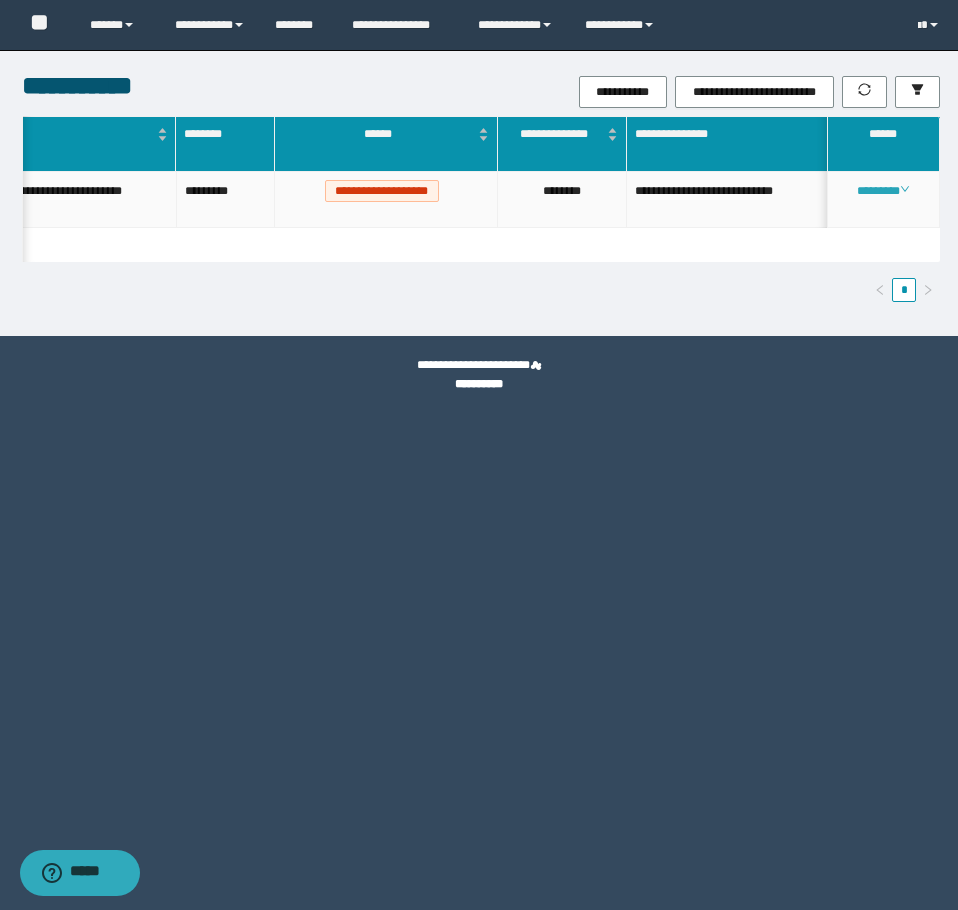 click on "********" at bounding box center (883, 191) 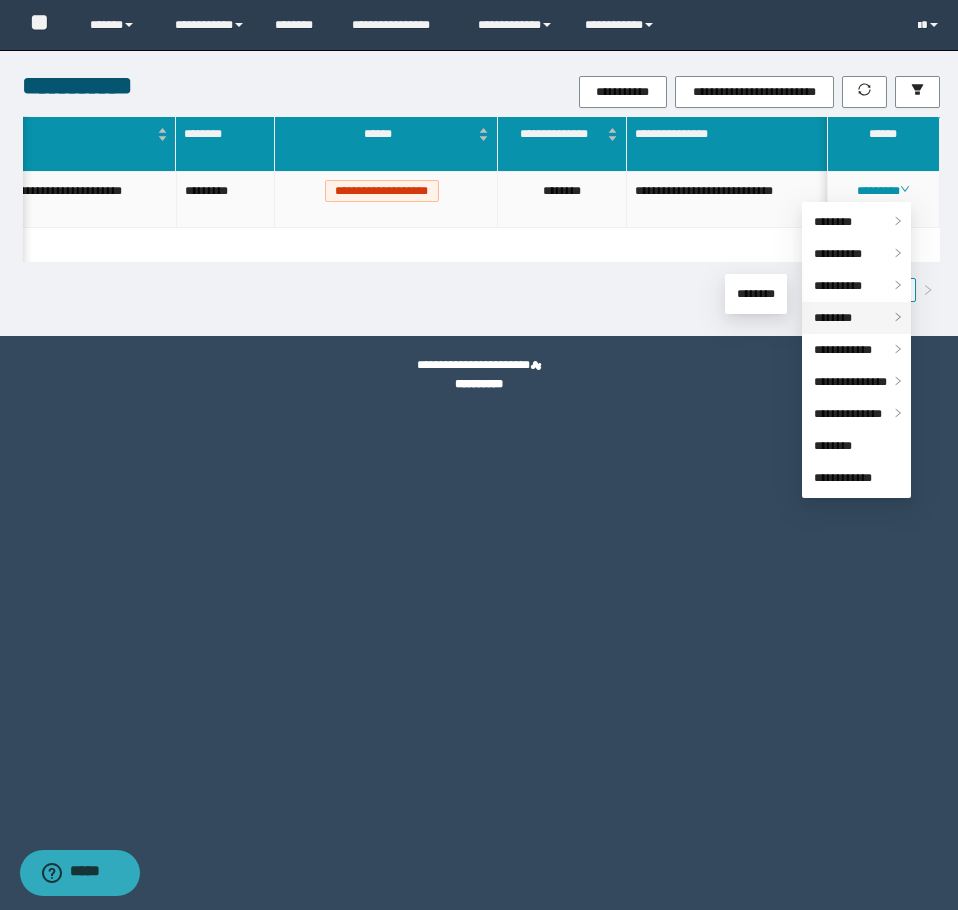 click on "********" at bounding box center [833, 318] 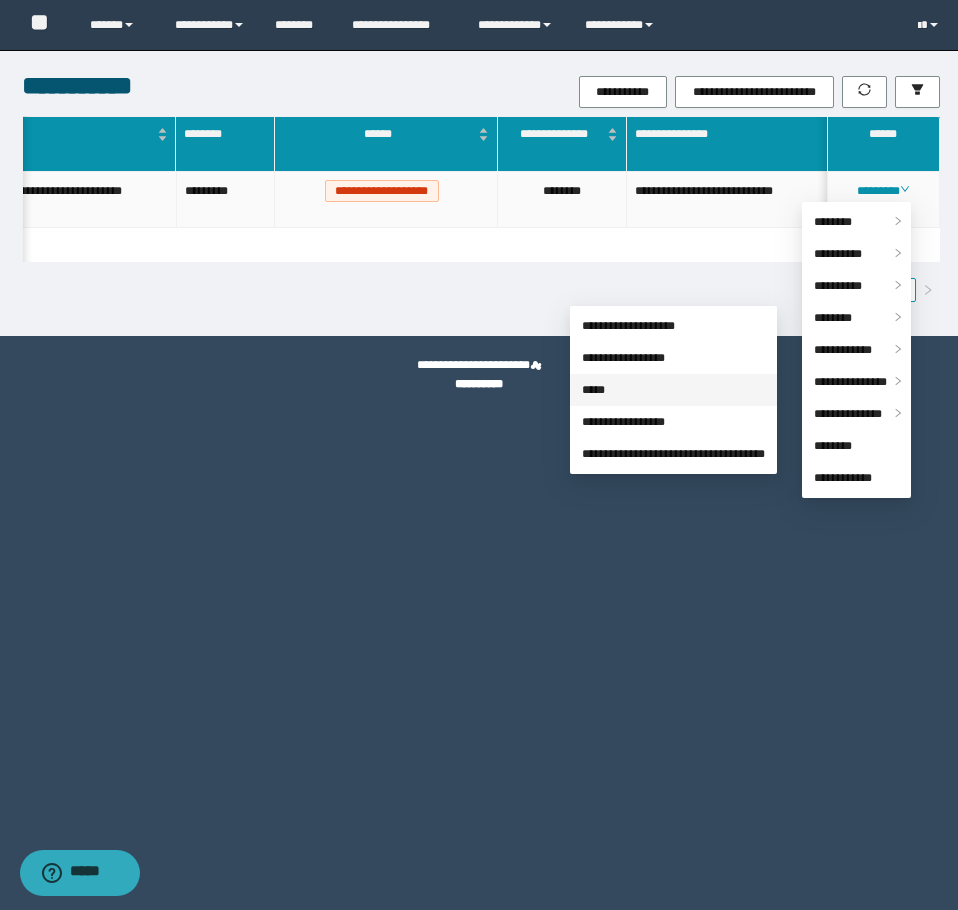 click on "*****" at bounding box center (593, 390) 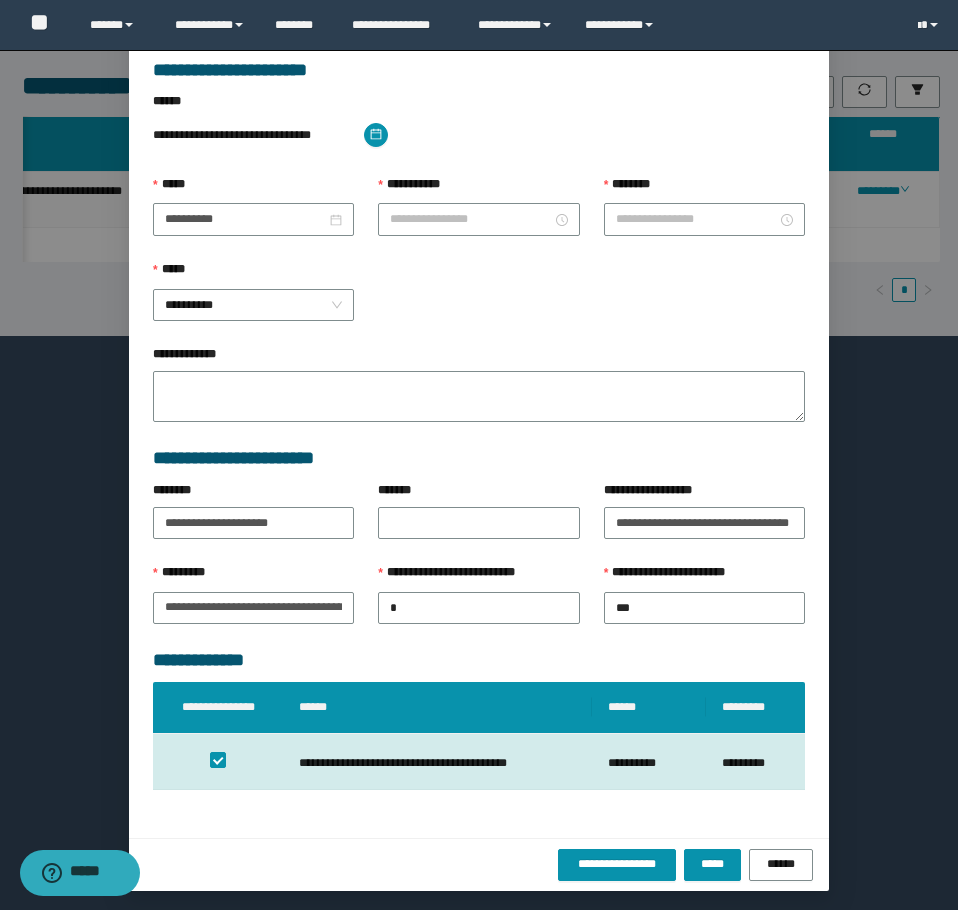 type on "********" 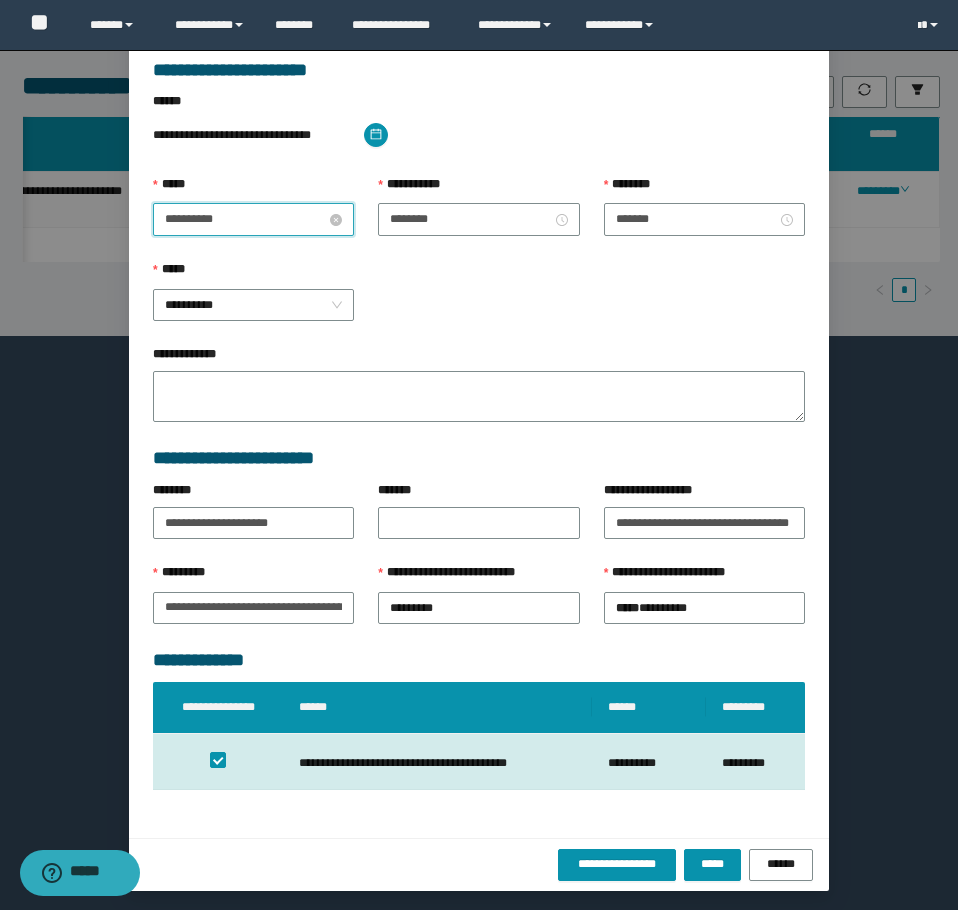 click on "**********" at bounding box center (245, 219) 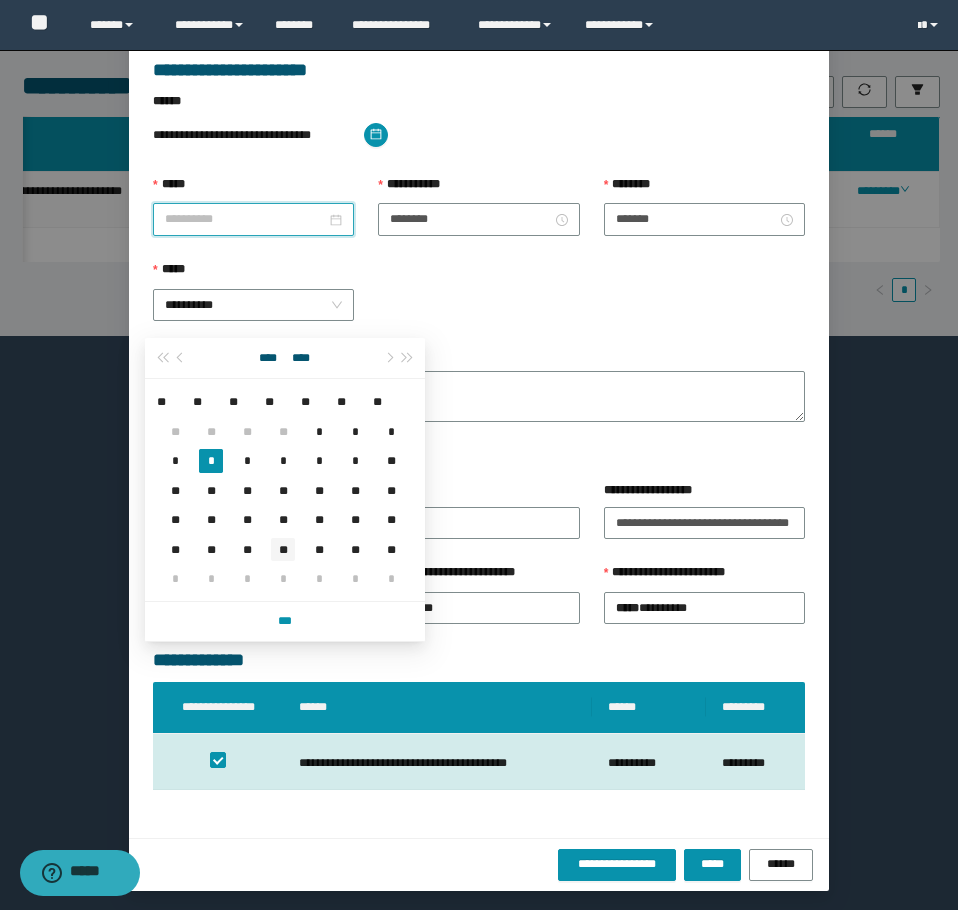 type on "**********" 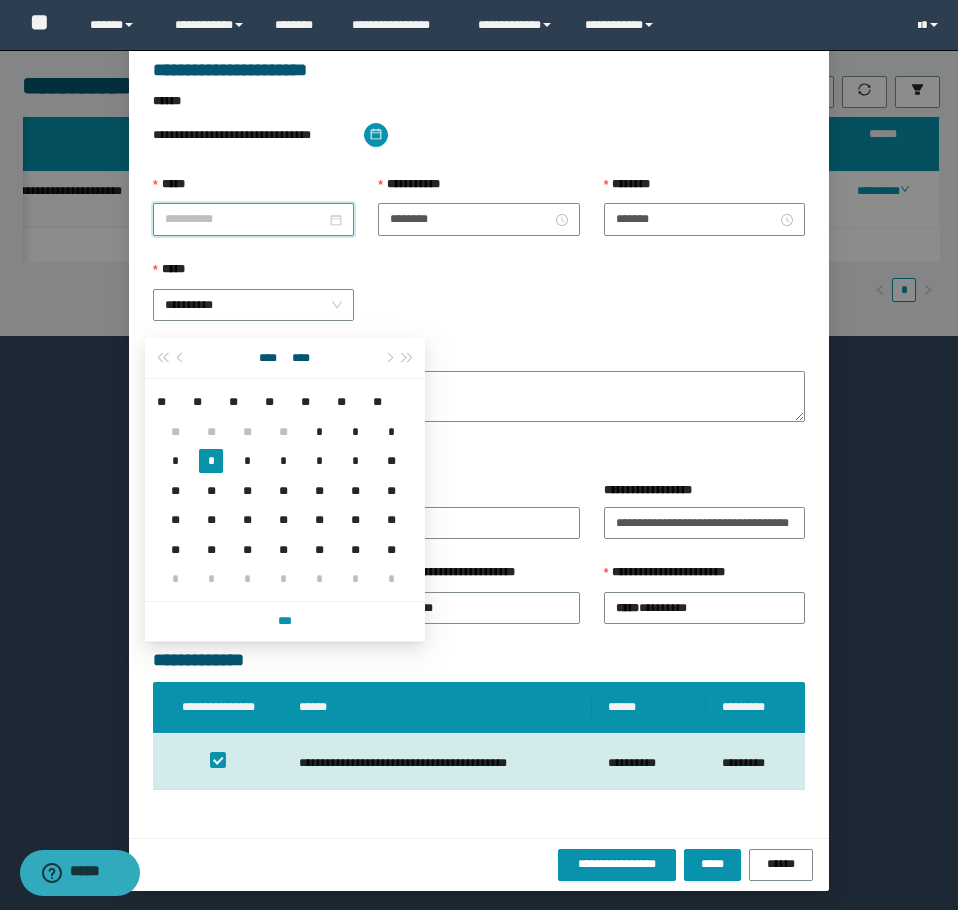 click on "**" at bounding box center (283, 549) 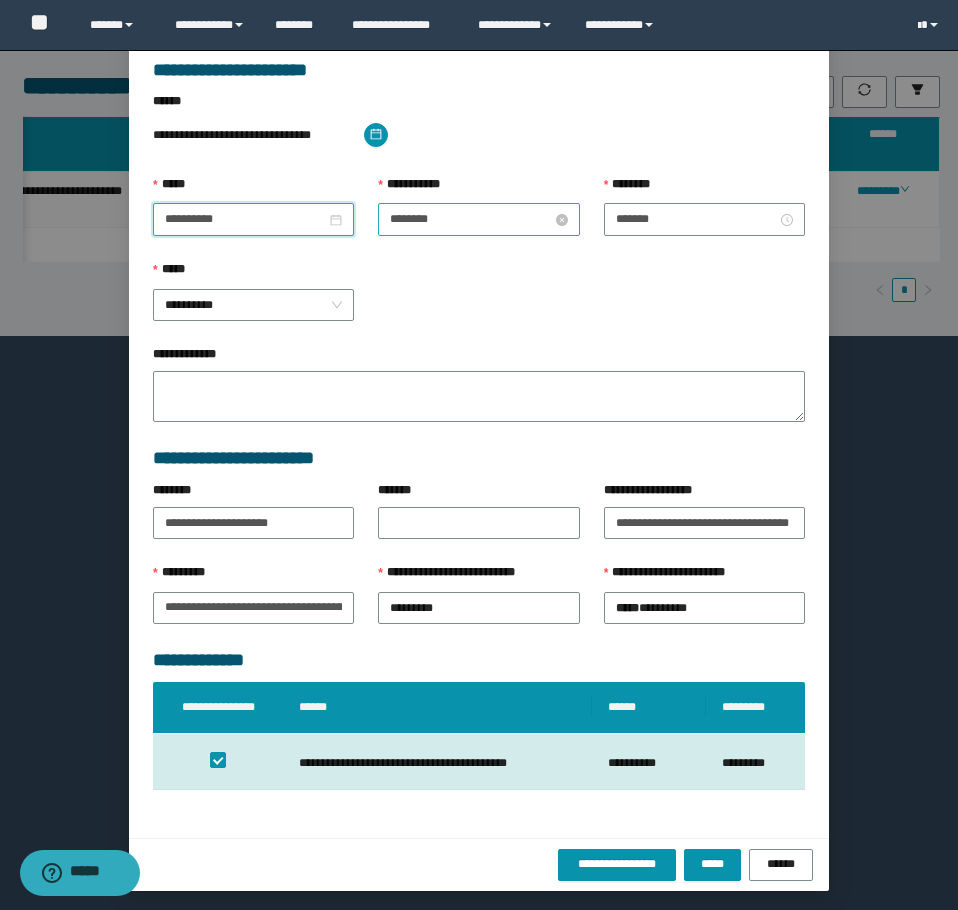 click on "********" at bounding box center (470, 219) 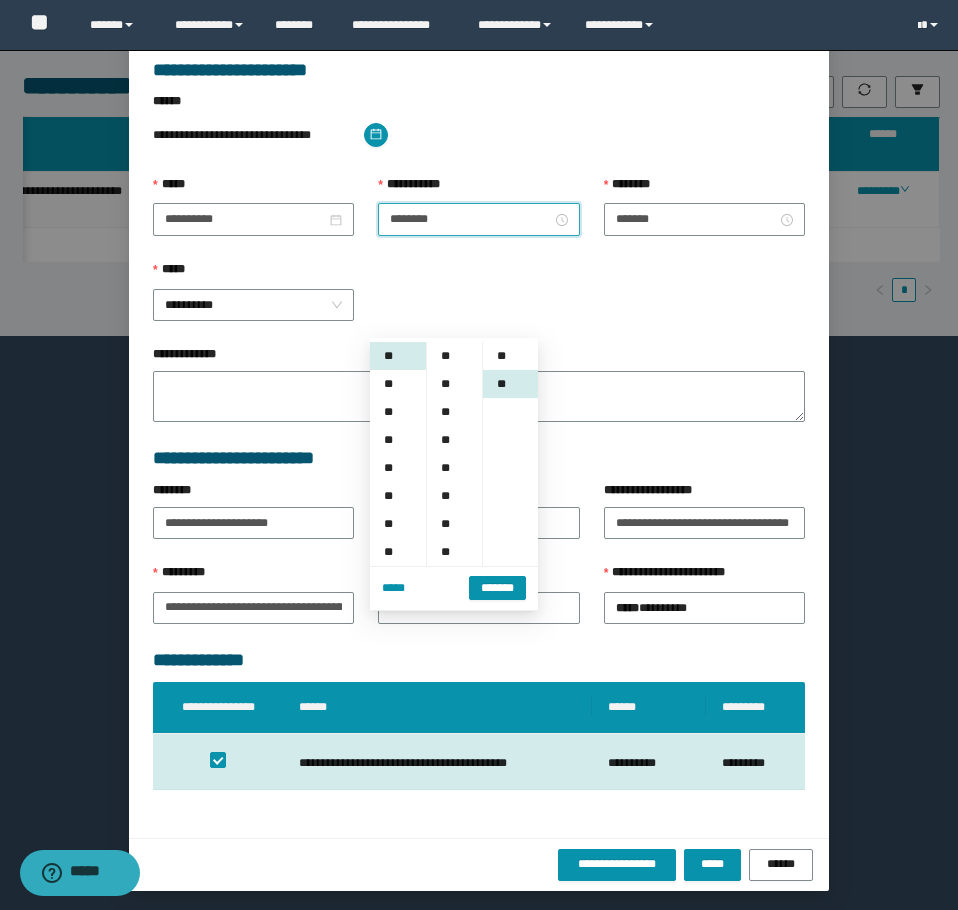 scroll, scrollTop: 252, scrollLeft: 0, axis: vertical 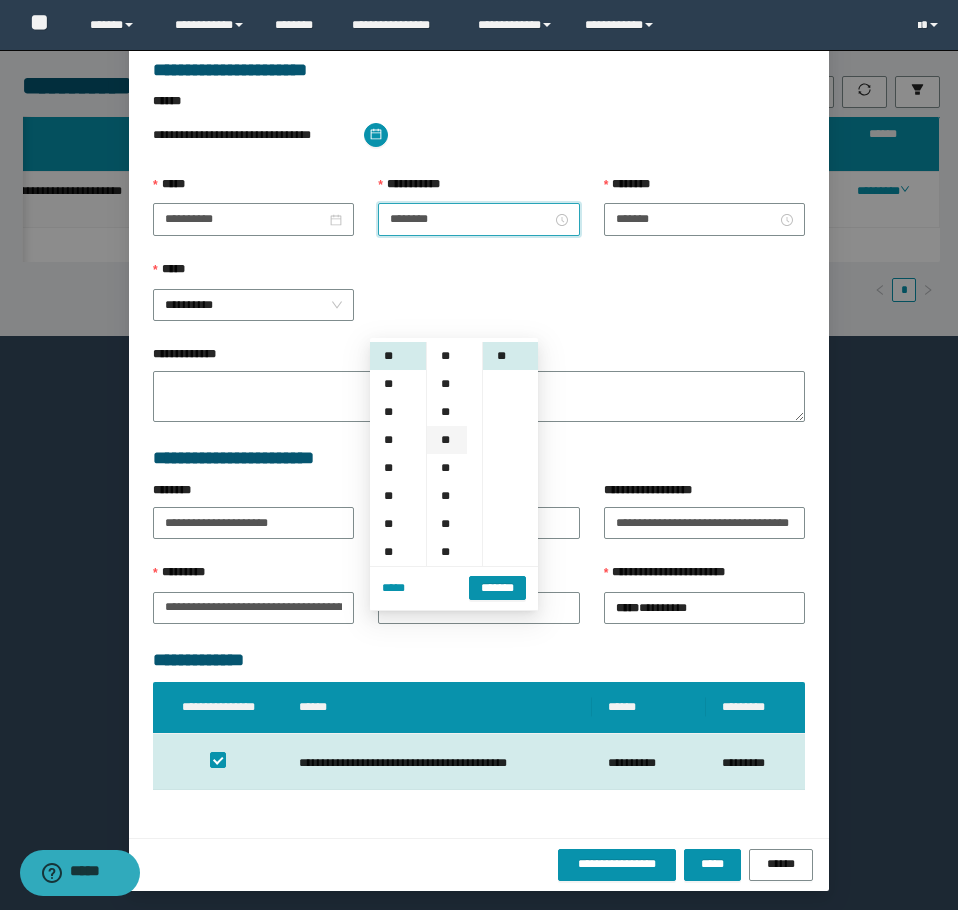 click on "**" at bounding box center [447, 440] 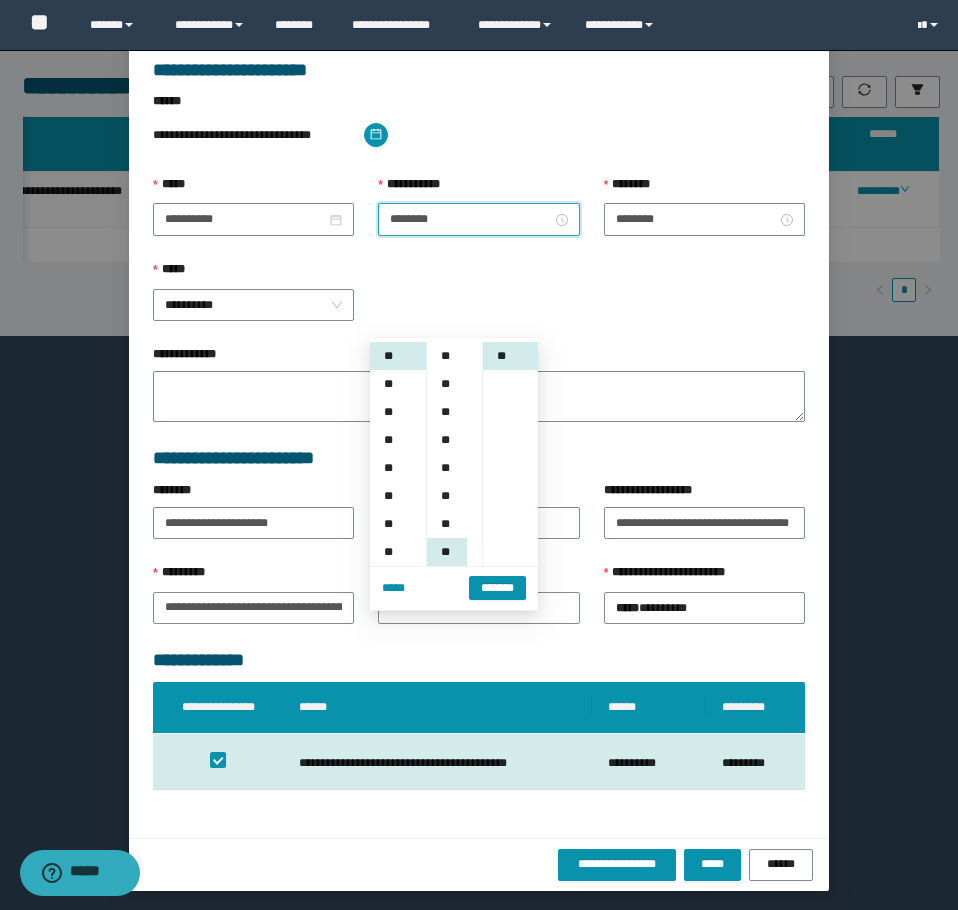 scroll, scrollTop: 84, scrollLeft: 0, axis: vertical 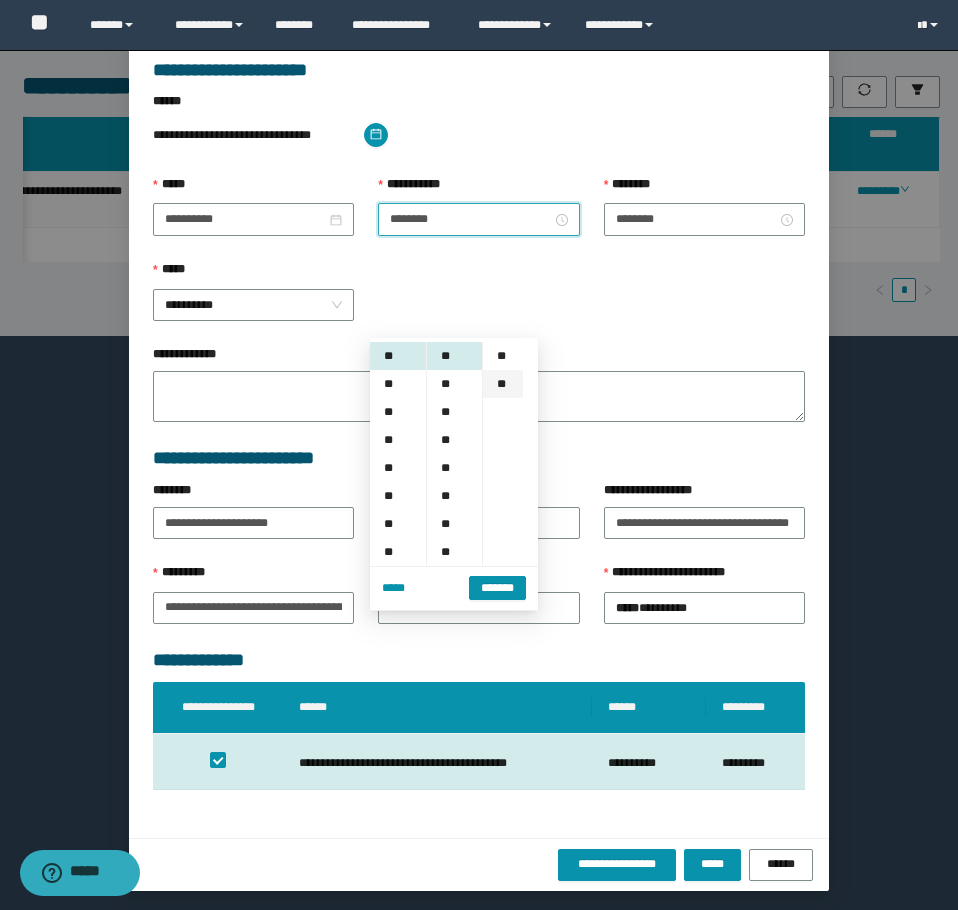 click on "**" at bounding box center [503, 384] 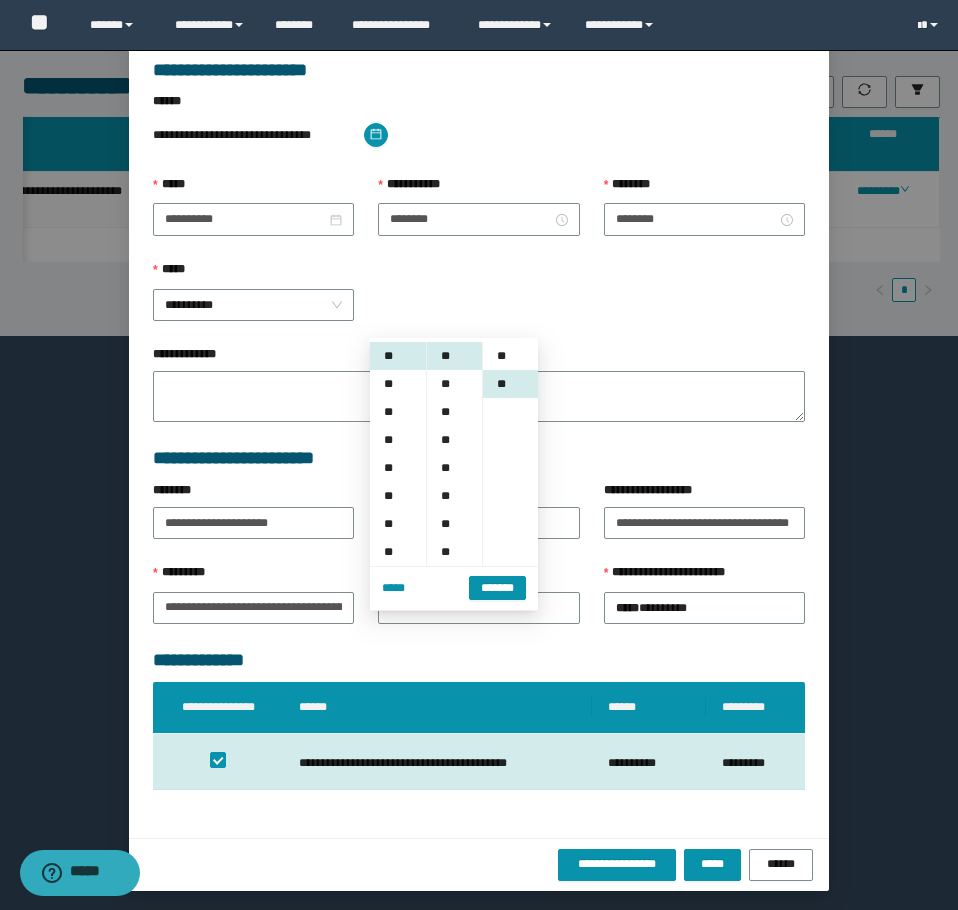 click on "**********" at bounding box center [479, 302] 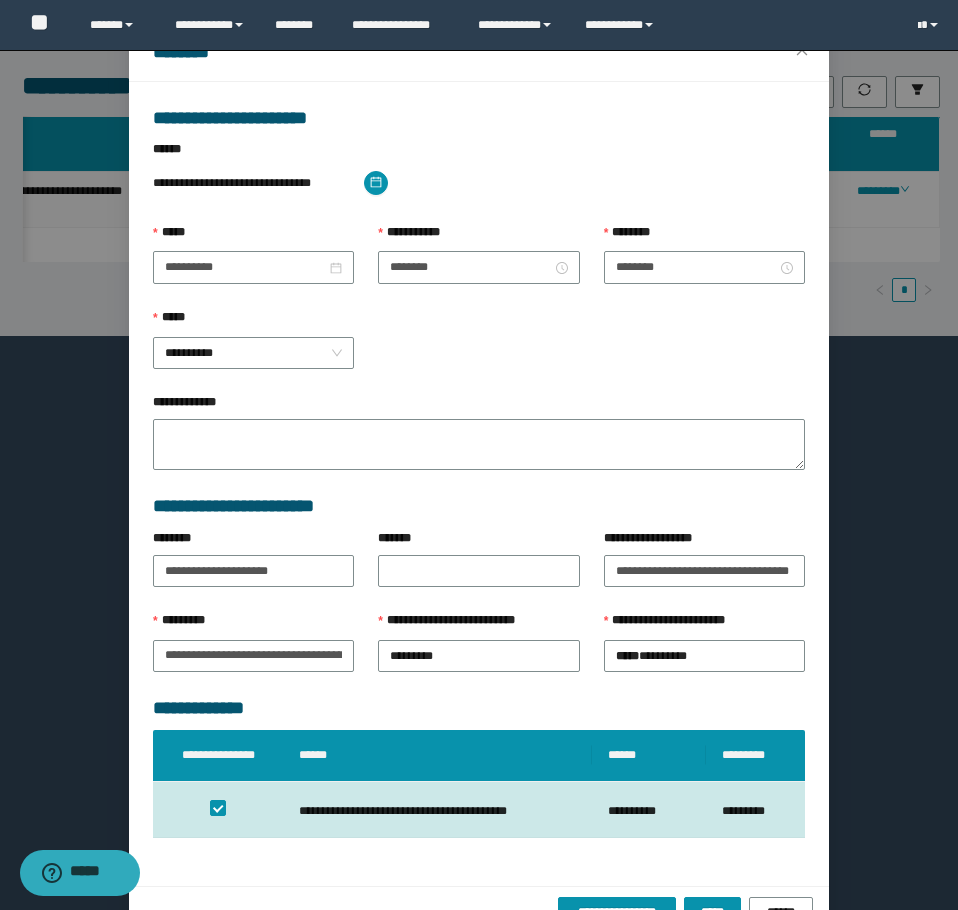 scroll, scrollTop: 124, scrollLeft: 0, axis: vertical 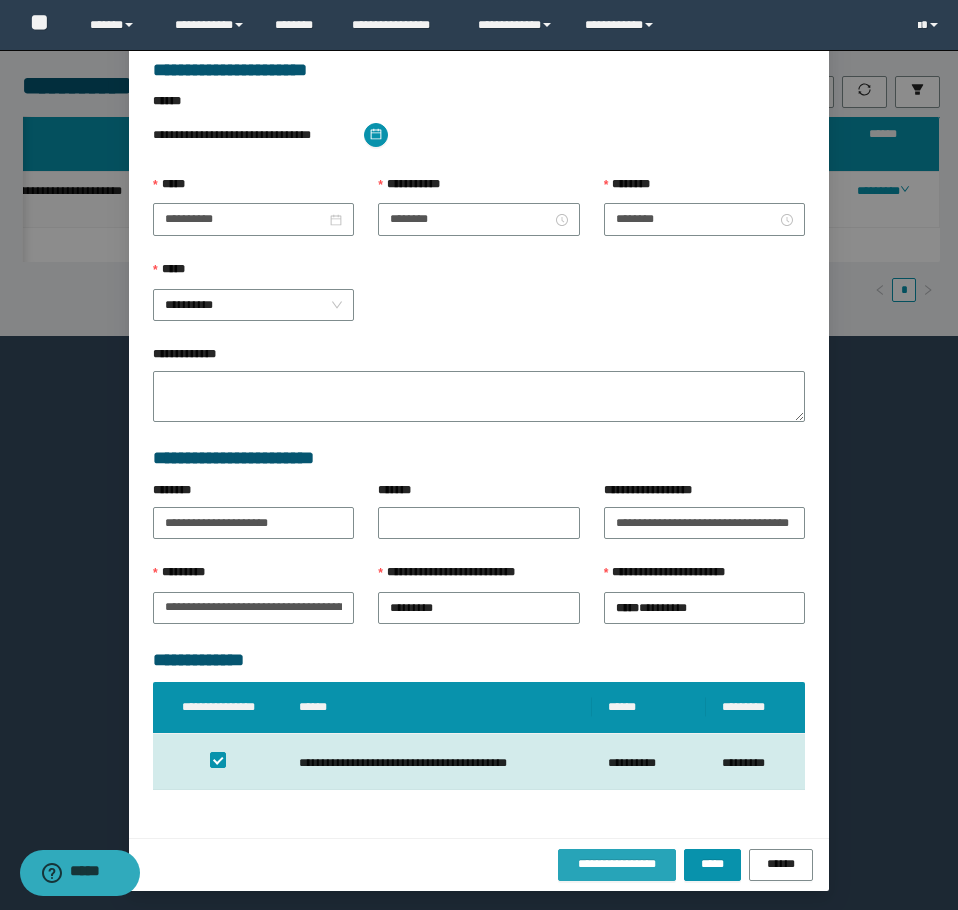 click on "**********" at bounding box center (617, 864) 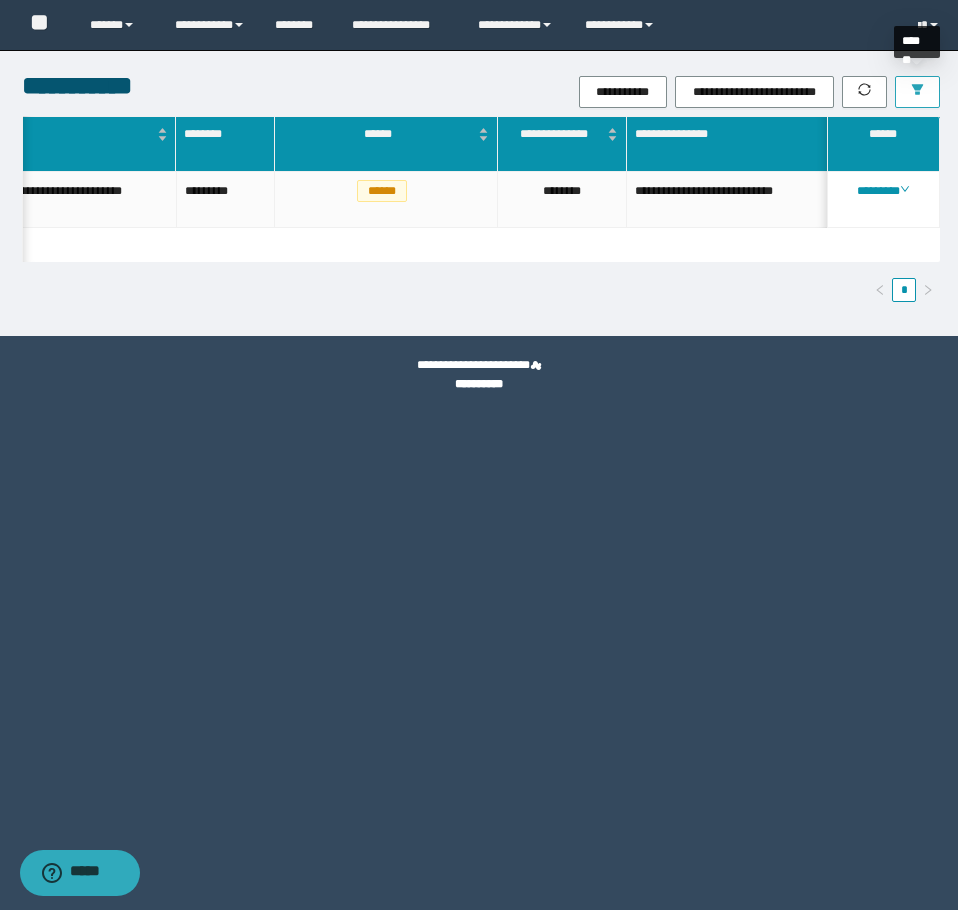 click at bounding box center (917, 92) 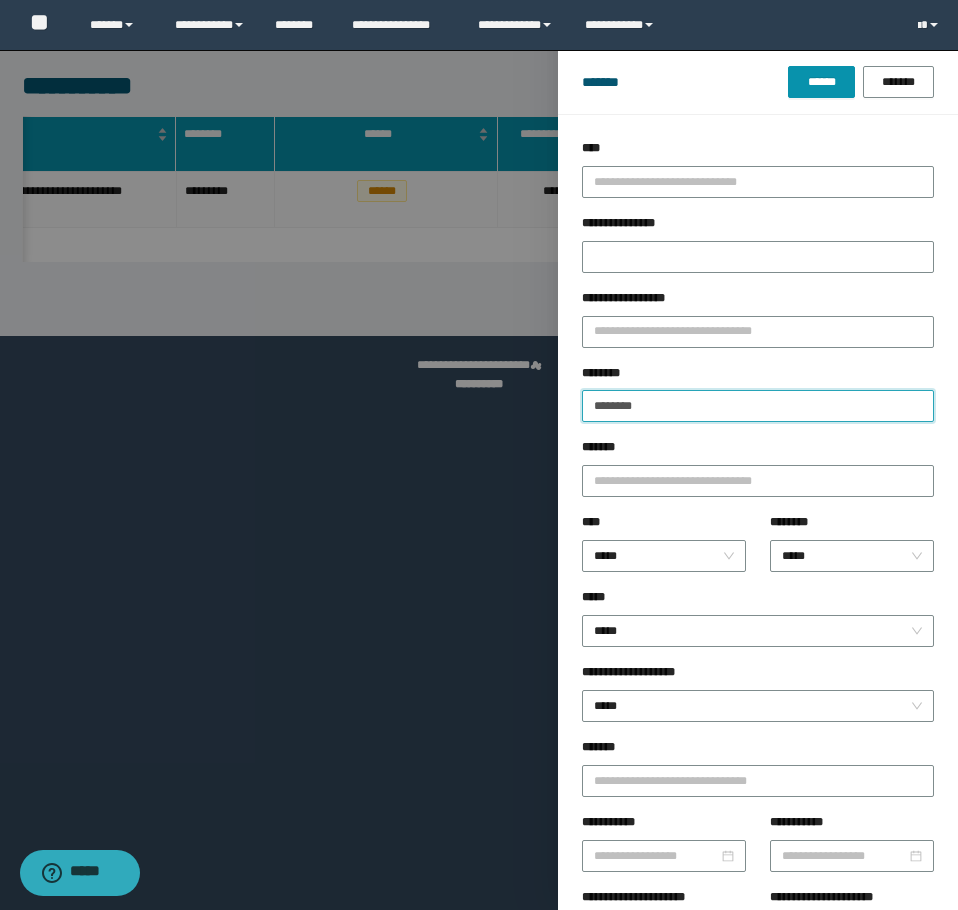 drag, startPoint x: 687, startPoint y: 405, endPoint x: 466, endPoint y: 410, distance: 221.05655 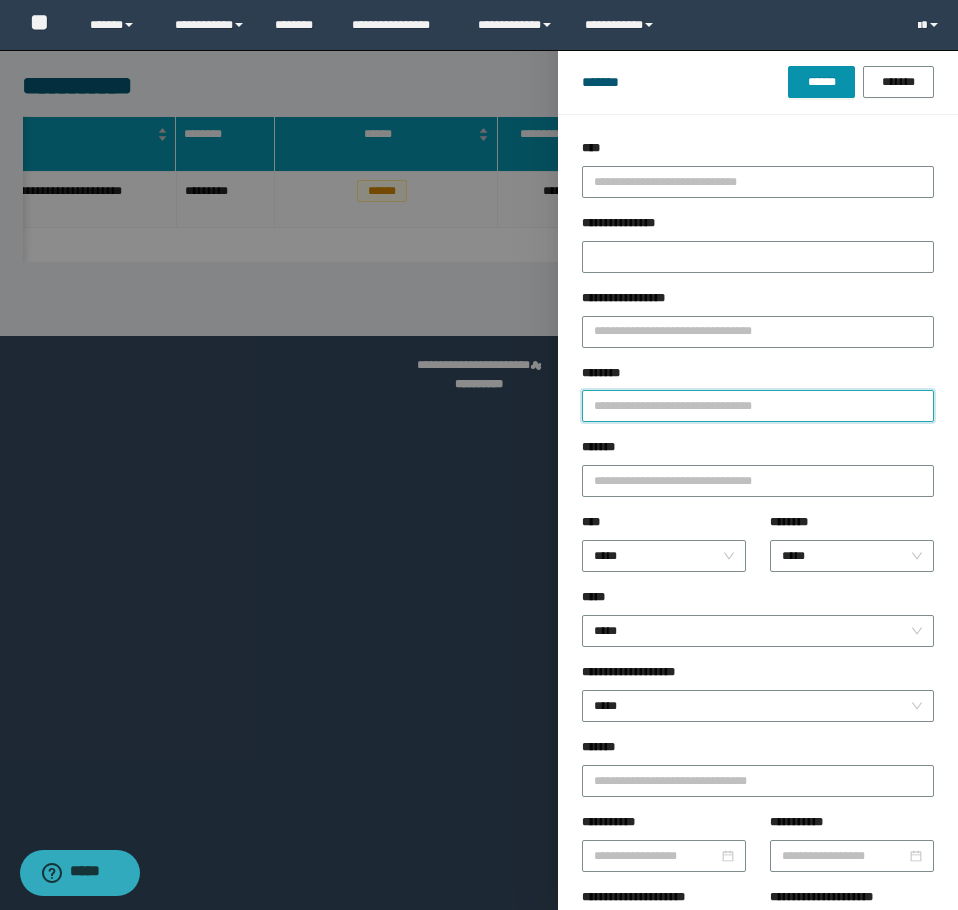 paste on "**********" 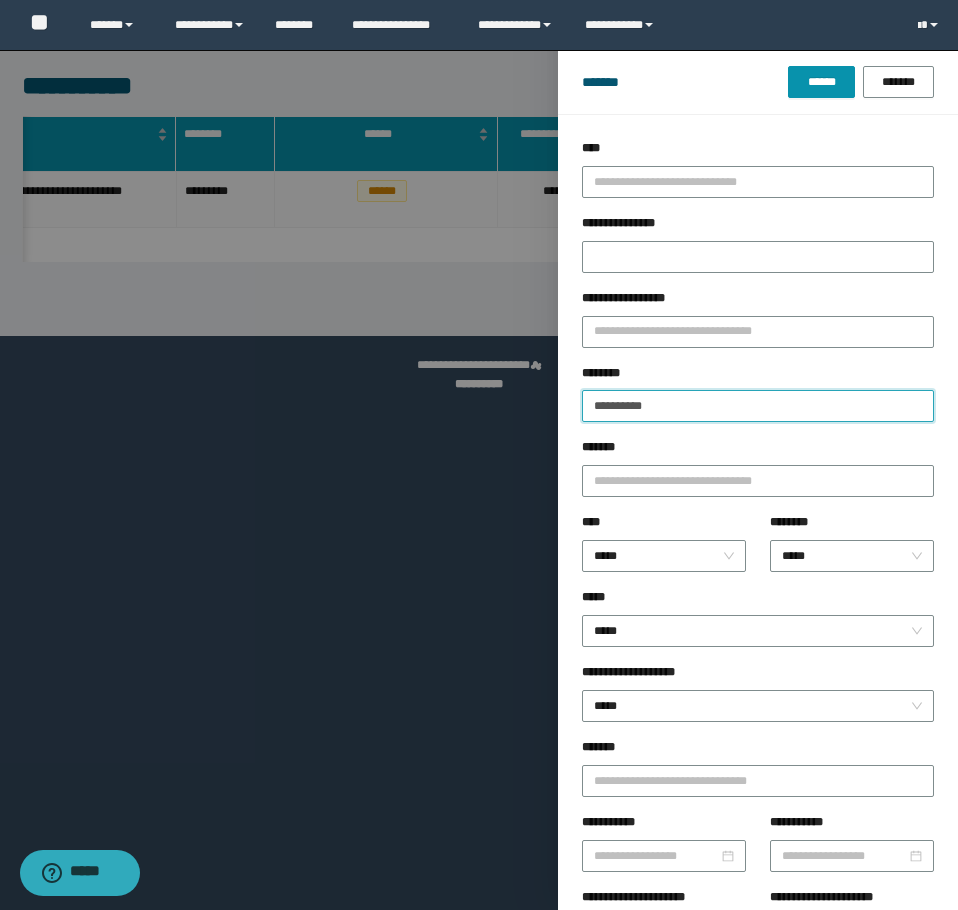 type on "**********" 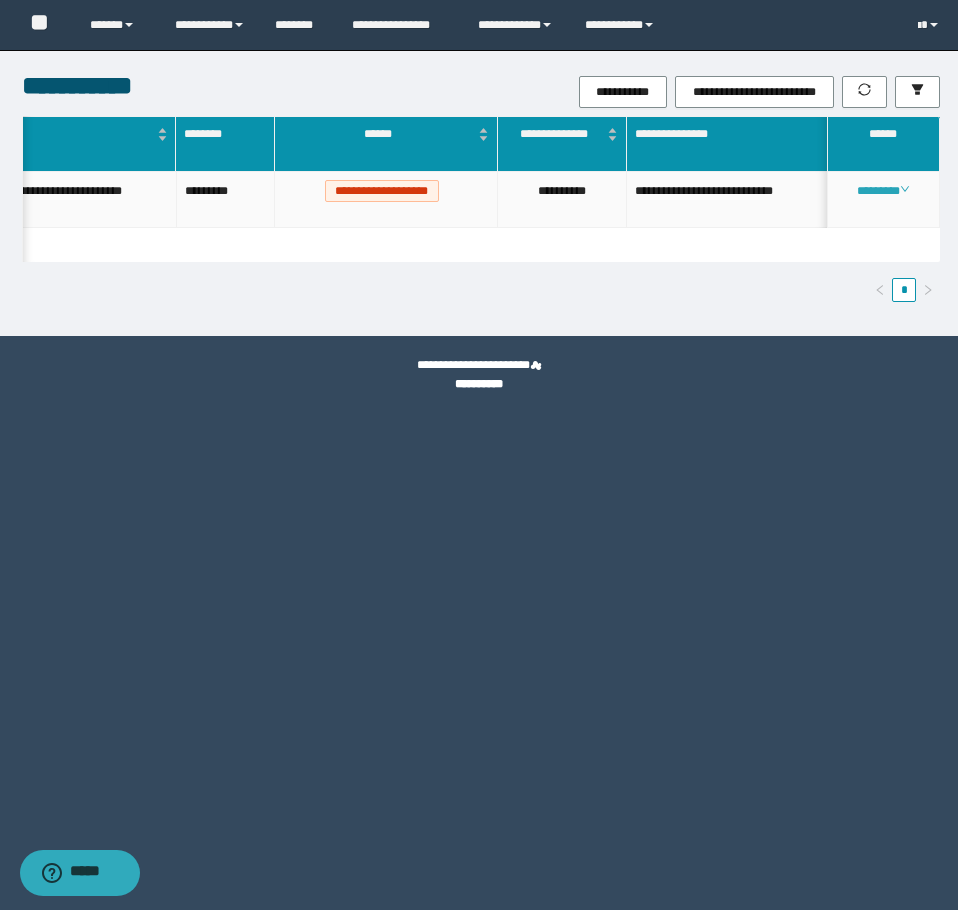 click on "********" at bounding box center [883, 191] 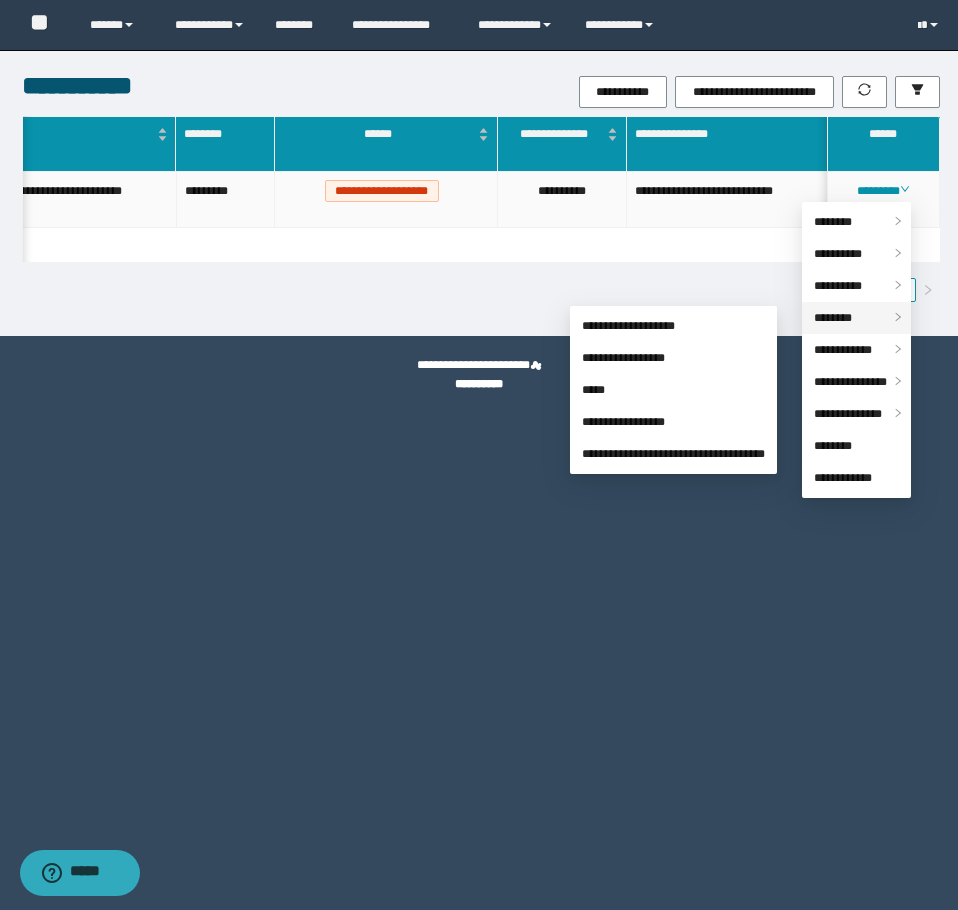 click on "********" at bounding box center [833, 318] 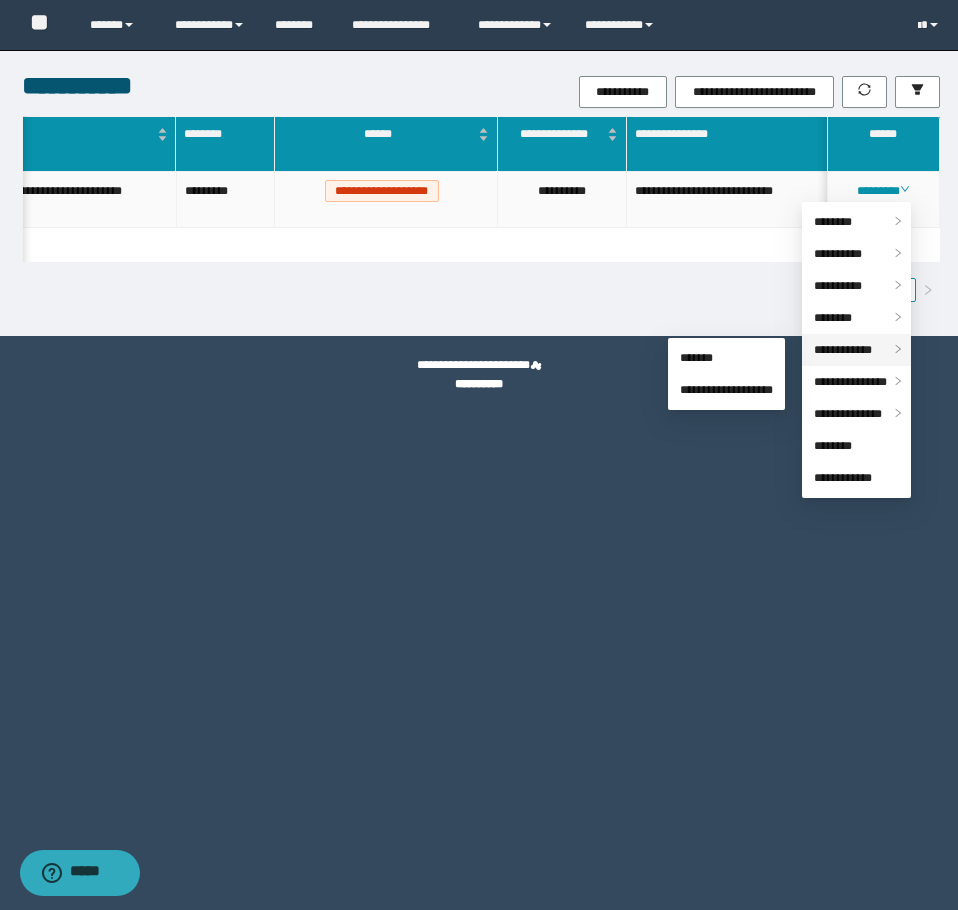 click on "**********" at bounding box center [856, 350] 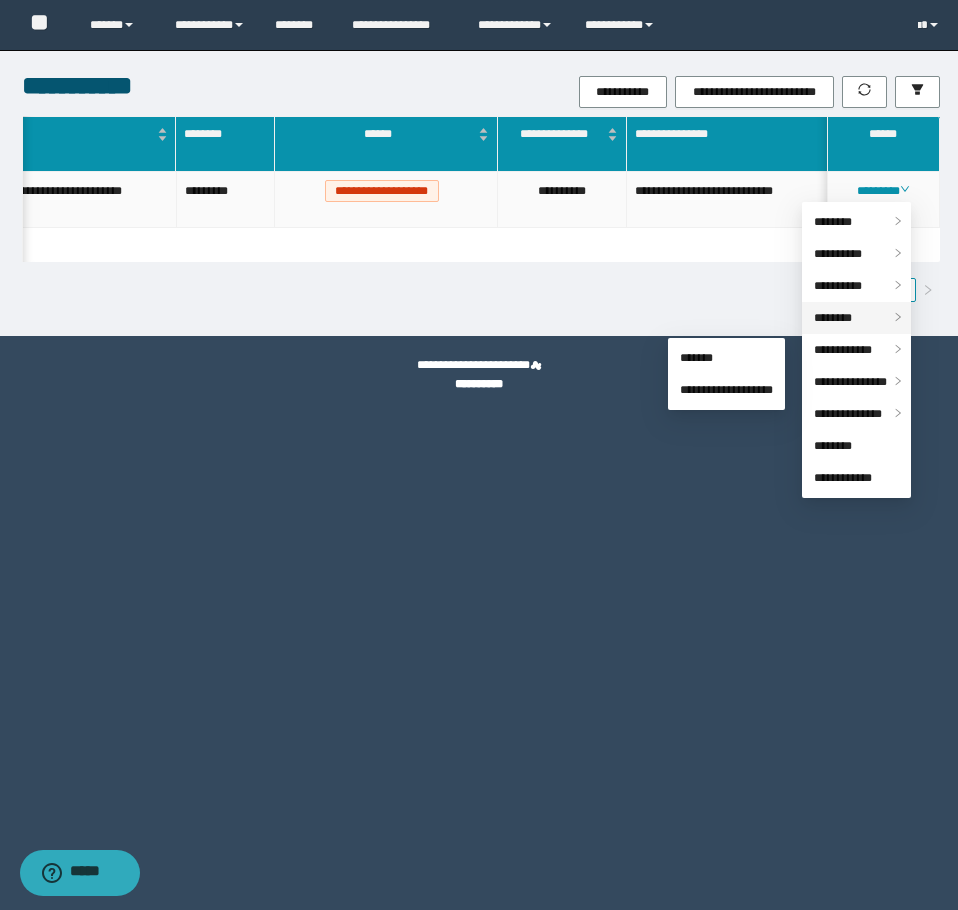 click on "********" at bounding box center [833, 318] 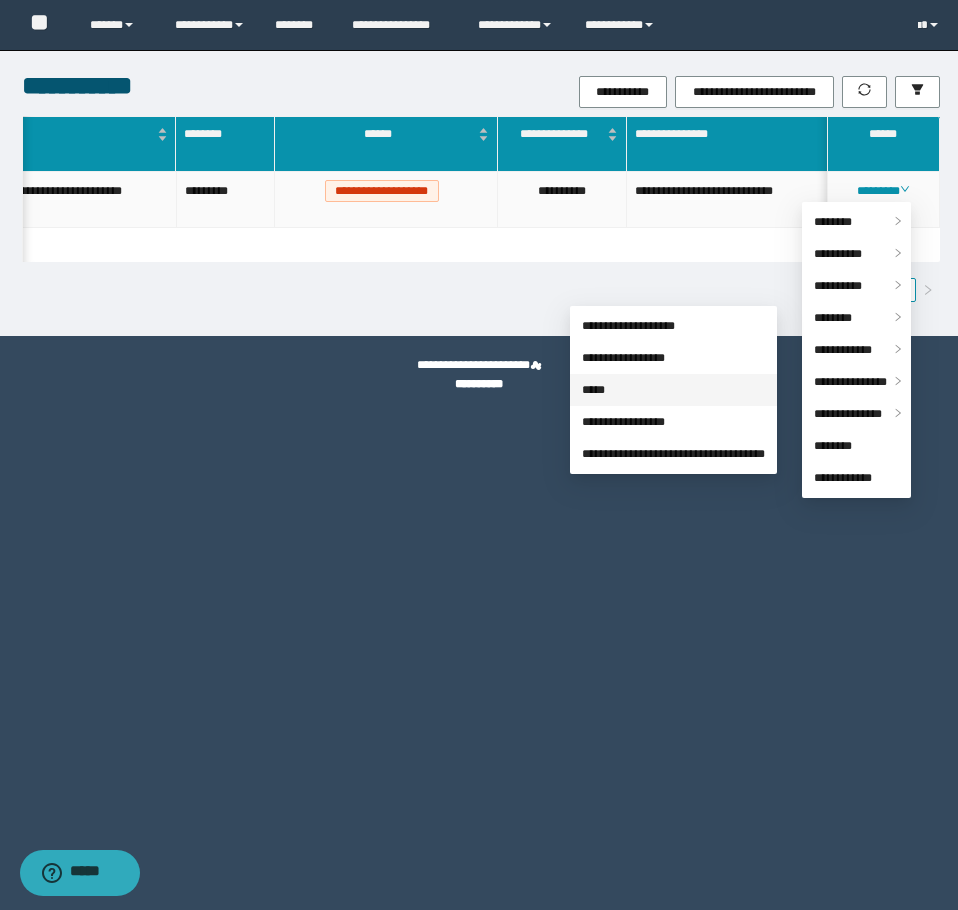 click on "*****" at bounding box center (593, 390) 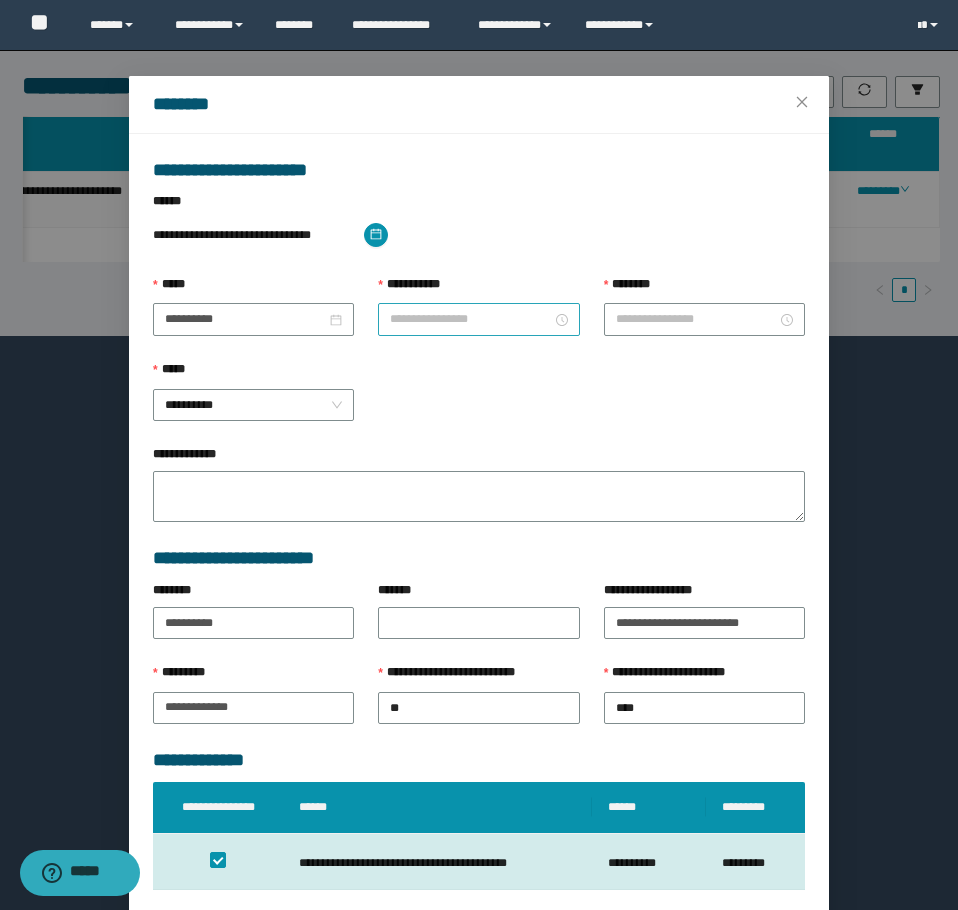 type on "********" 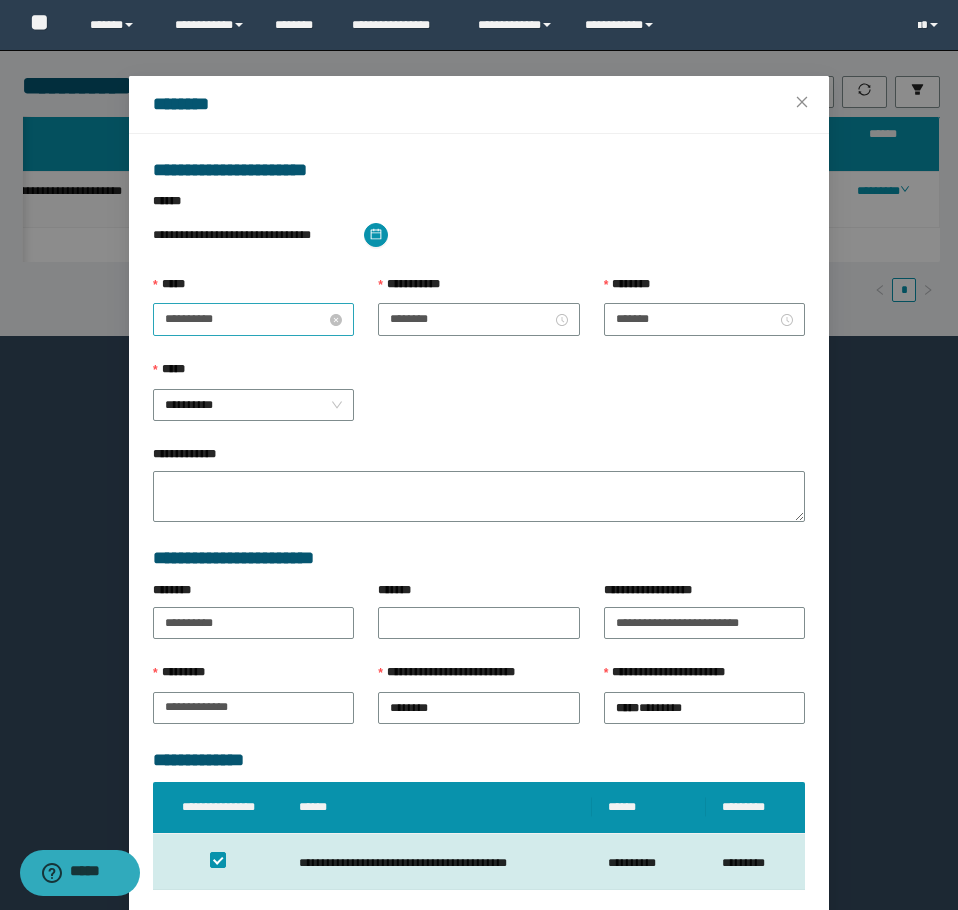 click on "**********" at bounding box center (245, 319) 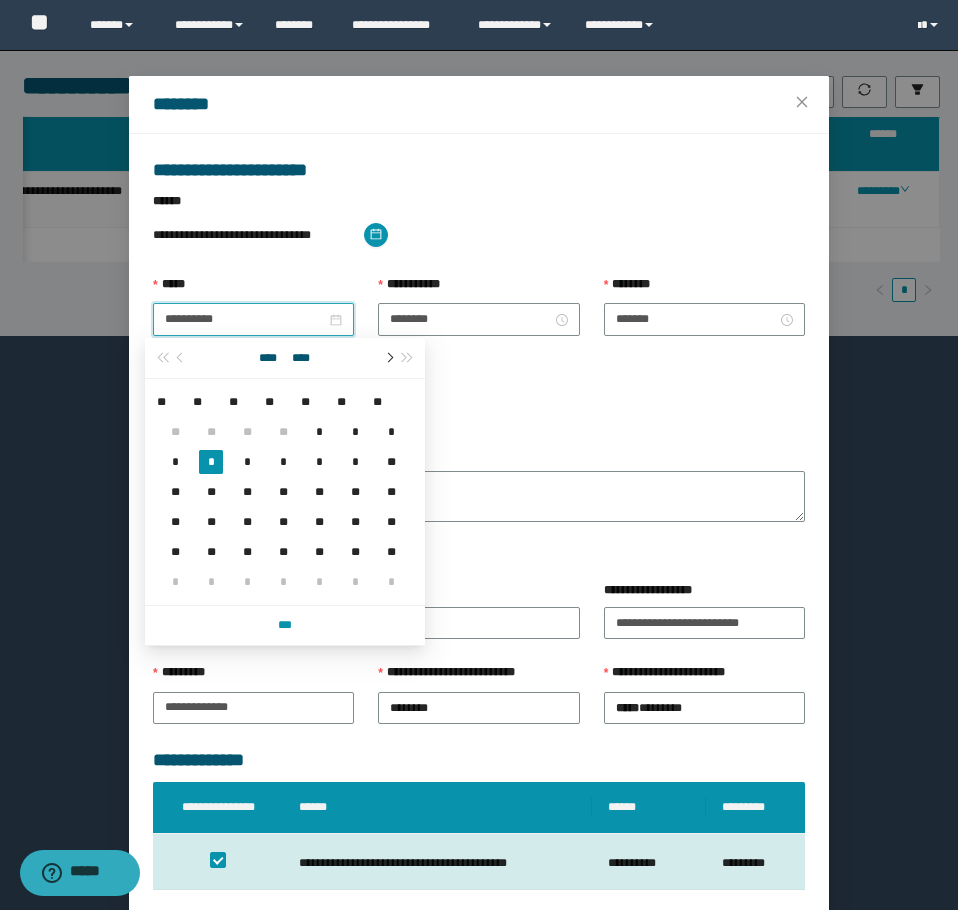 click at bounding box center [388, 358] 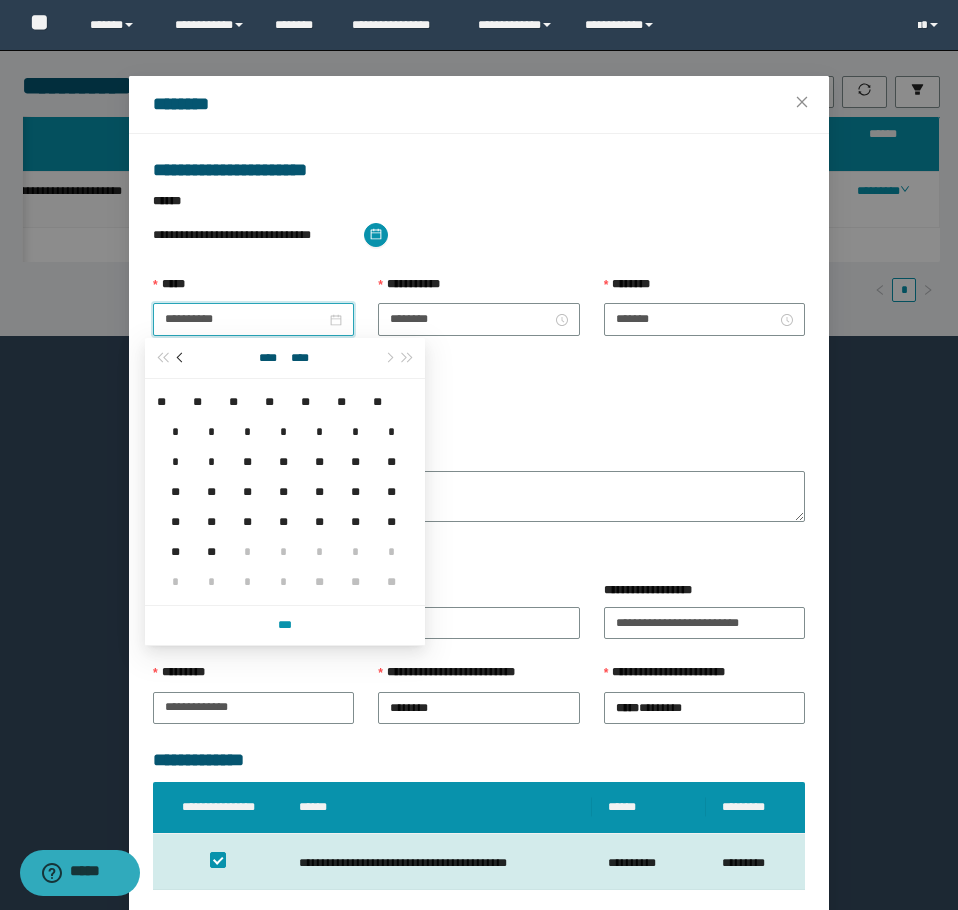 click at bounding box center (182, 358) 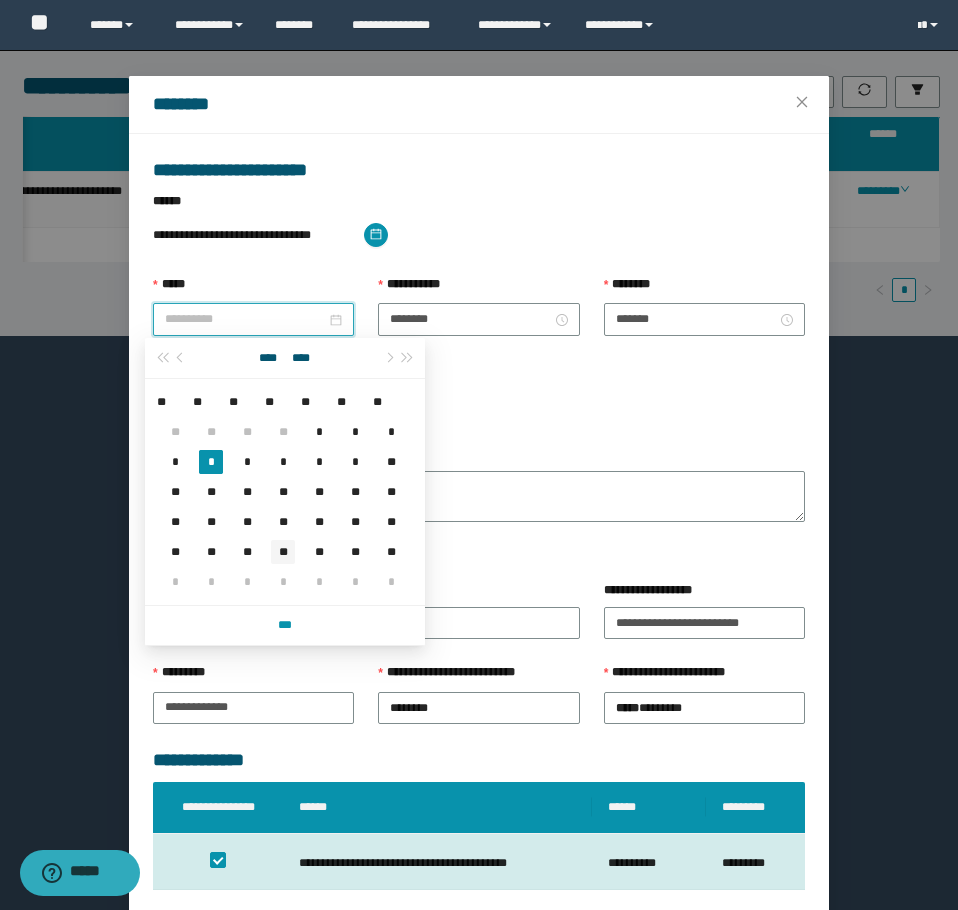 type on "**********" 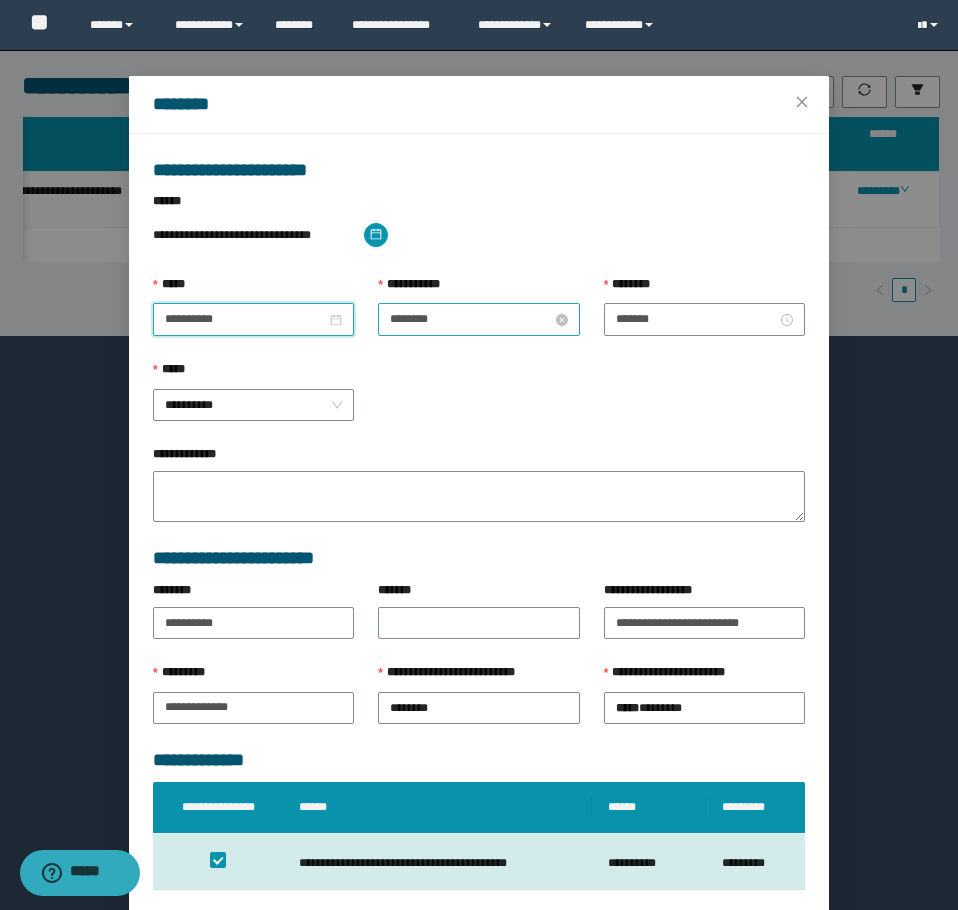 click on "********" at bounding box center (470, 319) 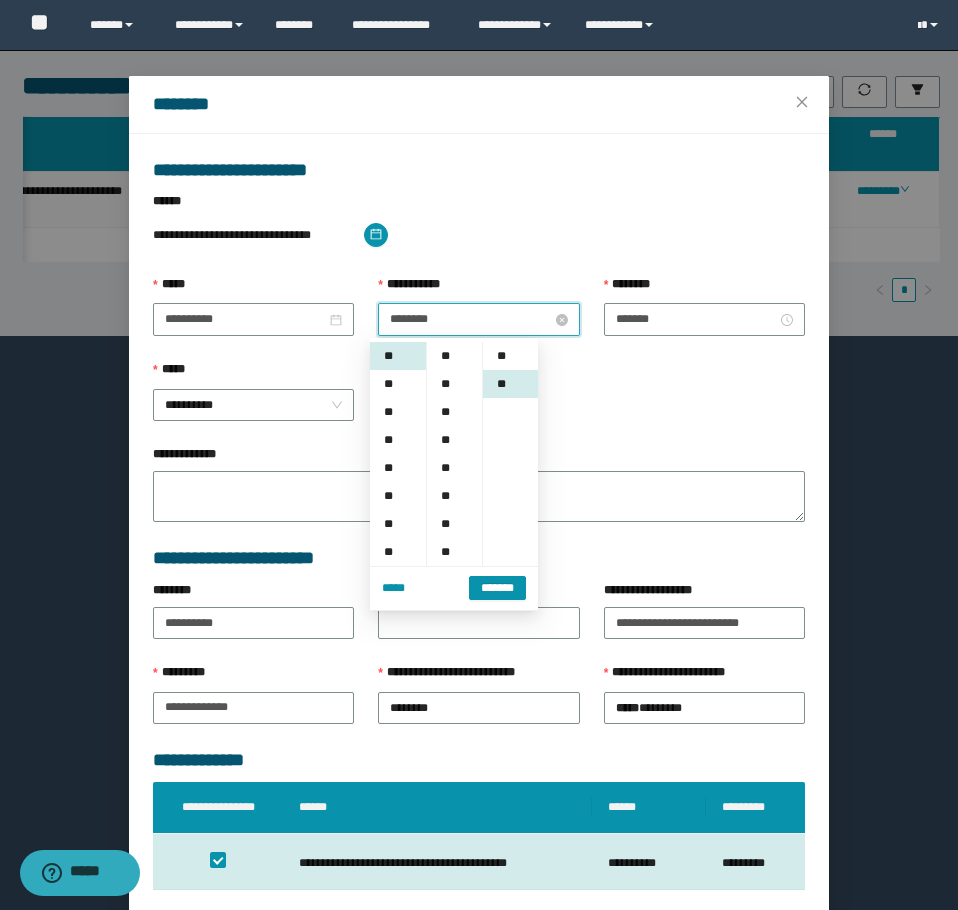 scroll, scrollTop: 252, scrollLeft: 0, axis: vertical 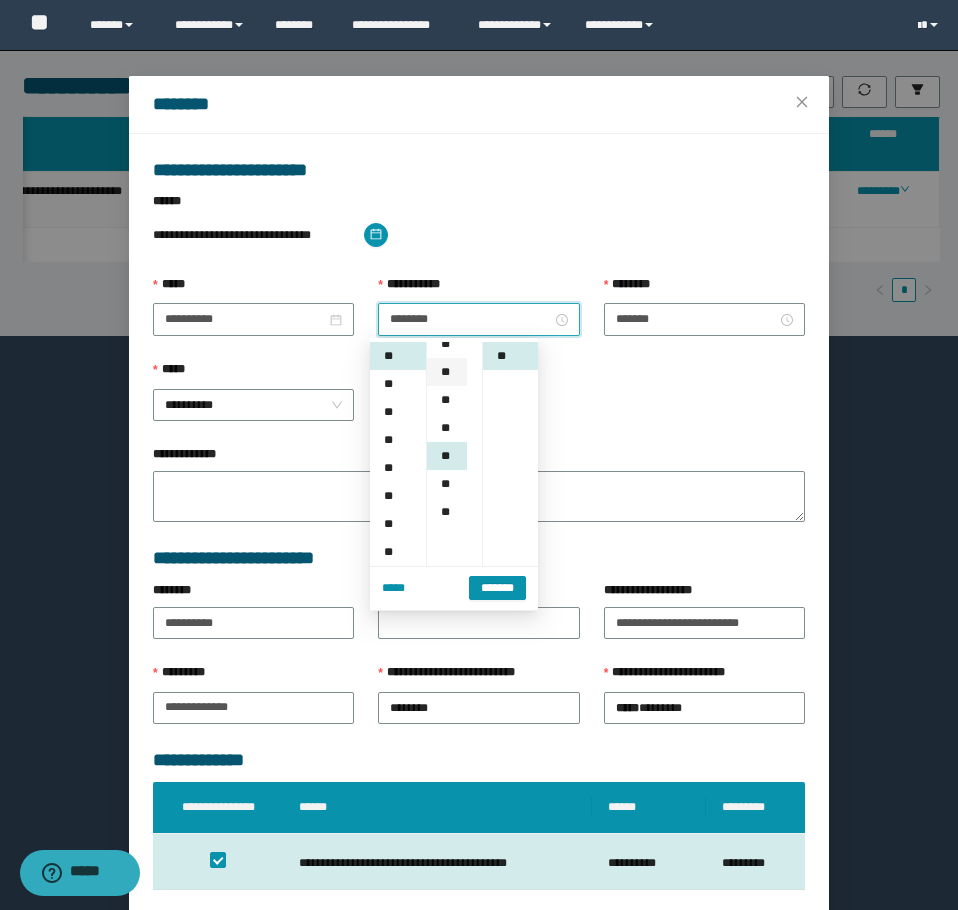 click on "**" at bounding box center [447, 372] 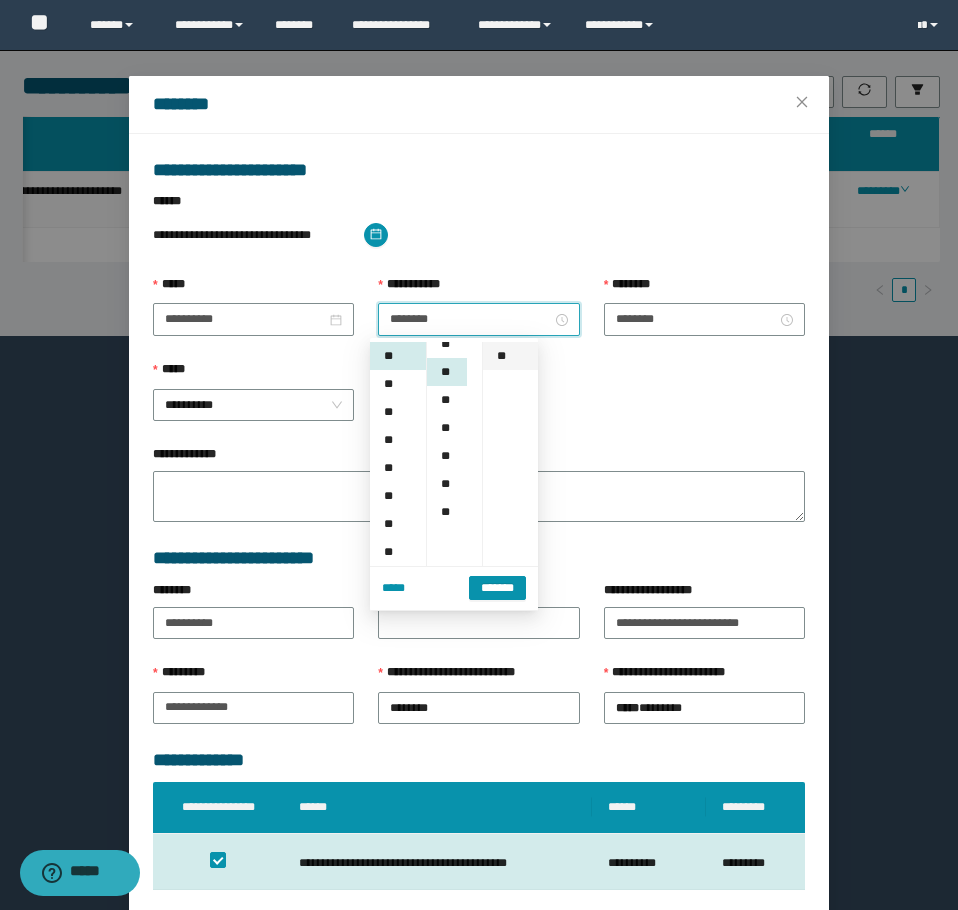 scroll, scrollTop: 168, scrollLeft: 0, axis: vertical 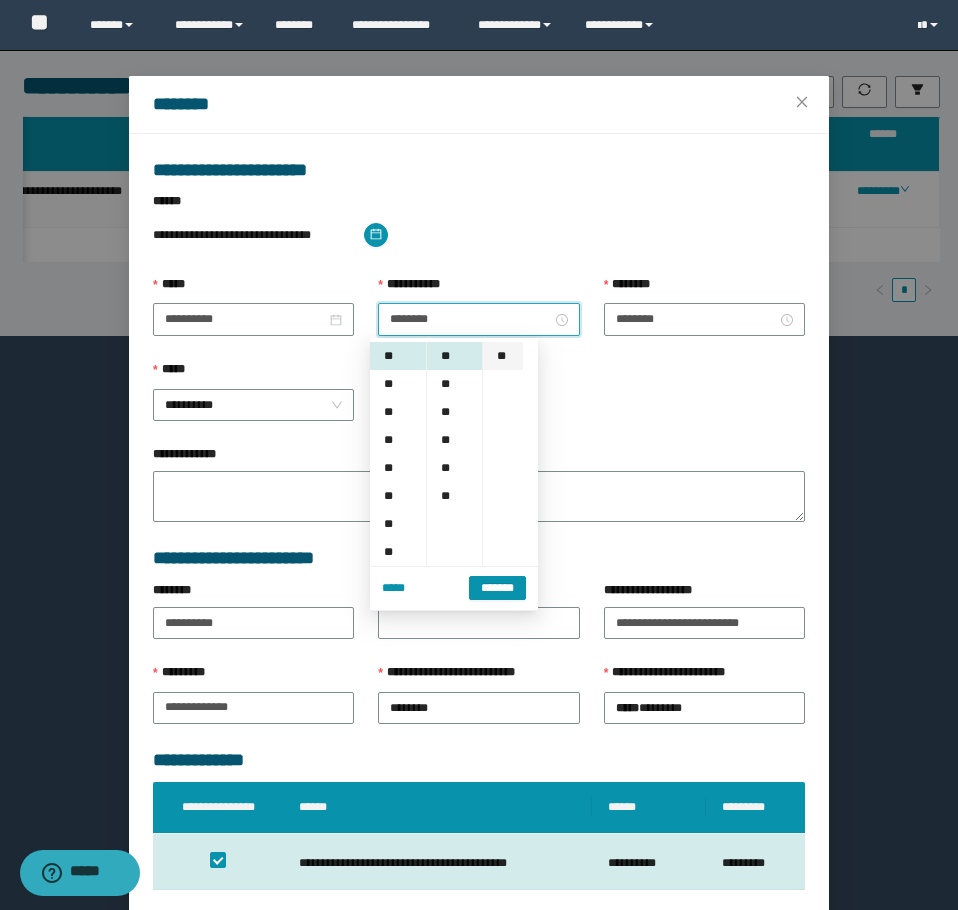 click on "**" at bounding box center [503, 356] 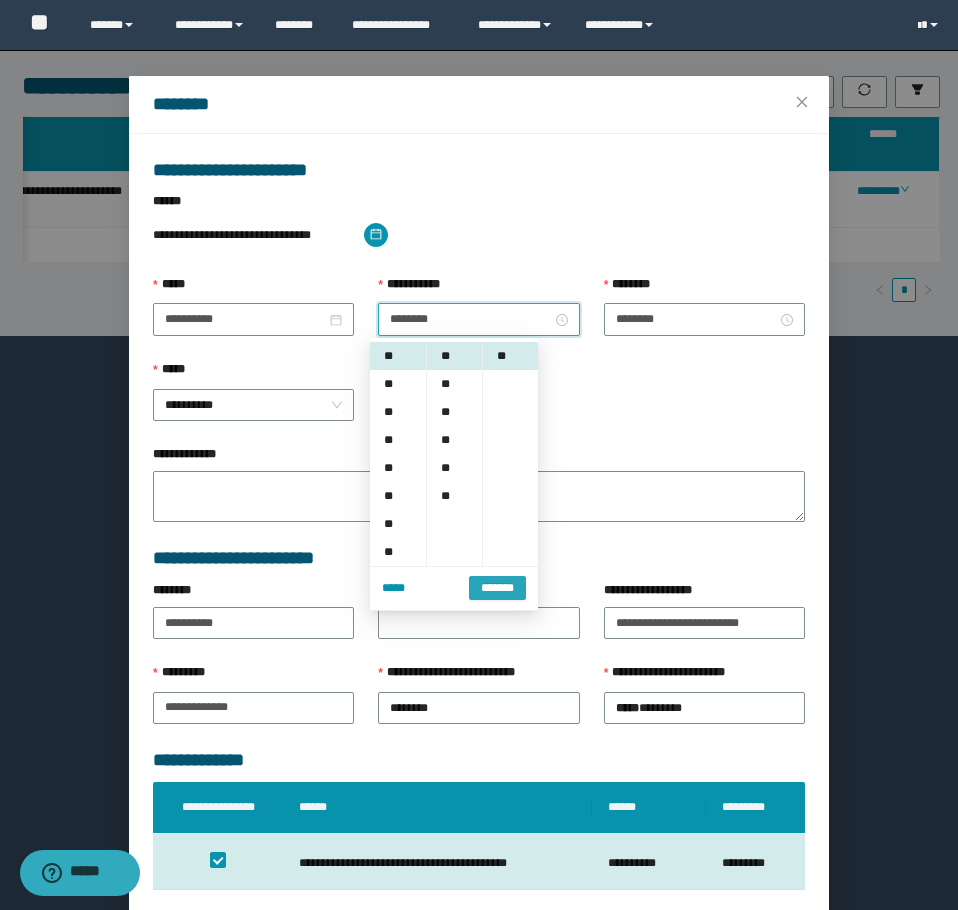 click on "*******" at bounding box center [497, 588] 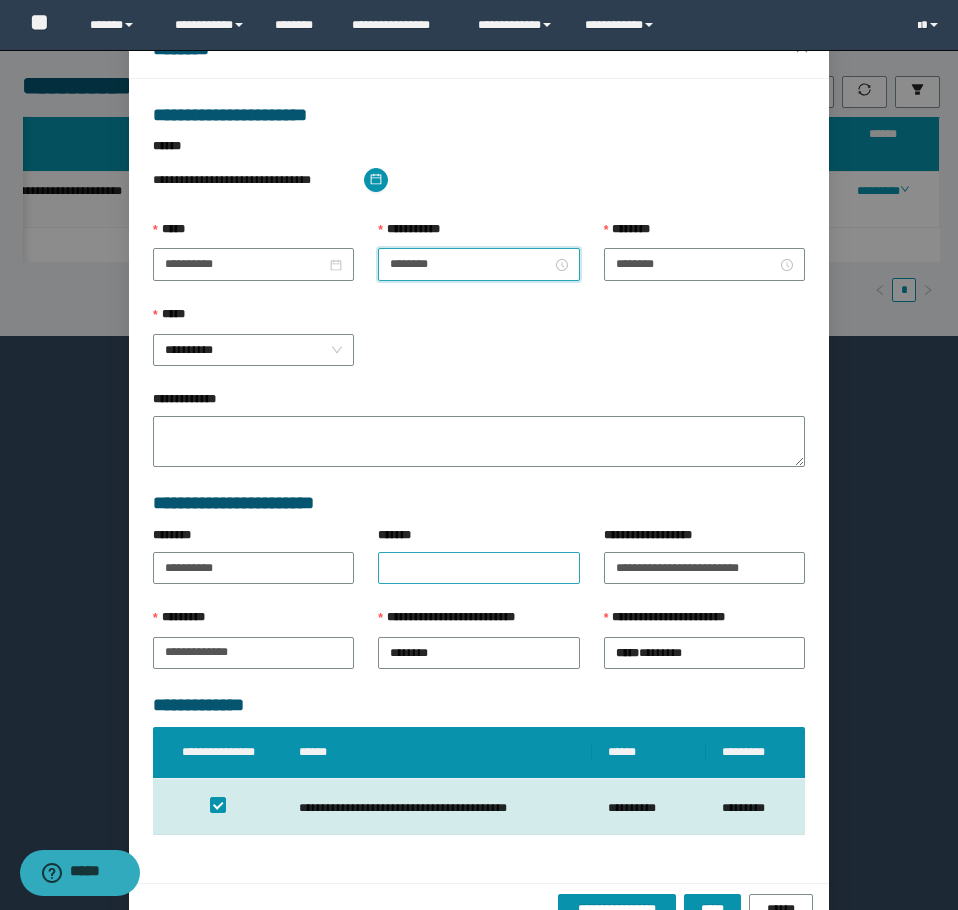 scroll, scrollTop: 124, scrollLeft: 0, axis: vertical 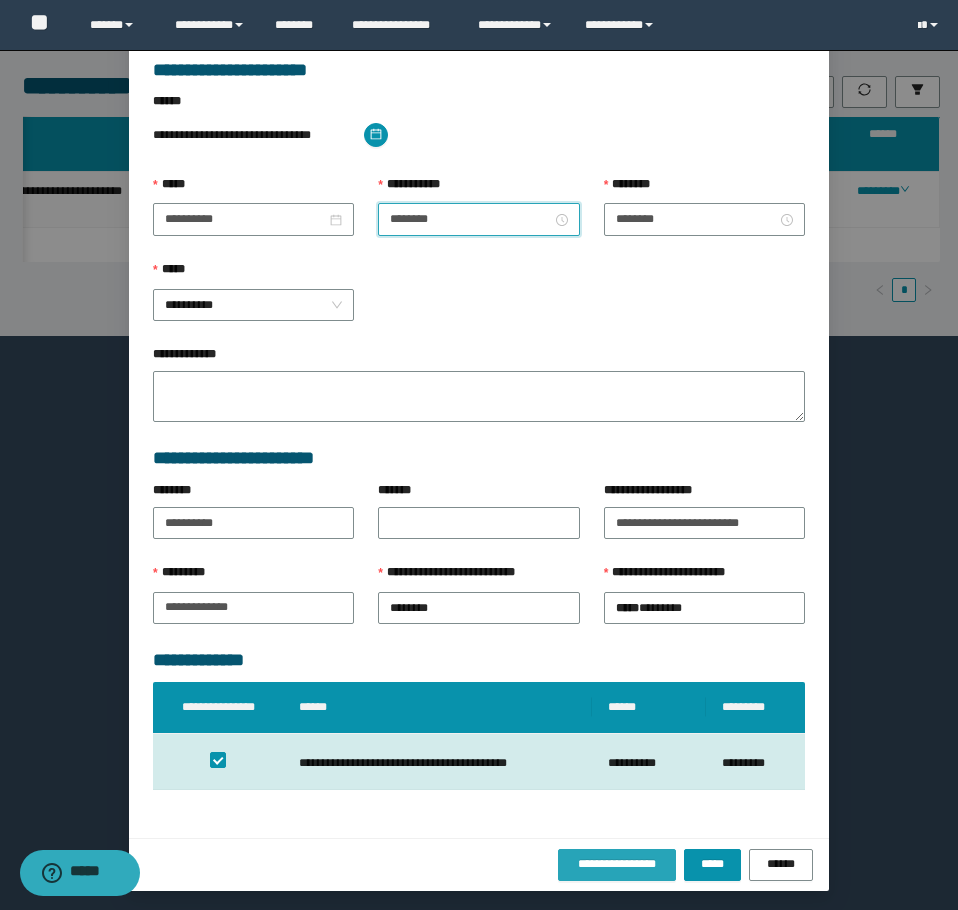 click on "**********" at bounding box center (617, 864) 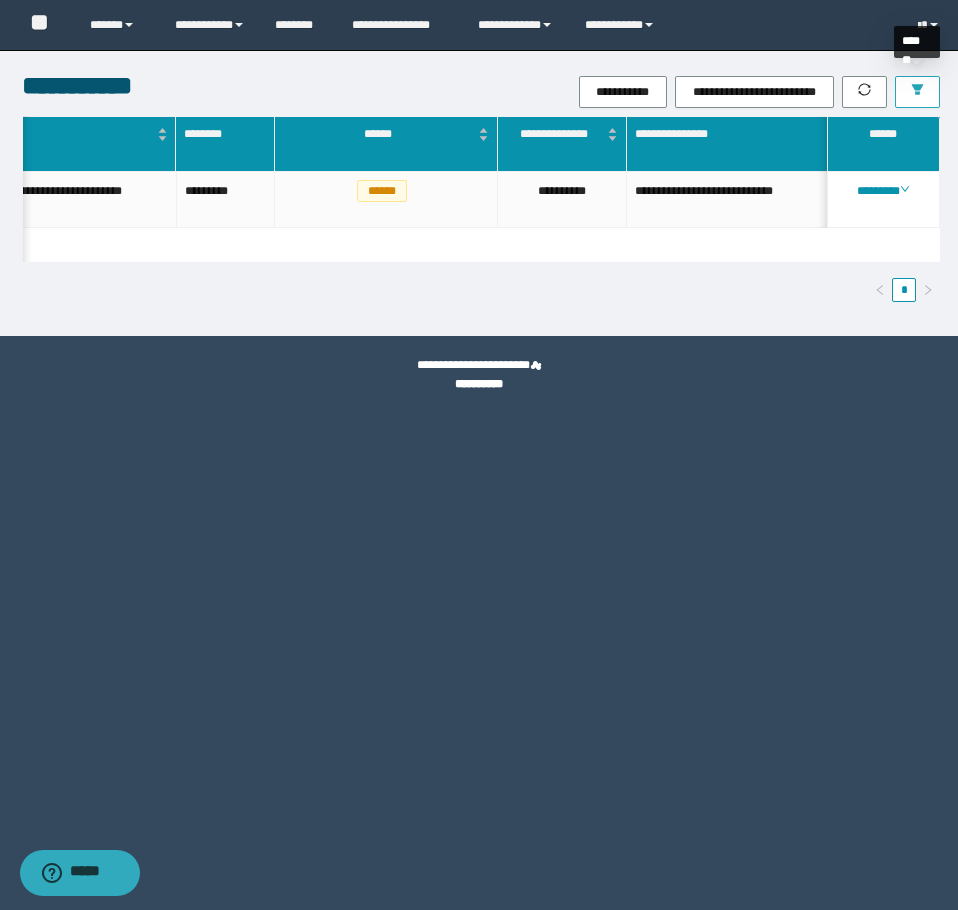 click 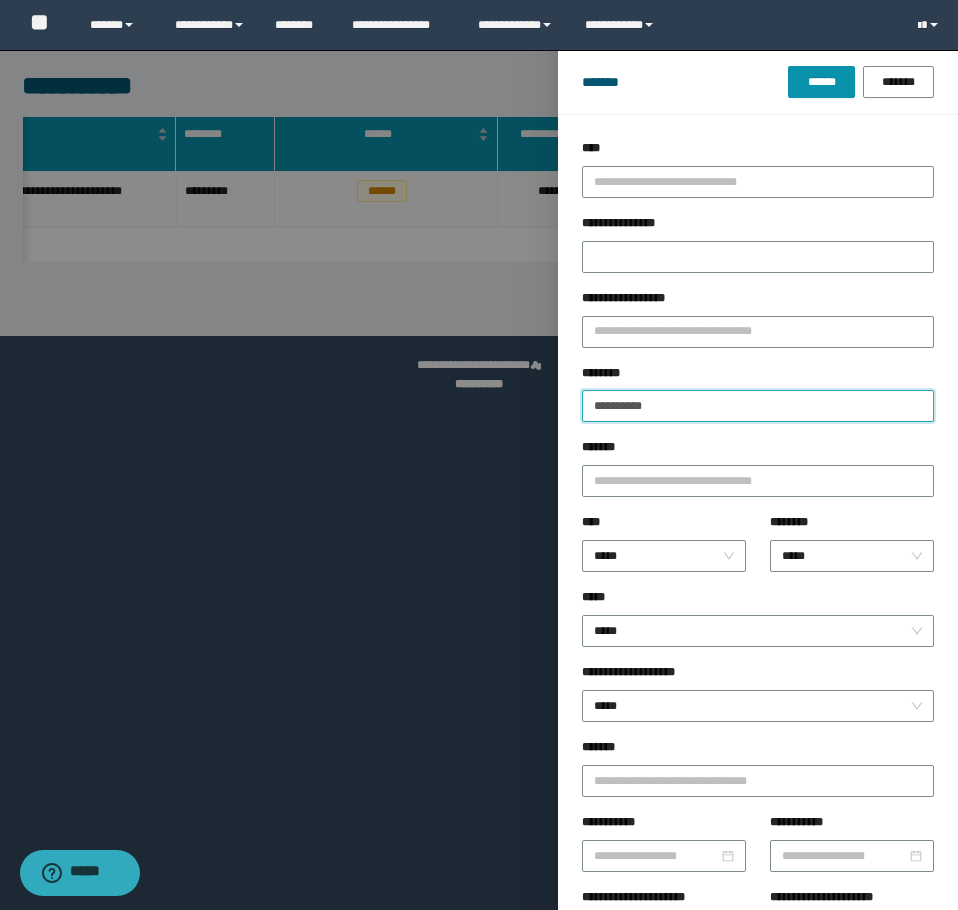 drag, startPoint x: 689, startPoint y: 401, endPoint x: 129, endPoint y: 420, distance: 560.3222 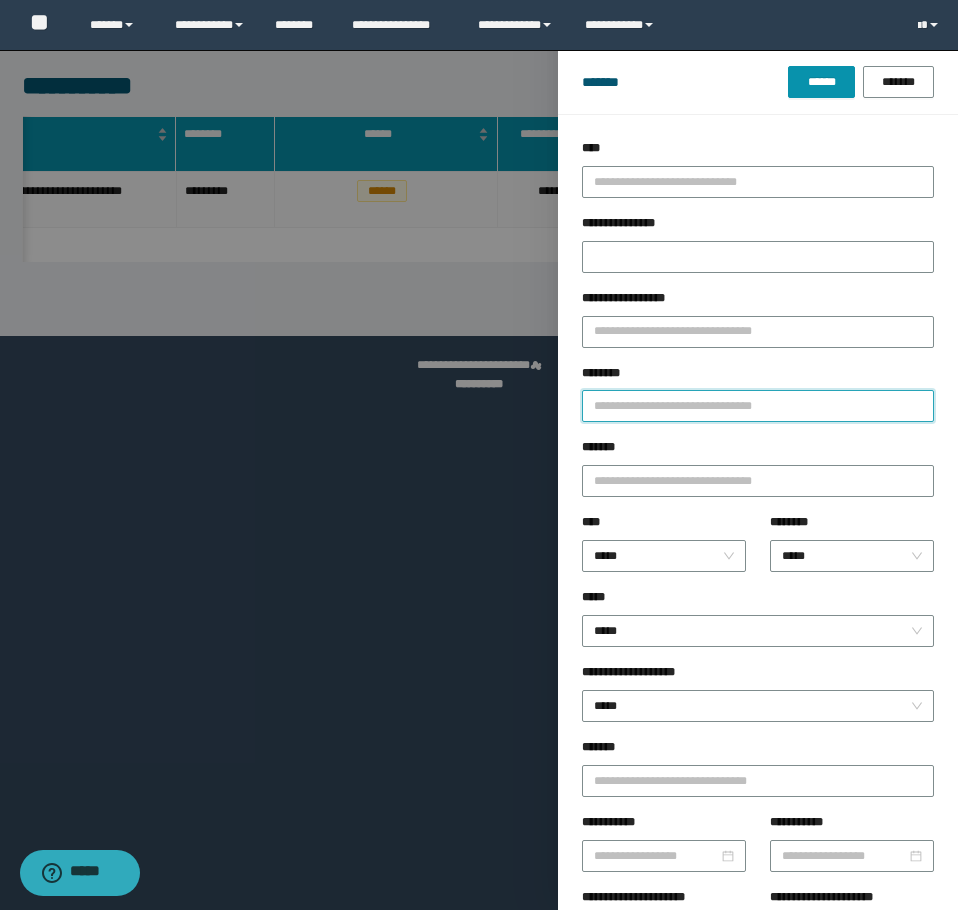 paste on "**********" 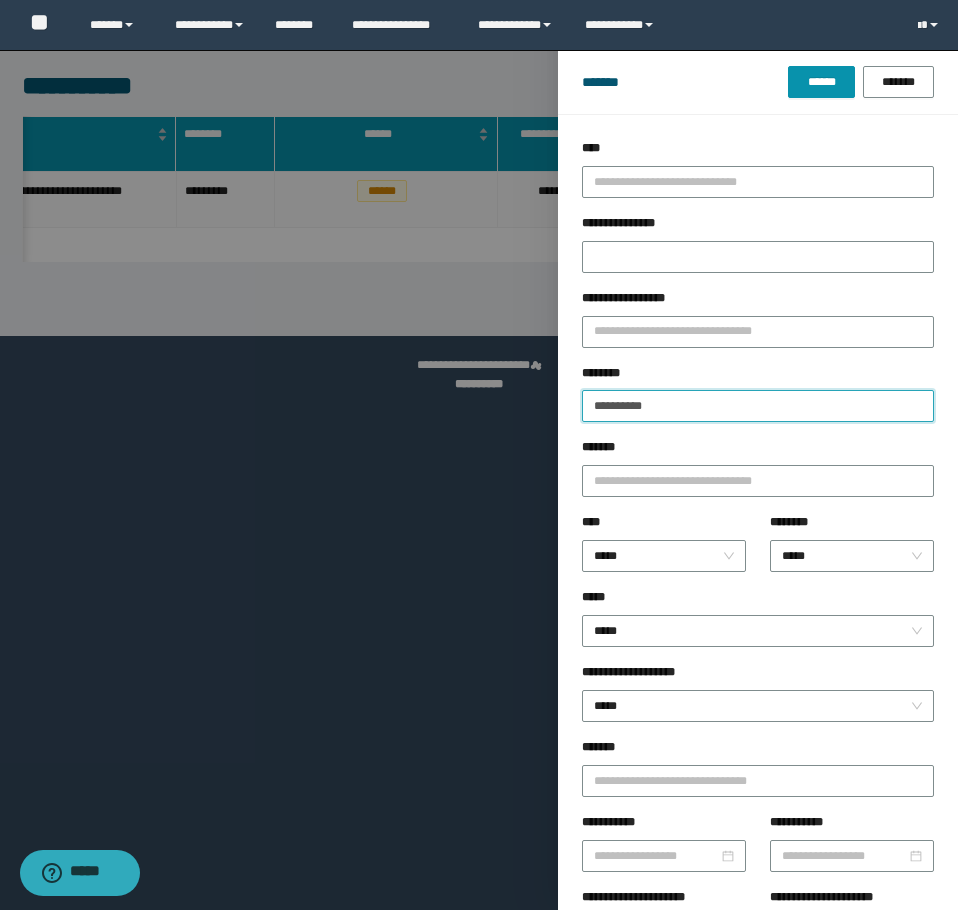 type on "**********" 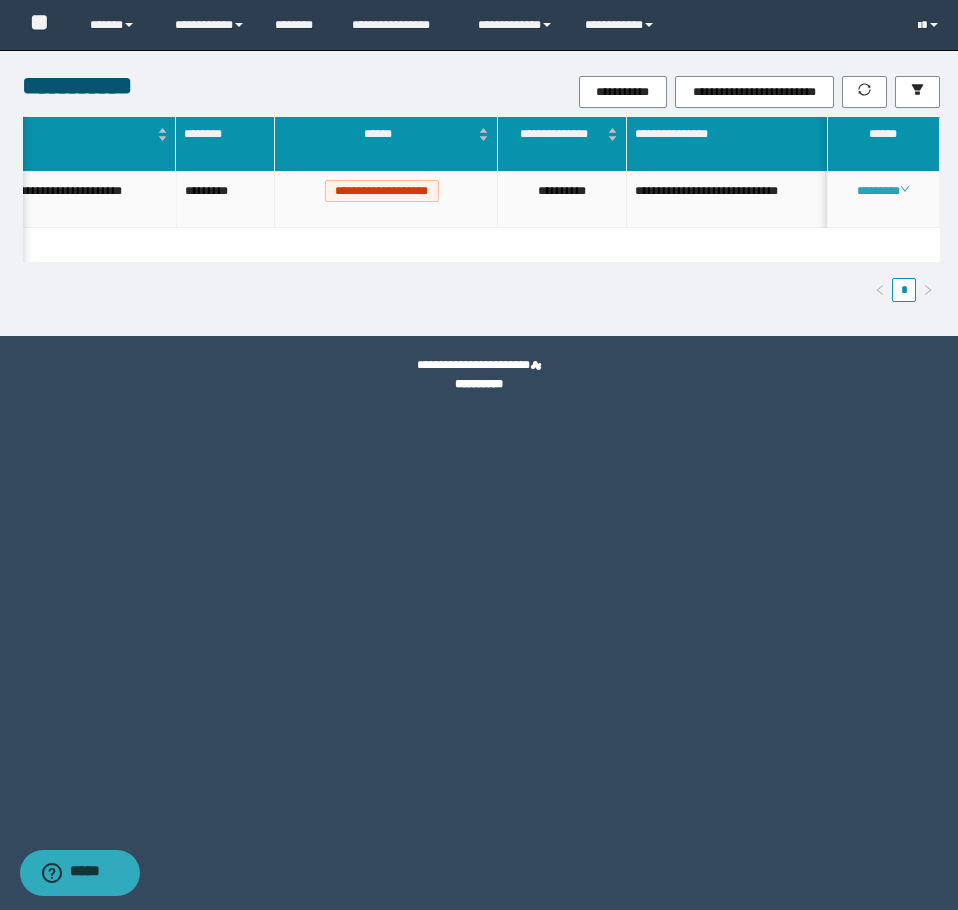 click on "********" at bounding box center [883, 191] 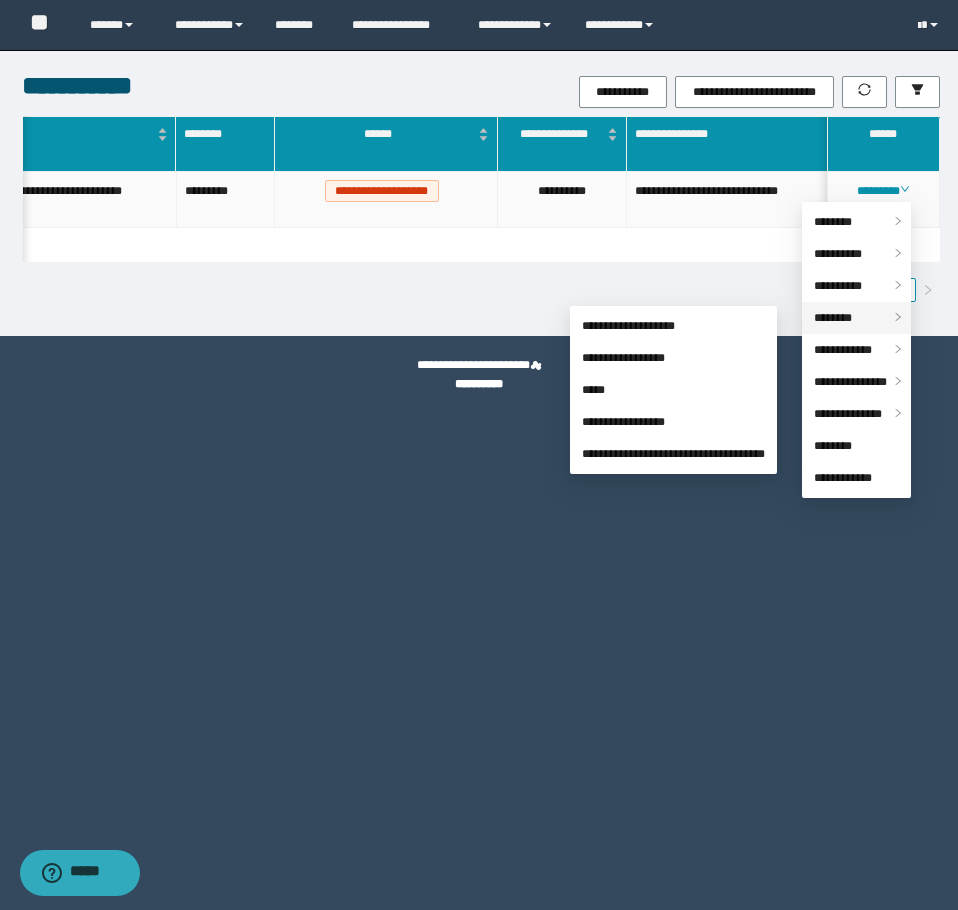 click on "********" at bounding box center [833, 318] 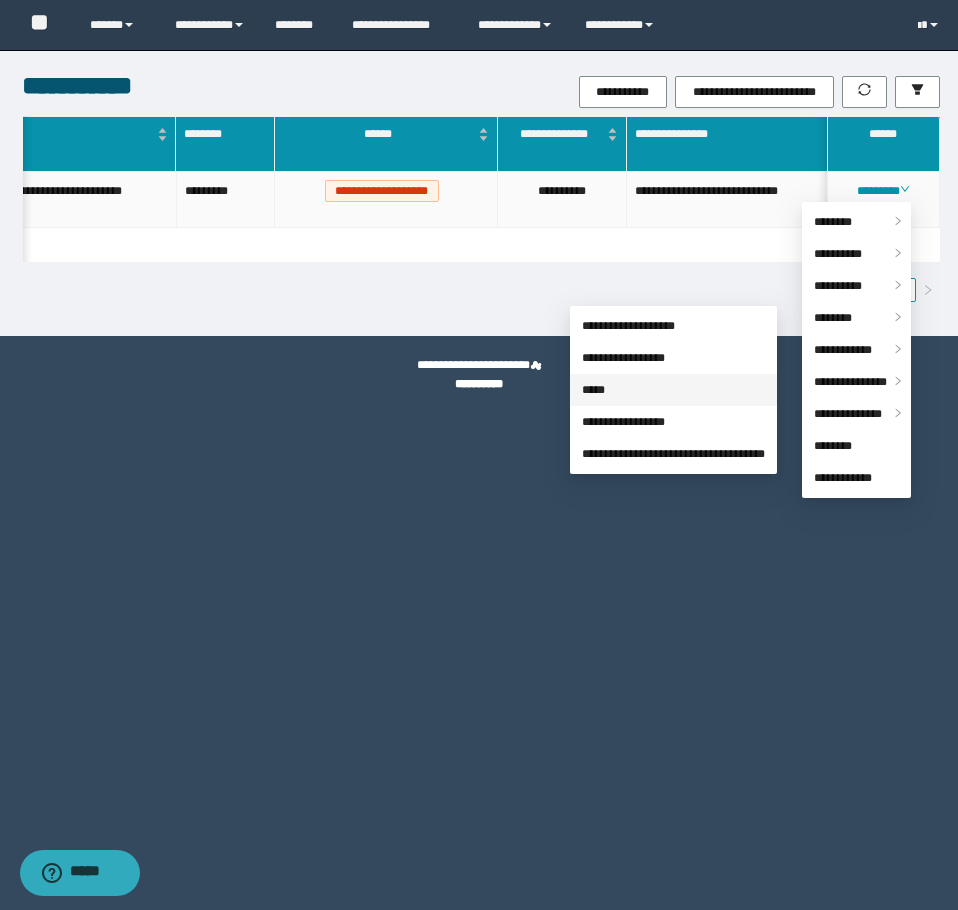 click on "*****" at bounding box center (593, 390) 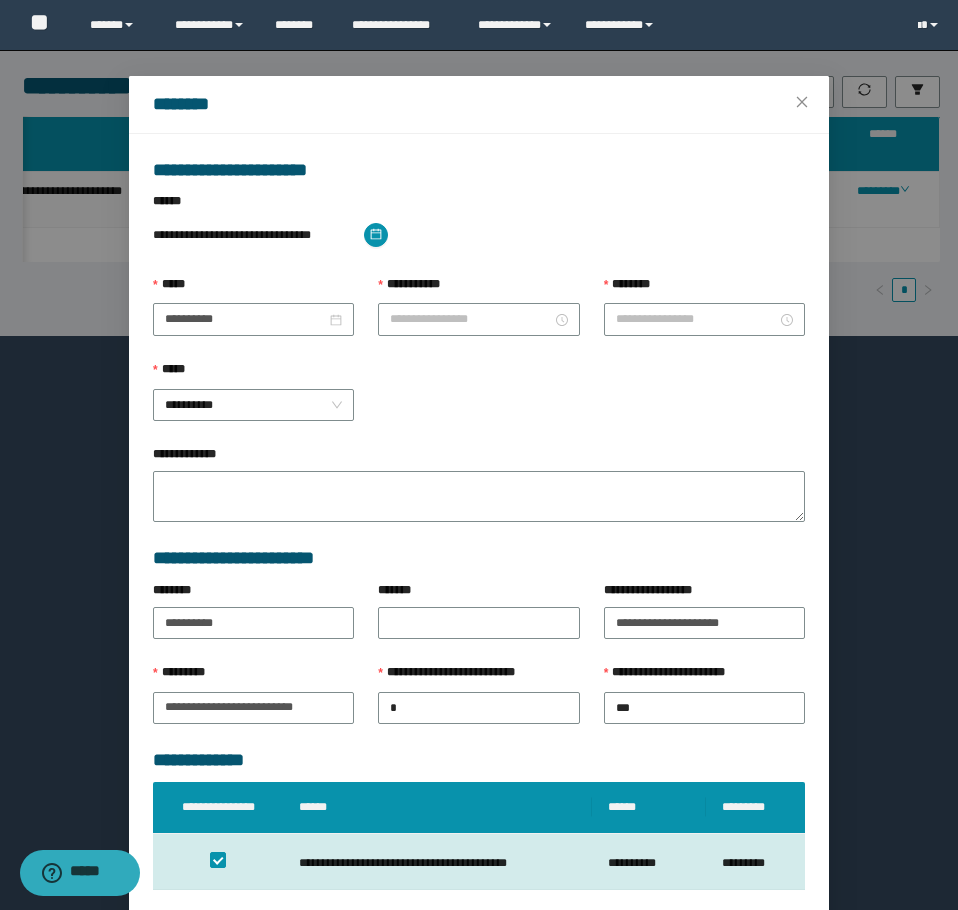 type on "********" 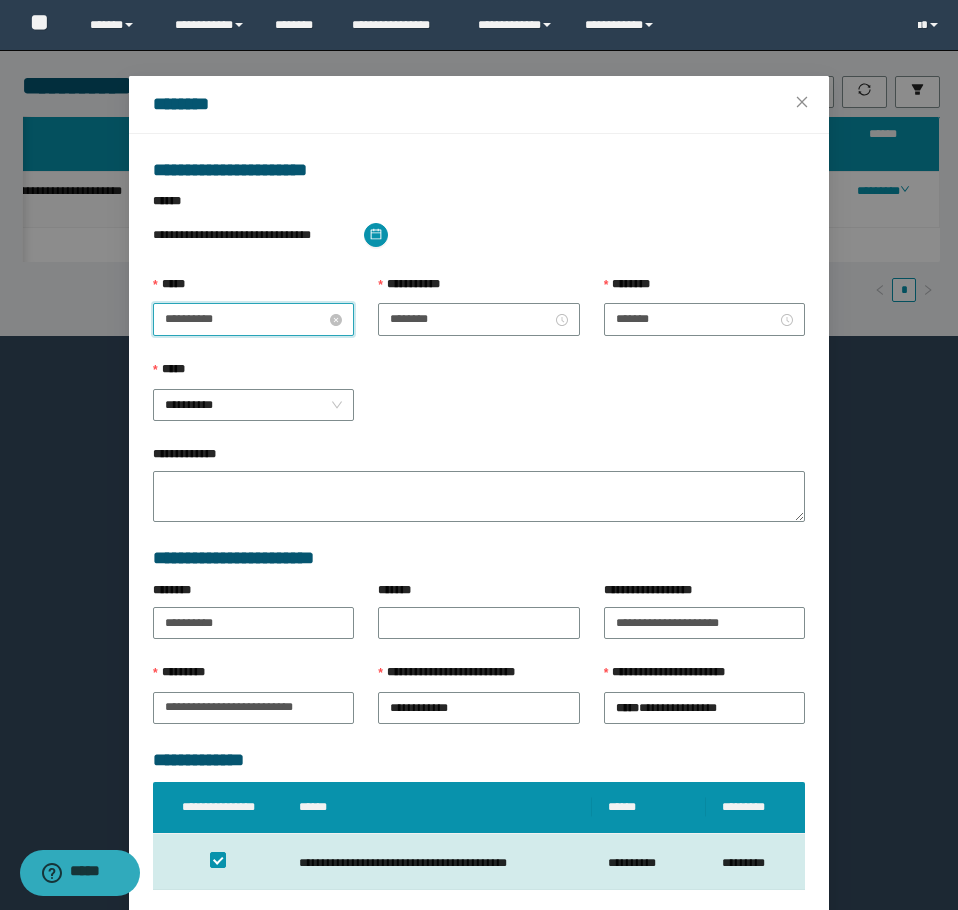 click on "**********" at bounding box center [245, 319] 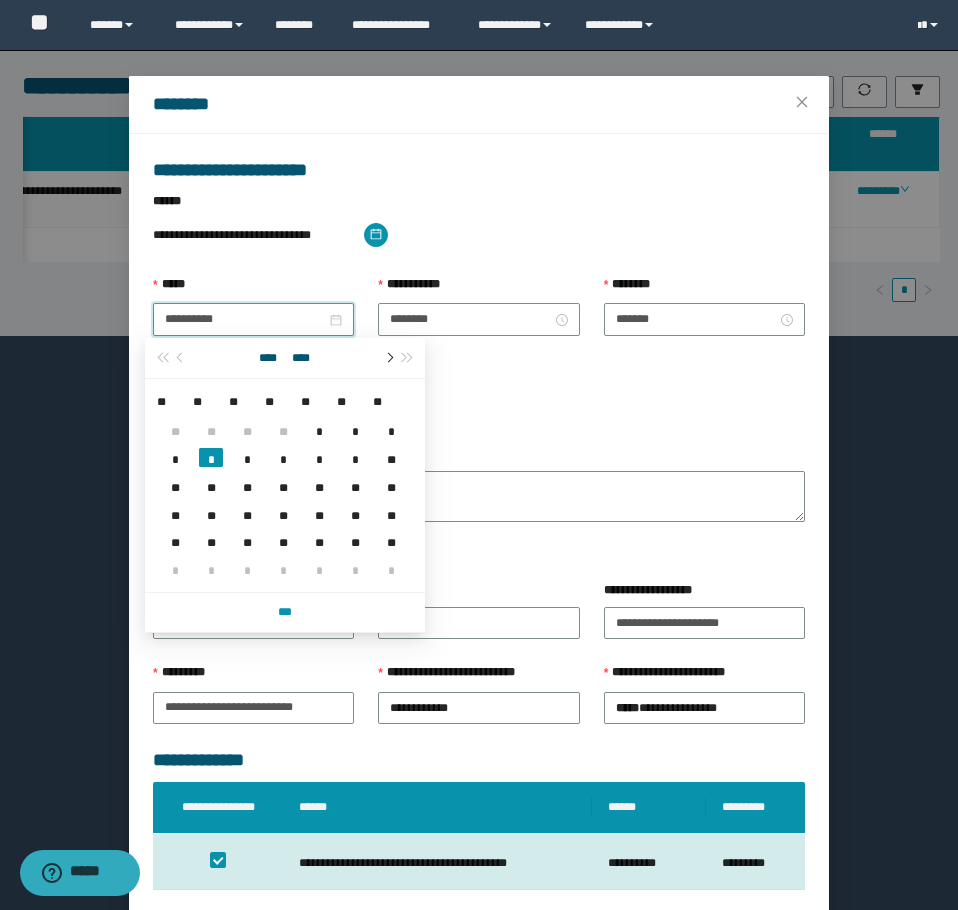 click at bounding box center [388, 358] 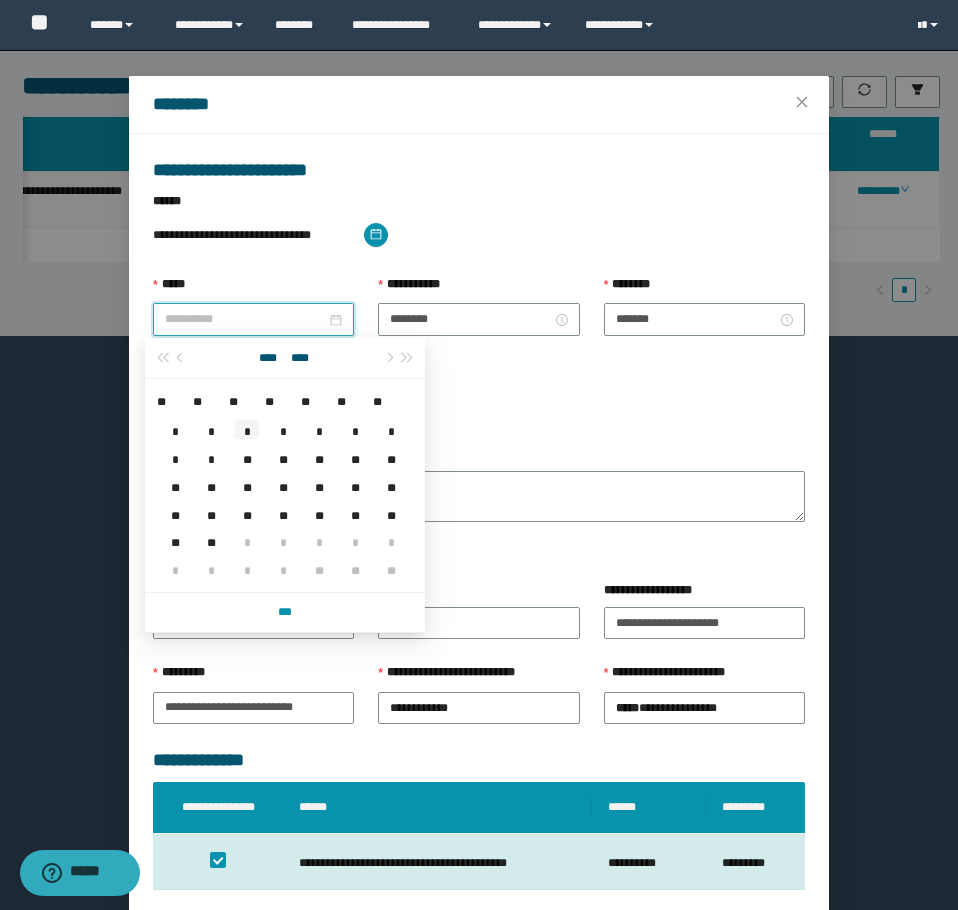 type on "**********" 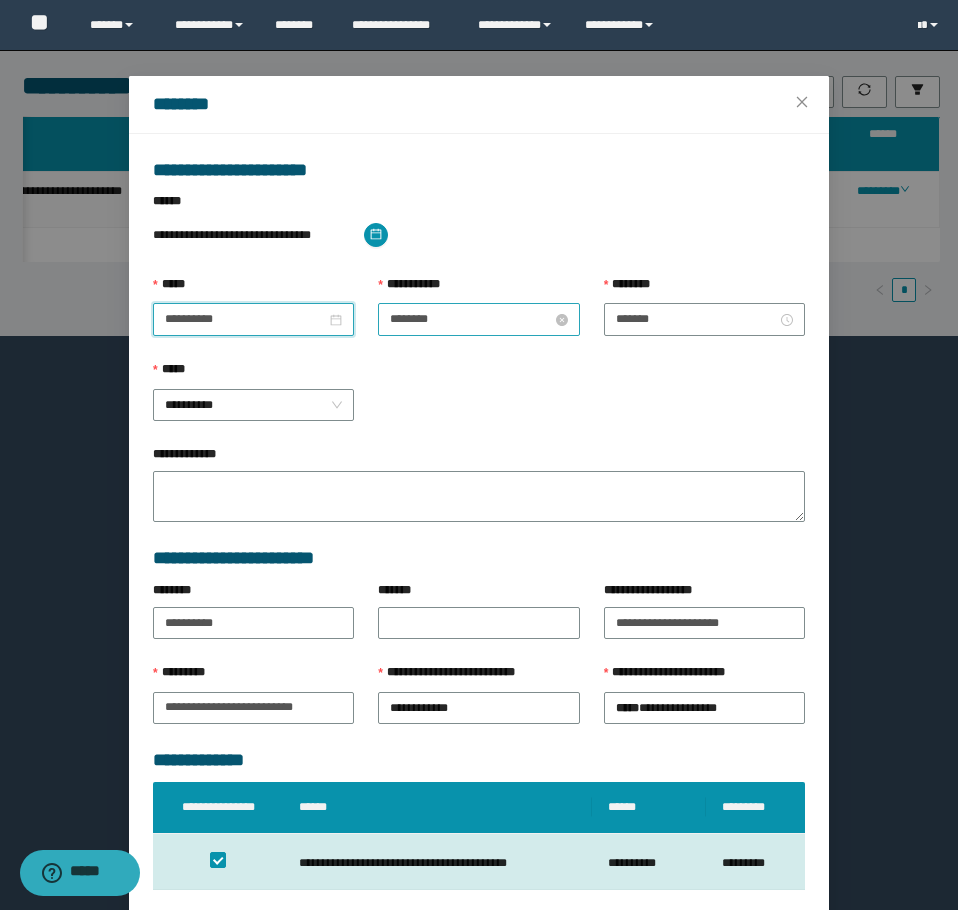 click on "********" at bounding box center [470, 319] 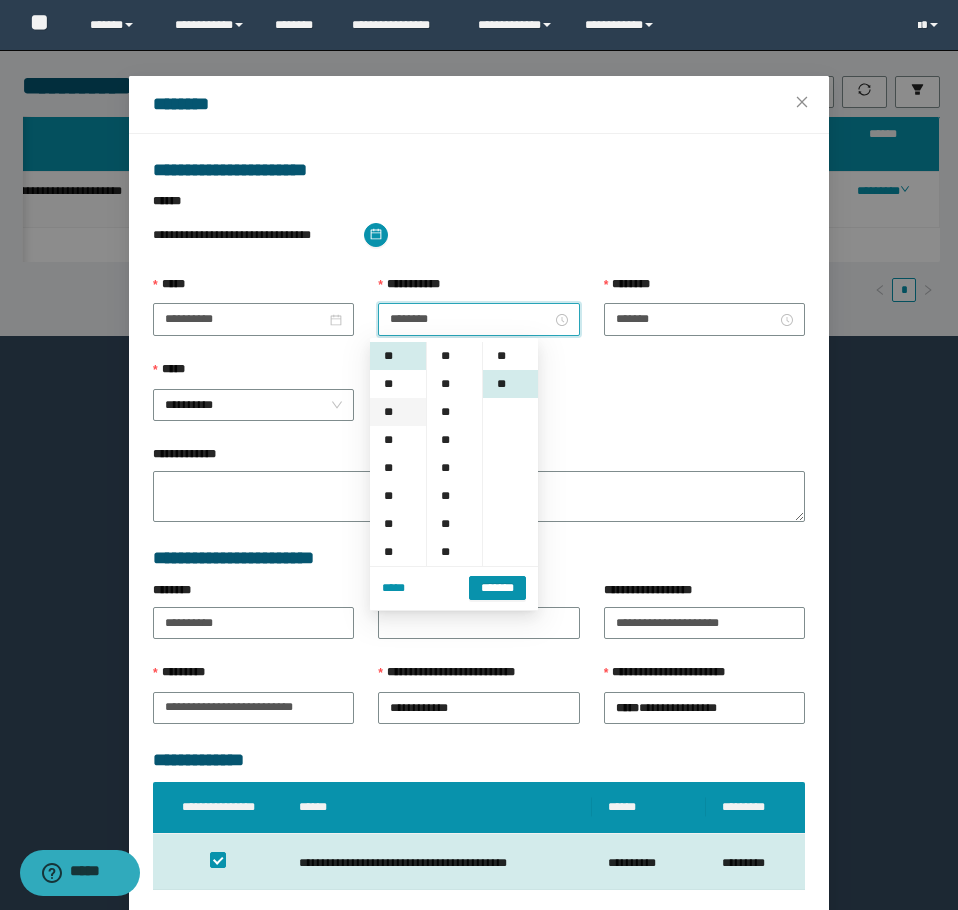 scroll, scrollTop: 252, scrollLeft: 0, axis: vertical 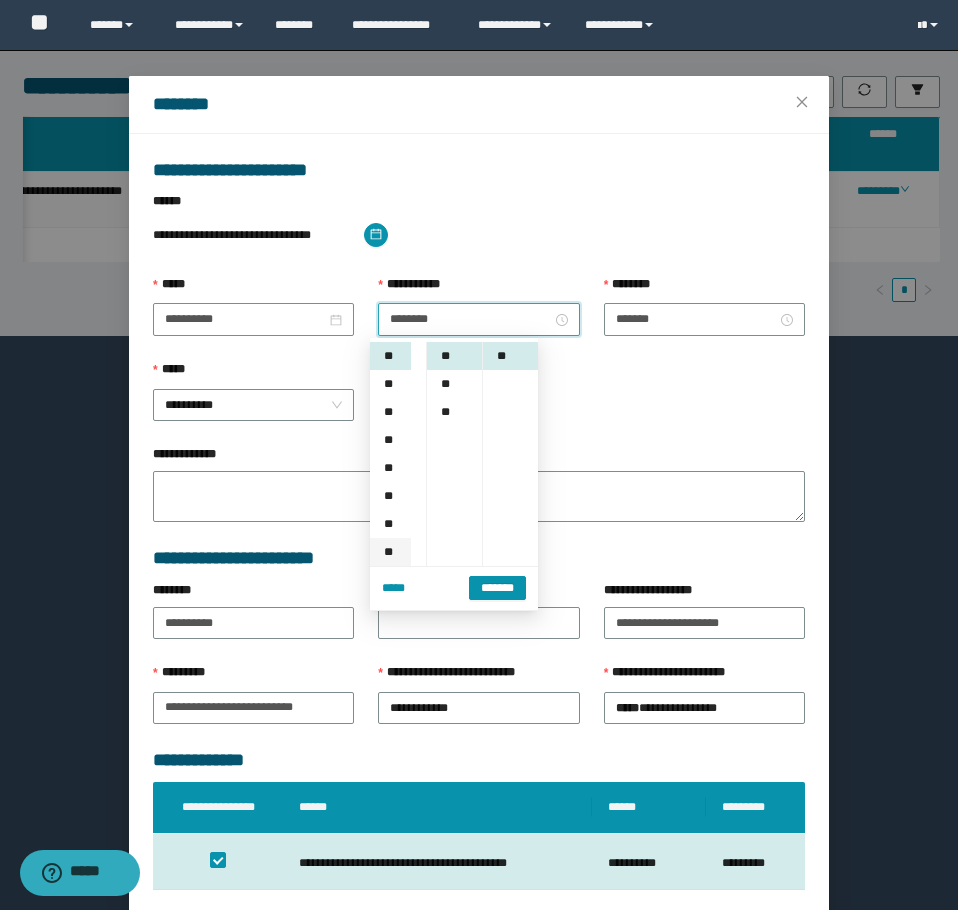 click on "**" at bounding box center (390, 552) 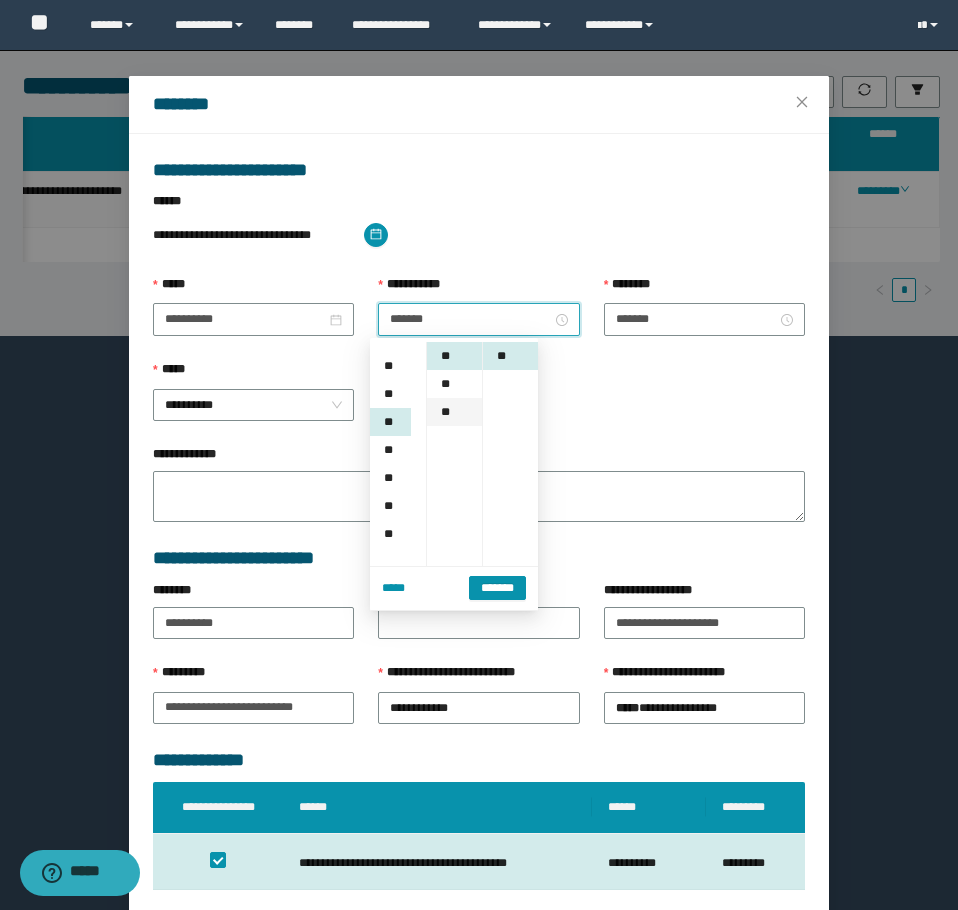 scroll, scrollTop: 196, scrollLeft: 0, axis: vertical 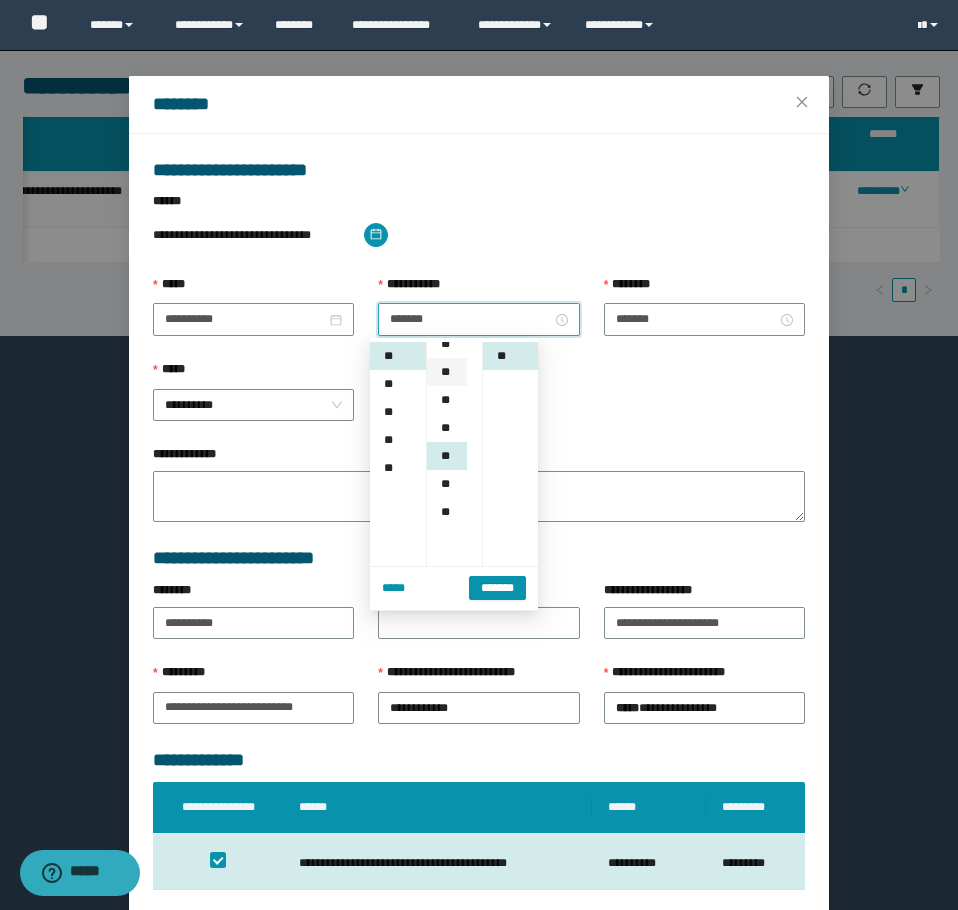 click on "**" at bounding box center (447, 372) 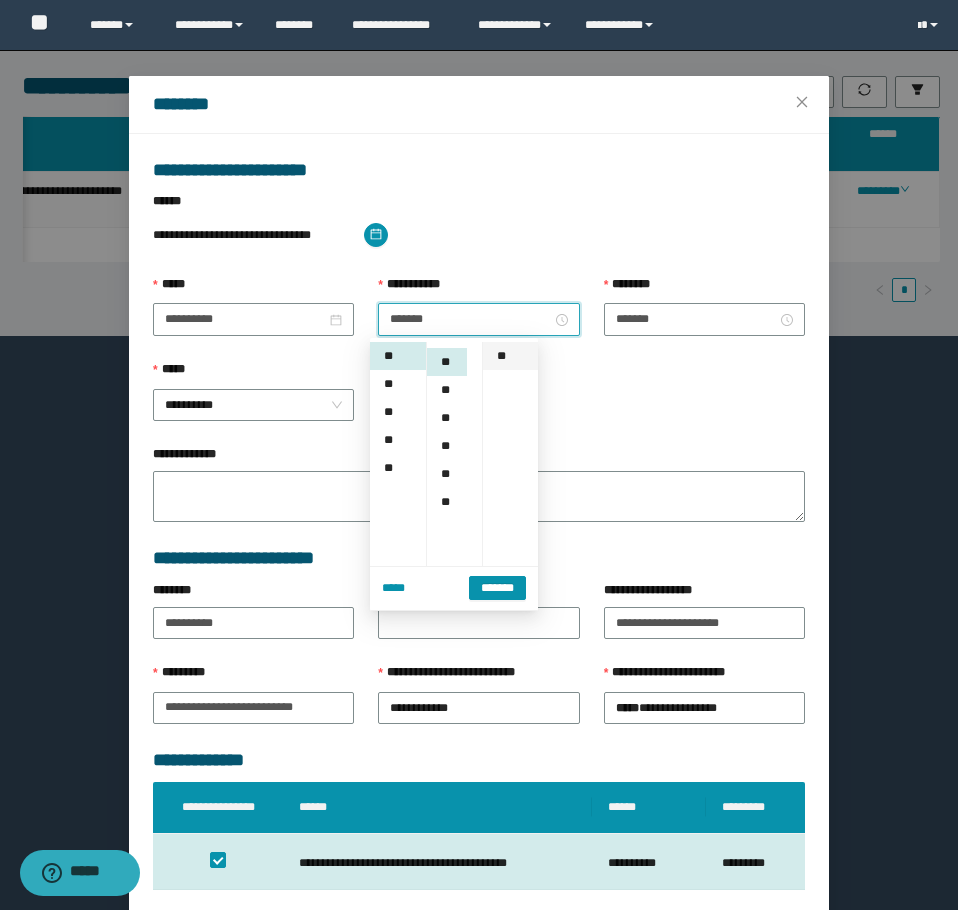 scroll, scrollTop: 168, scrollLeft: 0, axis: vertical 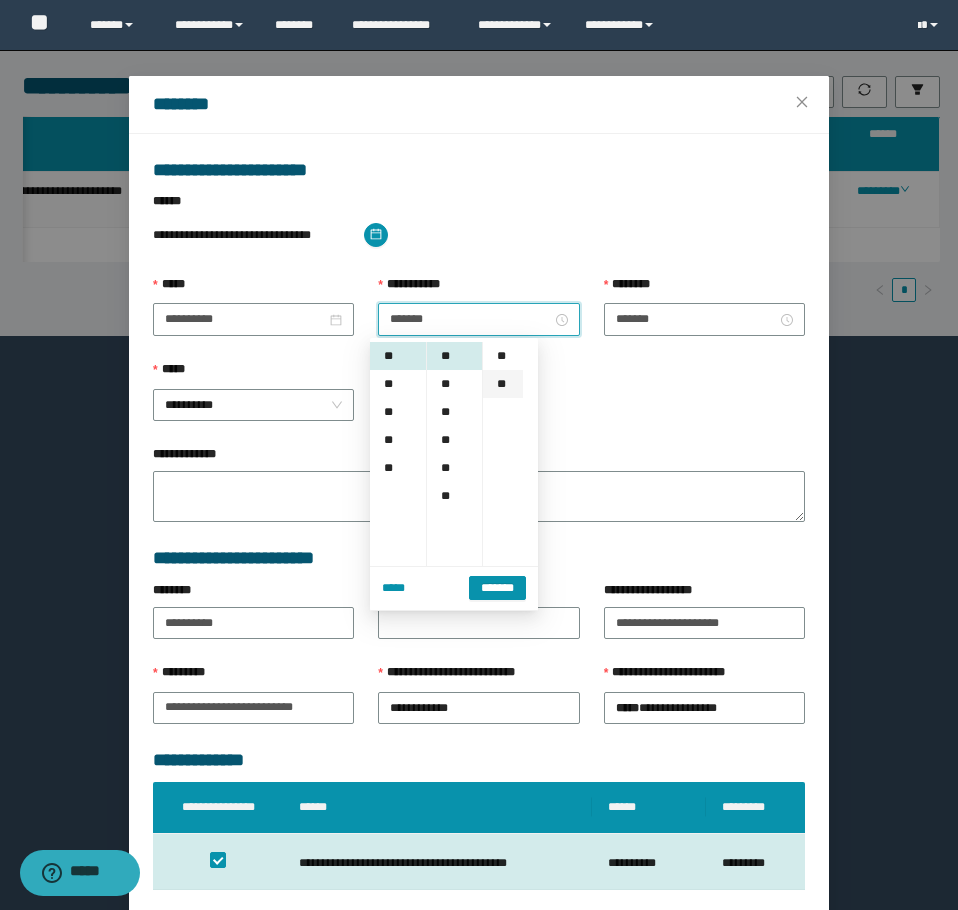 click on "**" at bounding box center [503, 356] 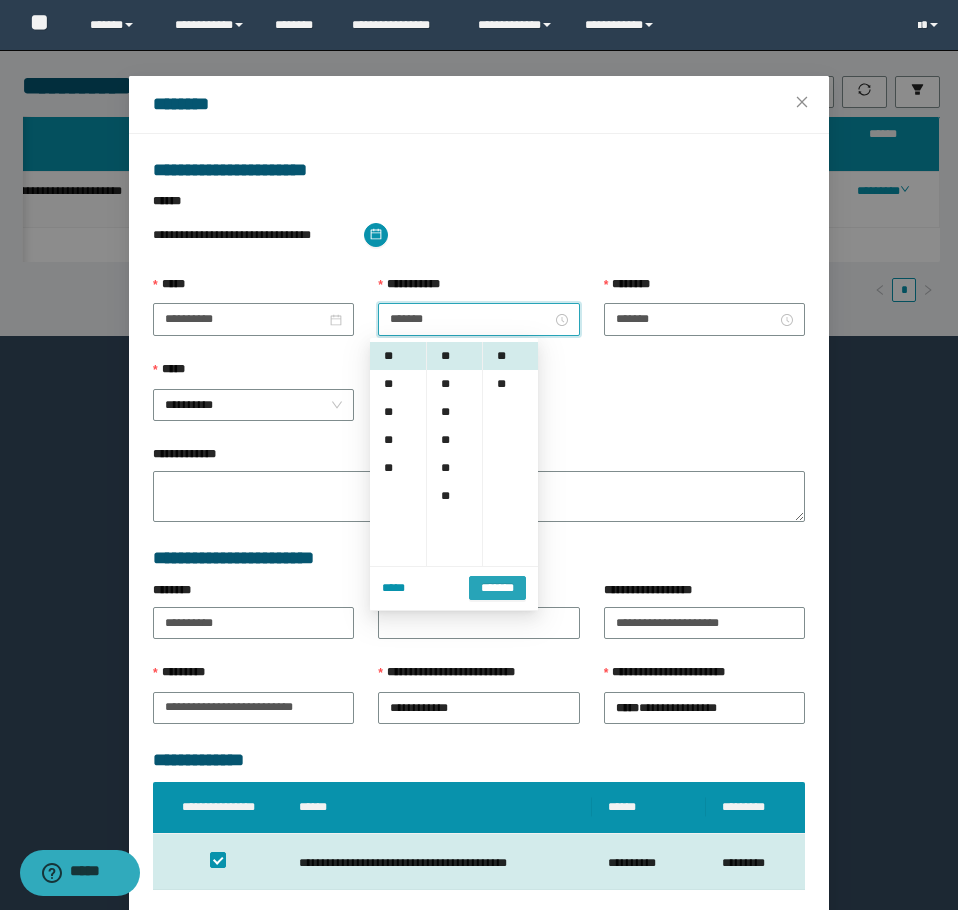 click on "*******" at bounding box center [497, 588] 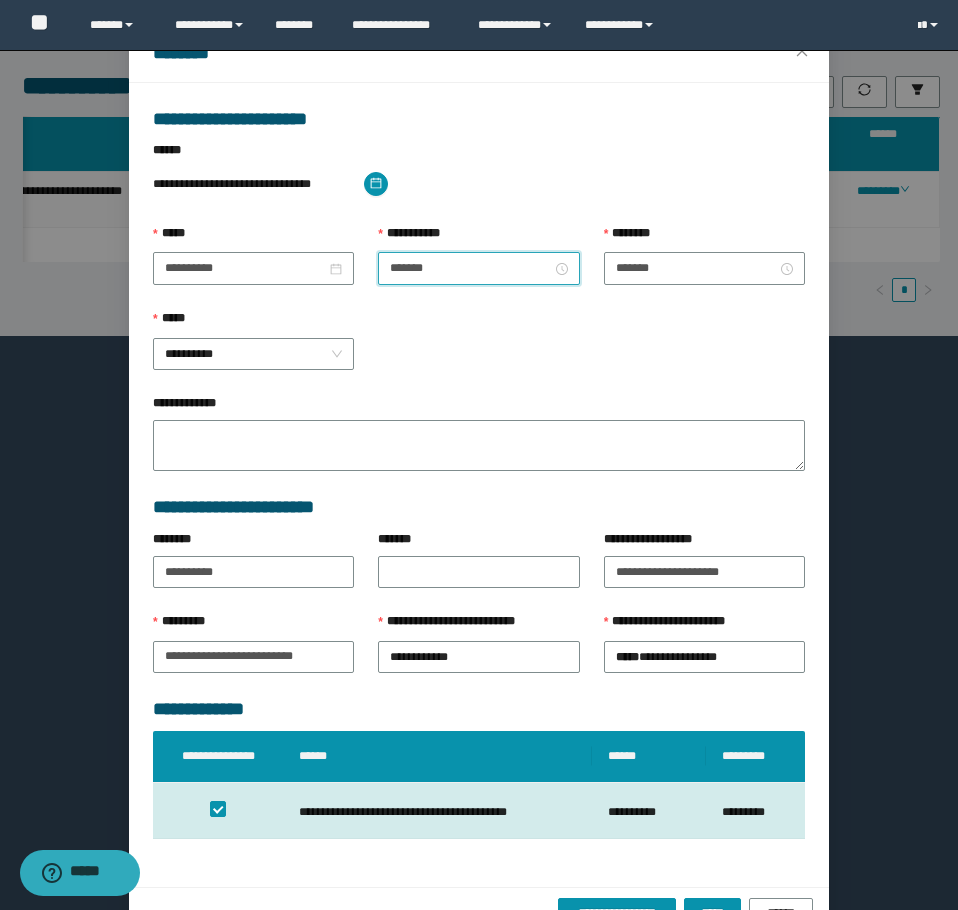 scroll, scrollTop: 124, scrollLeft: 0, axis: vertical 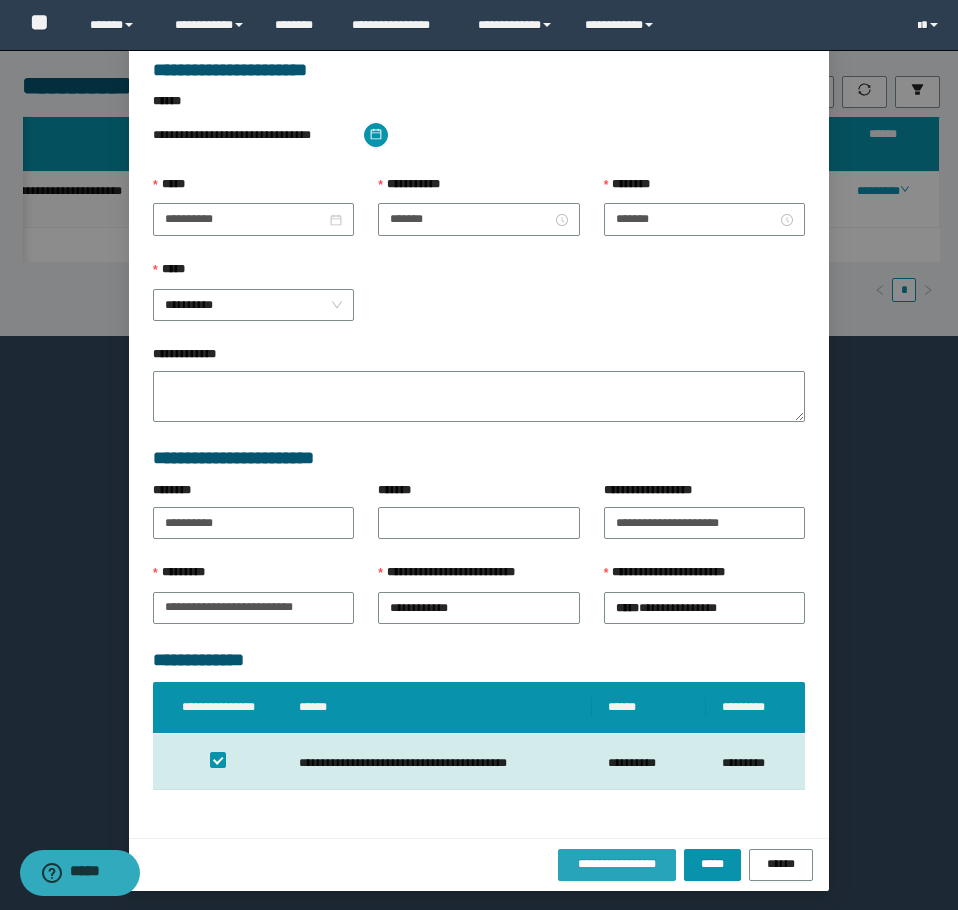 click on "**********" at bounding box center (617, 864) 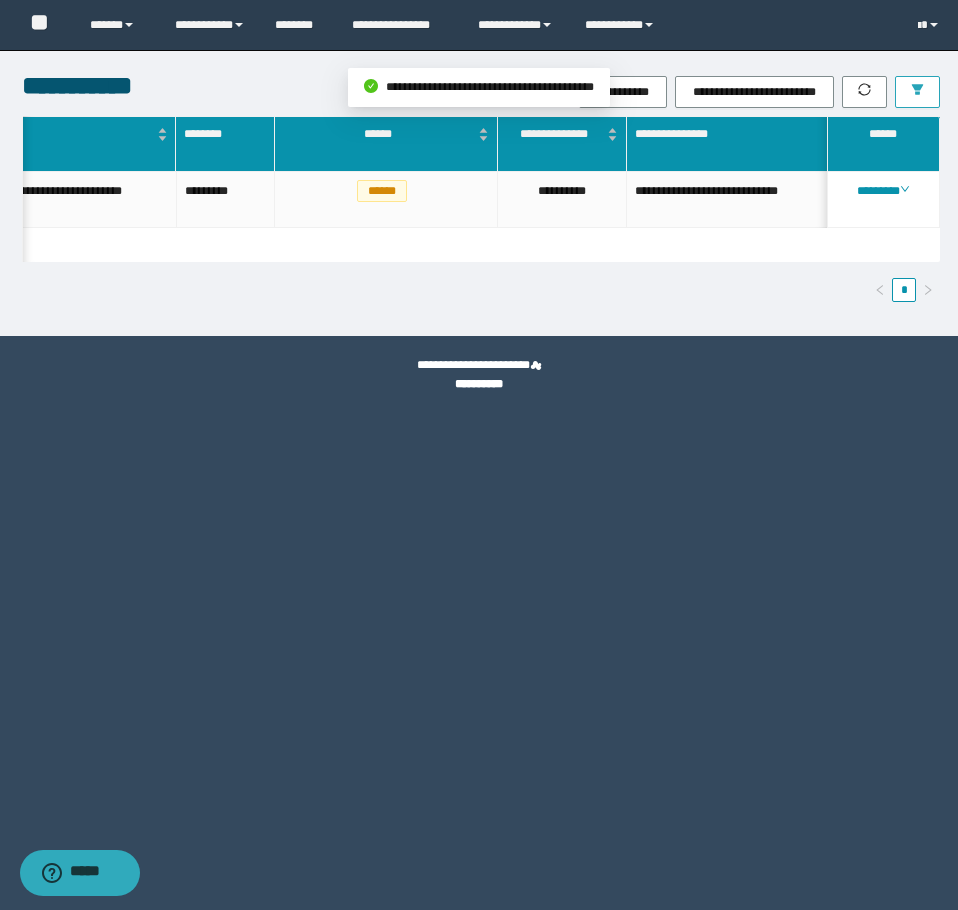 click 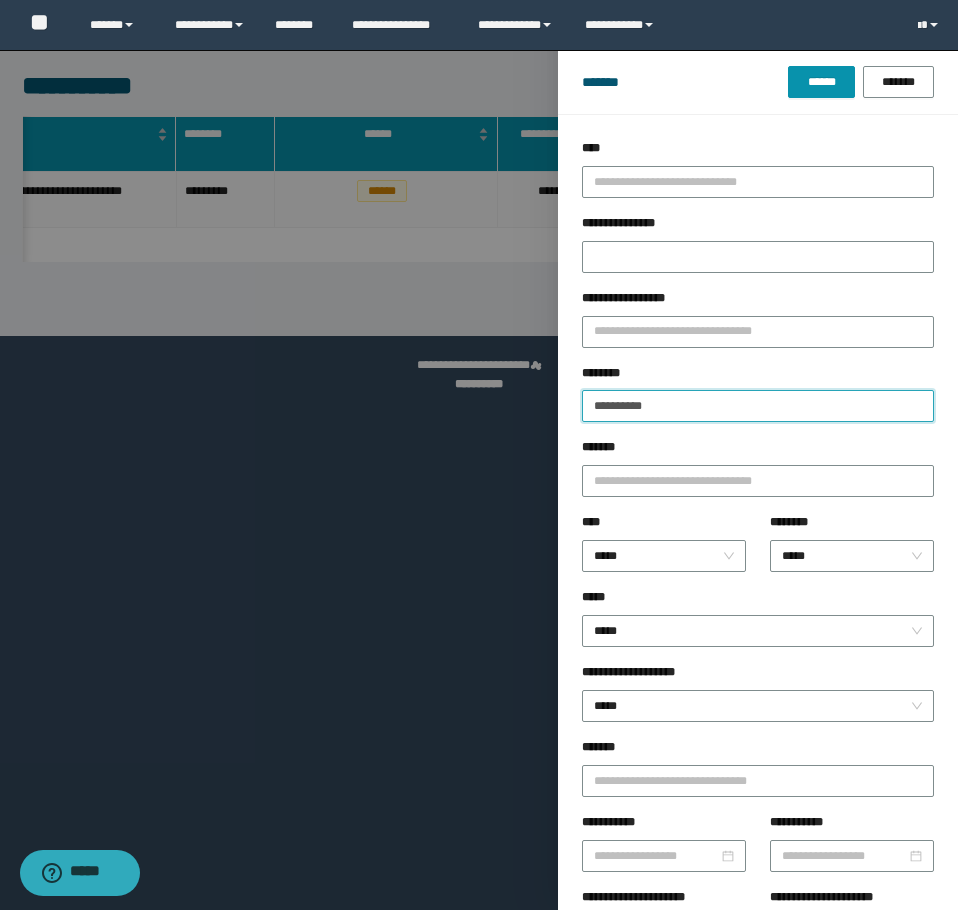 drag, startPoint x: 572, startPoint y: 408, endPoint x: 287, endPoint y: 393, distance: 285.39447 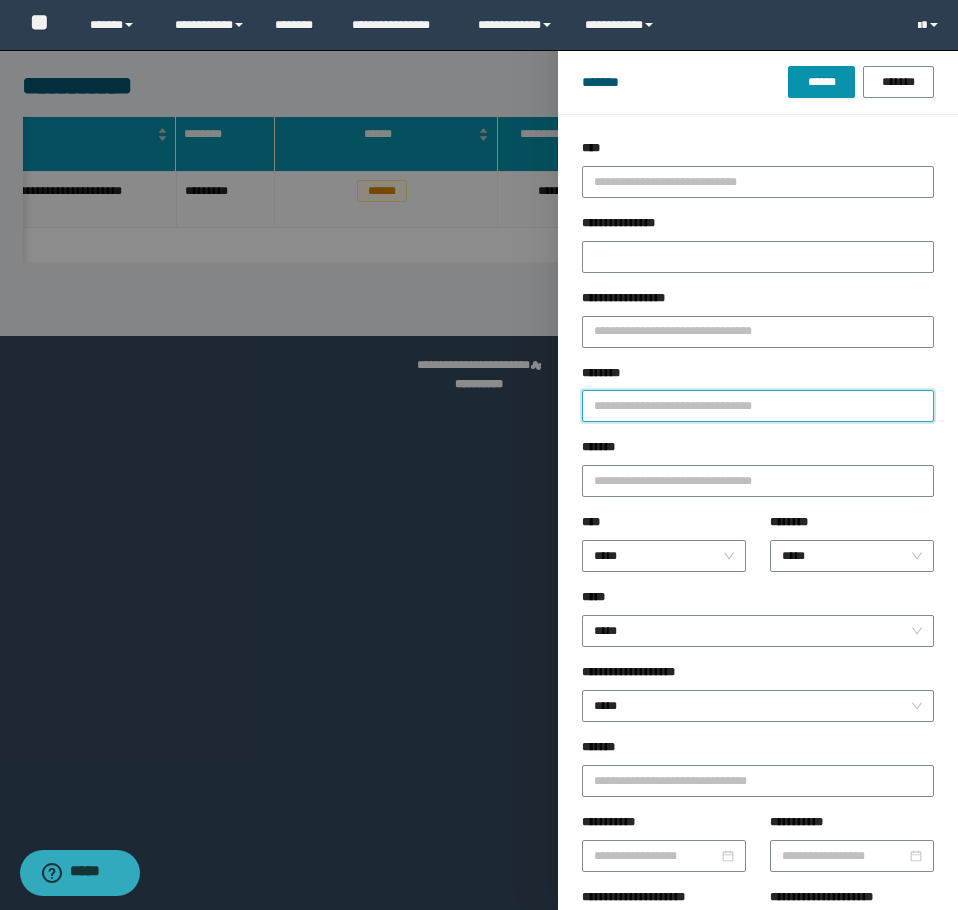 paste on "**********" 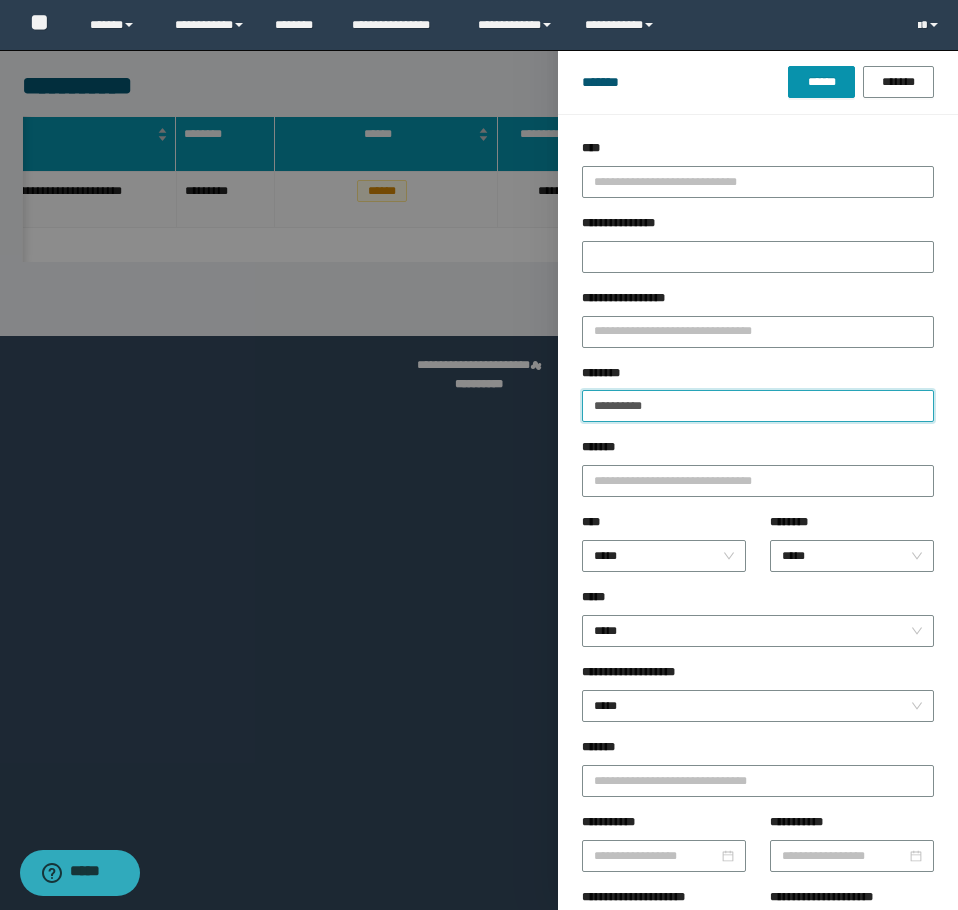 type on "**********" 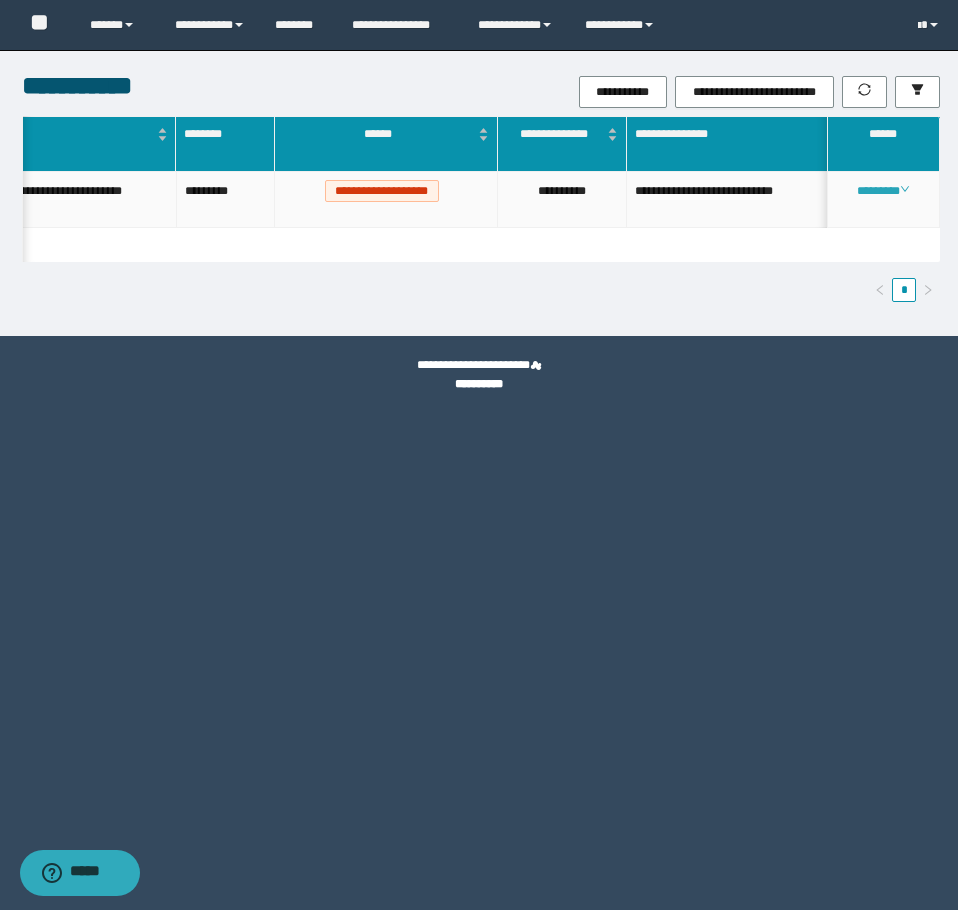 click on "********" at bounding box center (883, 191) 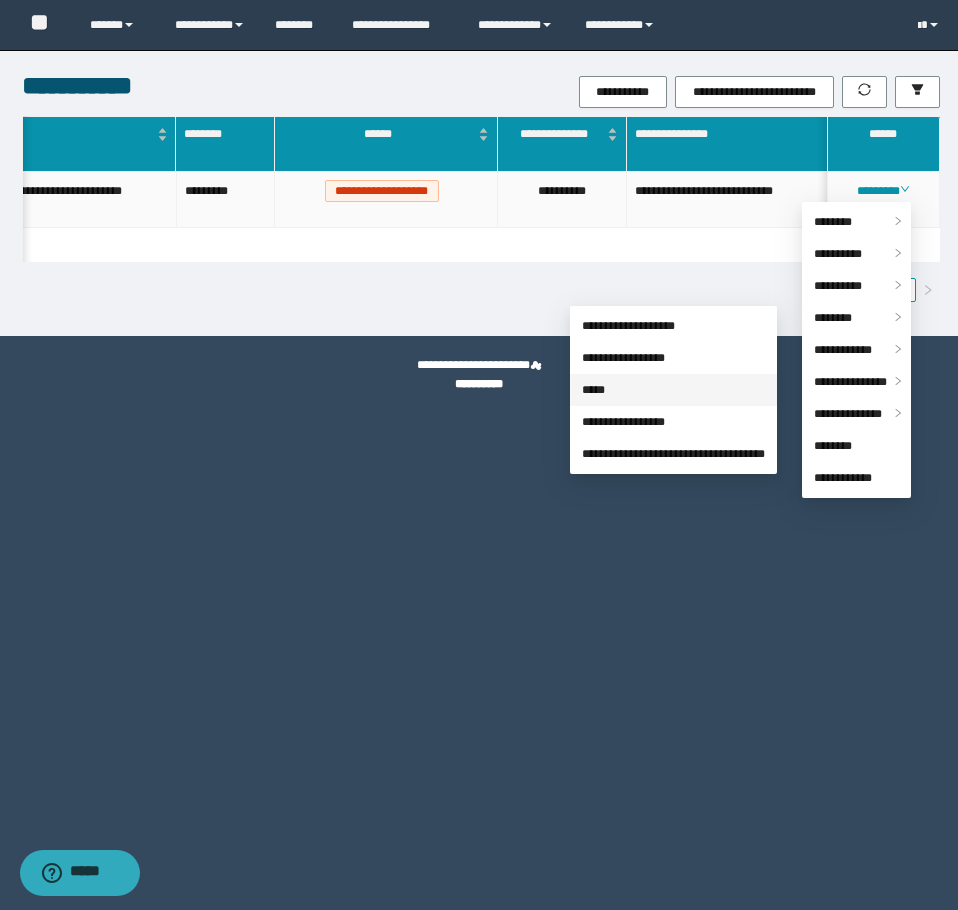 click on "*****" at bounding box center (593, 390) 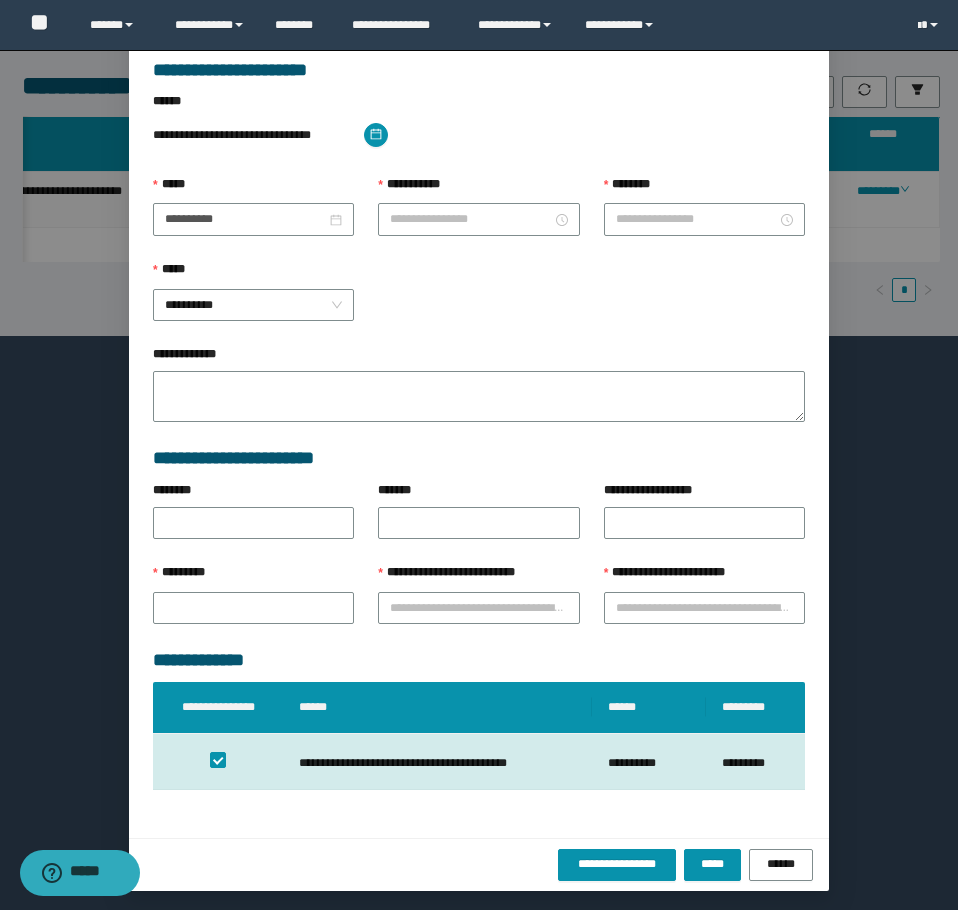 type on "**********" 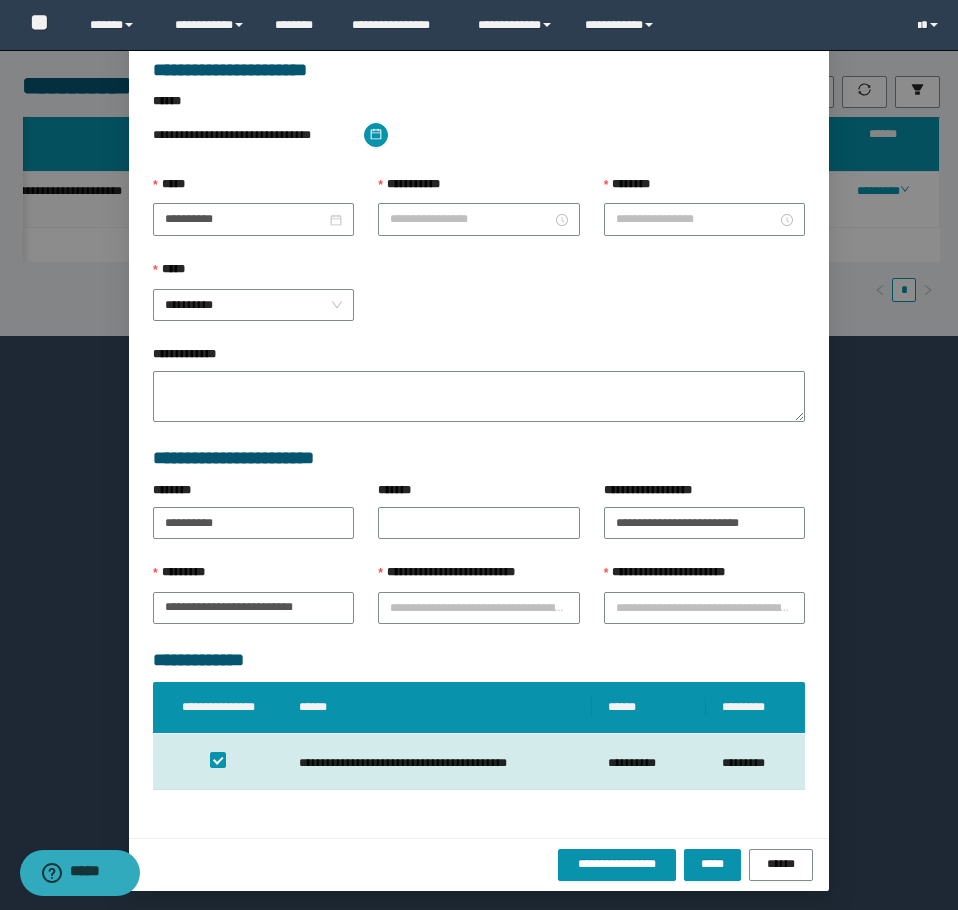 type on "********" 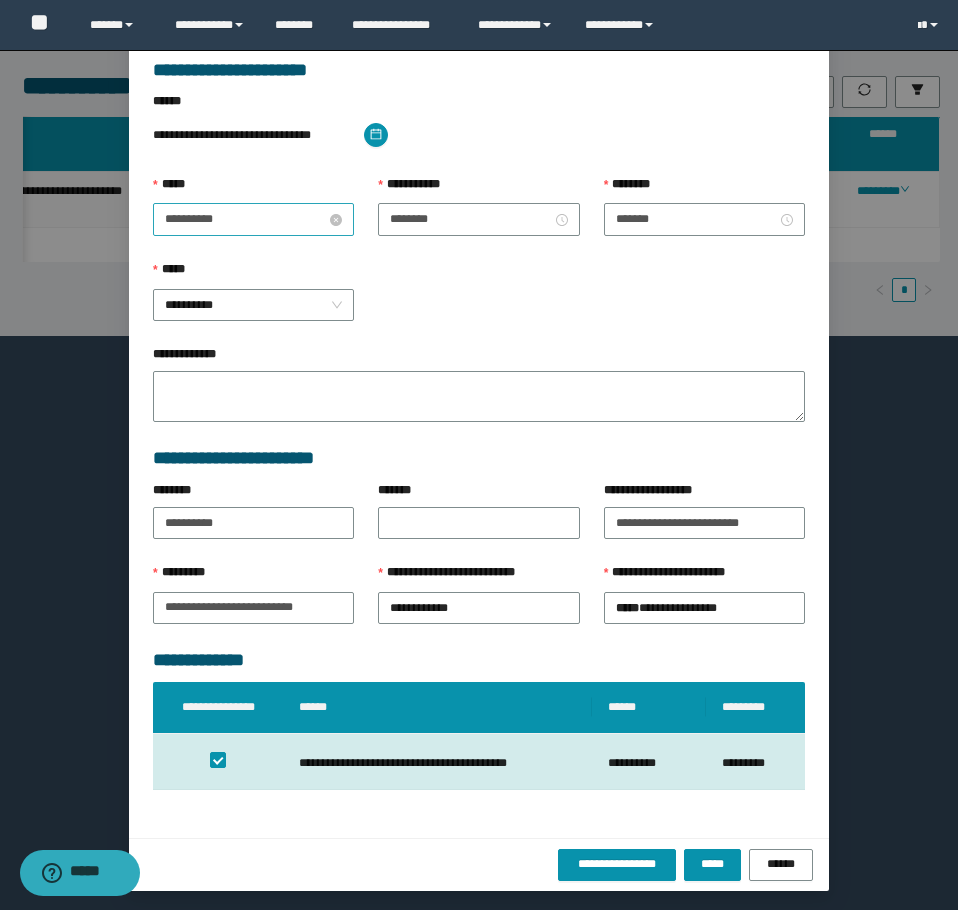 click on "**********" at bounding box center (245, 219) 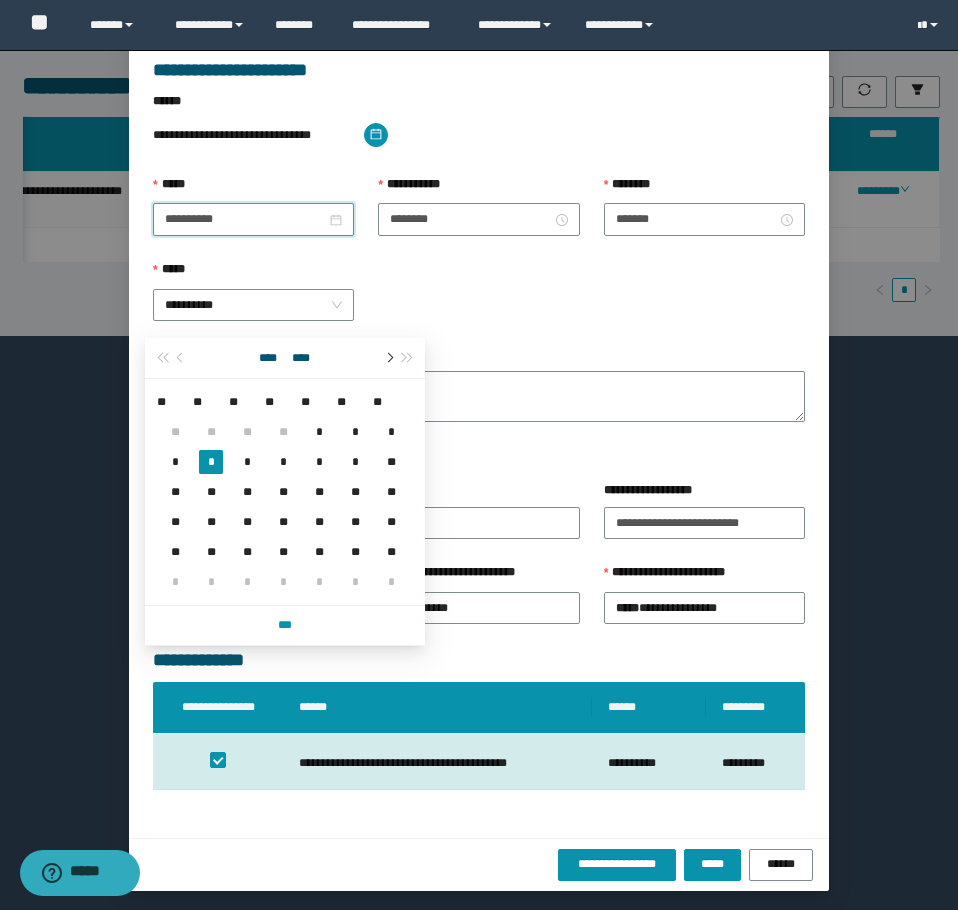 click at bounding box center (388, 358) 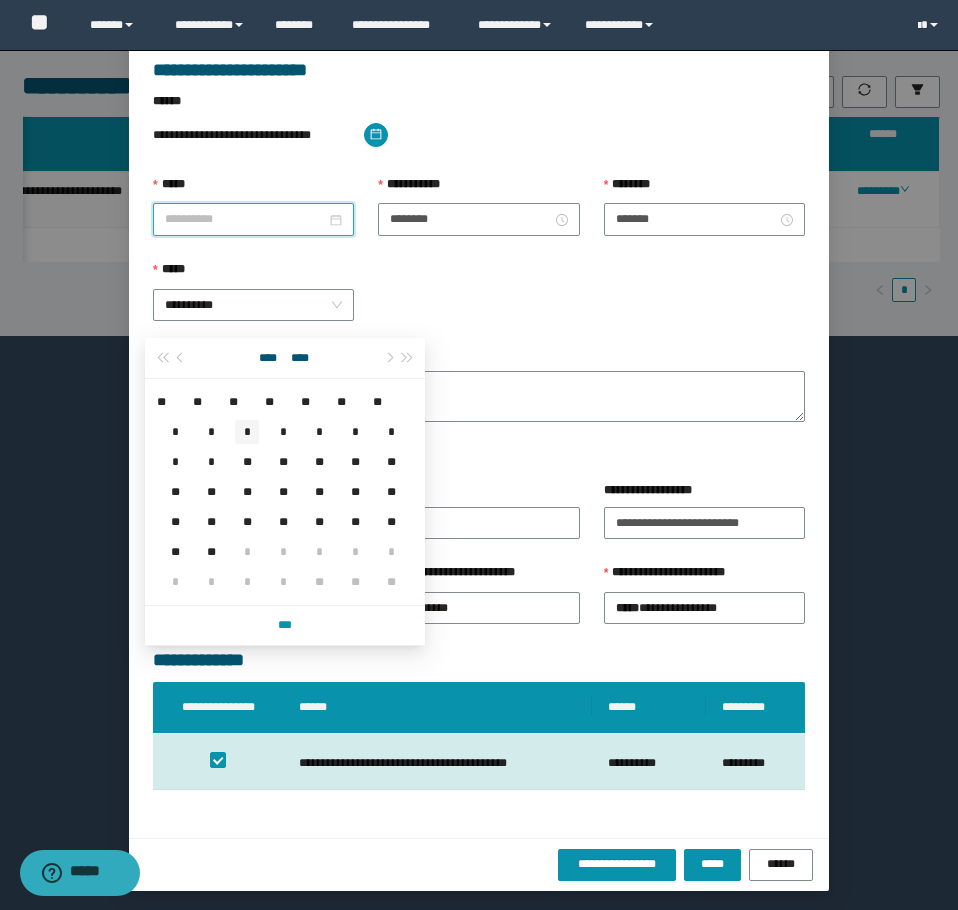 type on "**********" 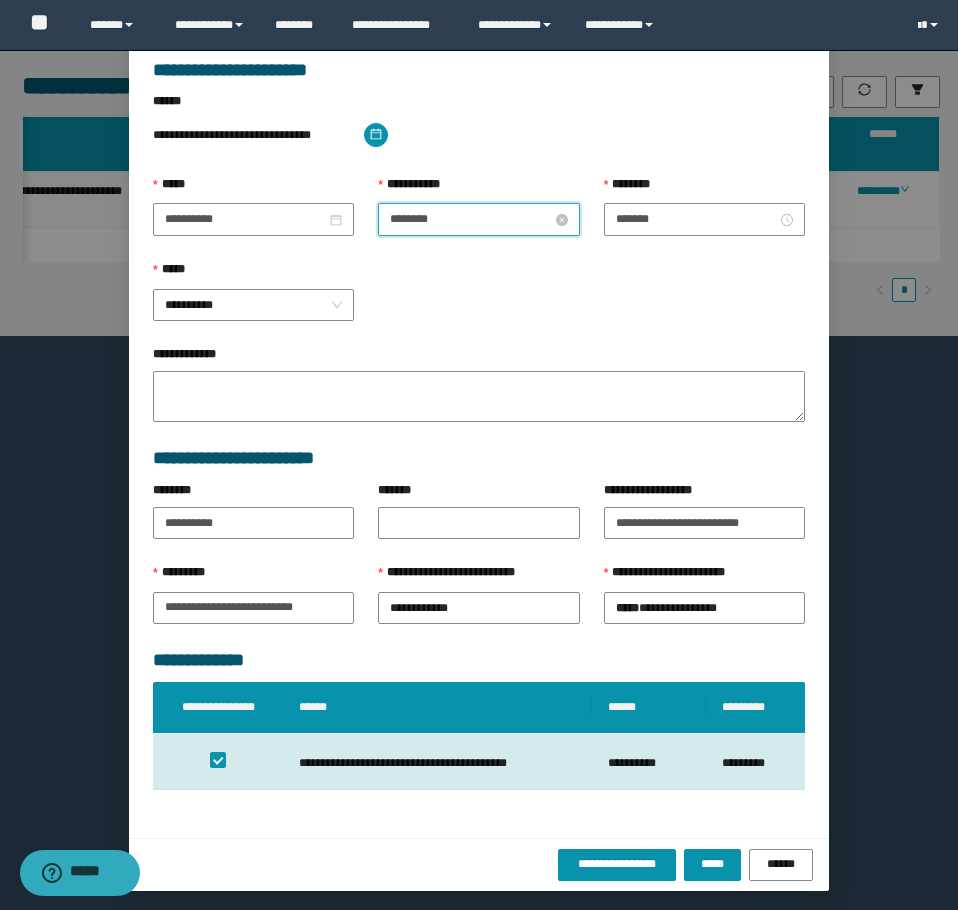 click on "********" at bounding box center (470, 219) 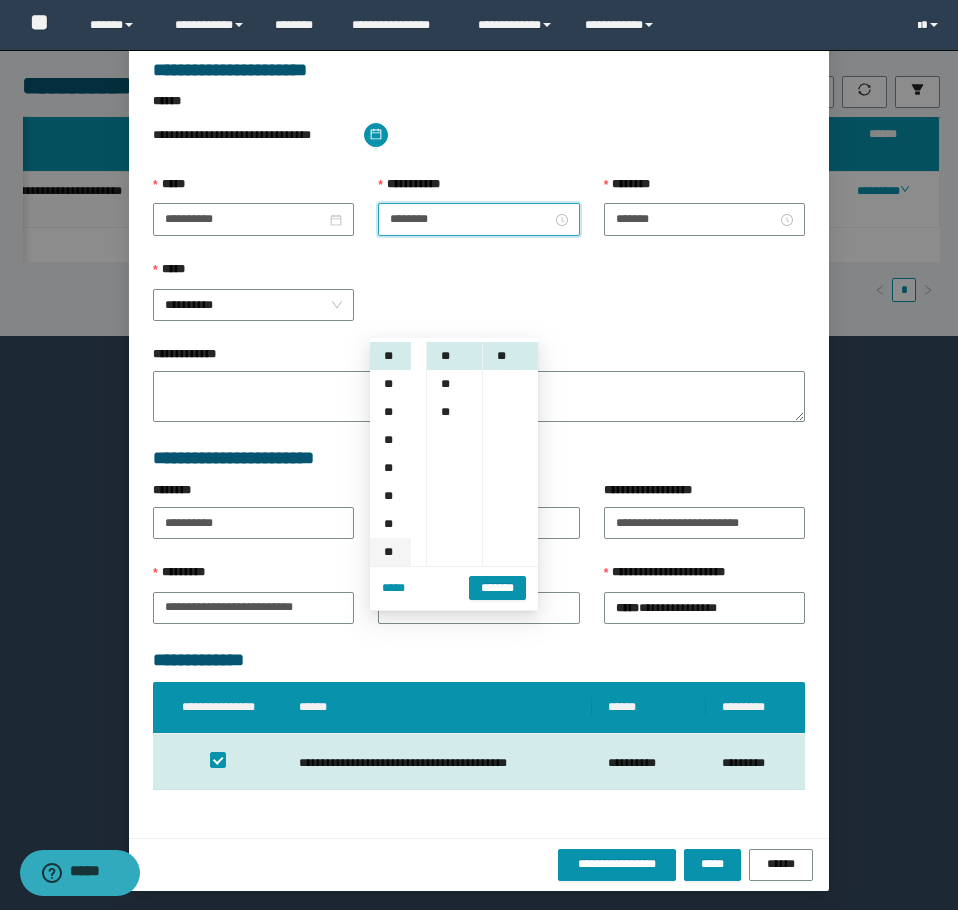 click on "**" at bounding box center (390, 552) 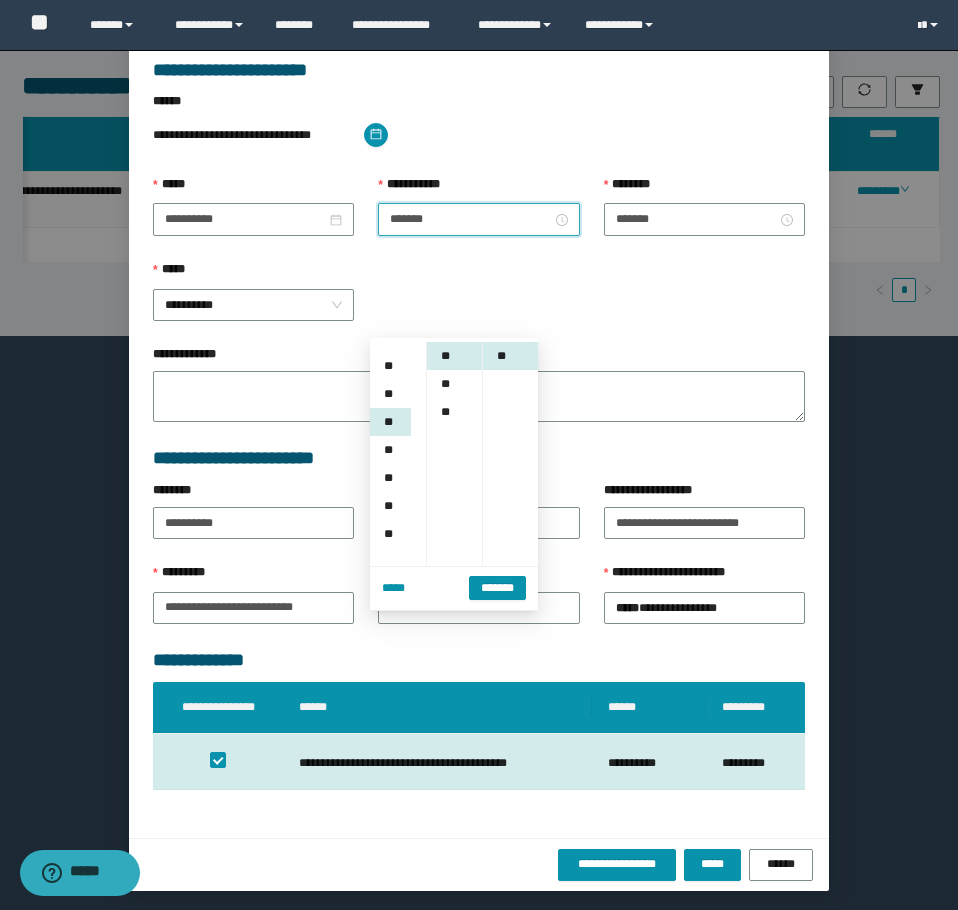 scroll, scrollTop: 196, scrollLeft: 0, axis: vertical 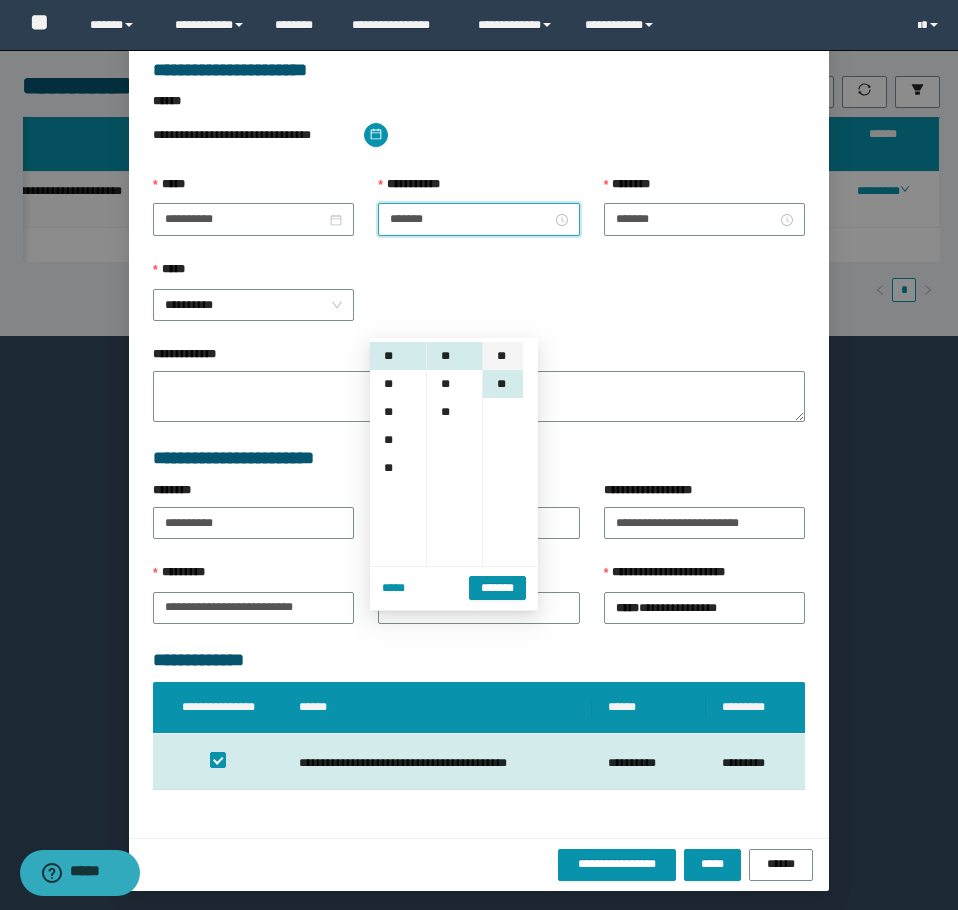 click on "**" at bounding box center [503, 356] 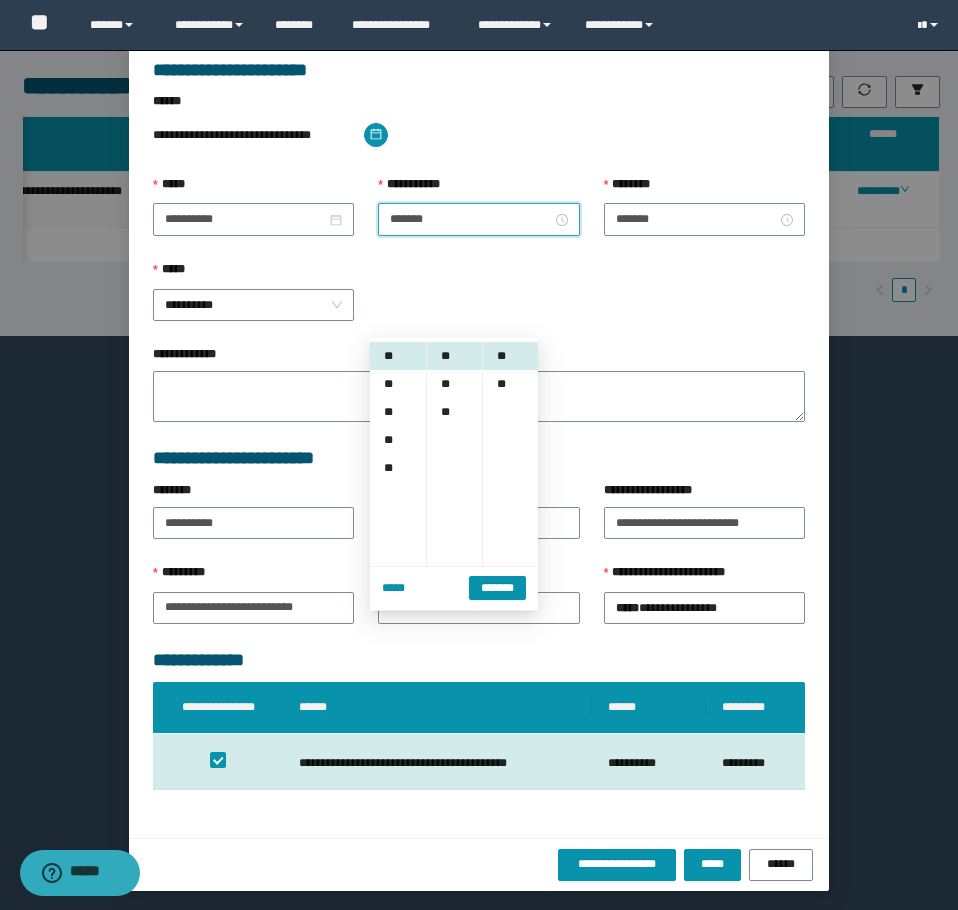 click on "*******" at bounding box center [497, 587] 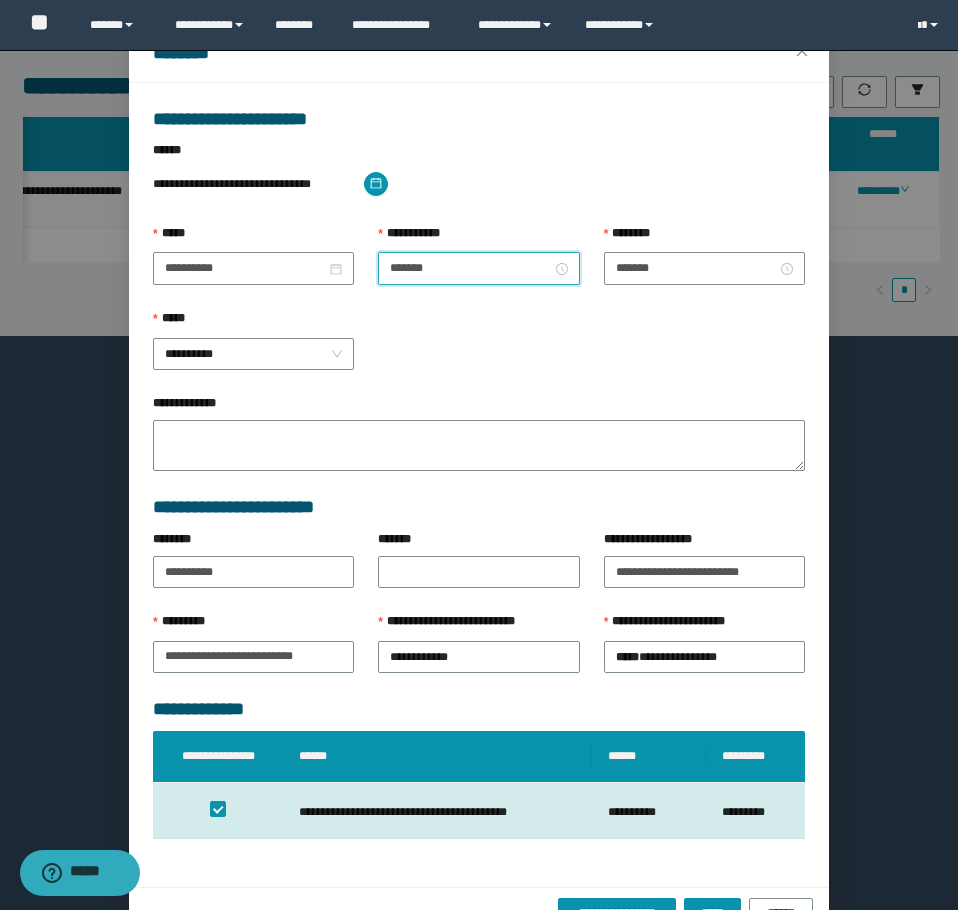 scroll, scrollTop: 124, scrollLeft: 0, axis: vertical 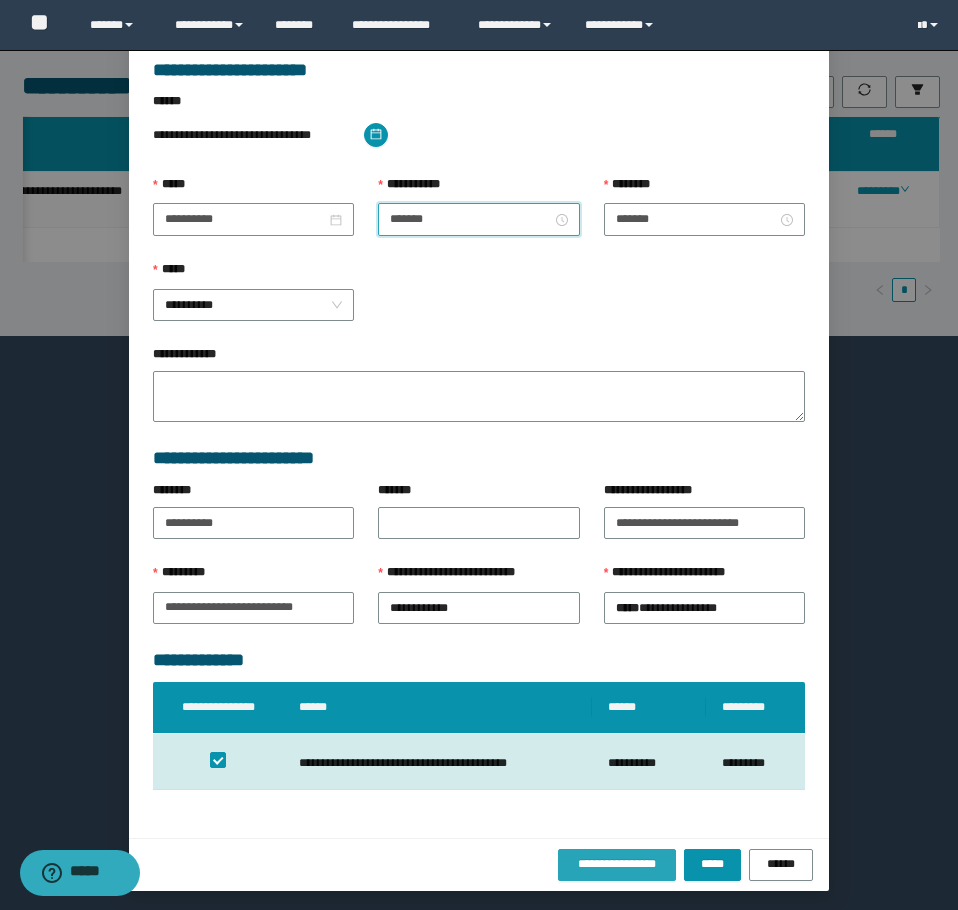 click on "**********" at bounding box center [617, 864] 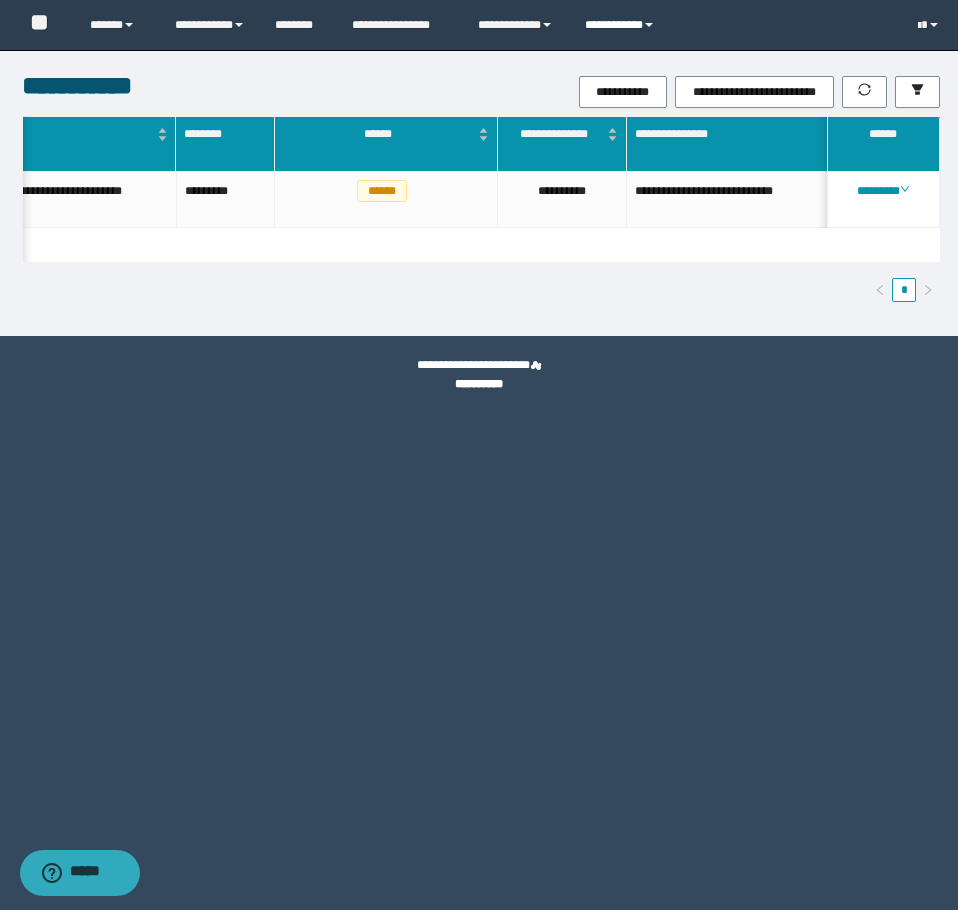 click on "**********" at bounding box center (622, 25) 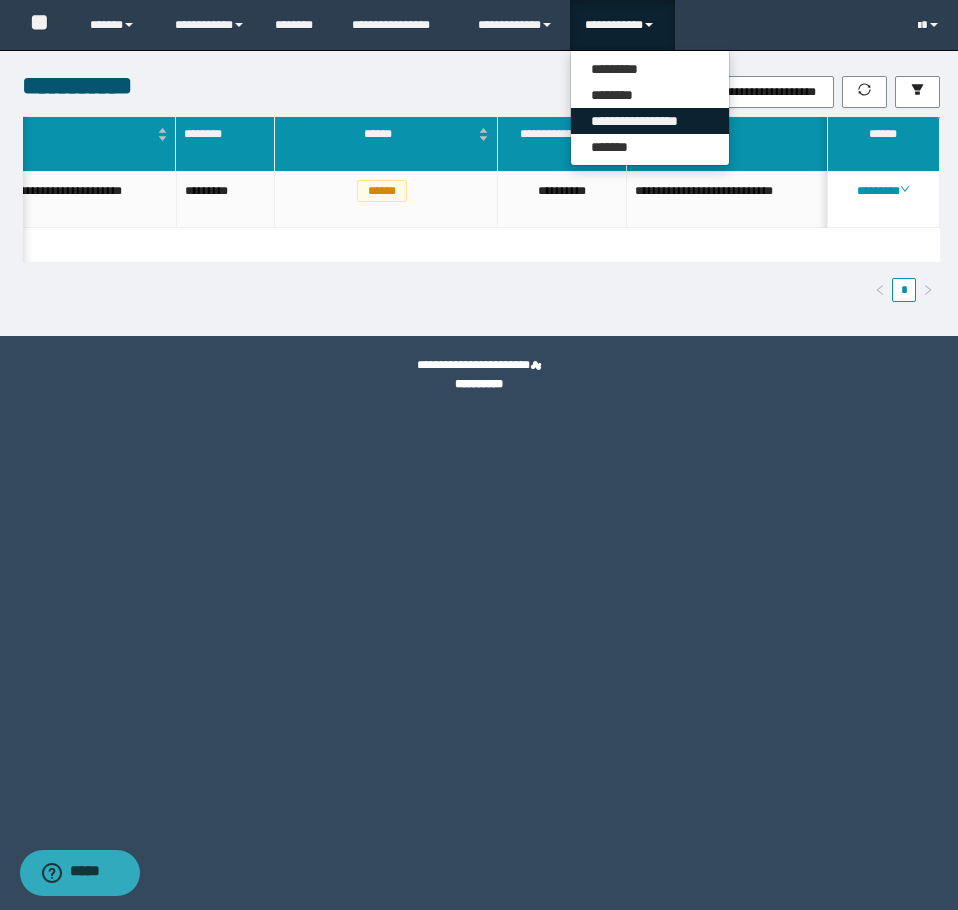 click on "**********" at bounding box center [650, 121] 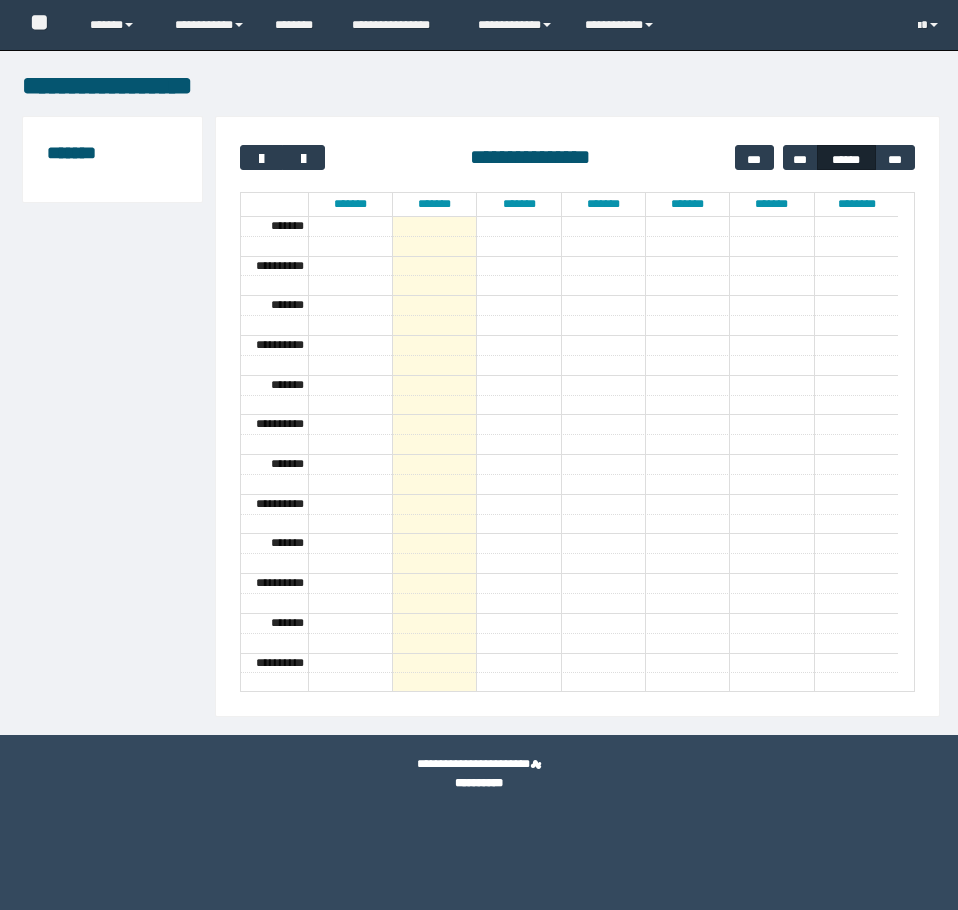 scroll, scrollTop: 0, scrollLeft: 0, axis: both 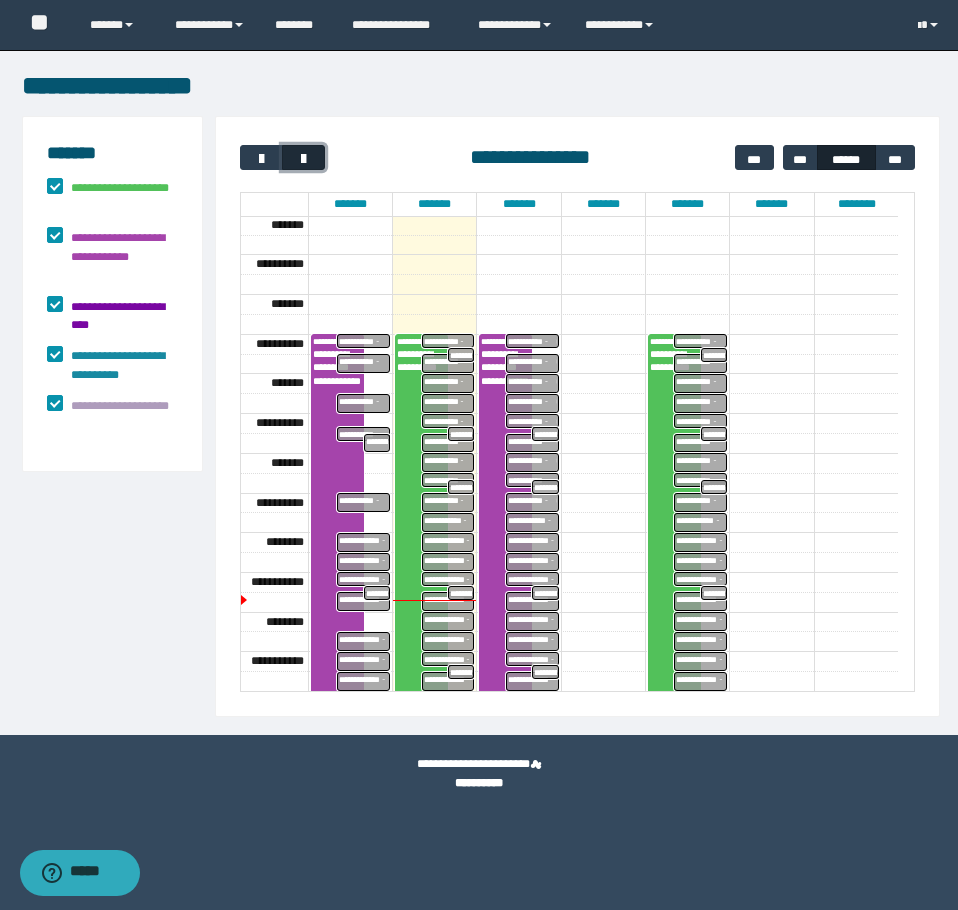 click at bounding box center [303, 157] 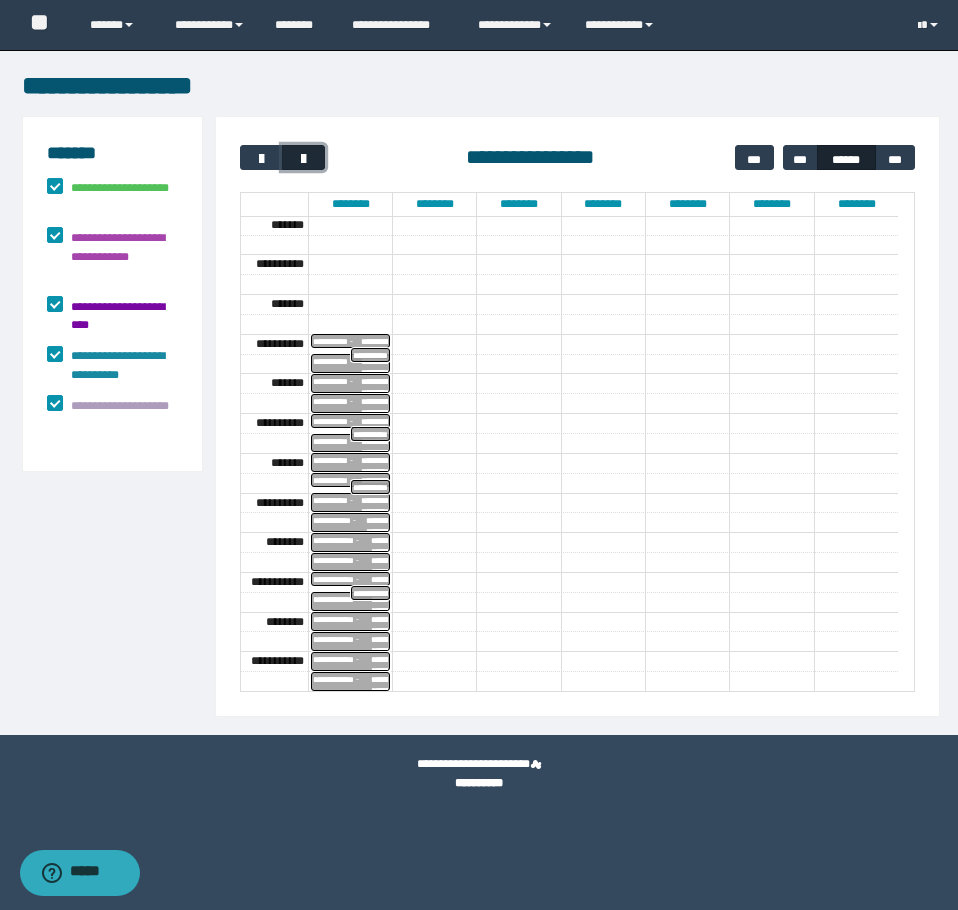 click at bounding box center (303, 157) 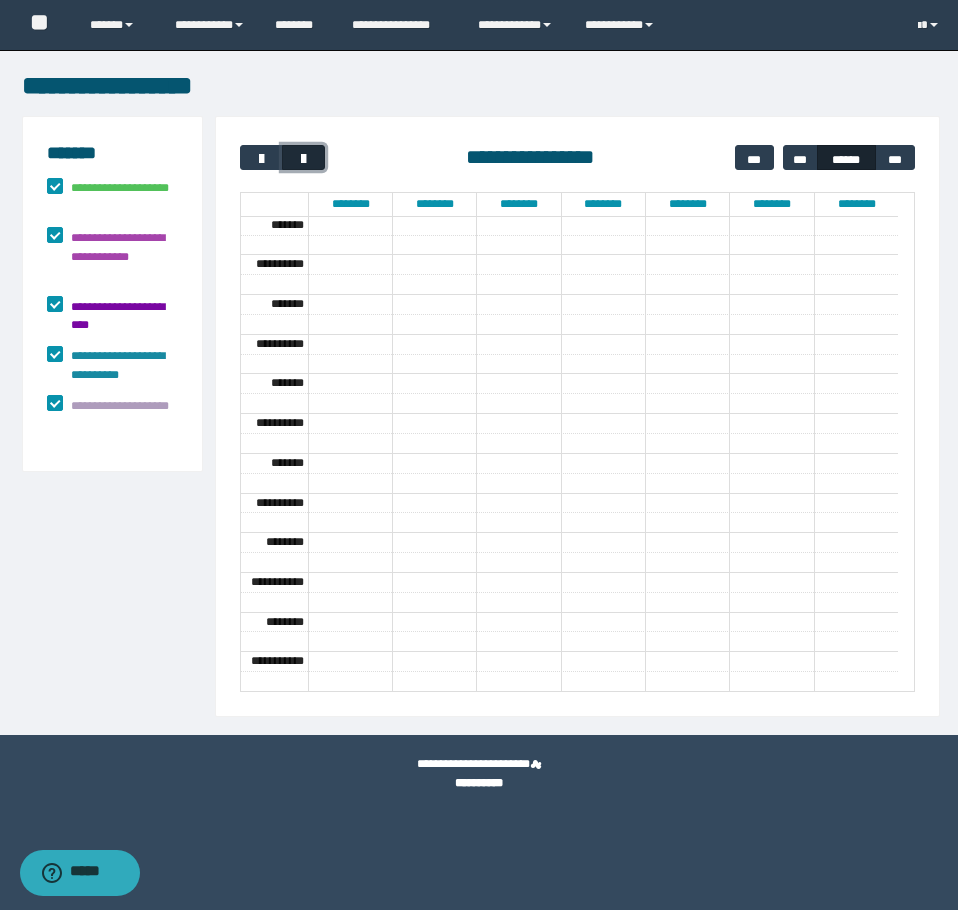 click at bounding box center [303, 157] 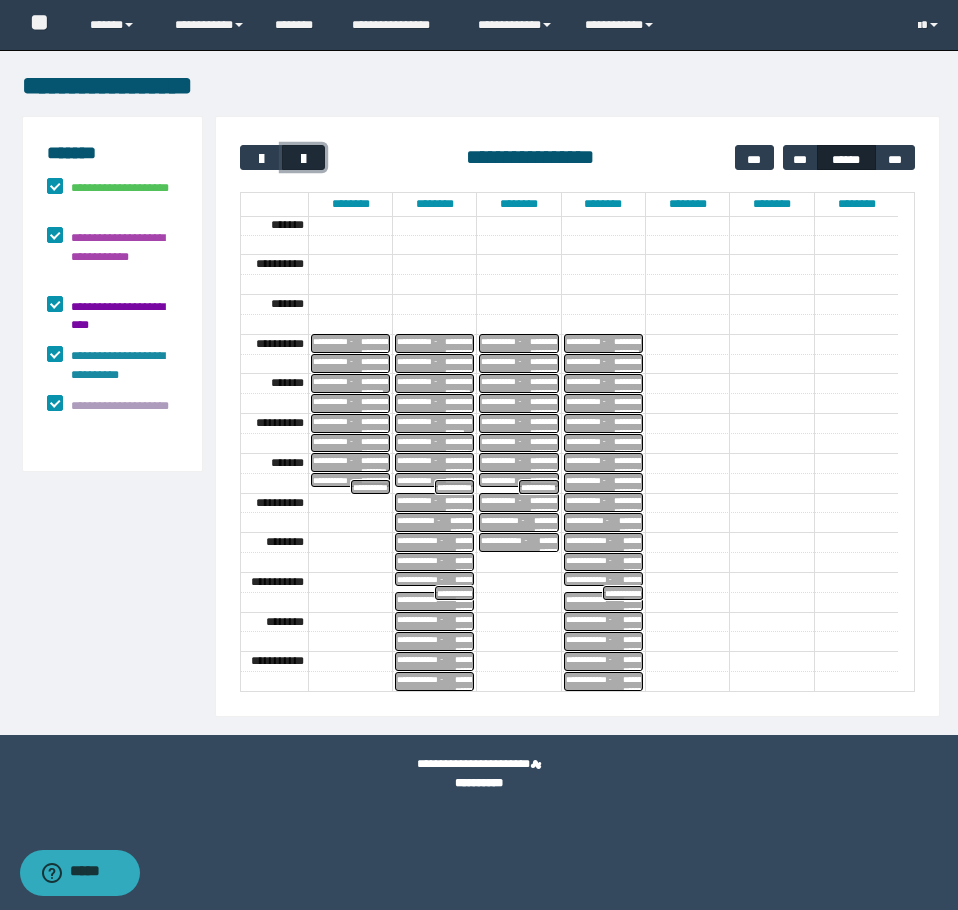 click at bounding box center [303, 157] 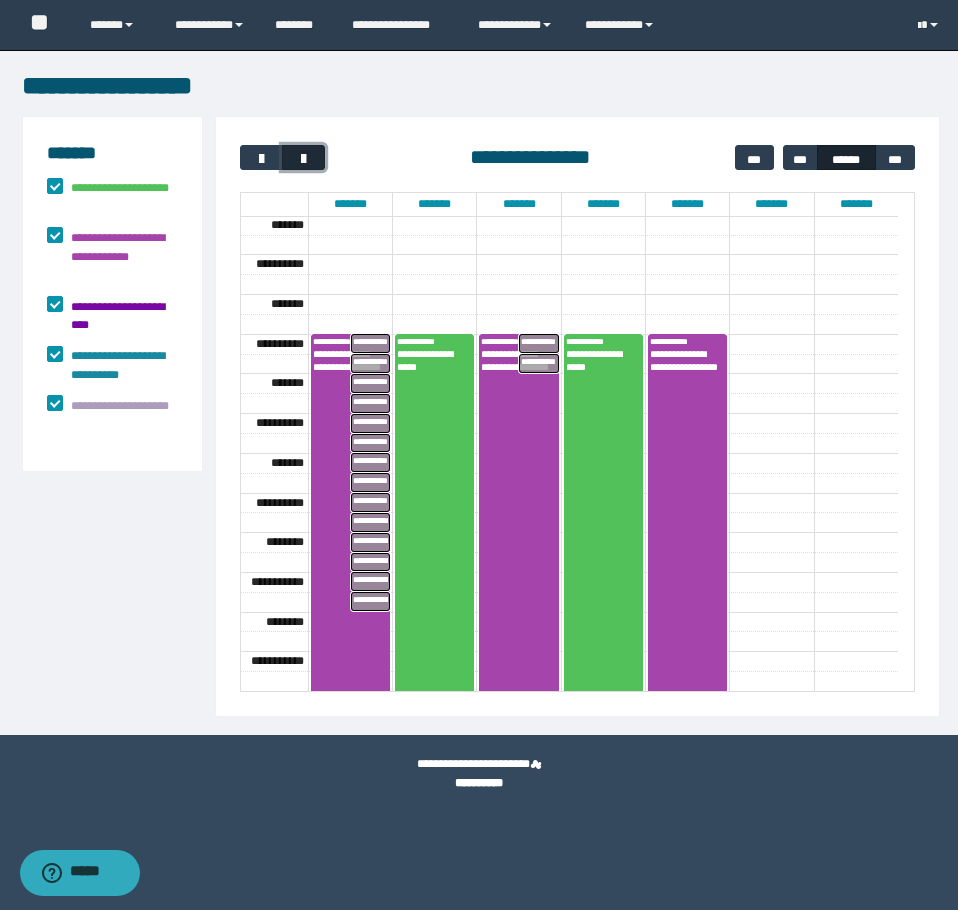 click at bounding box center [303, 157] 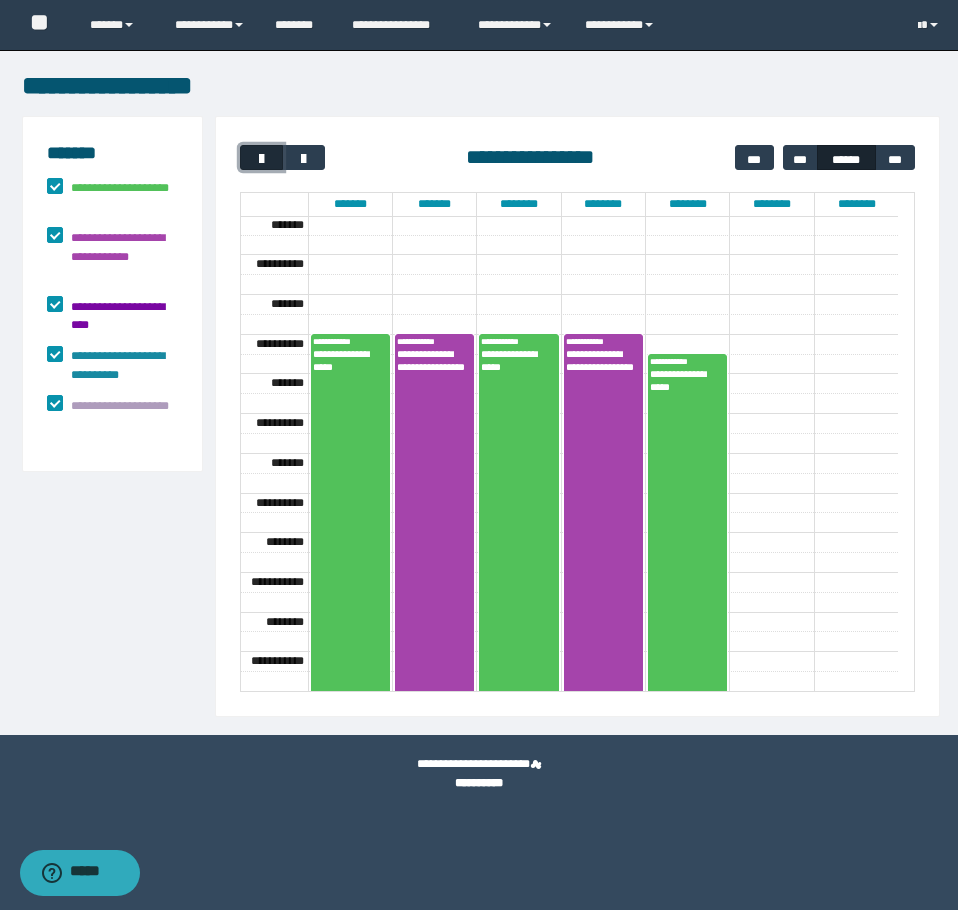 click at bounding box center [262, 159] 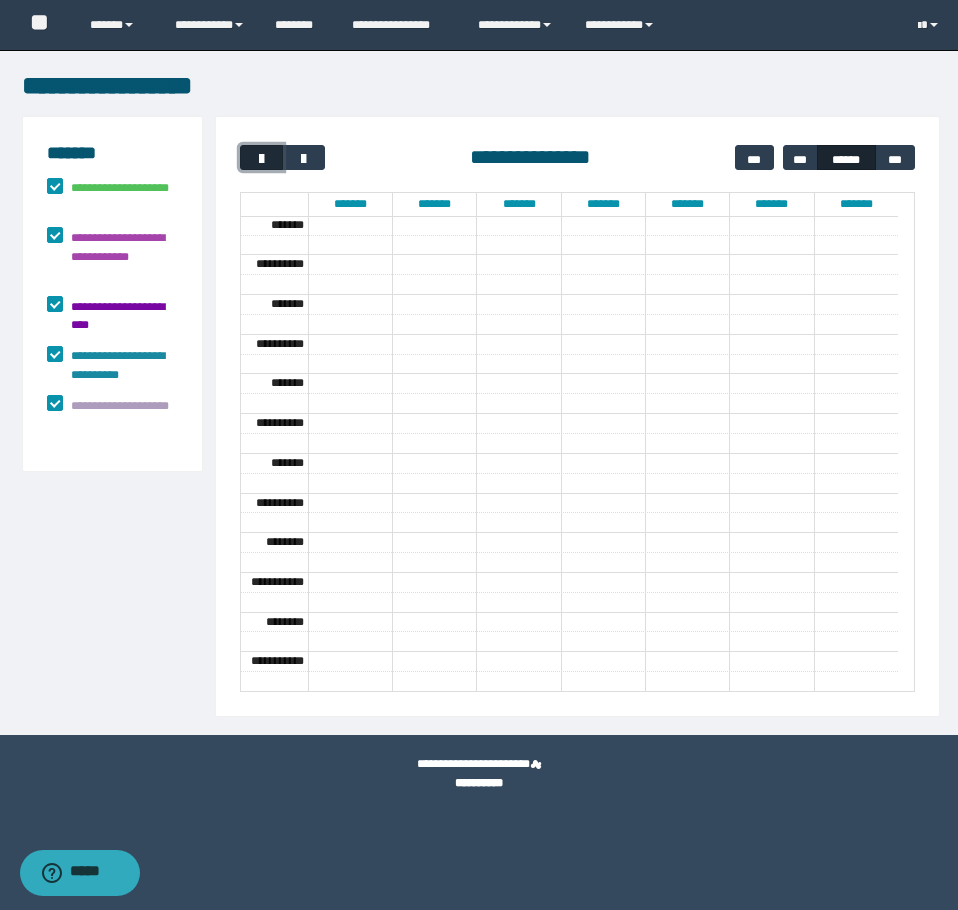 click at bounding box center (261, 157) 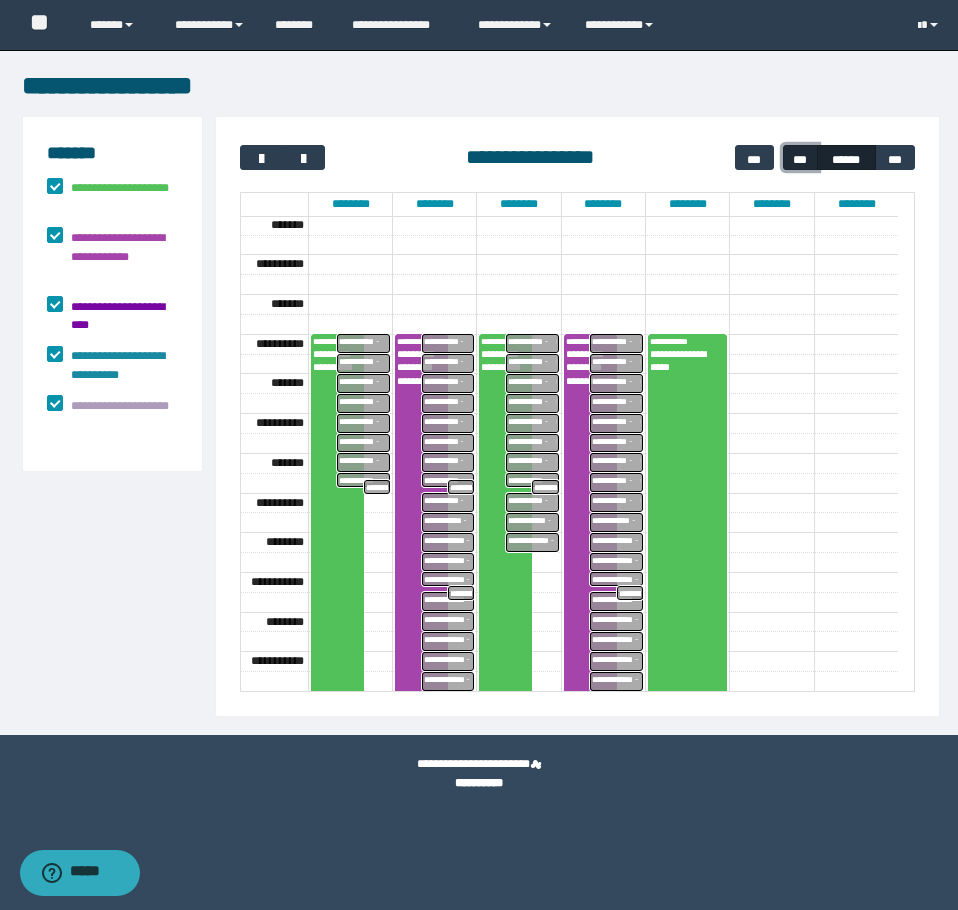 click on "***" at bounding box center [800, 157] 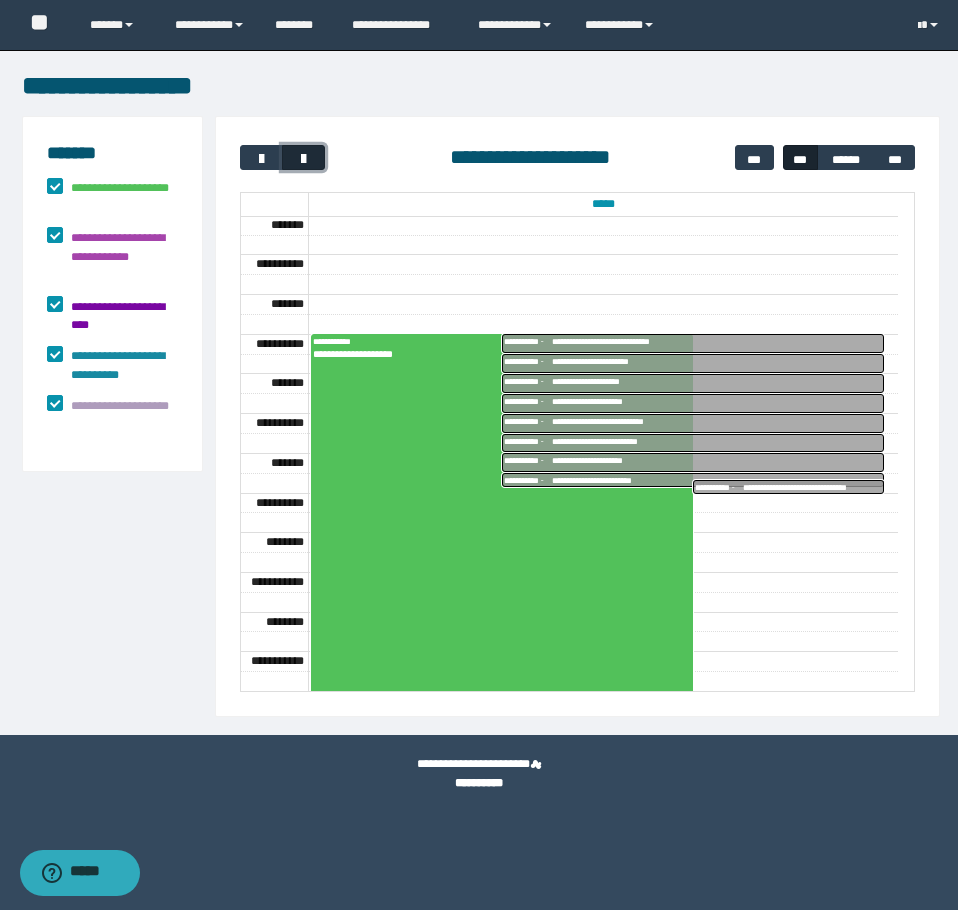 click at bounding box center (304, 159) 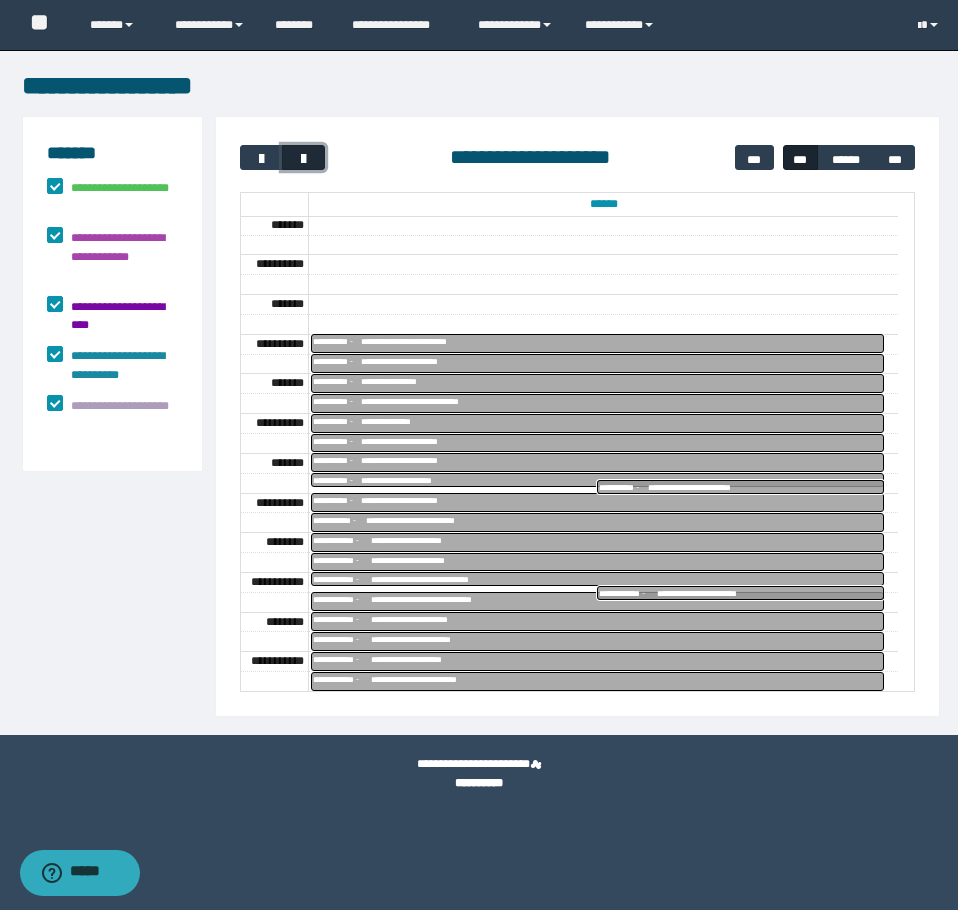 click at bounding box center (304, 159) 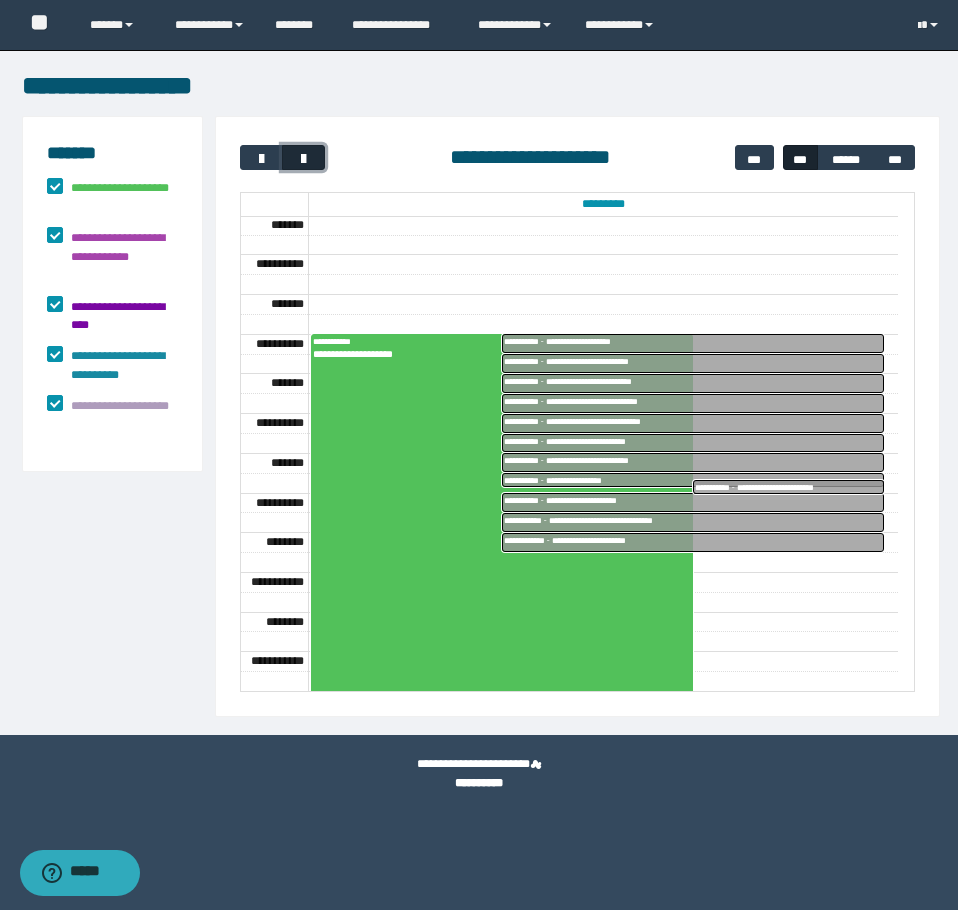 click at bounding box center (304, 159) 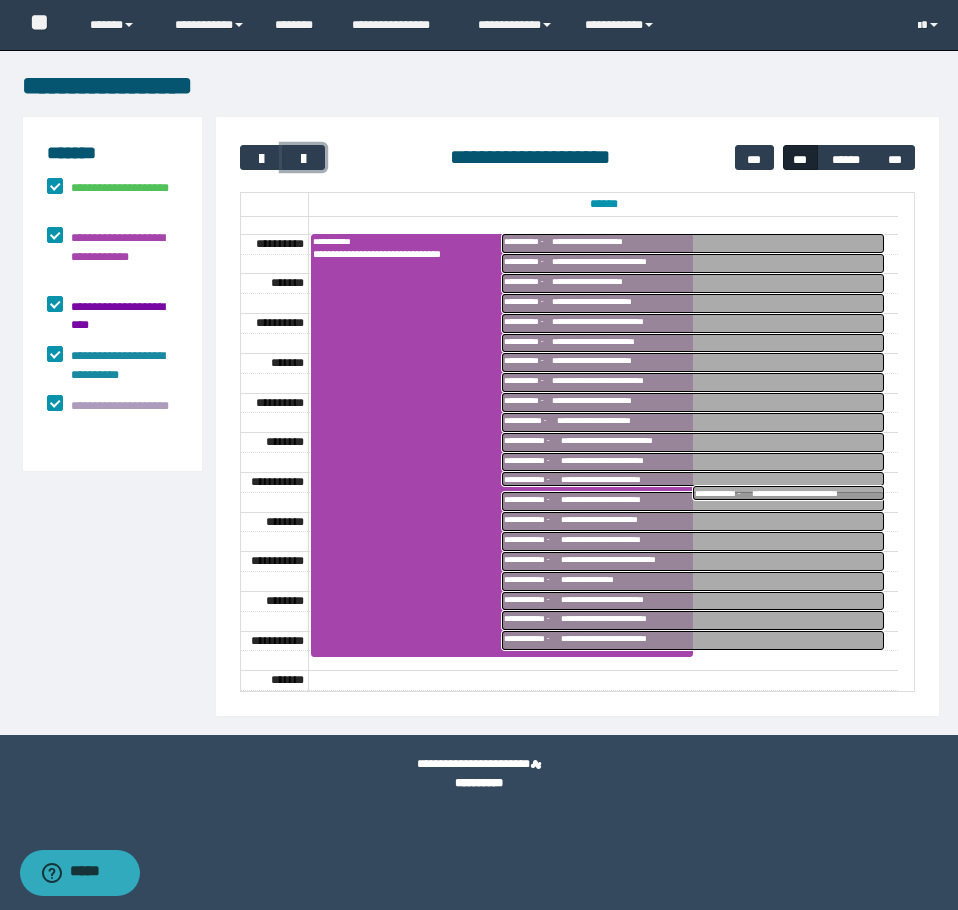 scroll, scrollTop: 360, scrollLeft: 0, axis: vertical 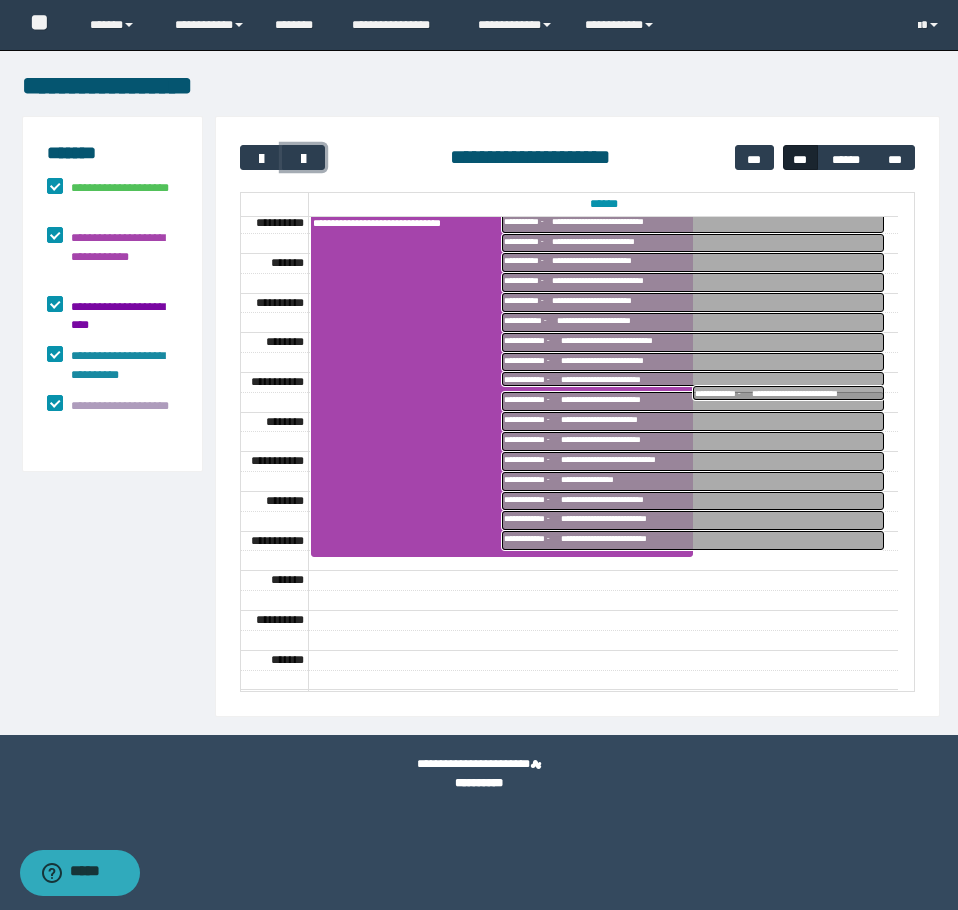 type 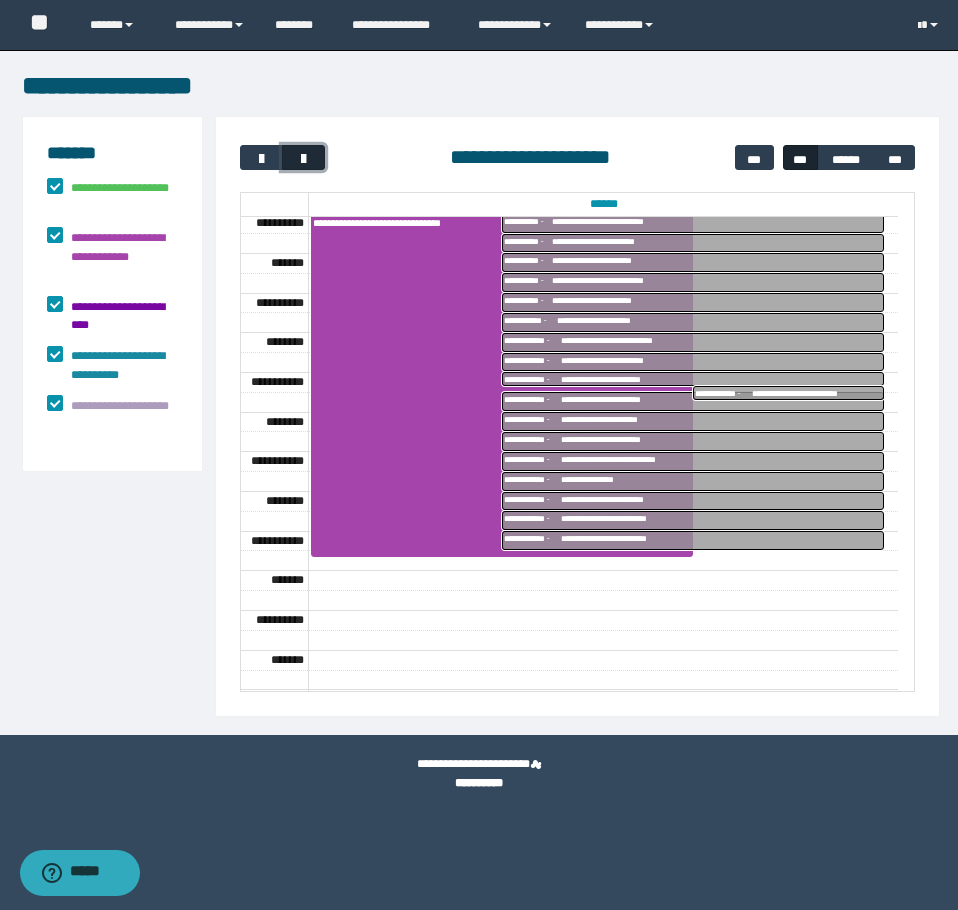 click at bounding box center [303, 157] 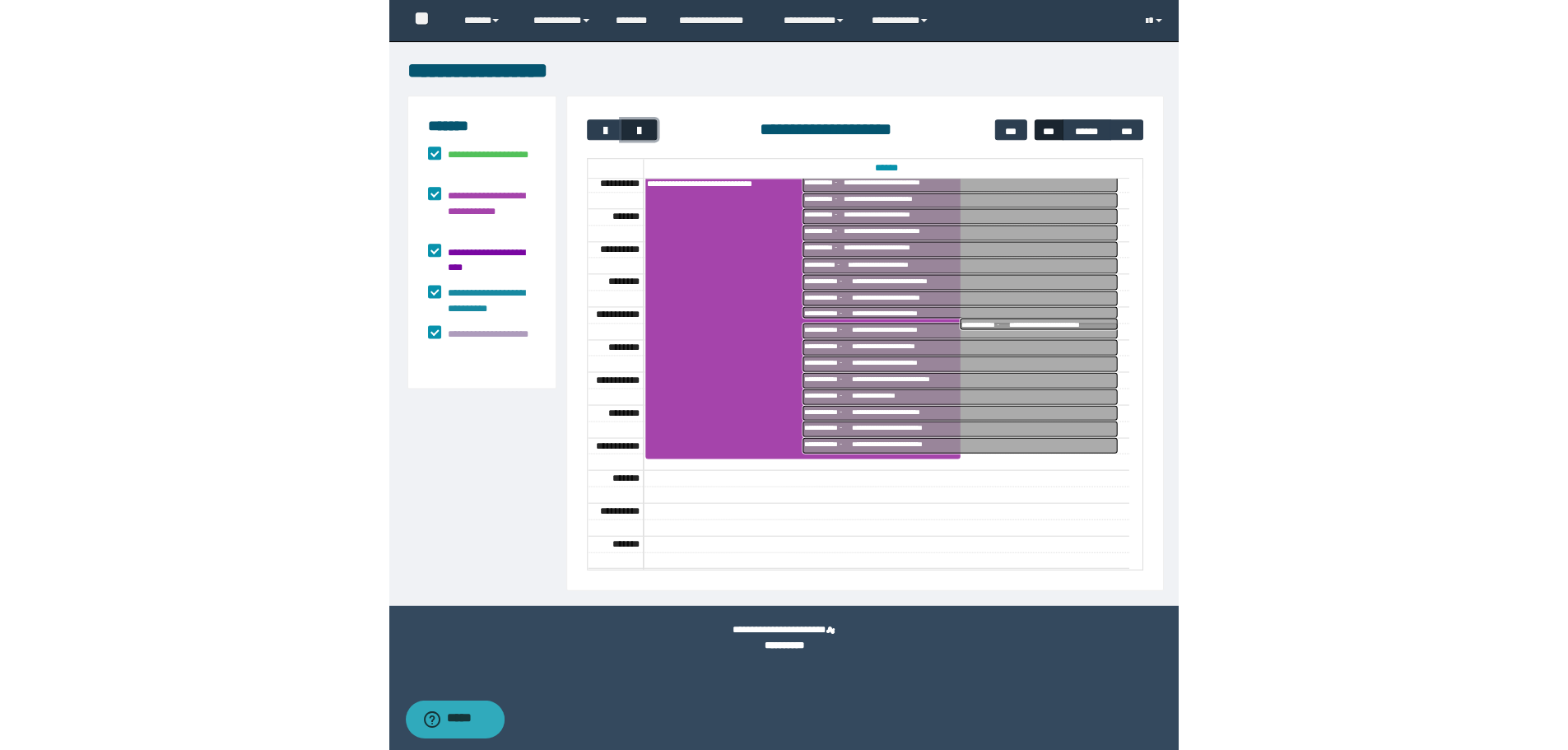 scroll, scrollTop: 132, scrollLeft: 0, axis: vertical 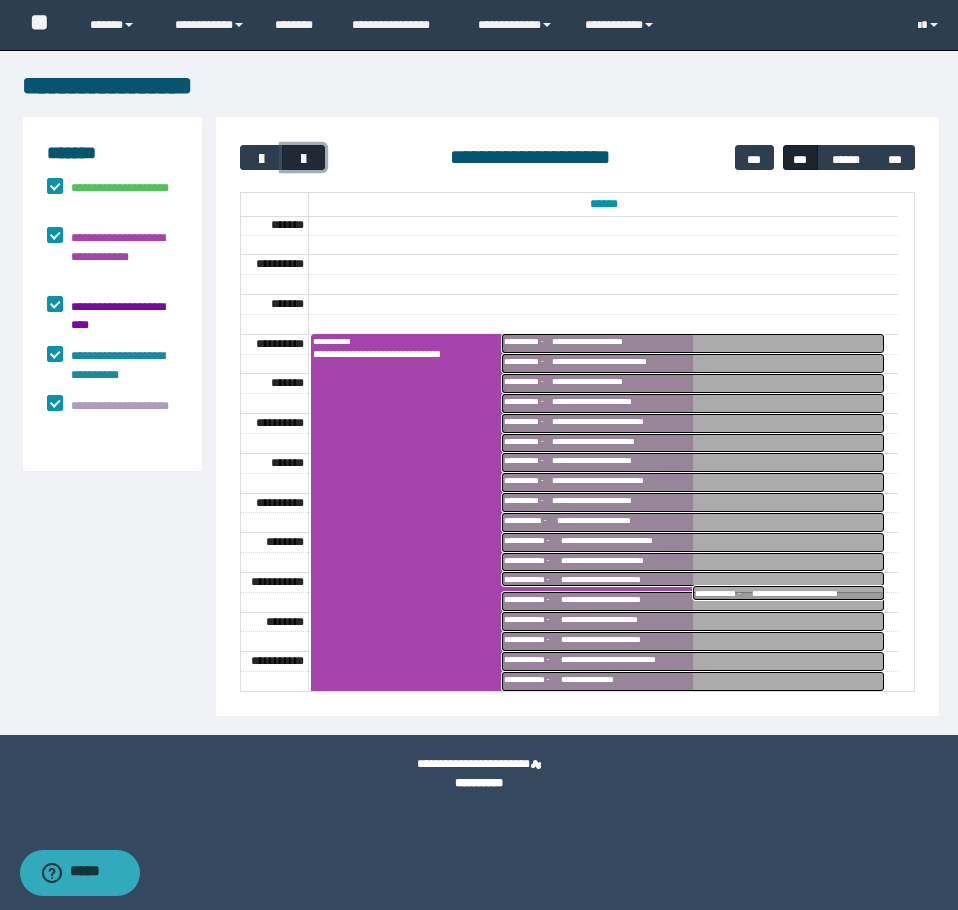 click at bounding box center (303, 157) 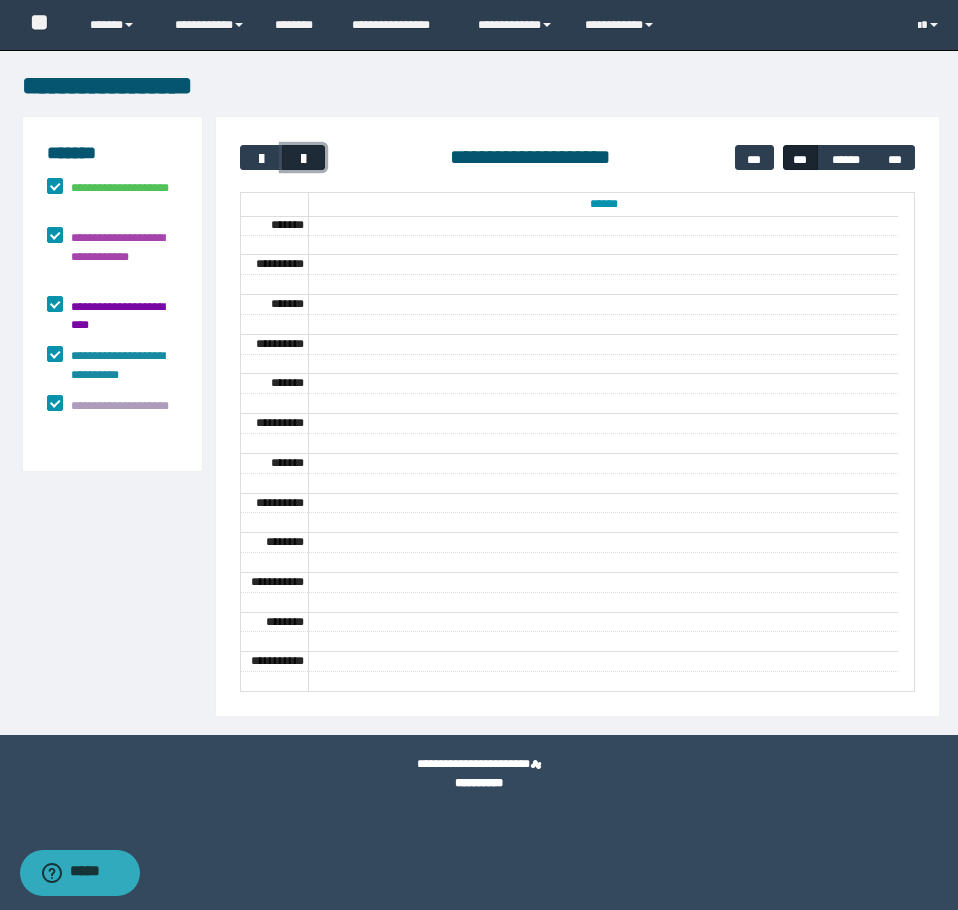 click at bounding box center [303, 157] 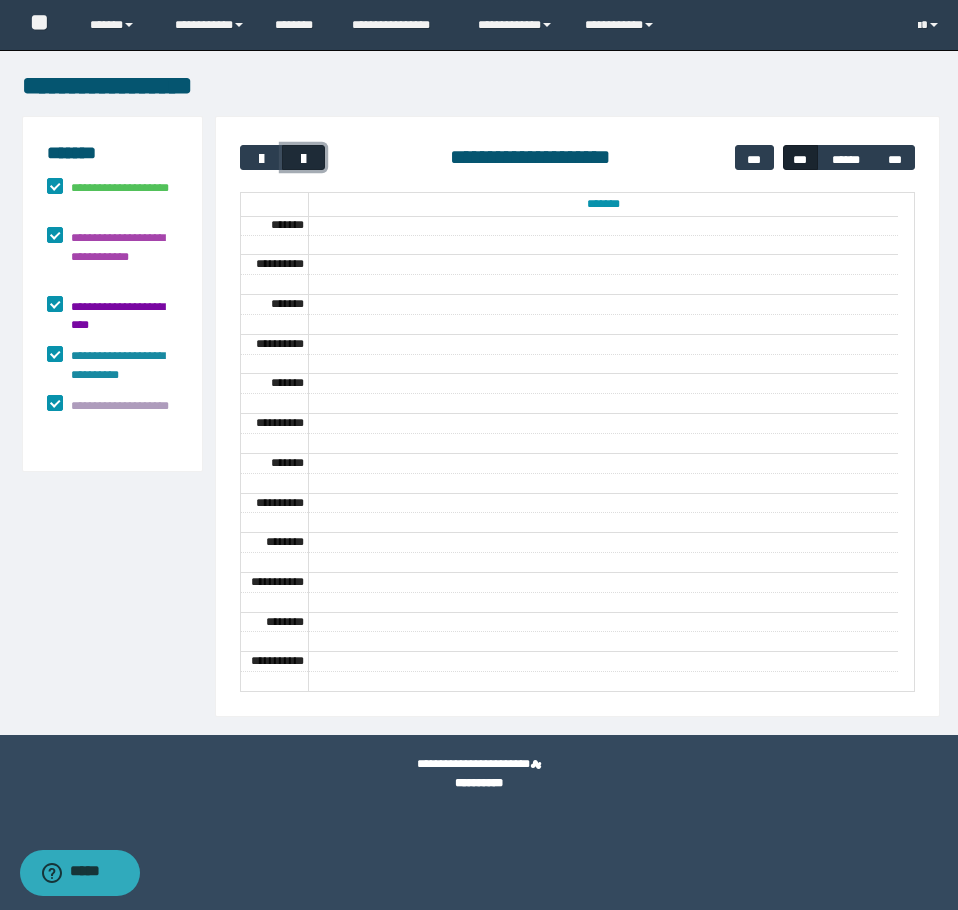 click at bounding box center [303, 157] 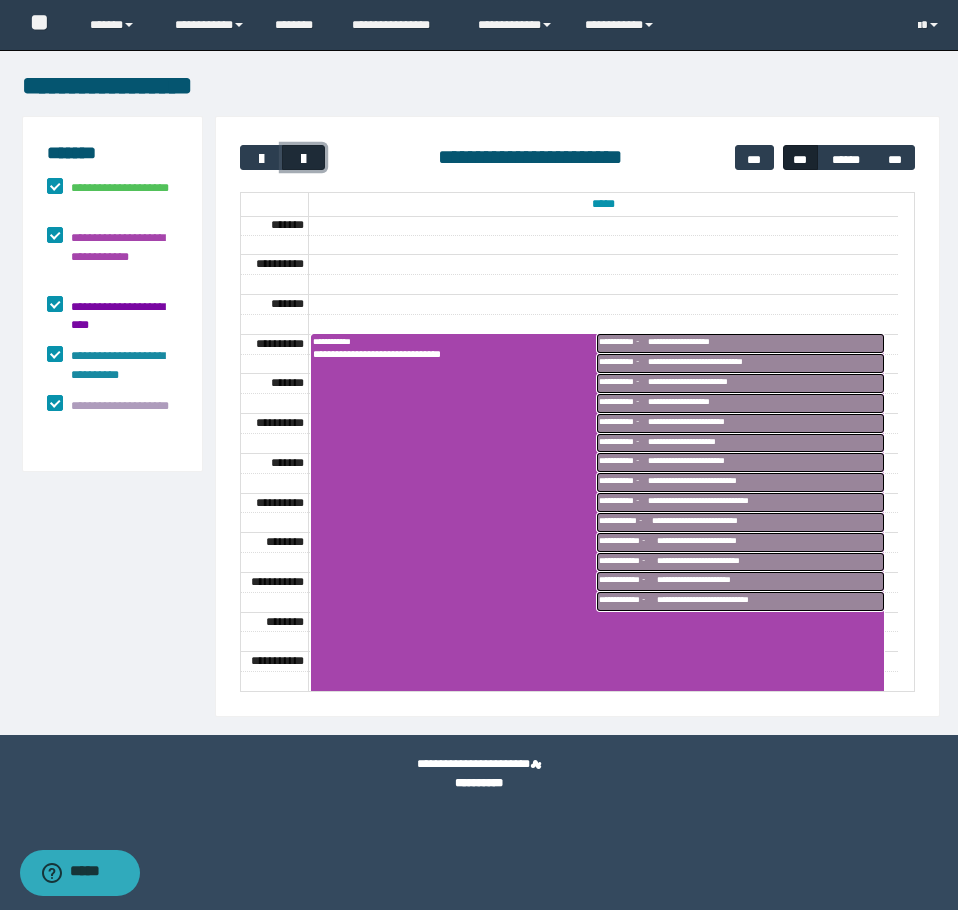 click at bounding box center (303, 157) 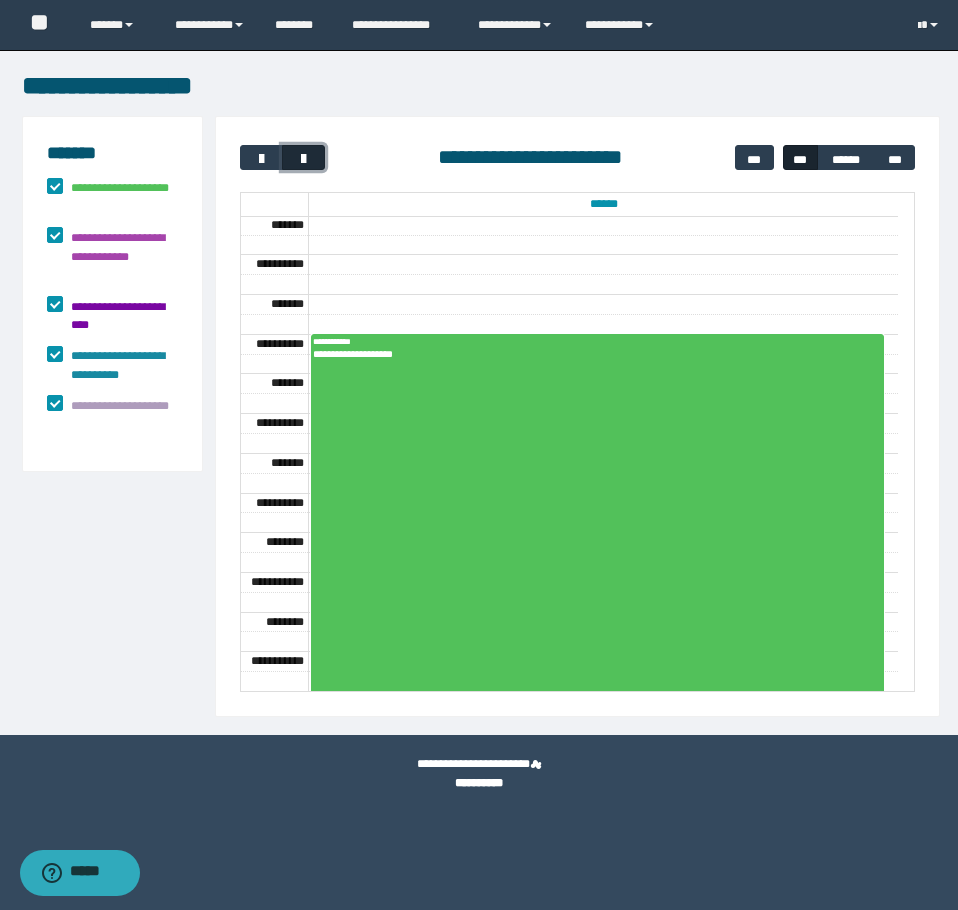 click at bounding box center (303, 157) 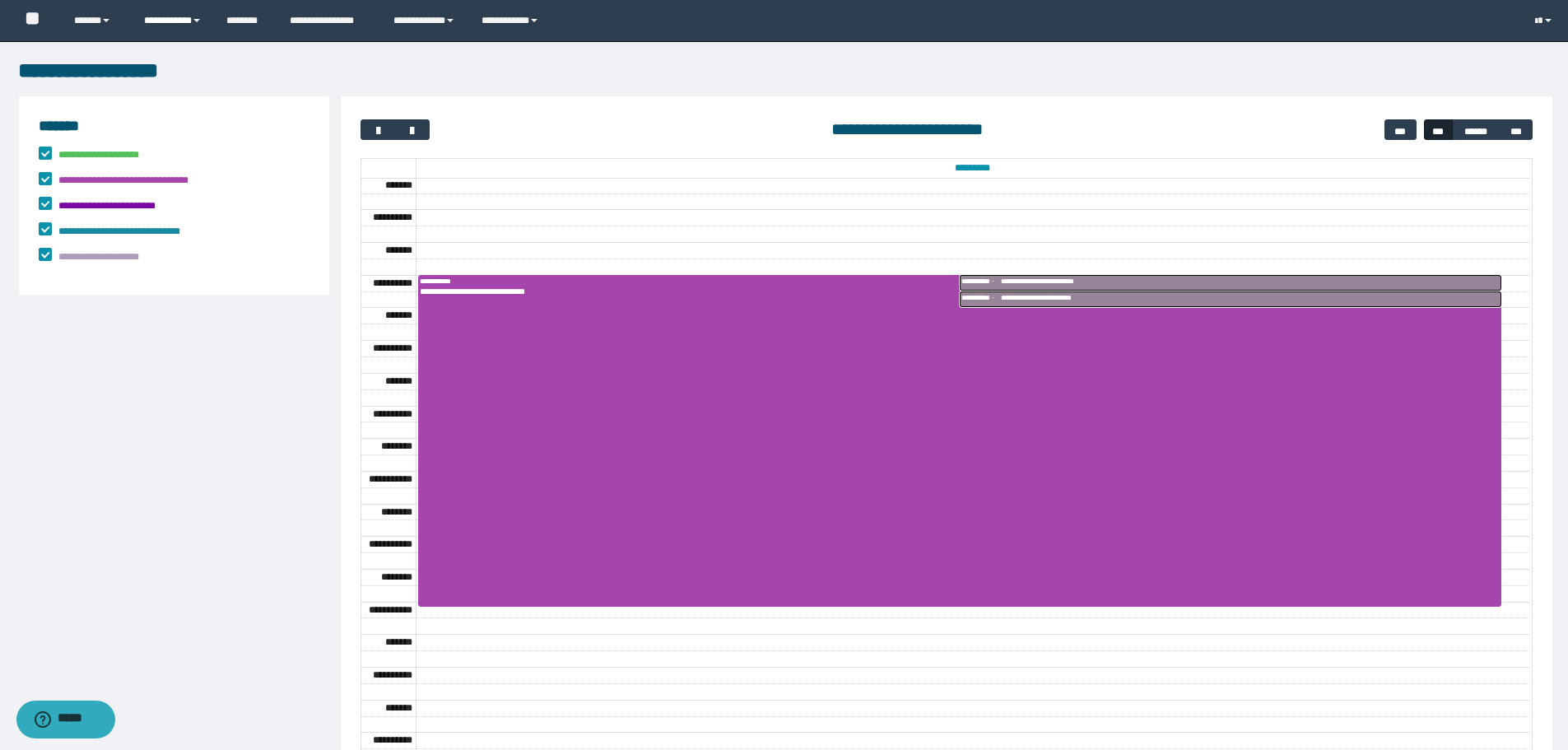 click on "**********" at bounding box center [173, 21] 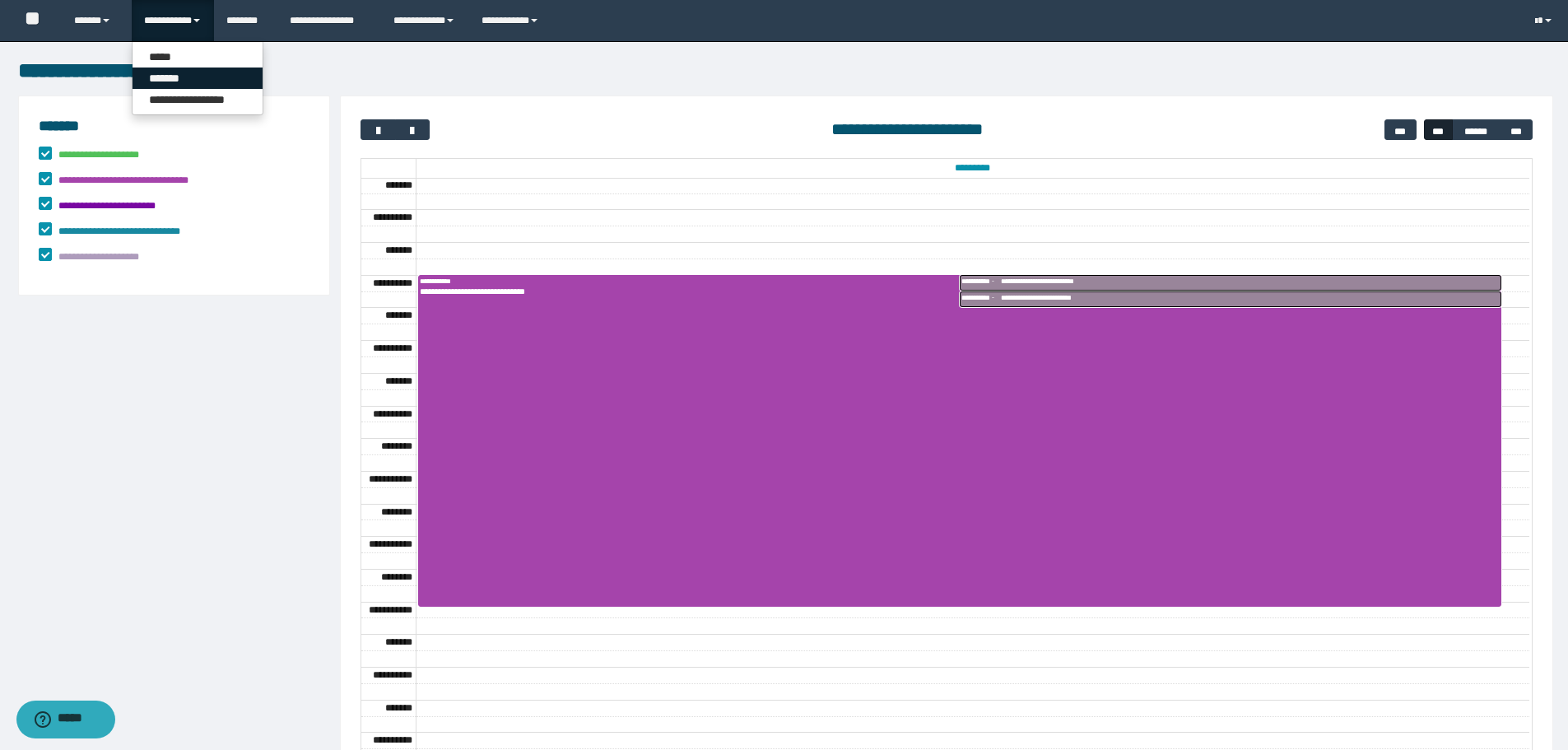 click on "*******" at bounding box center (198, 78) 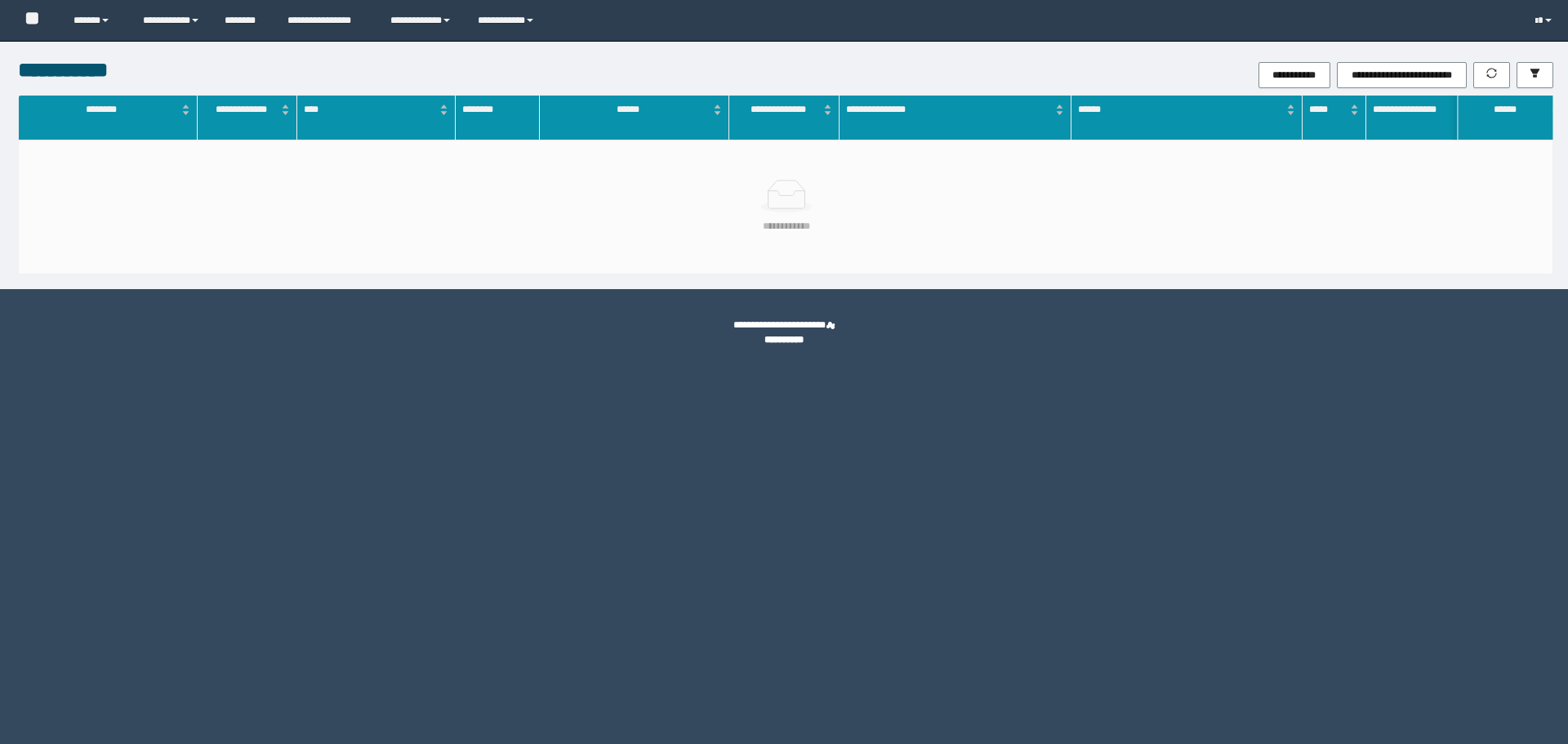 scroll, scrollTop: 0, scrollLeft: 0, axis: both 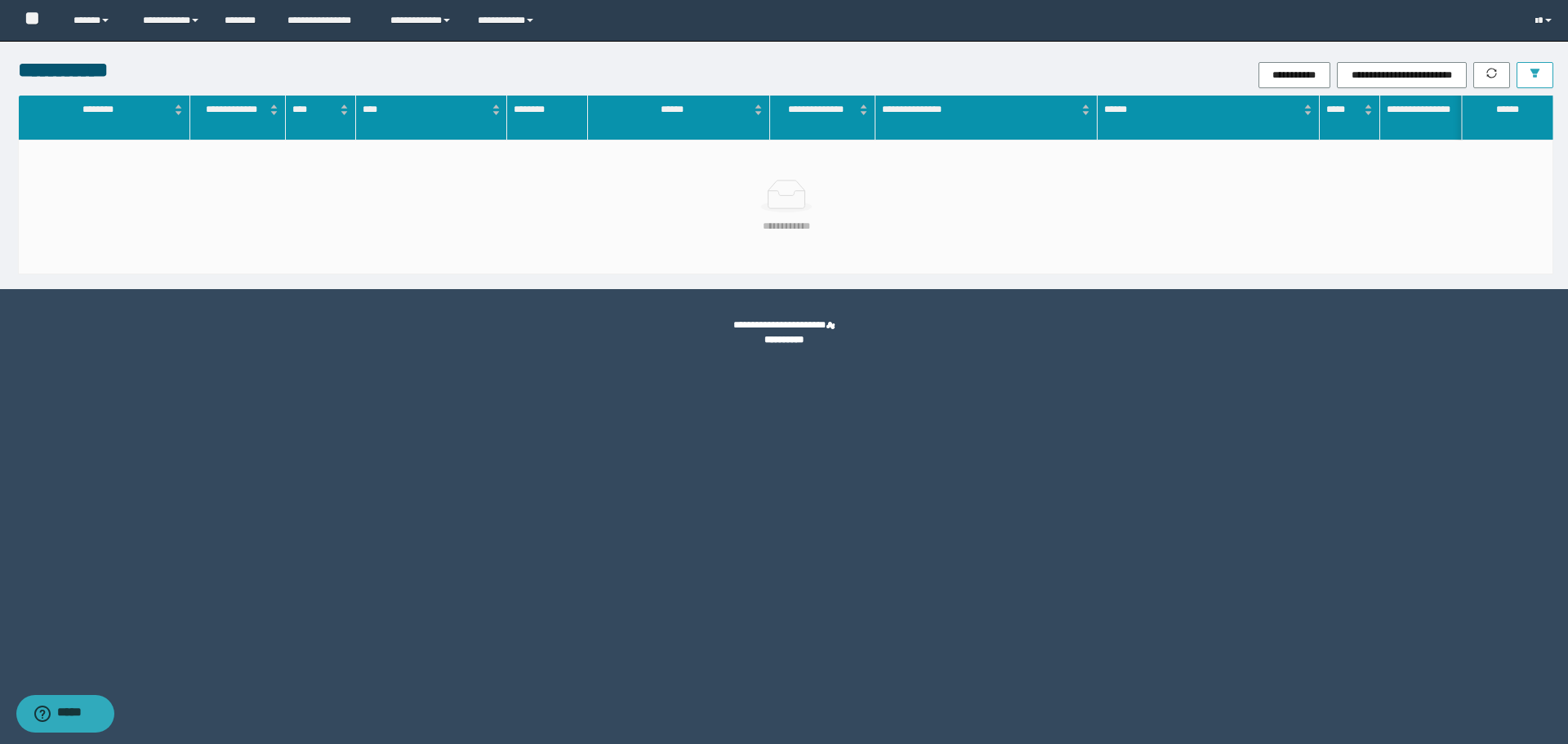 click at bounding box center (1535, 75) 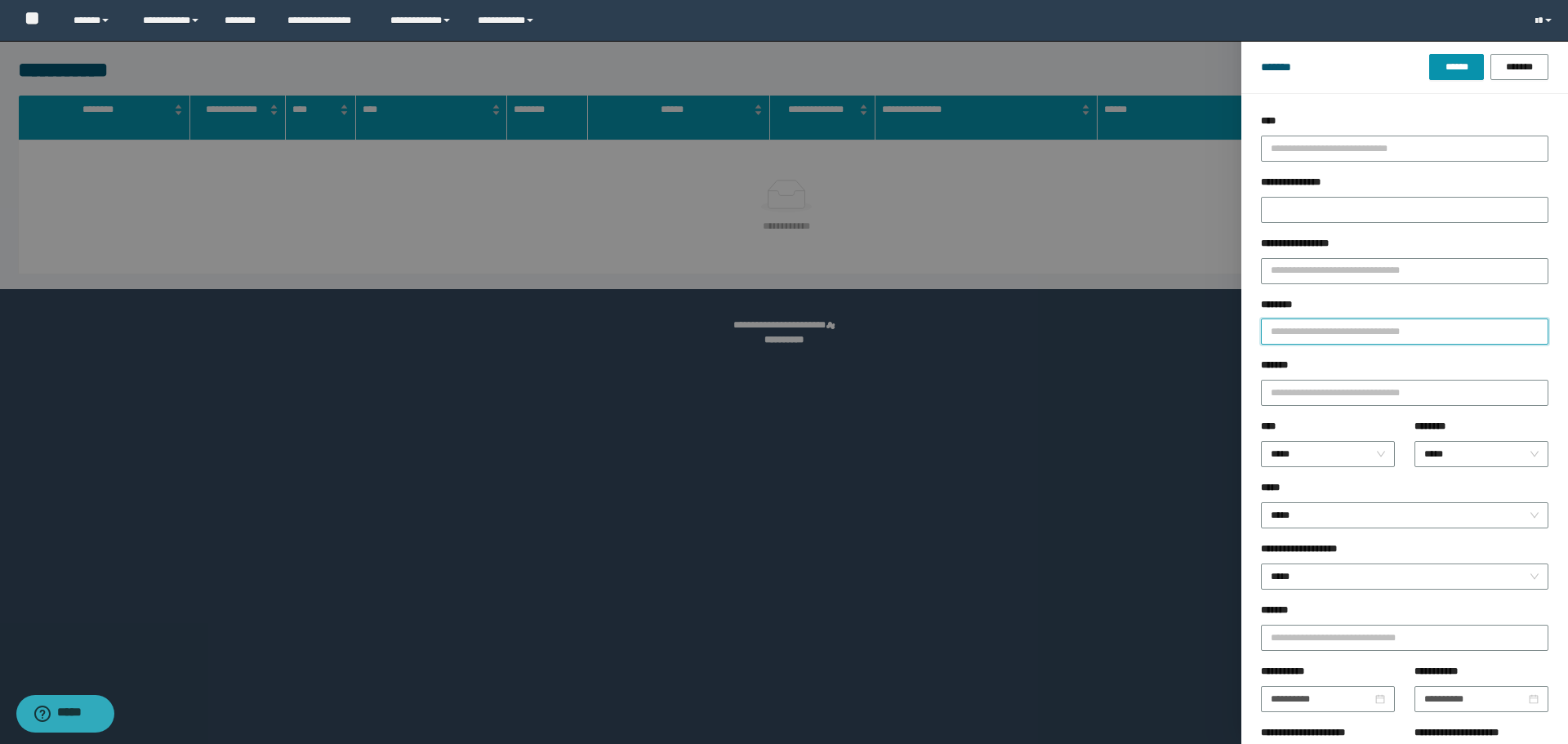 click on "********" at bounding box center [1405, 332] 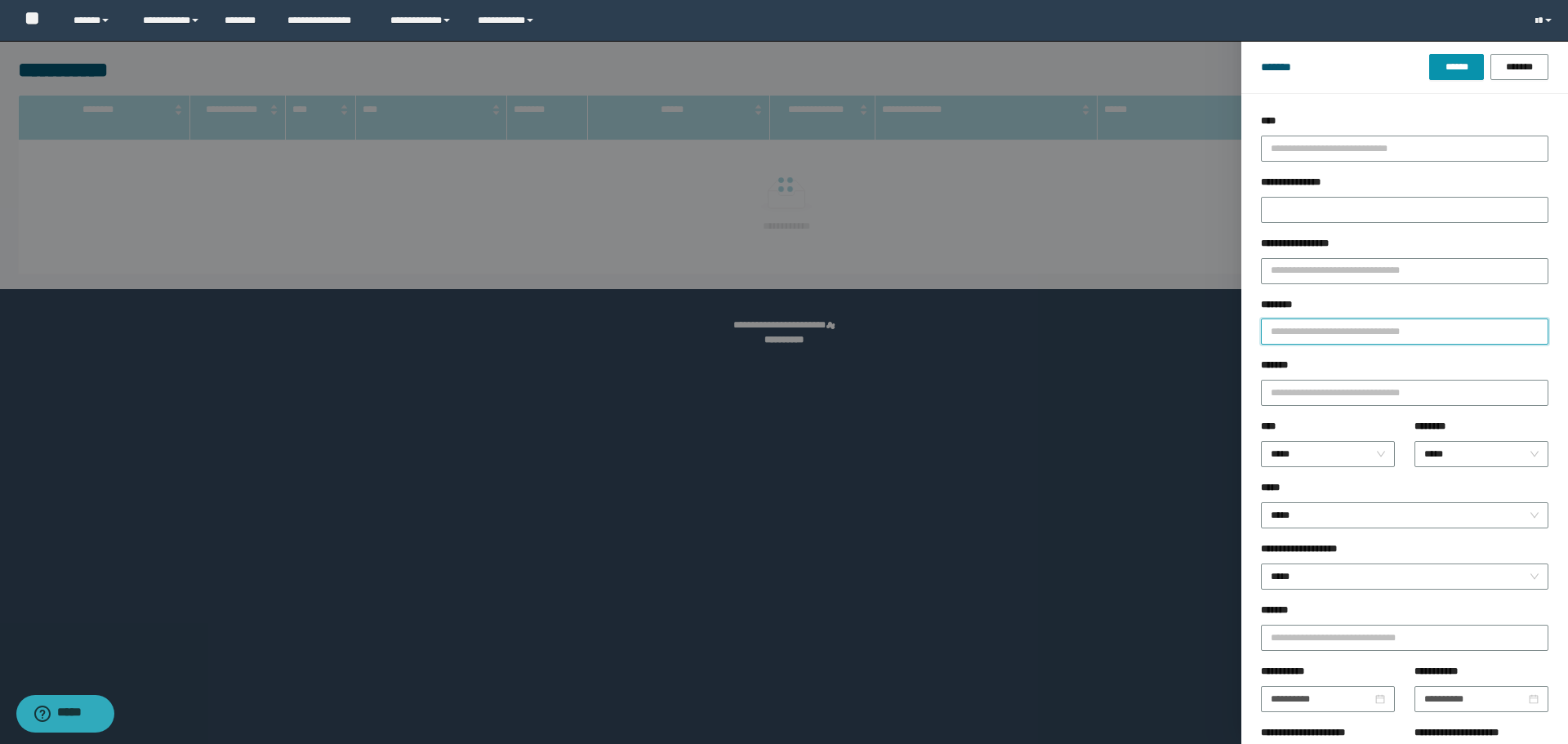 paste on "********" 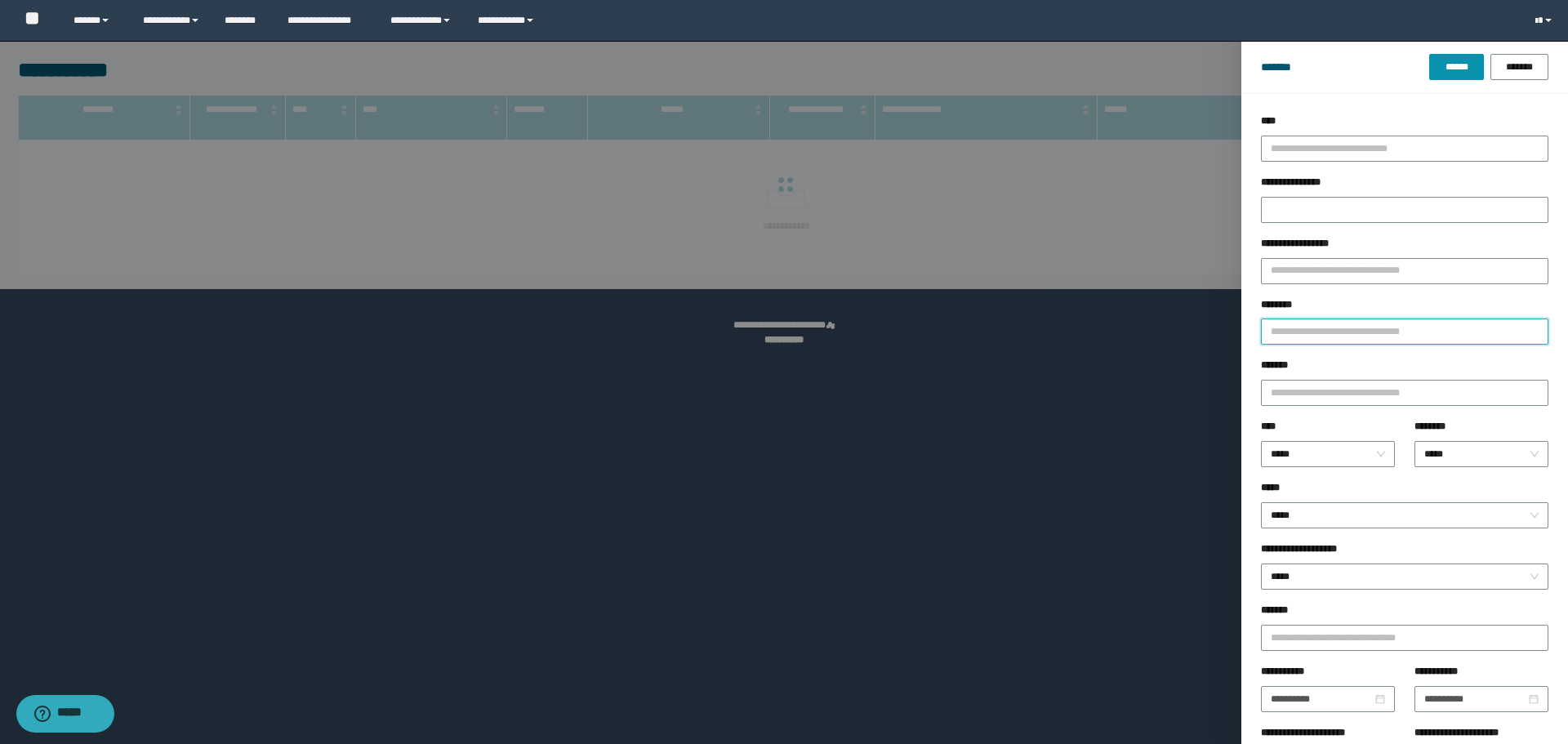 type on "********" 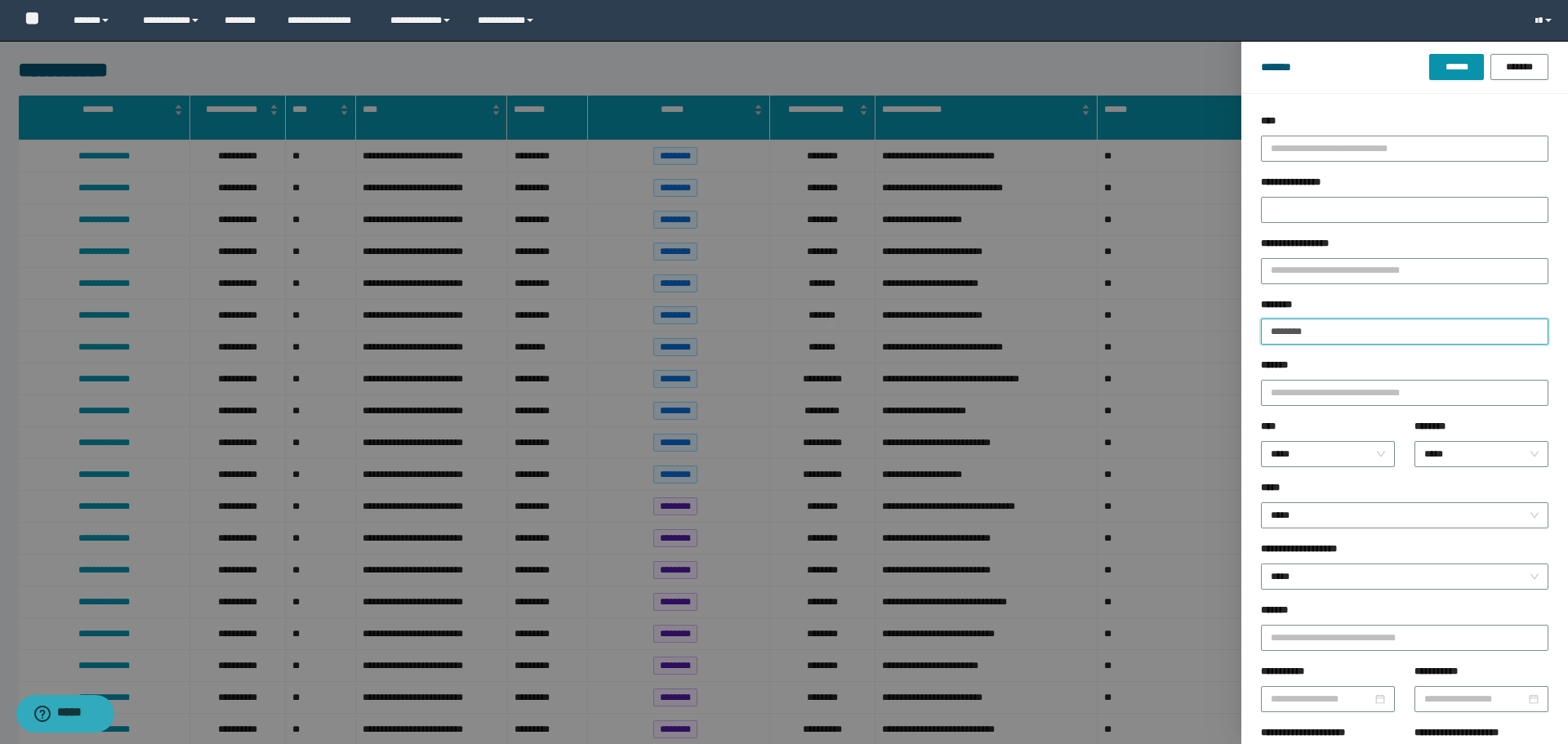type 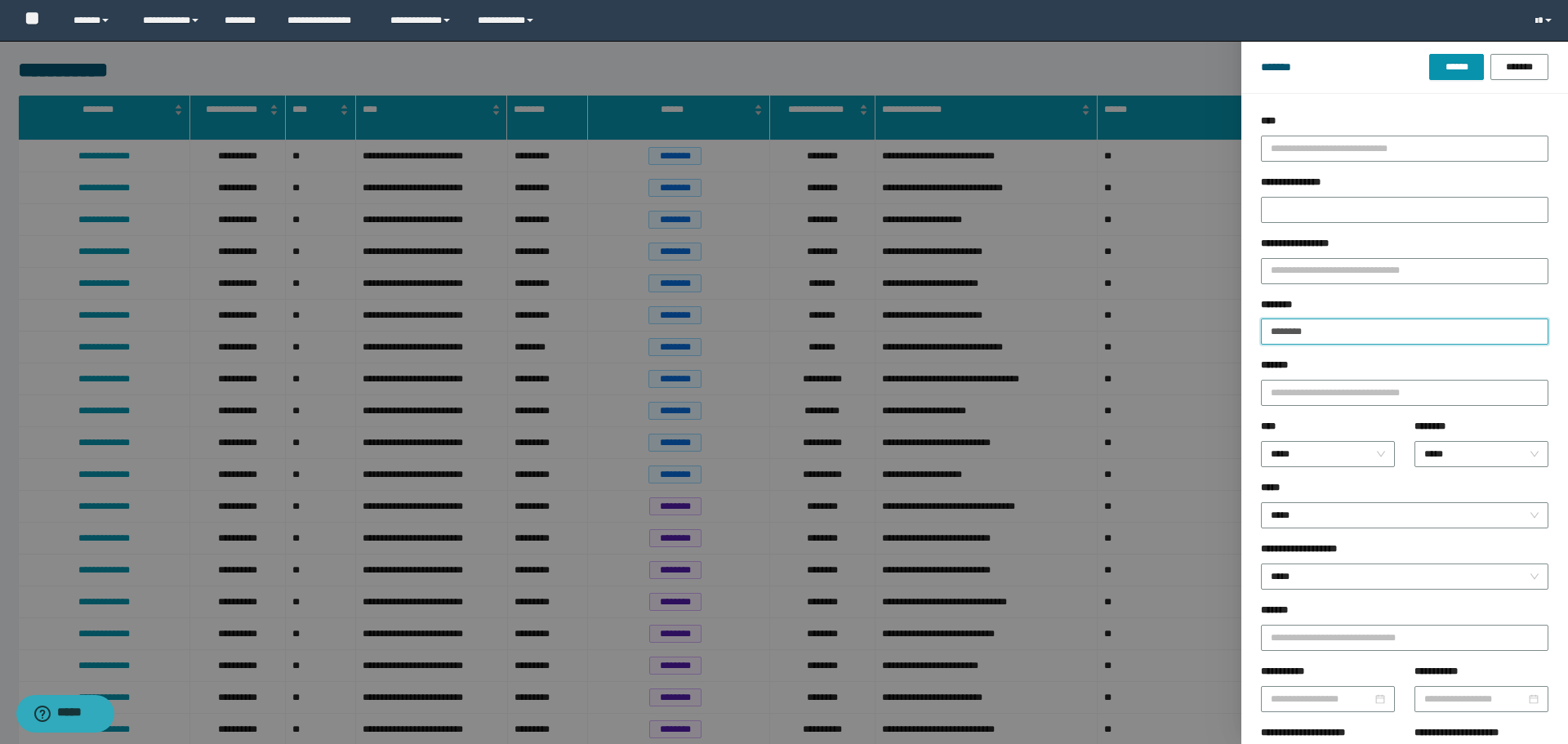 type on "********" 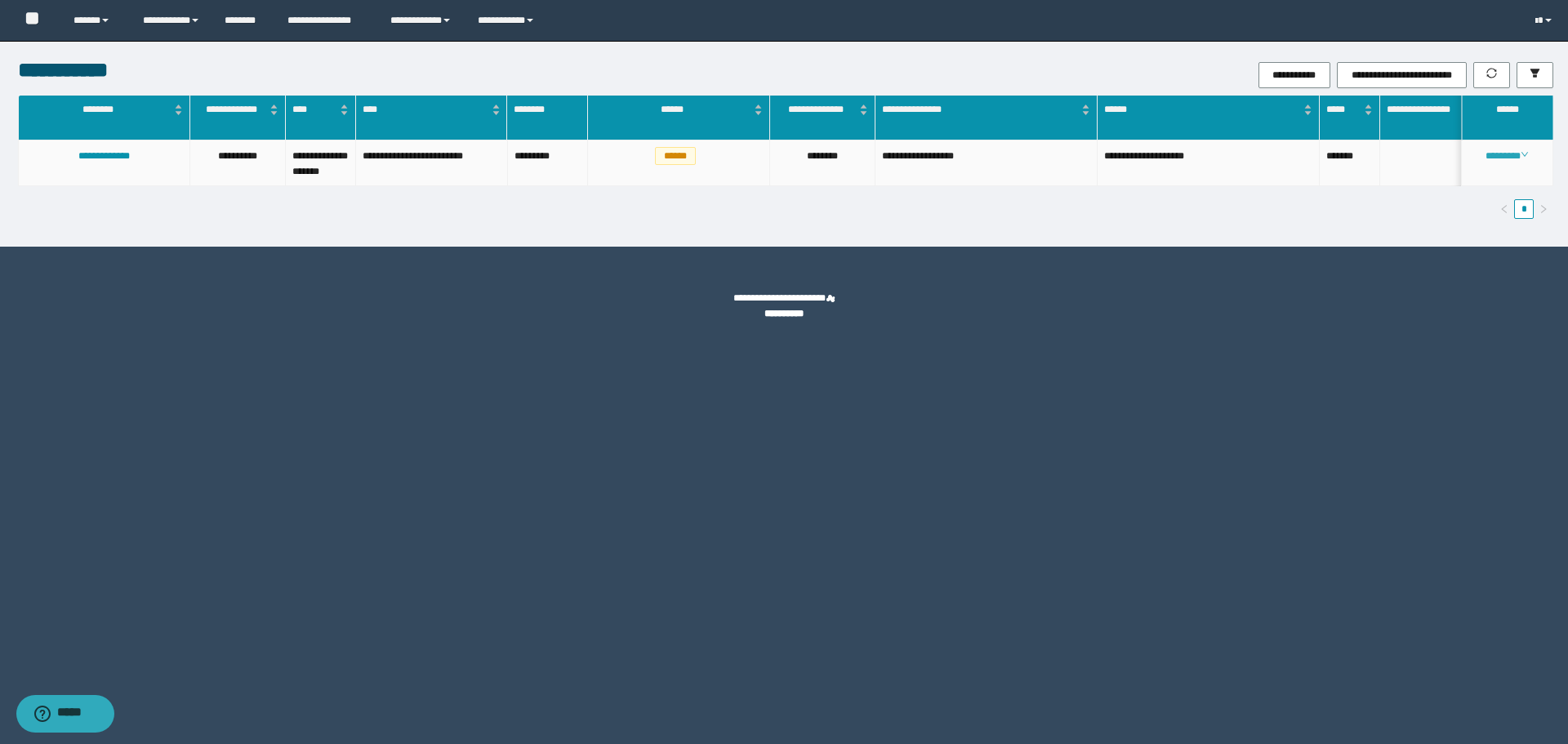 click on "********" at bounding box center (1507, 156) 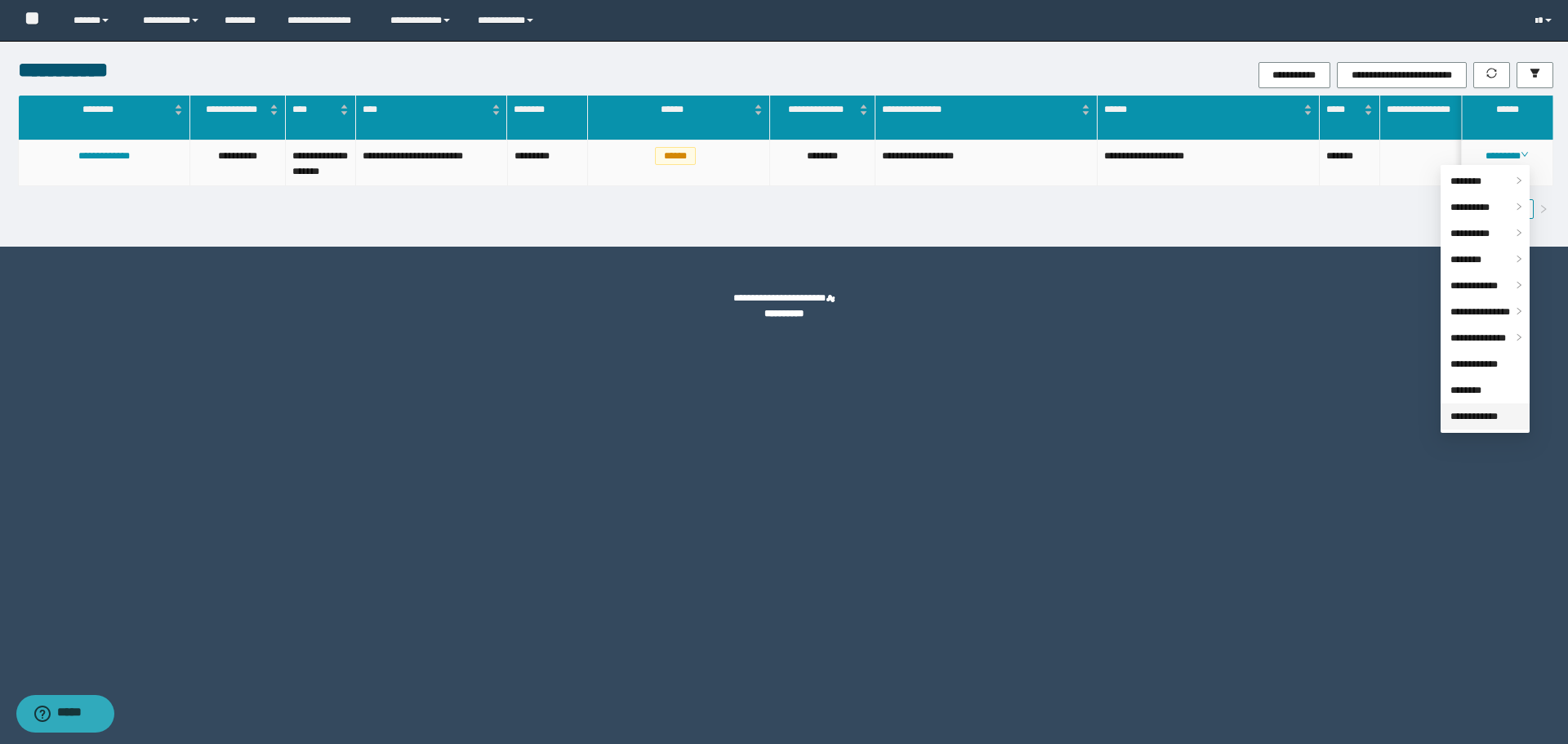 click on "**********" at bounding box center (1474, 417) 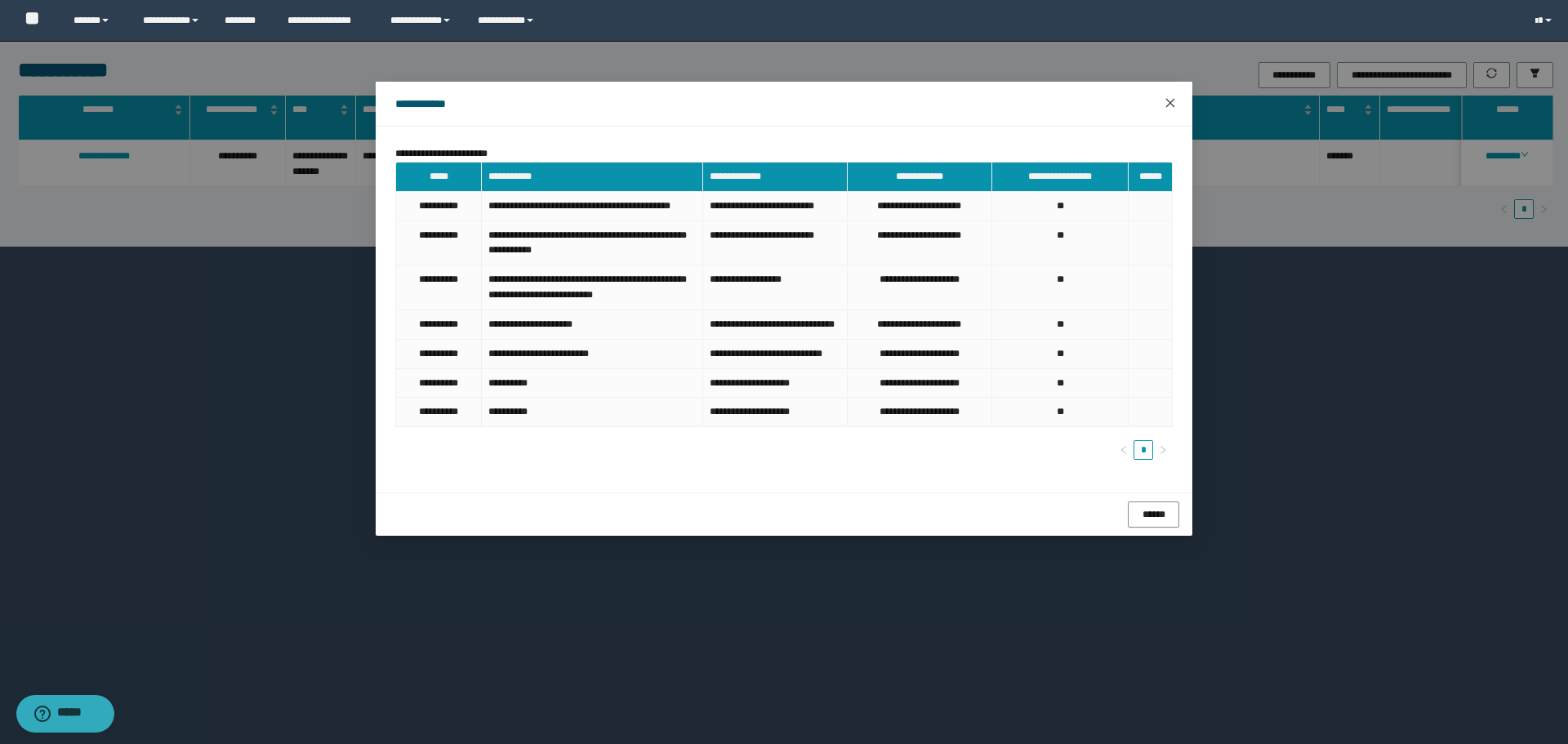 click 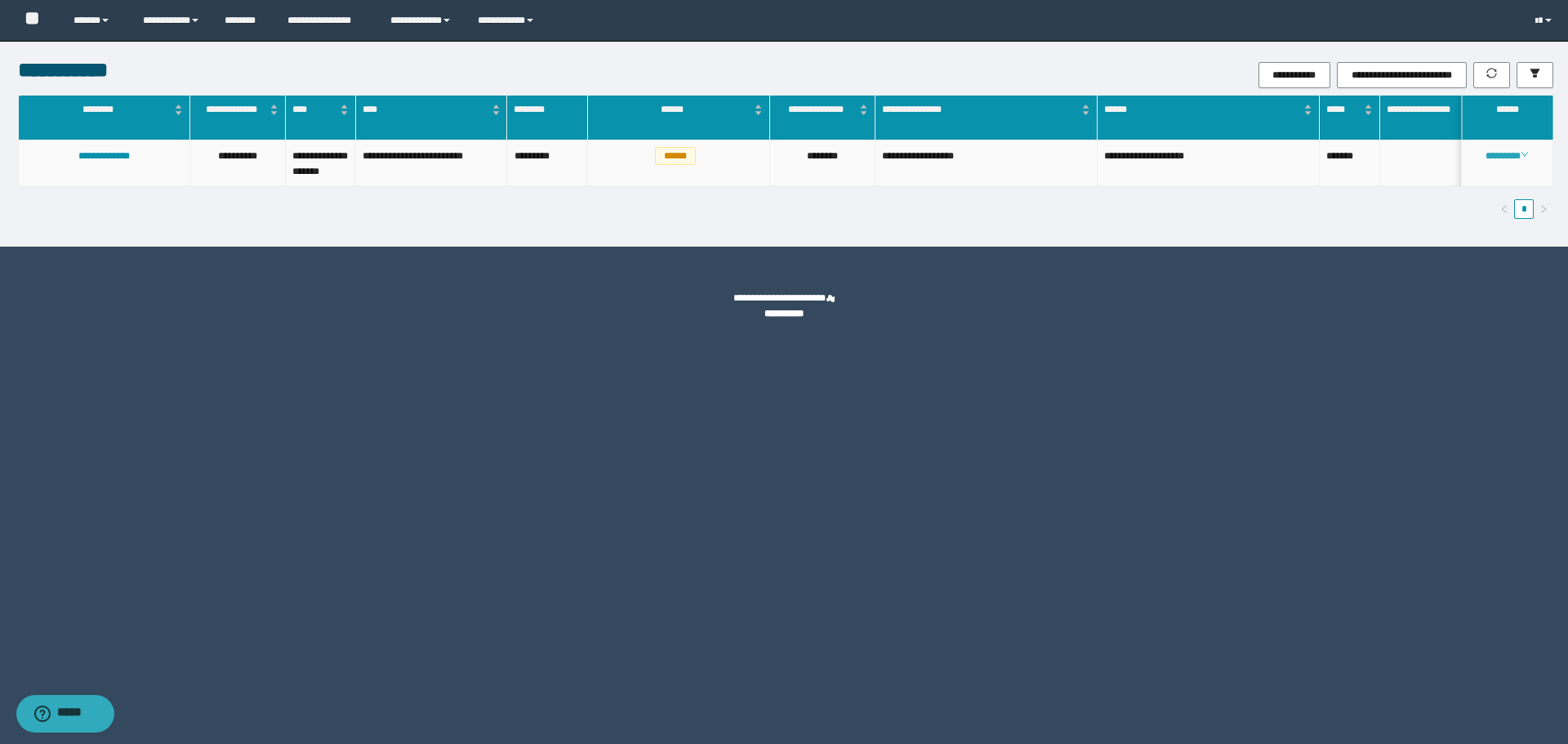 click on "********" at bounding box center [1507, 156] 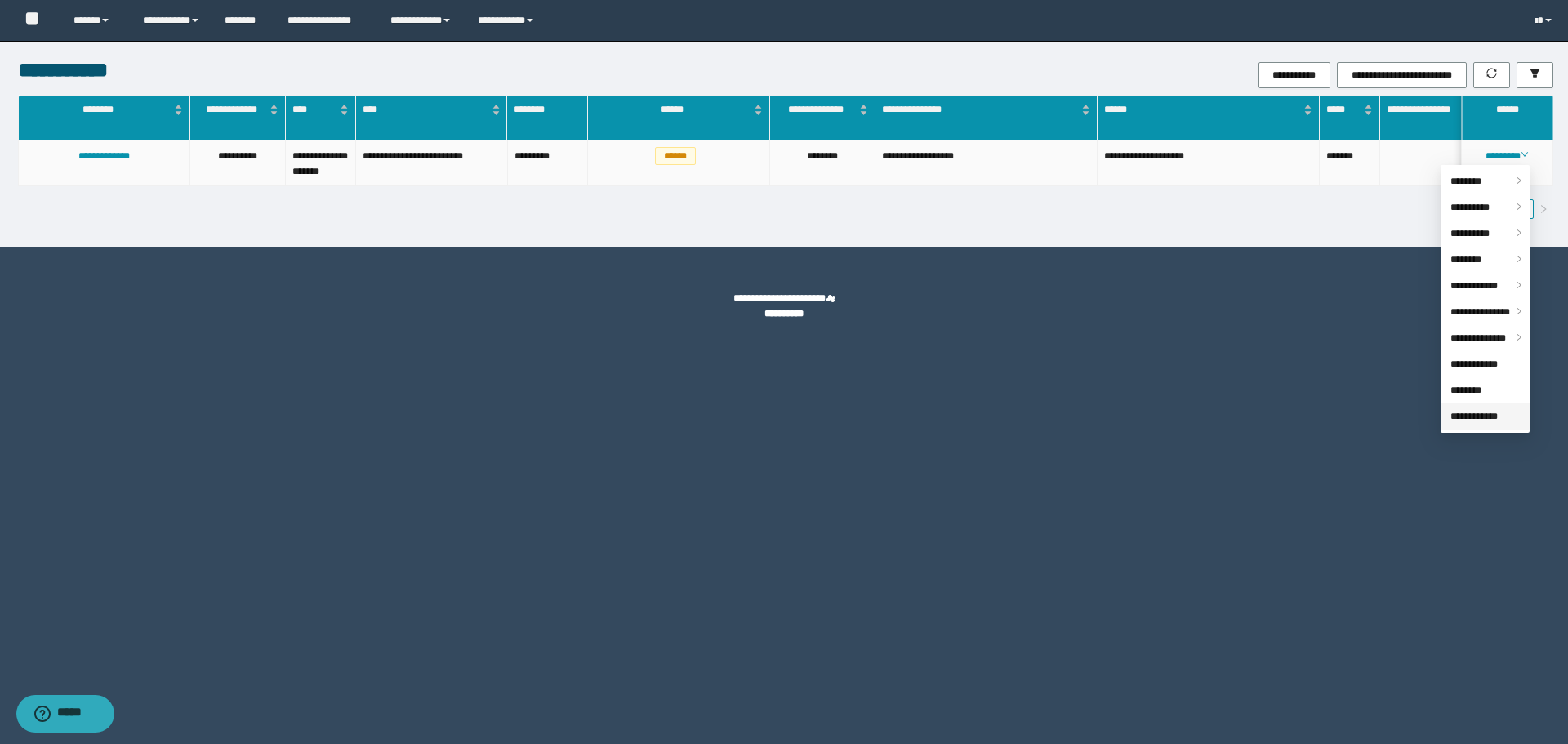 click on "**********" at bounding box center (1474, 417) 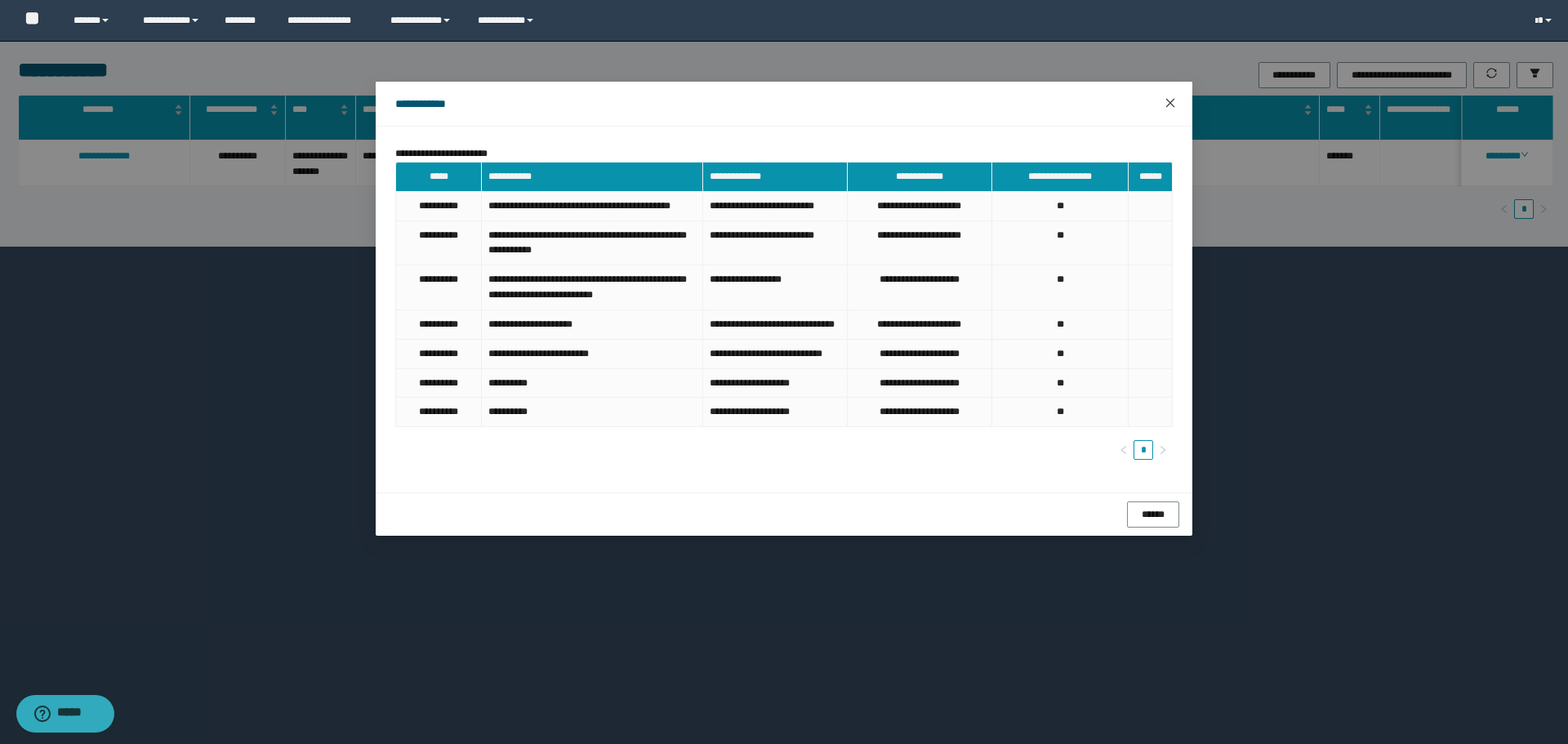 click 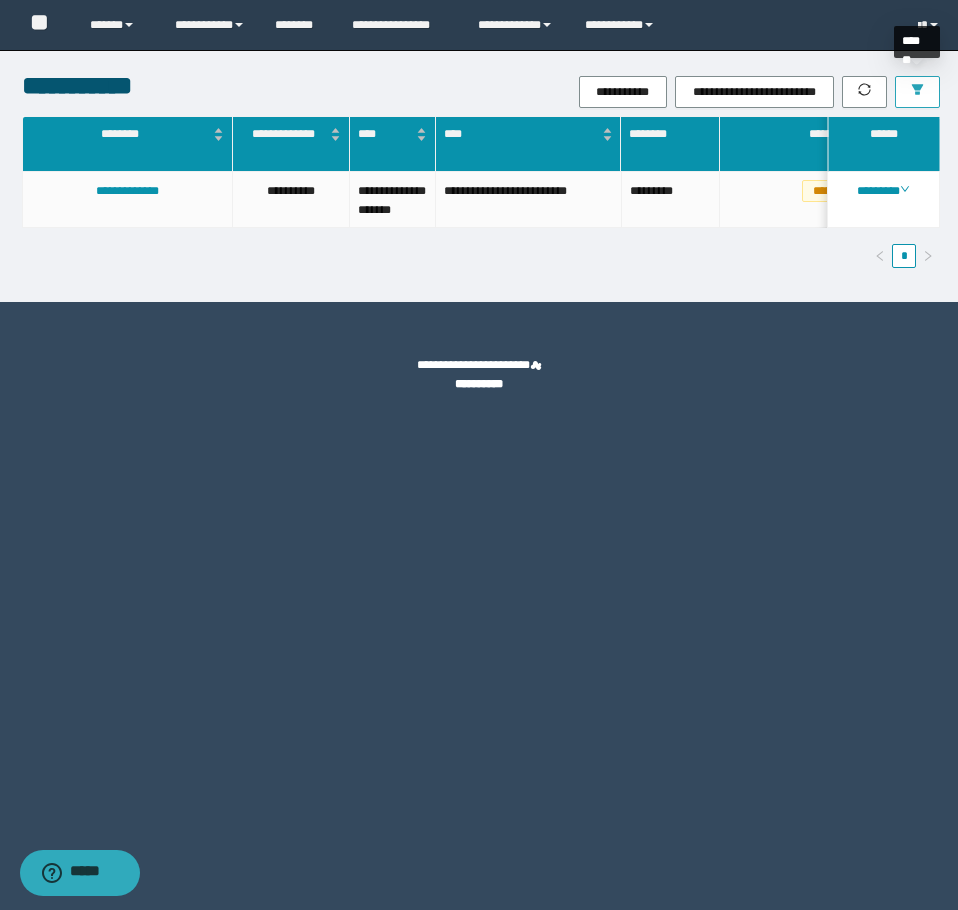 click 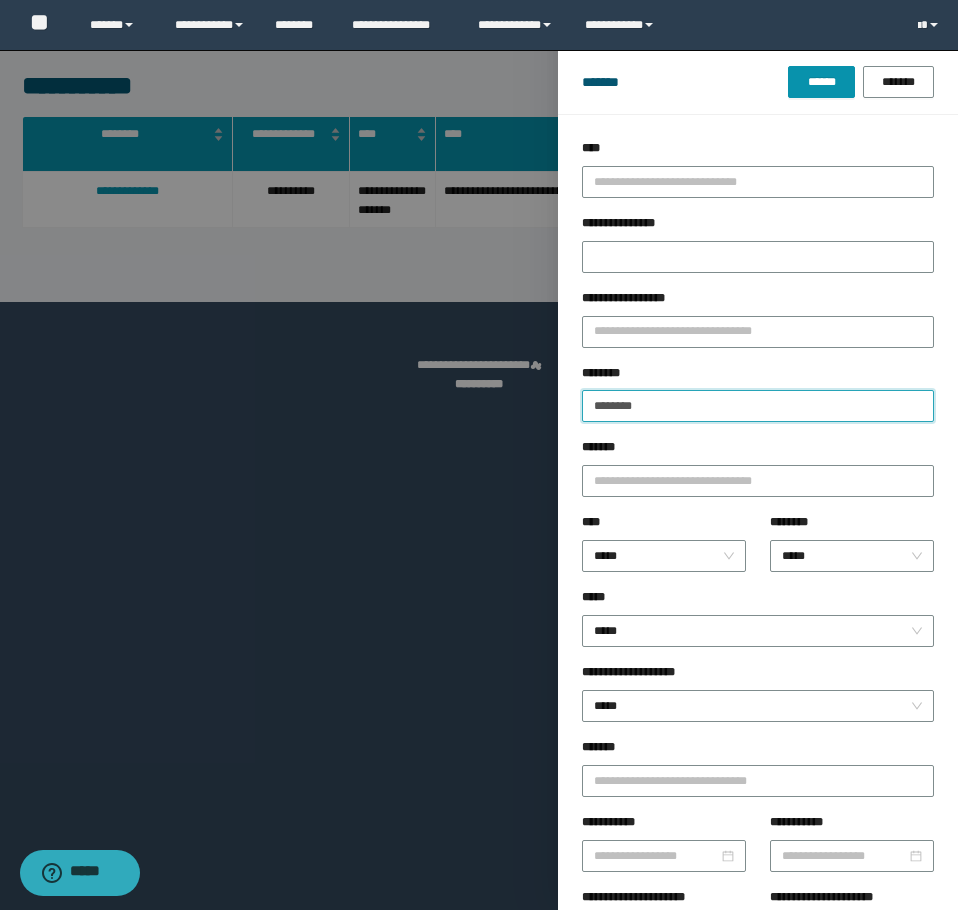drag, startPoint x: 660, startPoint y: 394, endPoint x: 299, endPoint y: 414, distance: 361.5536 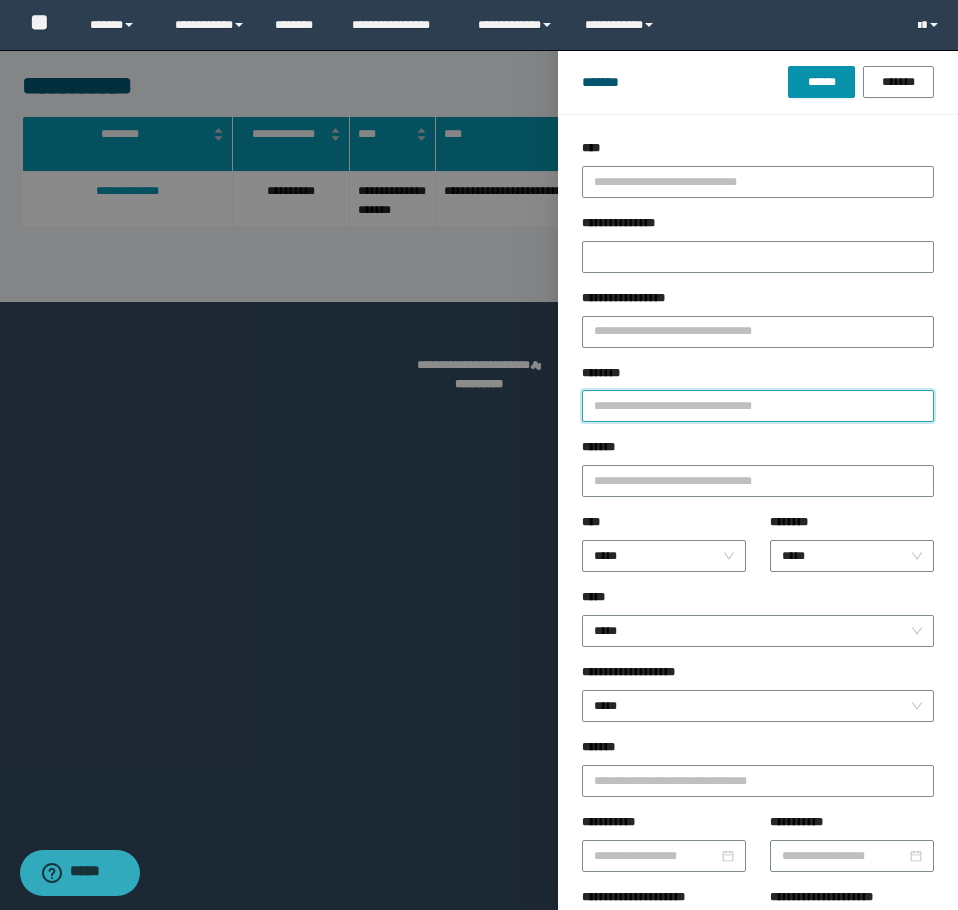 paste on "**********" 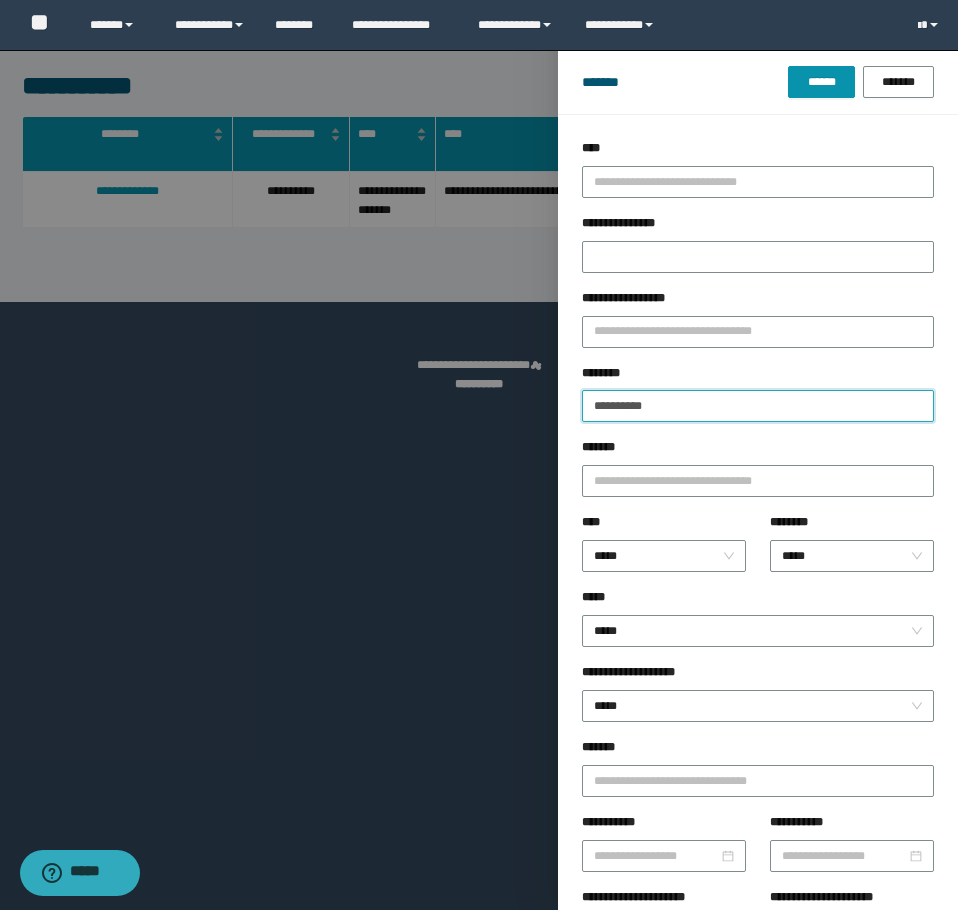 type on "**********" 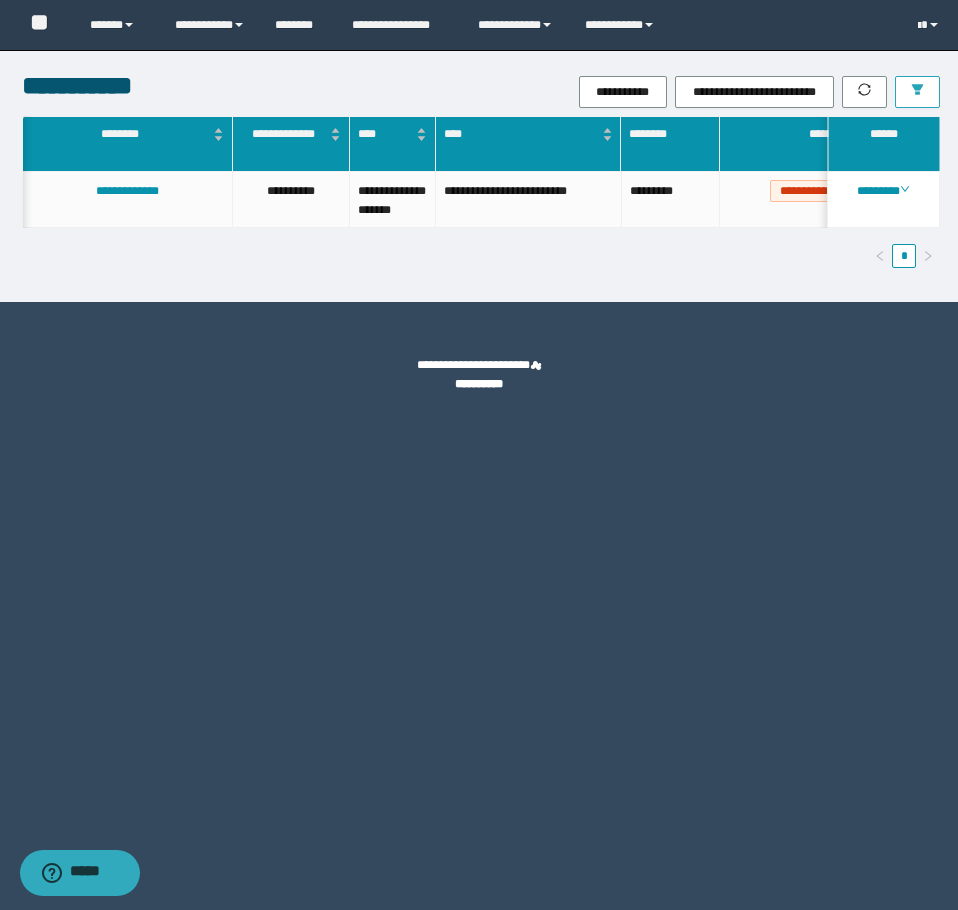scroll, scrollTop: 0, scrollLeft: 307, axis: horizontal 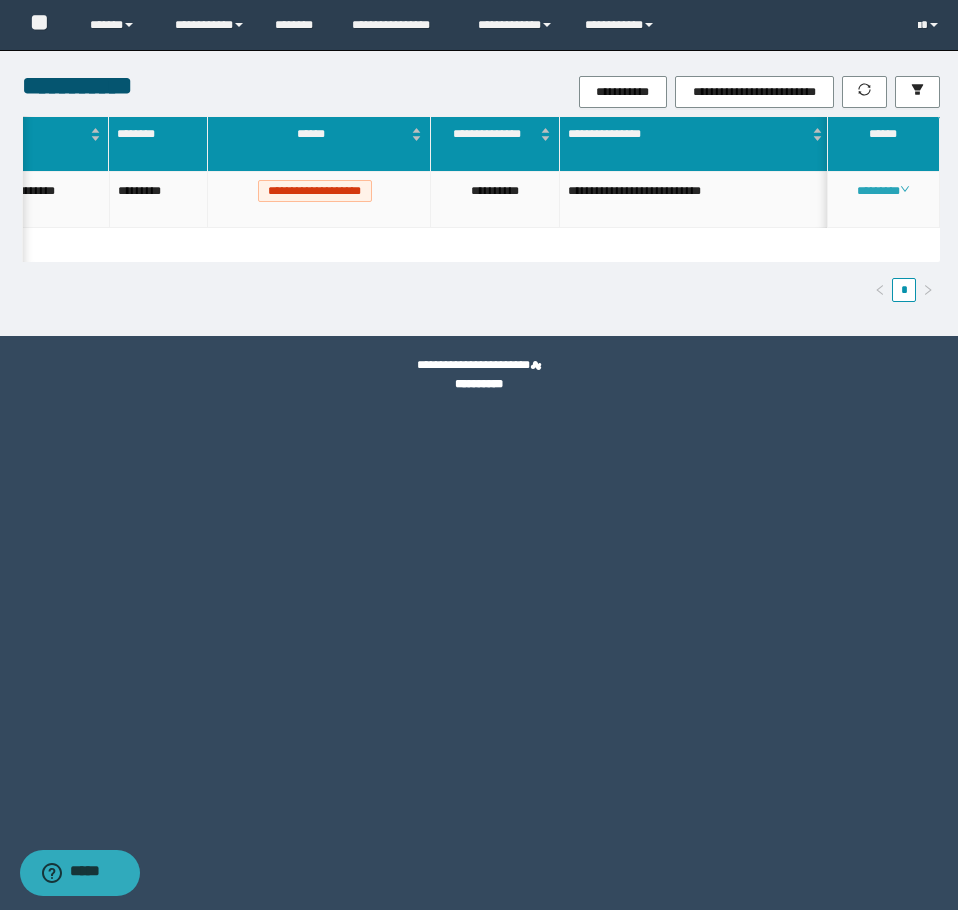 click on "********" at bounding box center (883, 191) 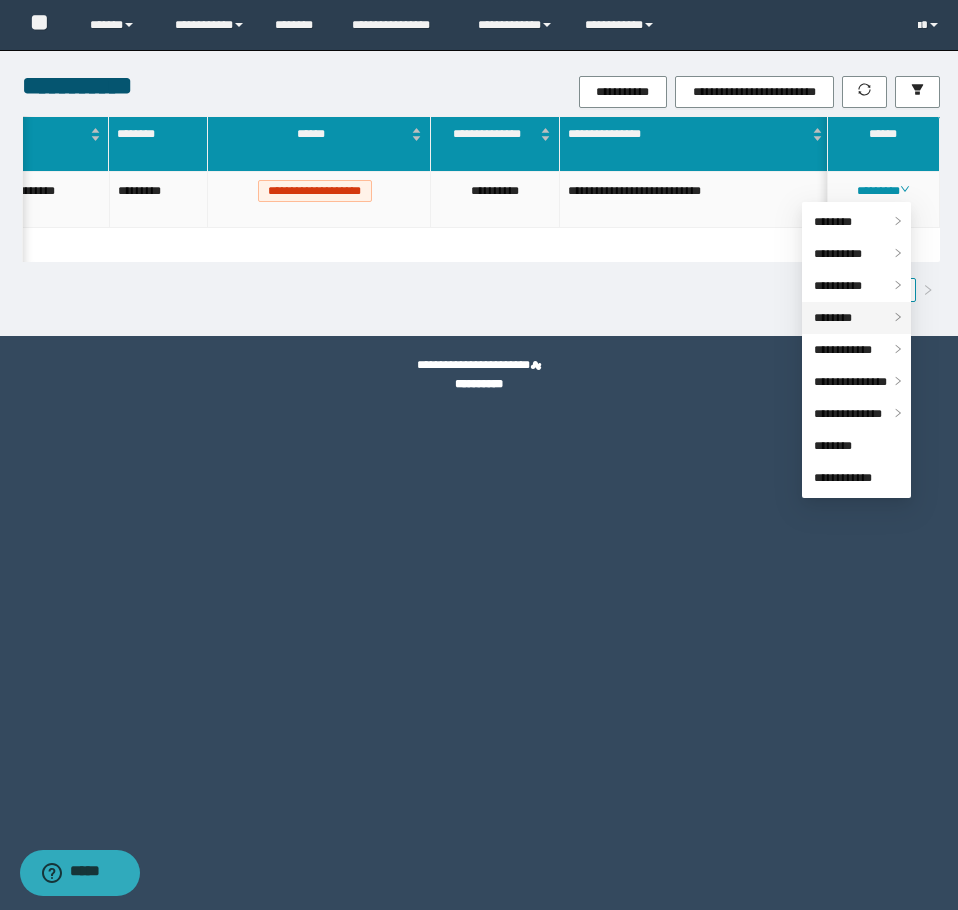 click on "********" at bounding box center [833, 318] 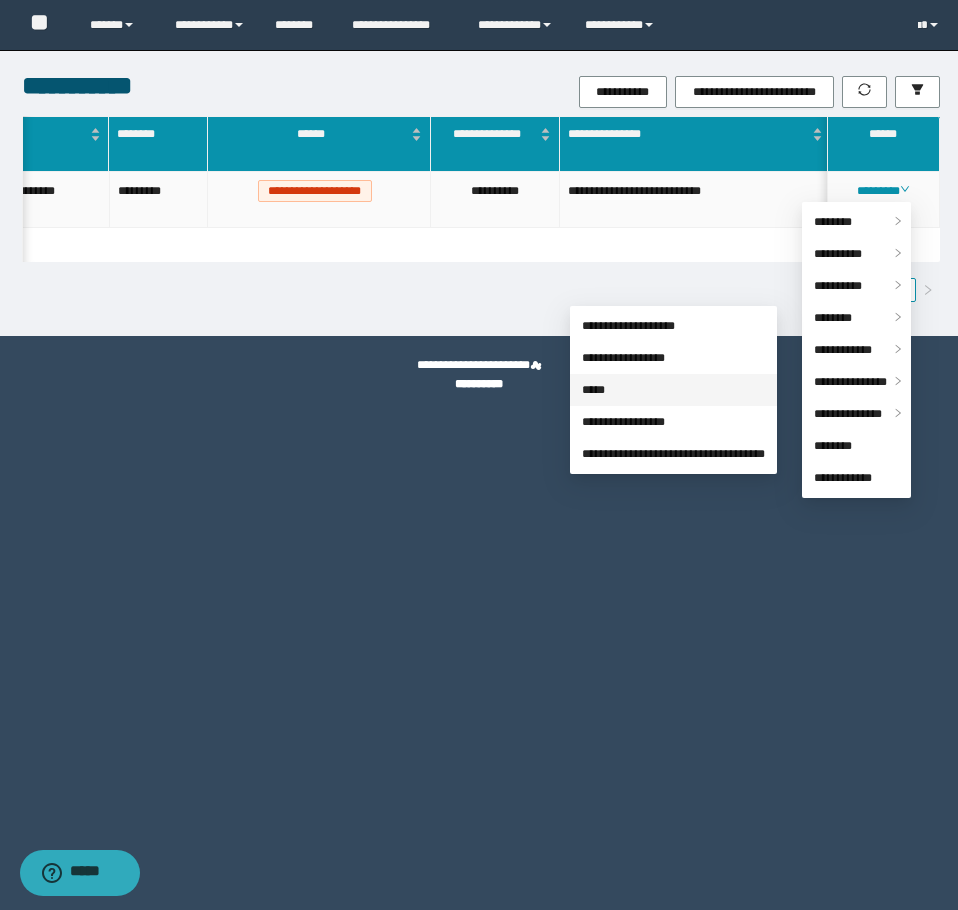 click on "*****" at bounding box center [593, 390] 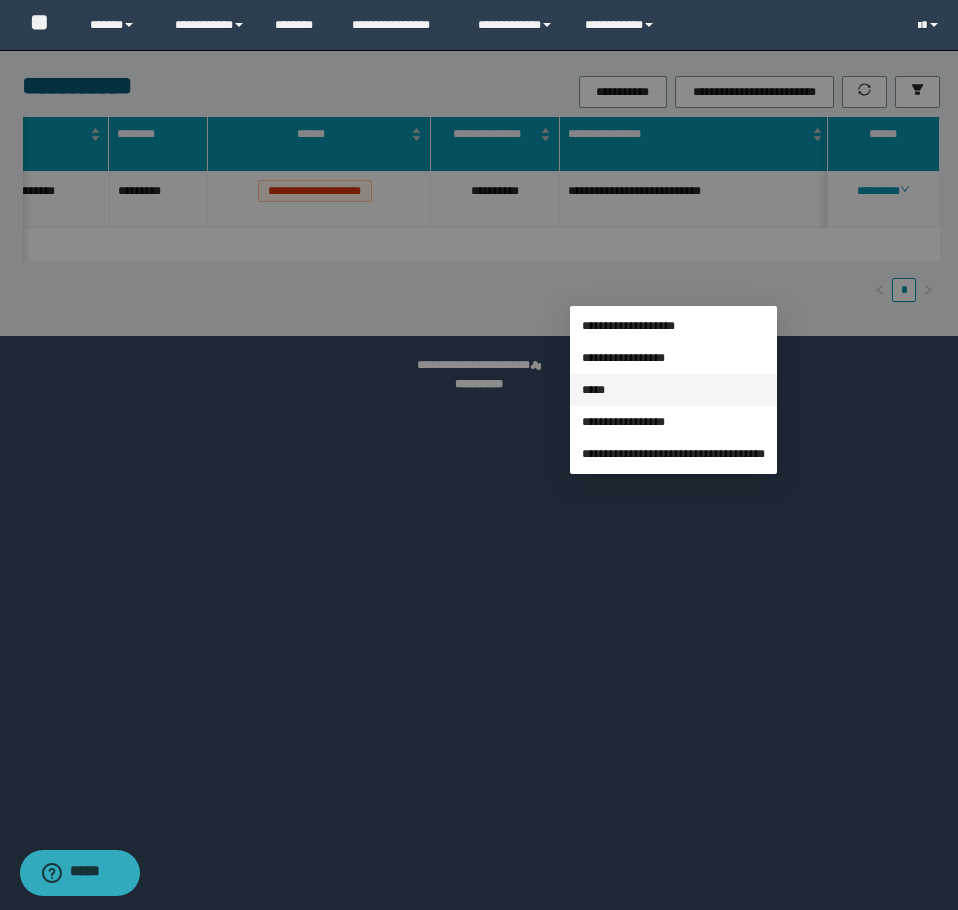 type on "**********" 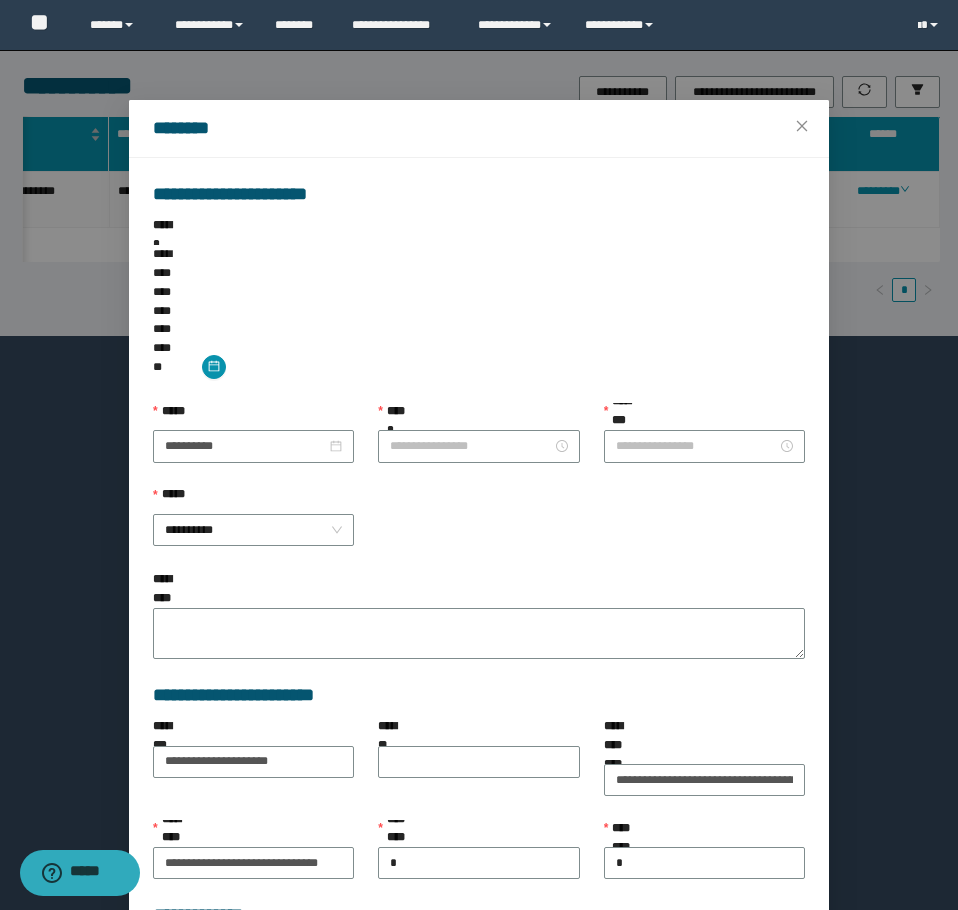 type on "********" 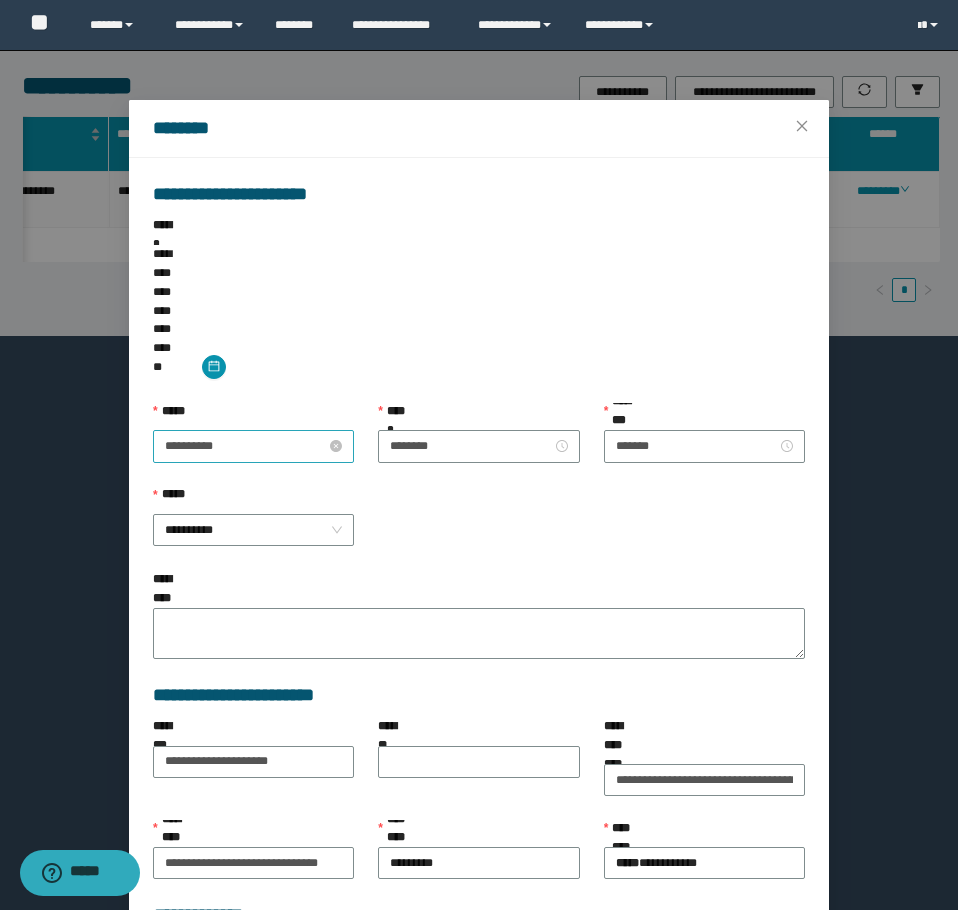 click on "**********" at bounding box center (245, 446) 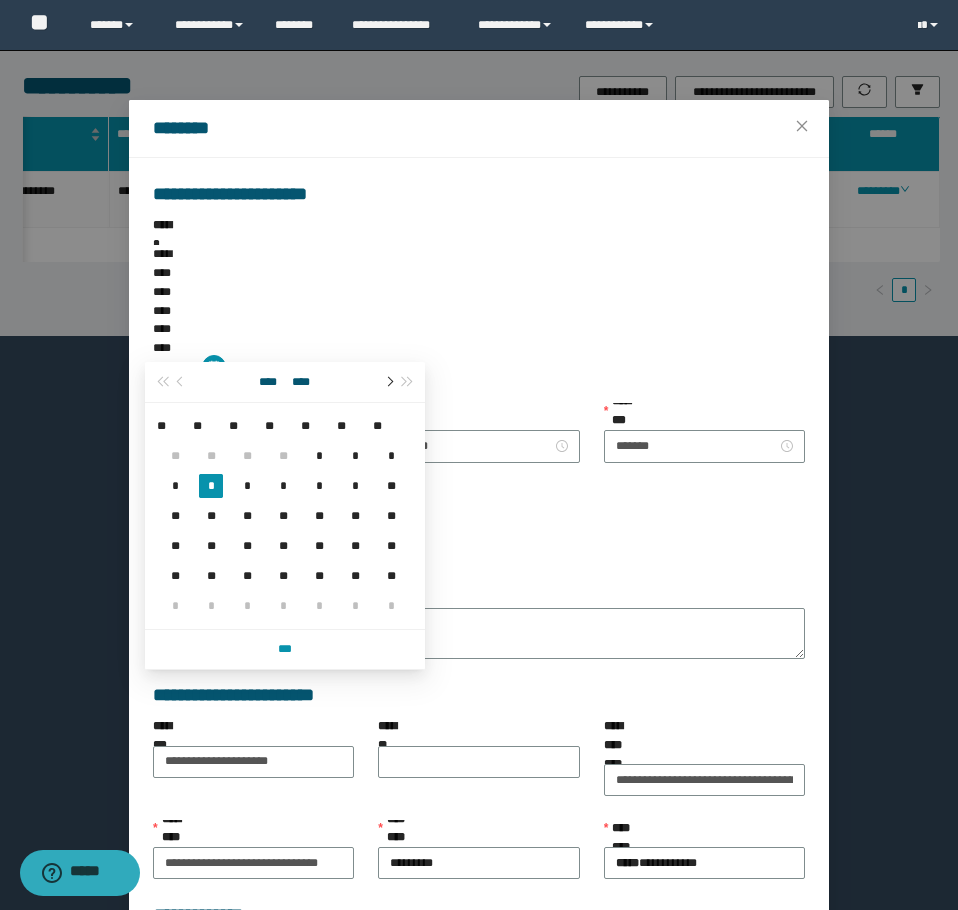 click at bounding box center (388, 382) 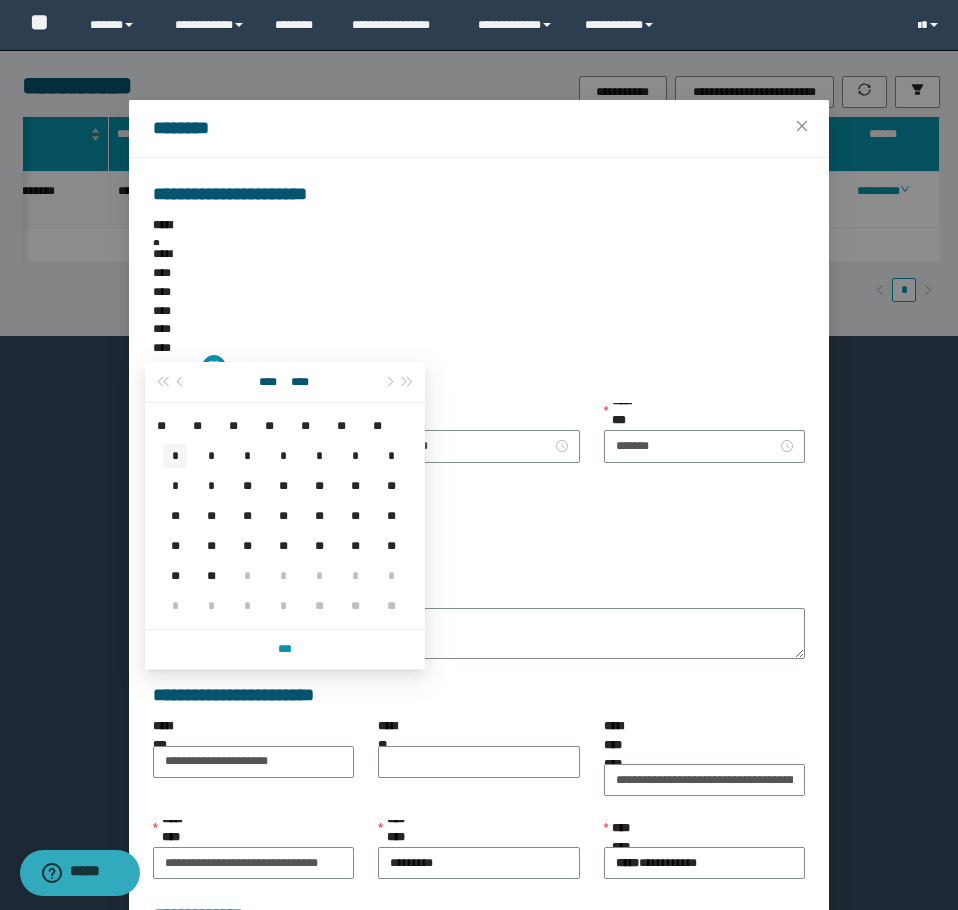 type on "**********" 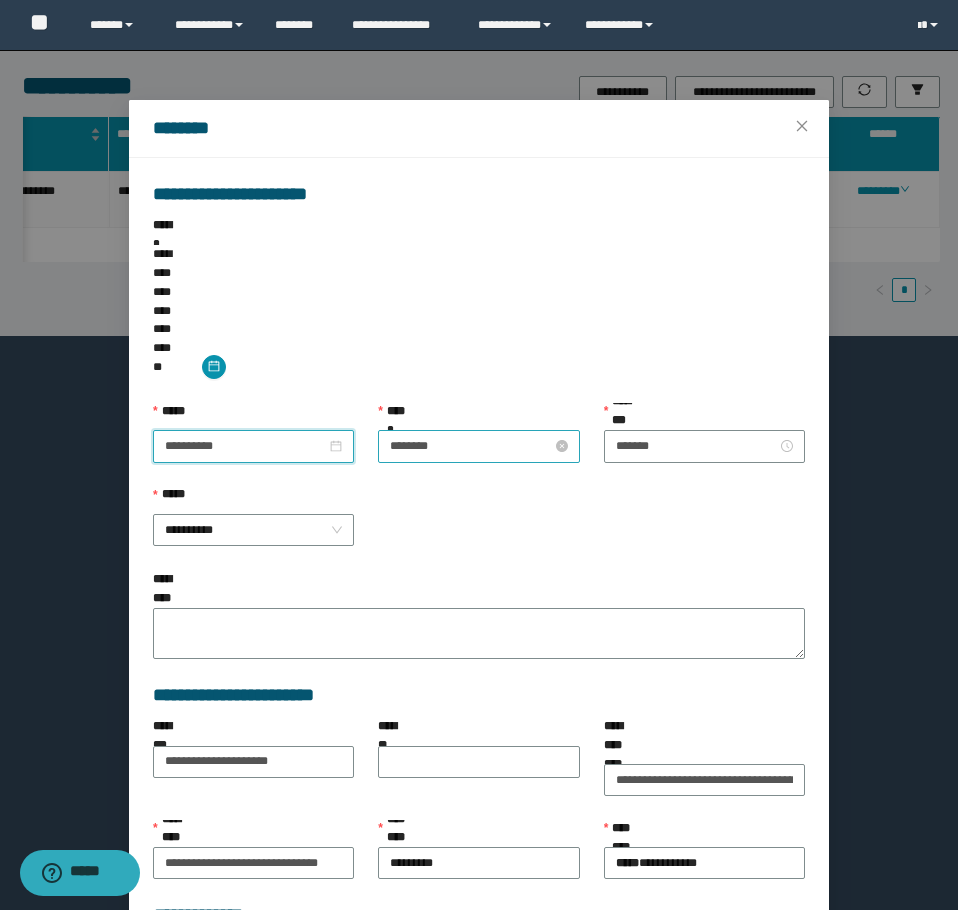 click on "********" at bounding box center (470, 446) 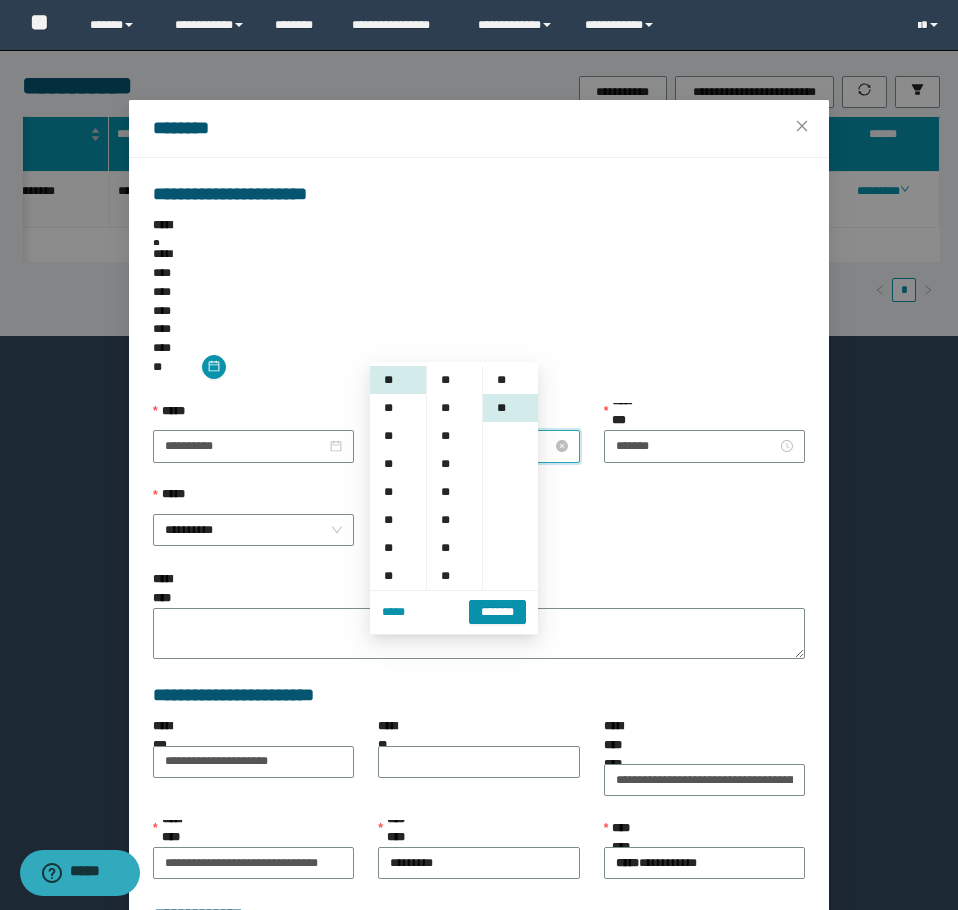 scroll, scrollTop: 252, scrollLeft: 0, axis: vertical 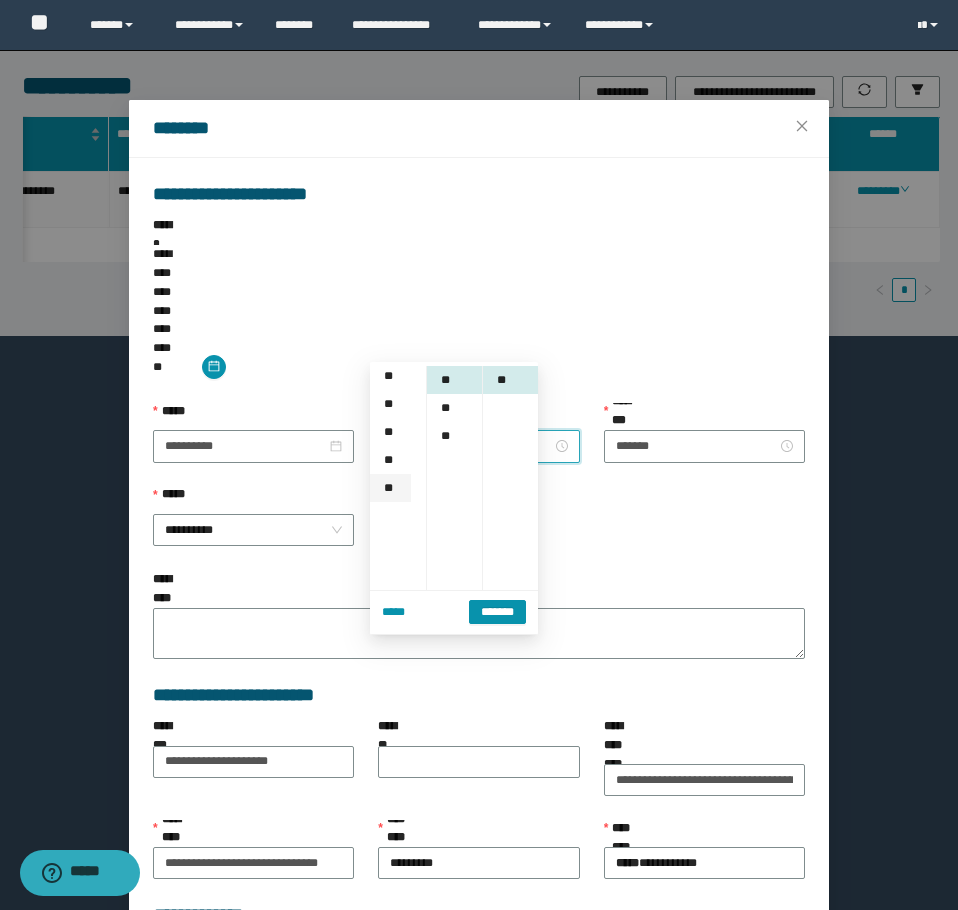 click on "**" at bounding box center (390, 488) 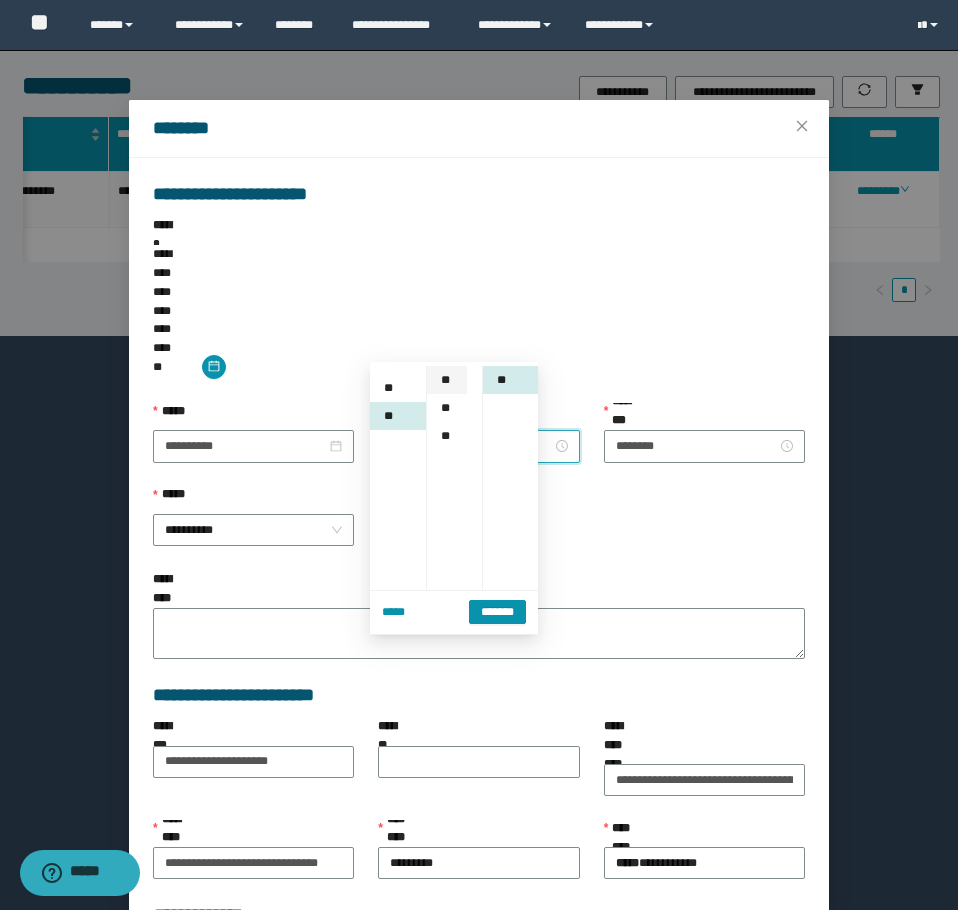 scroll, scrollTop: 308, scrollLeft: 0, axis: vertical 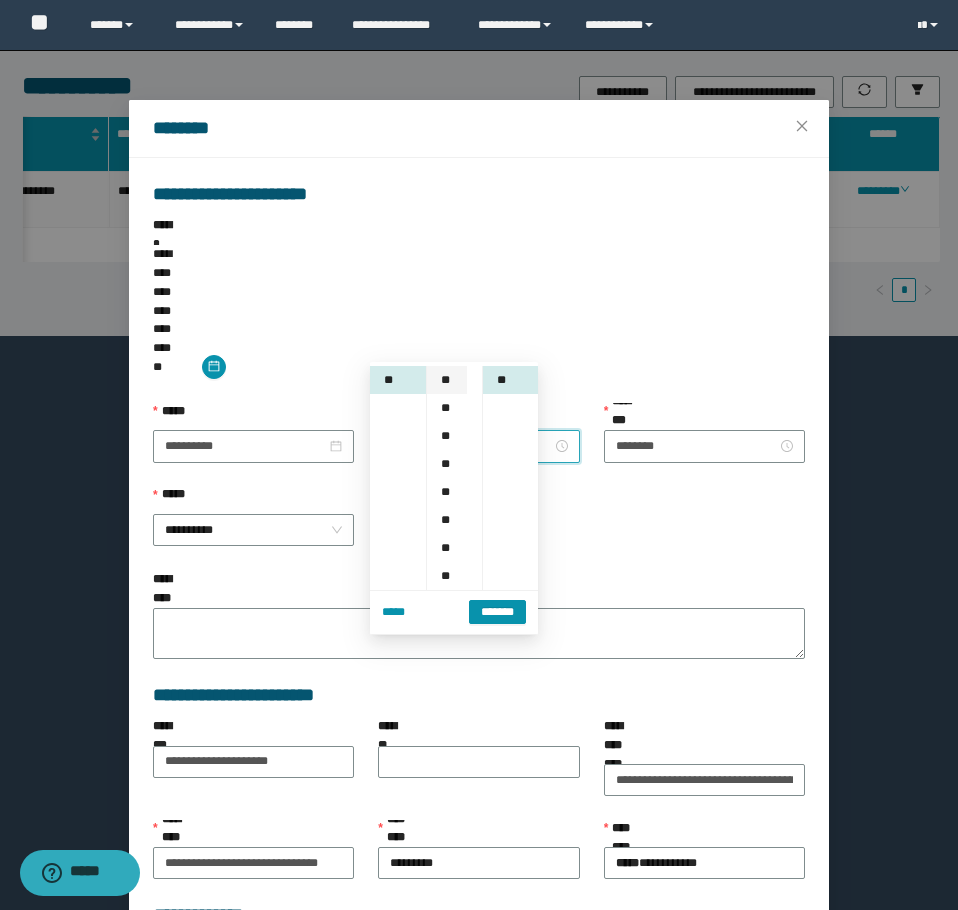 click on "**" at bounding box center (447, 380) 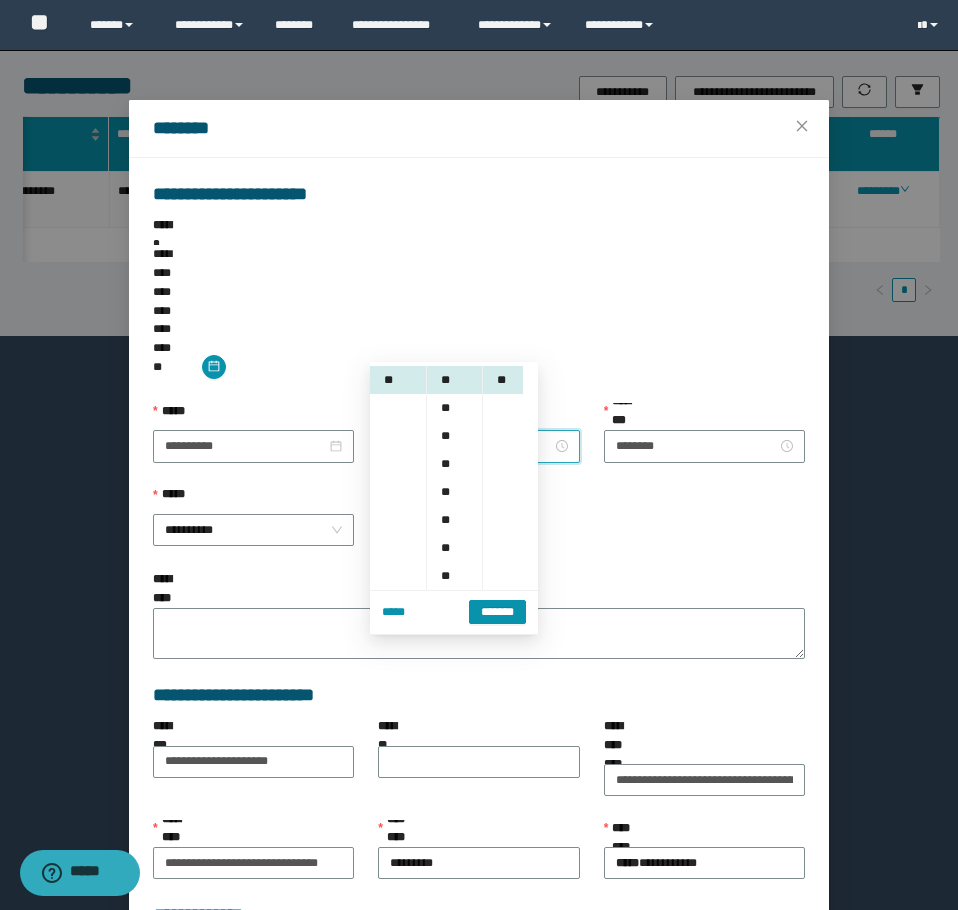 scroll, scrollTop: 0, scrollLeft: 0, axis: both 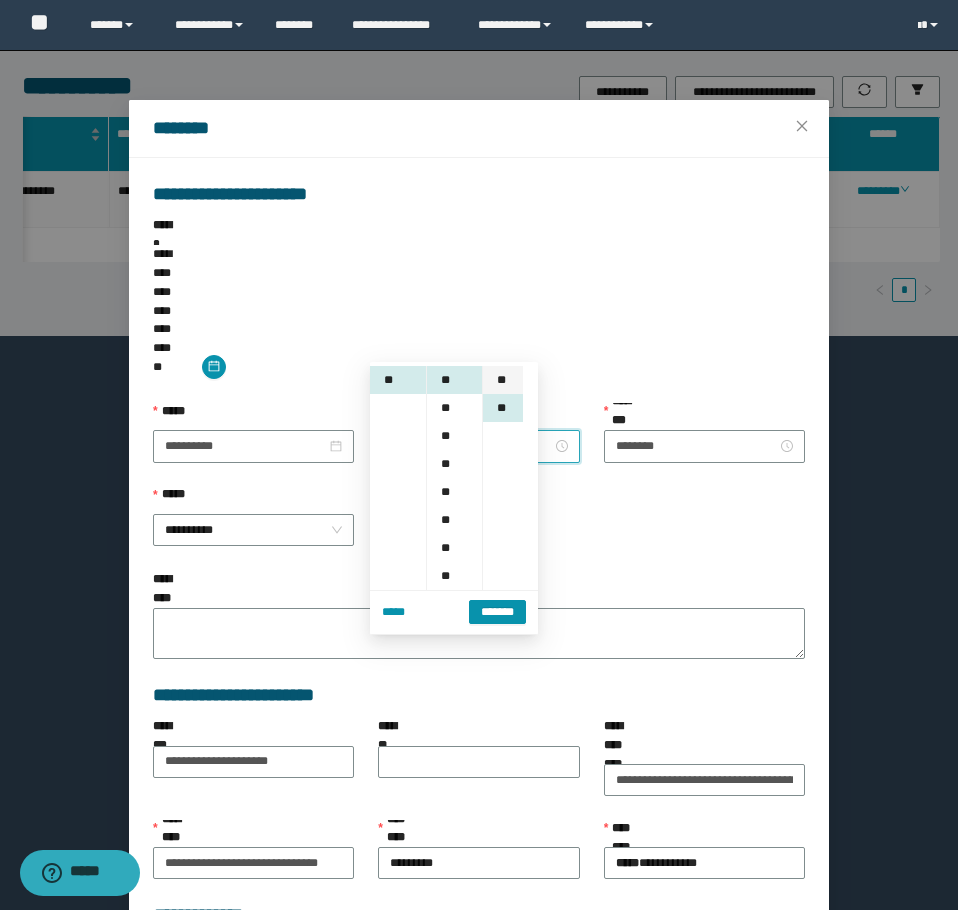 click on "**" at bounding box center [503, 380] 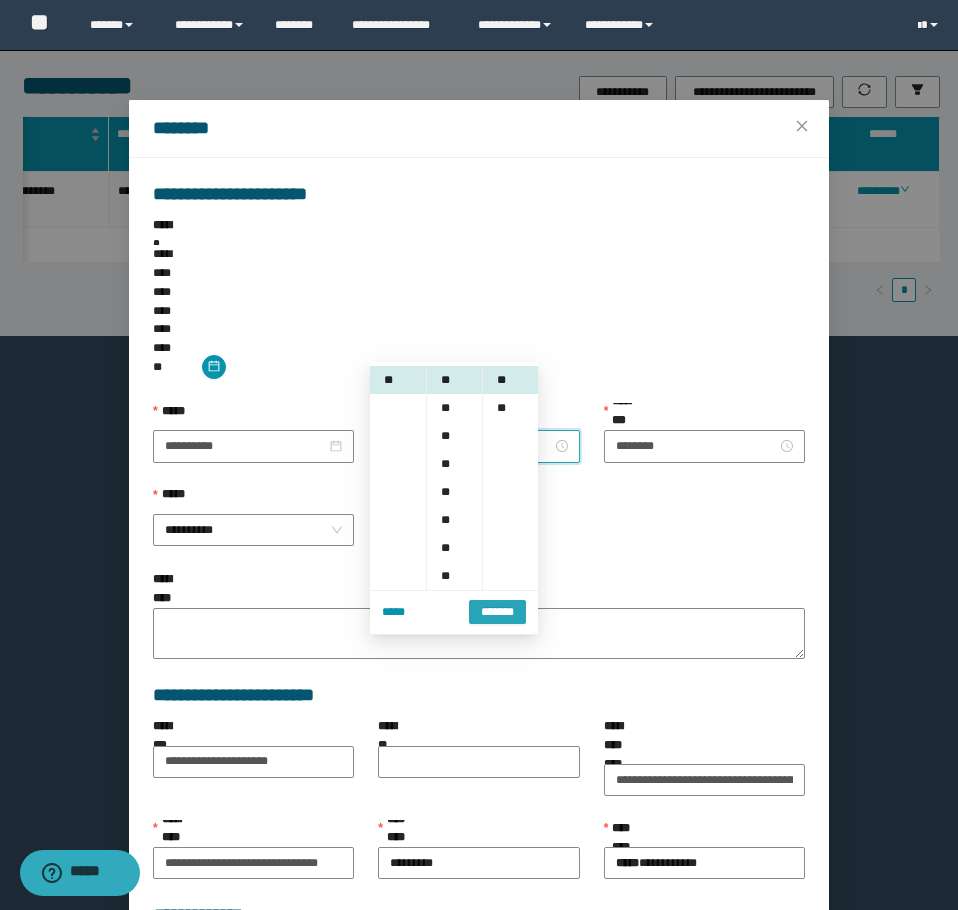 click on "*******" at bounding box center [497, 612] 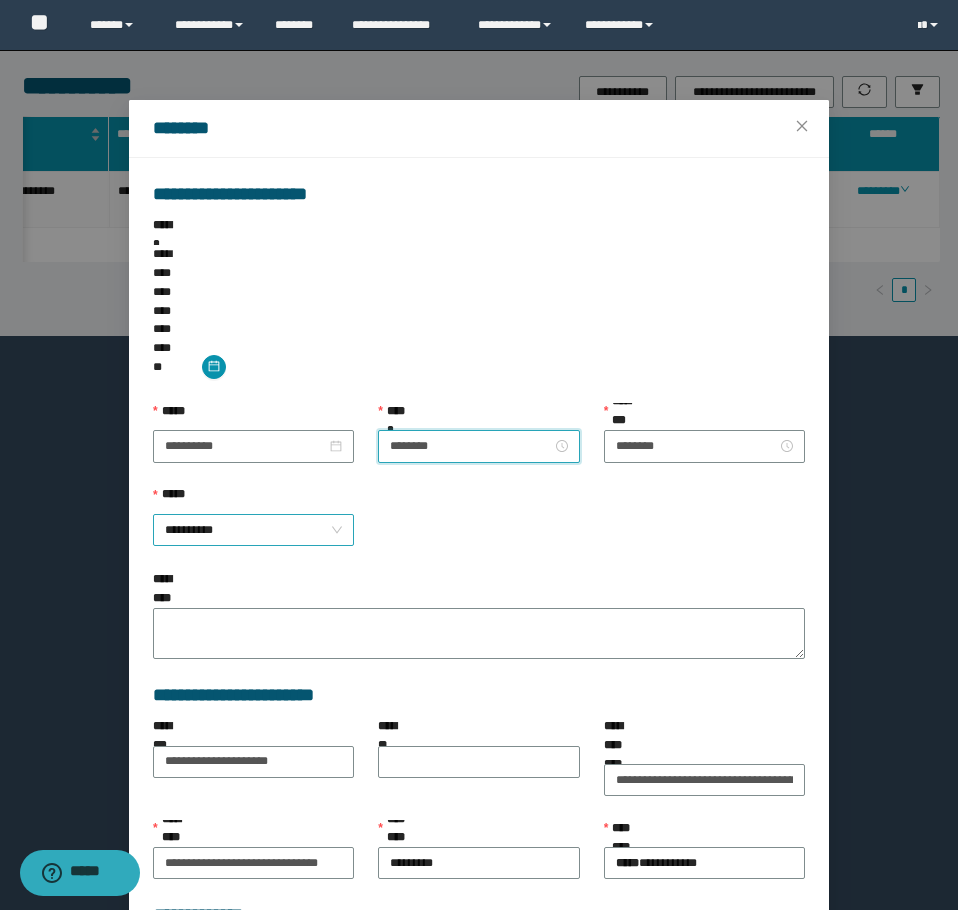 click on "**********" at bounding box center [253, 530] 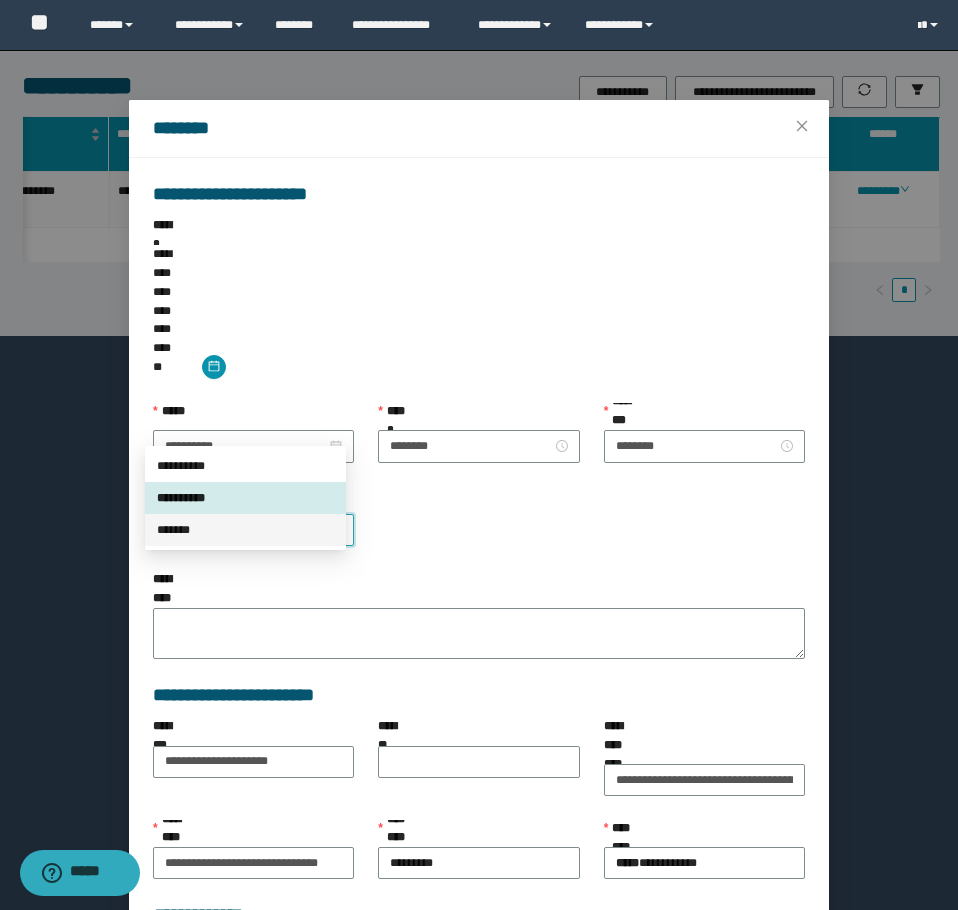 click on "*******" at bounding box center (245, 530) 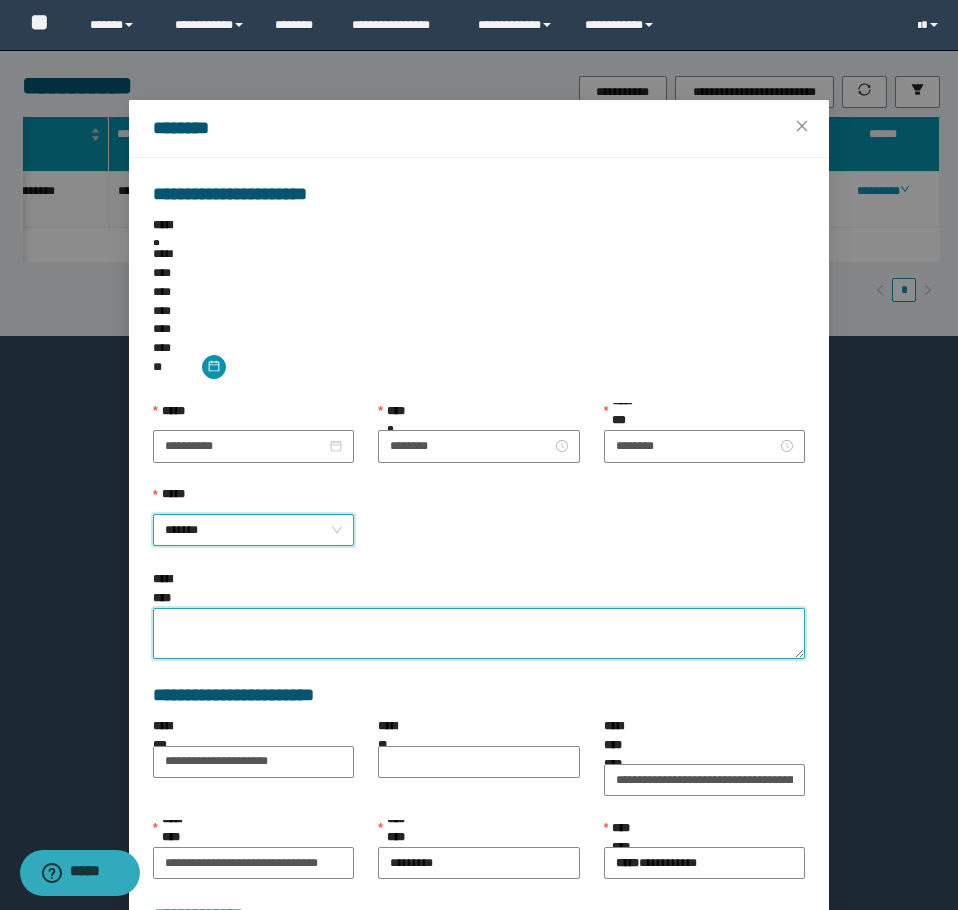 click on "**********" at bounding box center (479, 633) 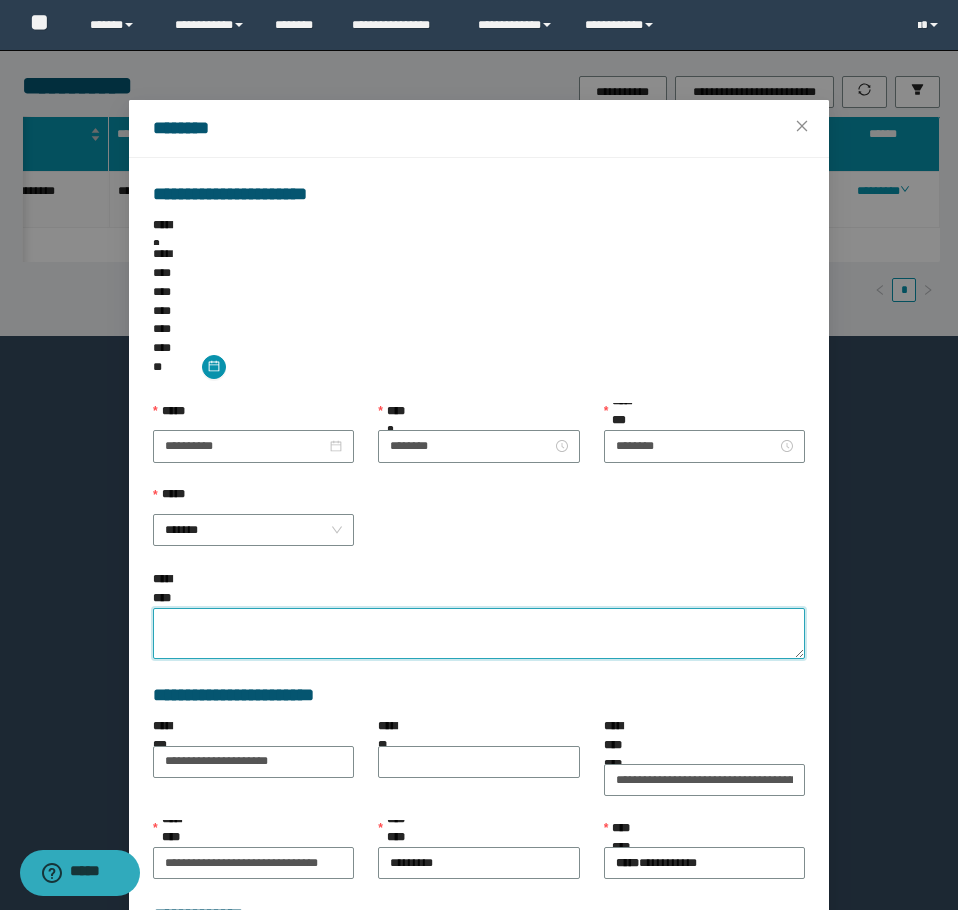 type on "*" 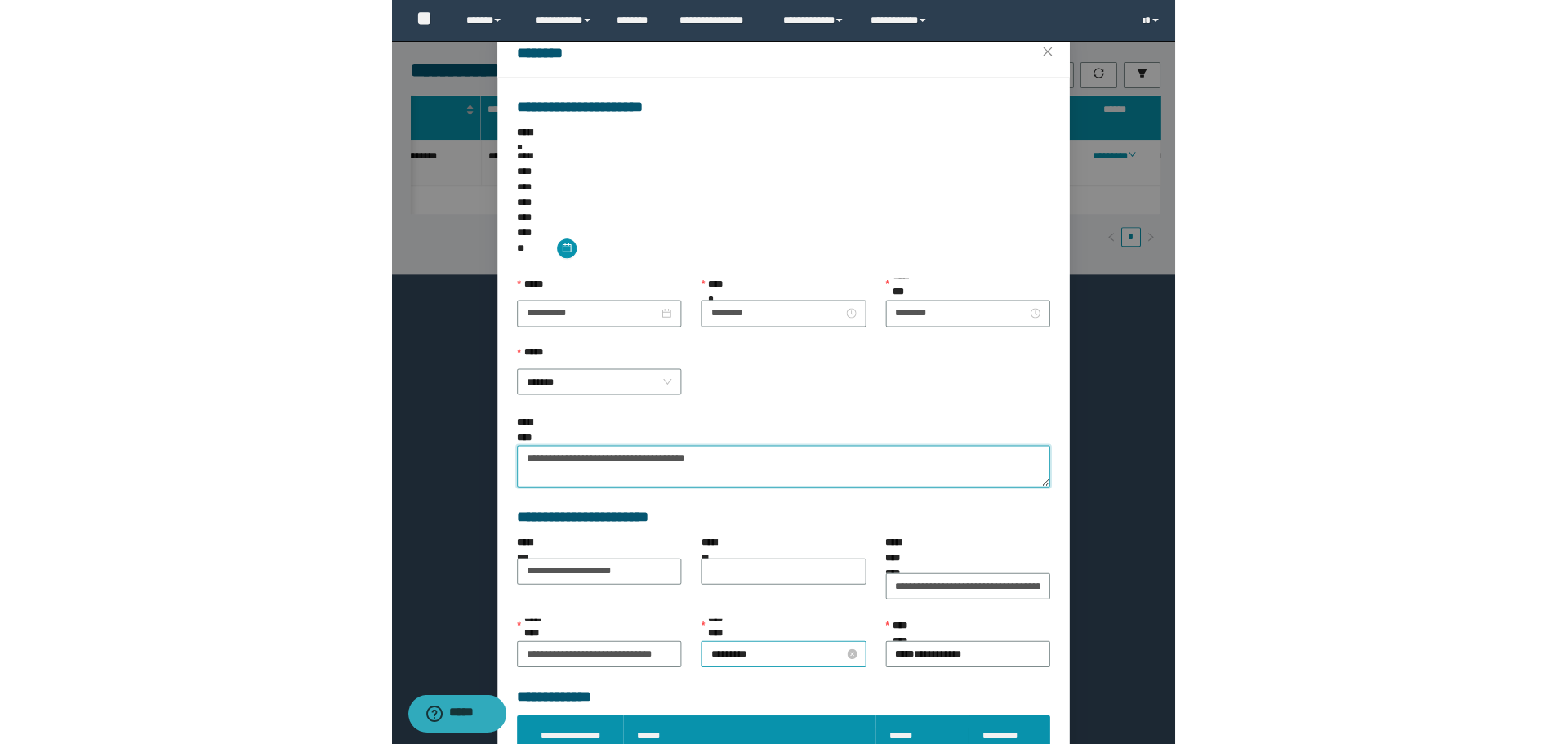 scroll, scrollTop: 101, scrollLeft: 0, axis: vertical 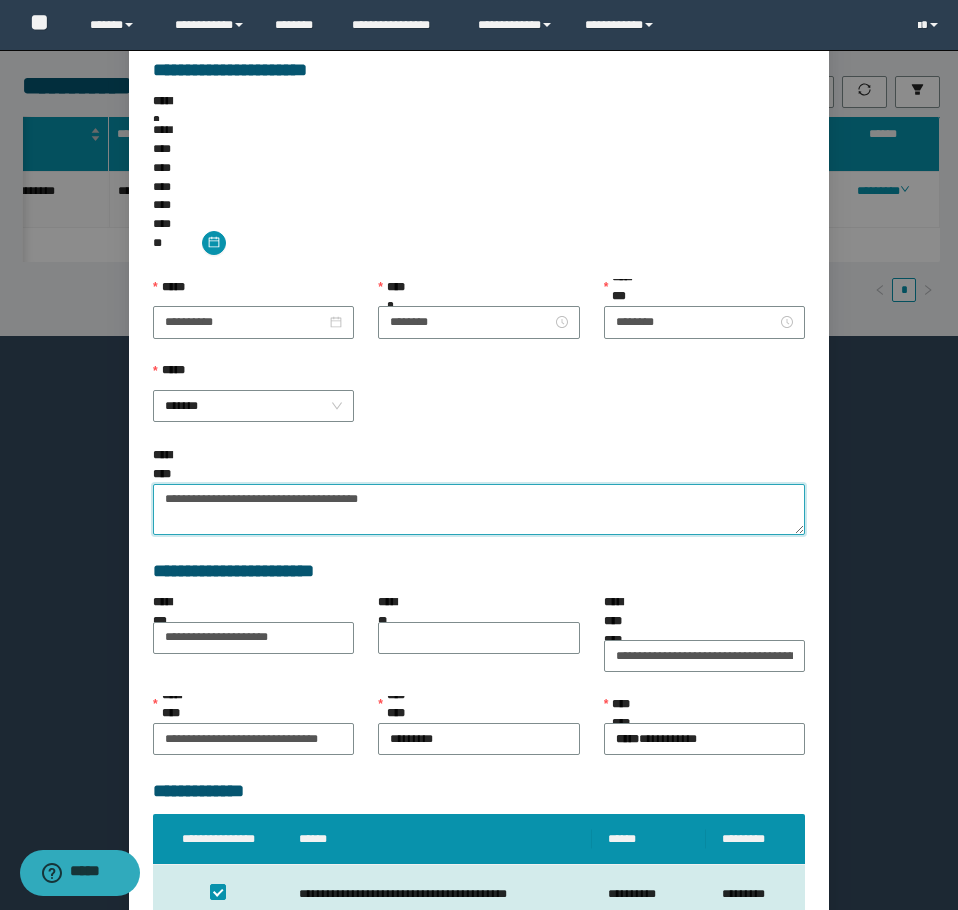 type on "**********" 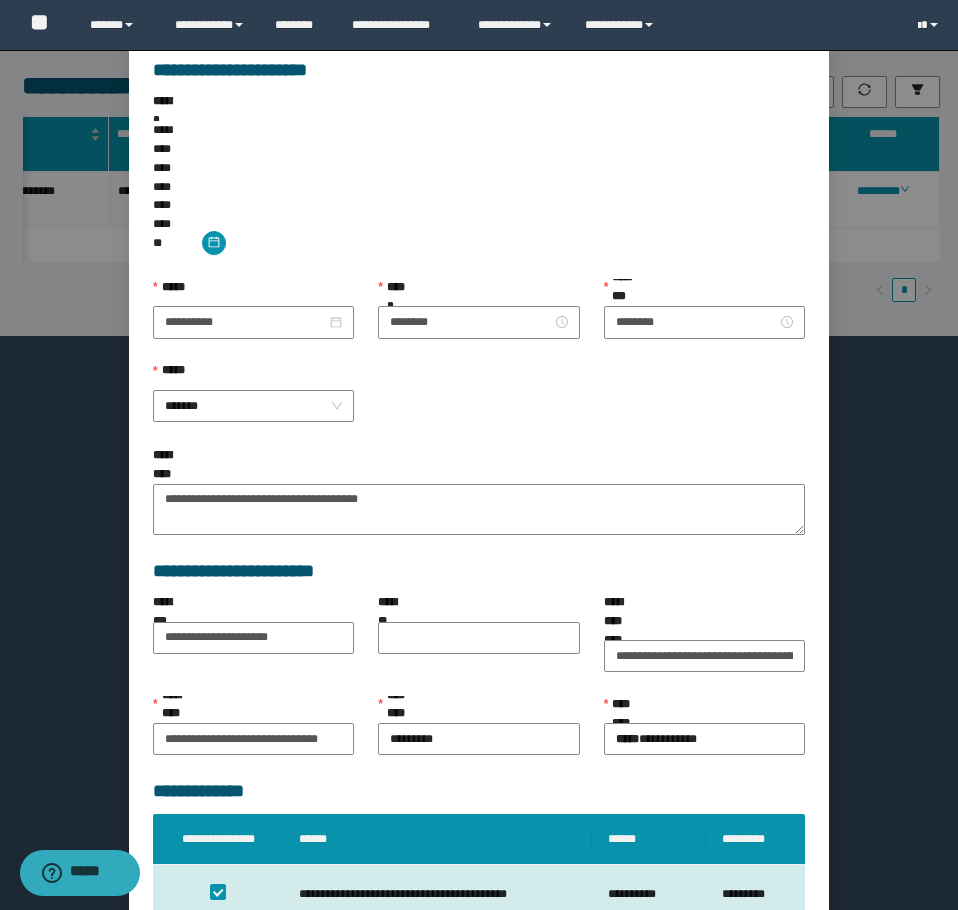 click on "**********" at bounding box center (696, 989) 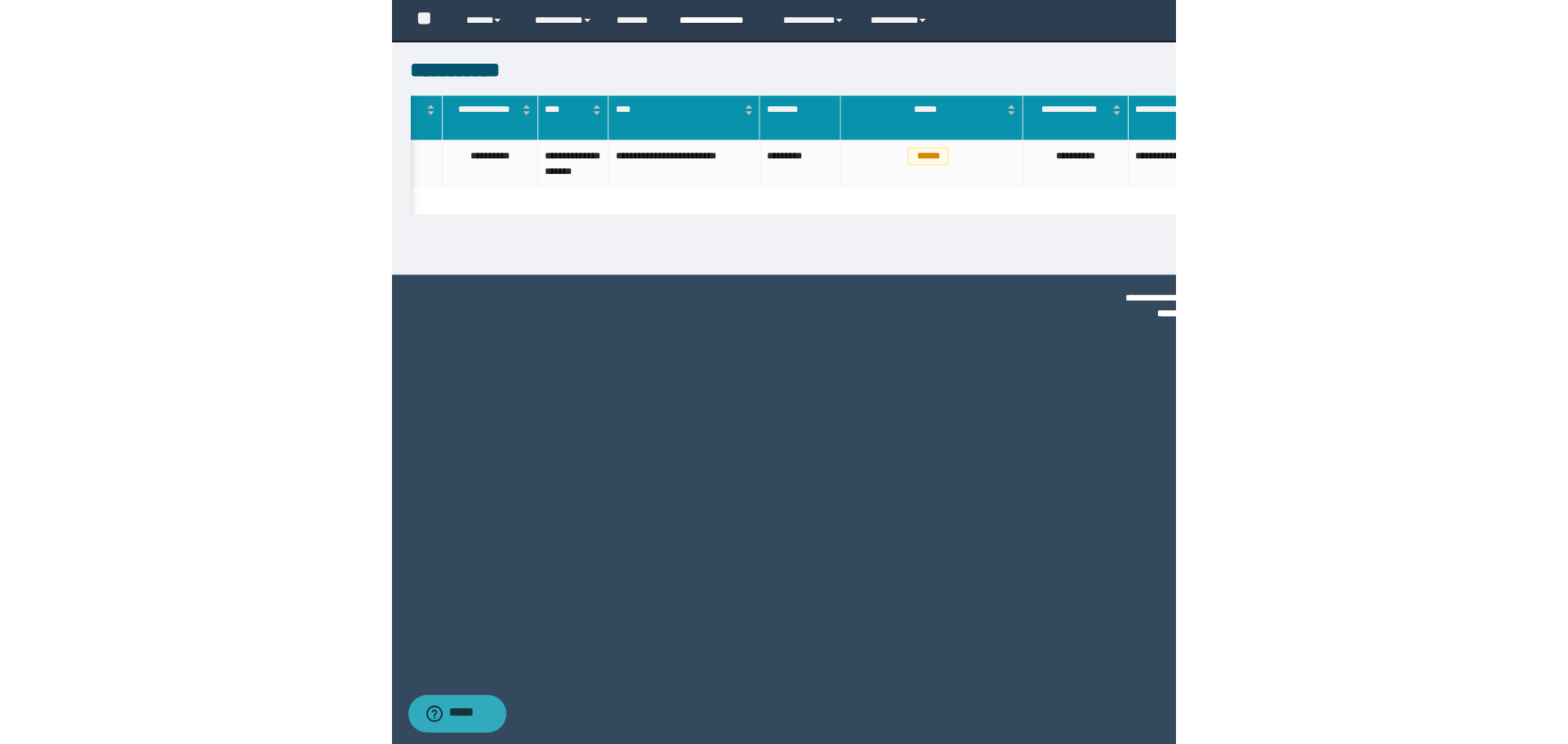 scroll, scrollTop: 0, scrollLeft: 140, axis: horizontal 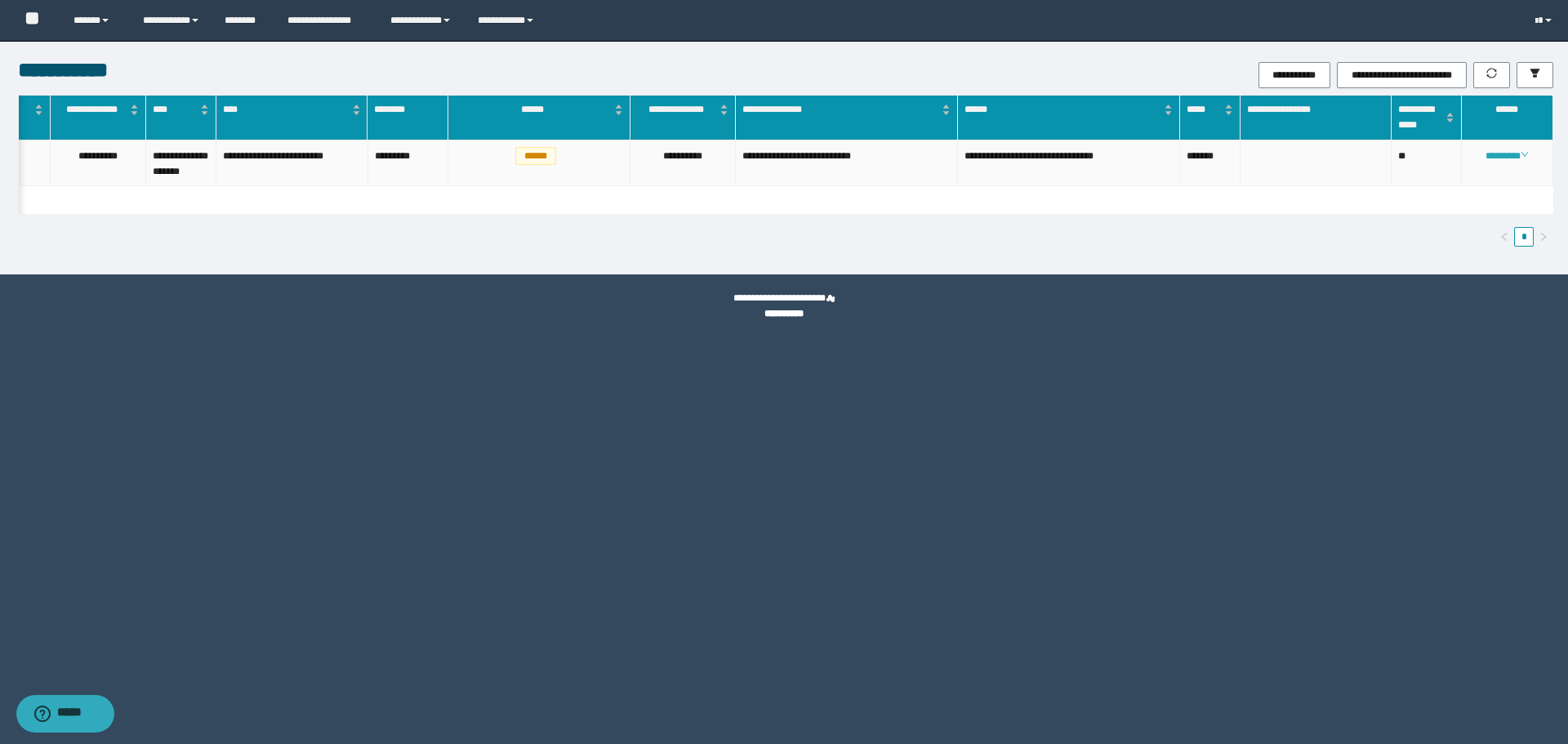 click on "********" at bounding box center (1507, 156) 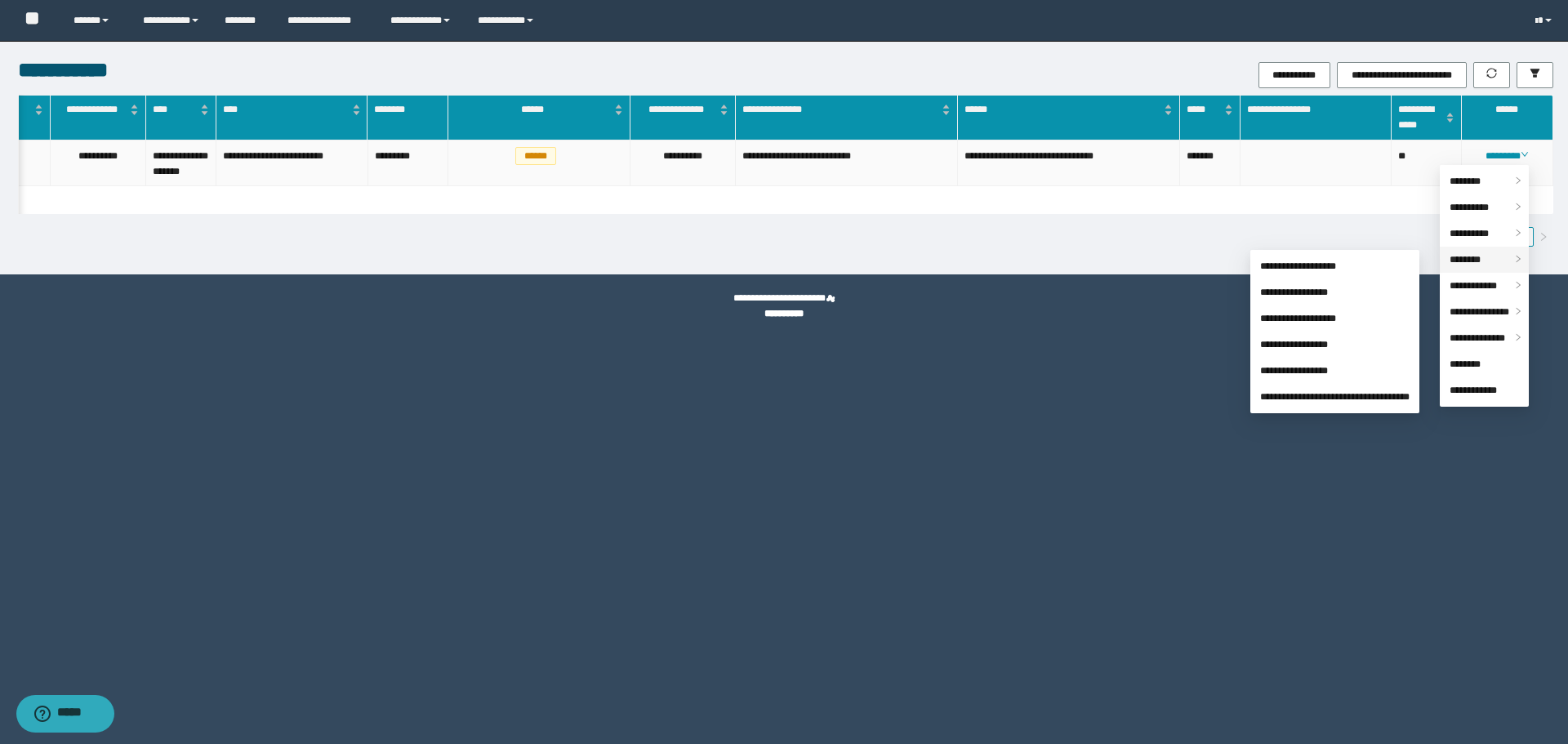 click on "********" at bounding box center [1484, 260] 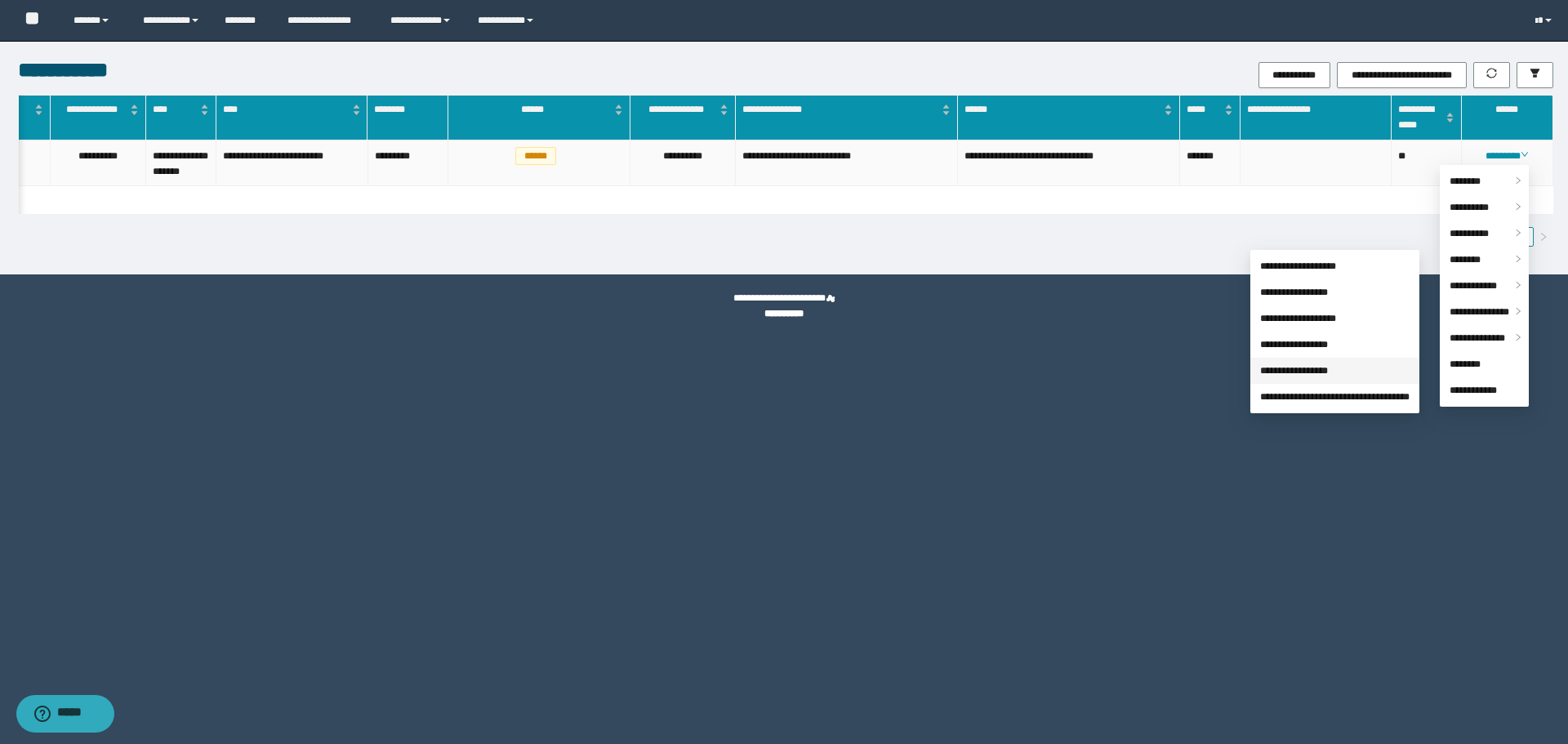 click on "**********" at bounding box center (1294, 371) 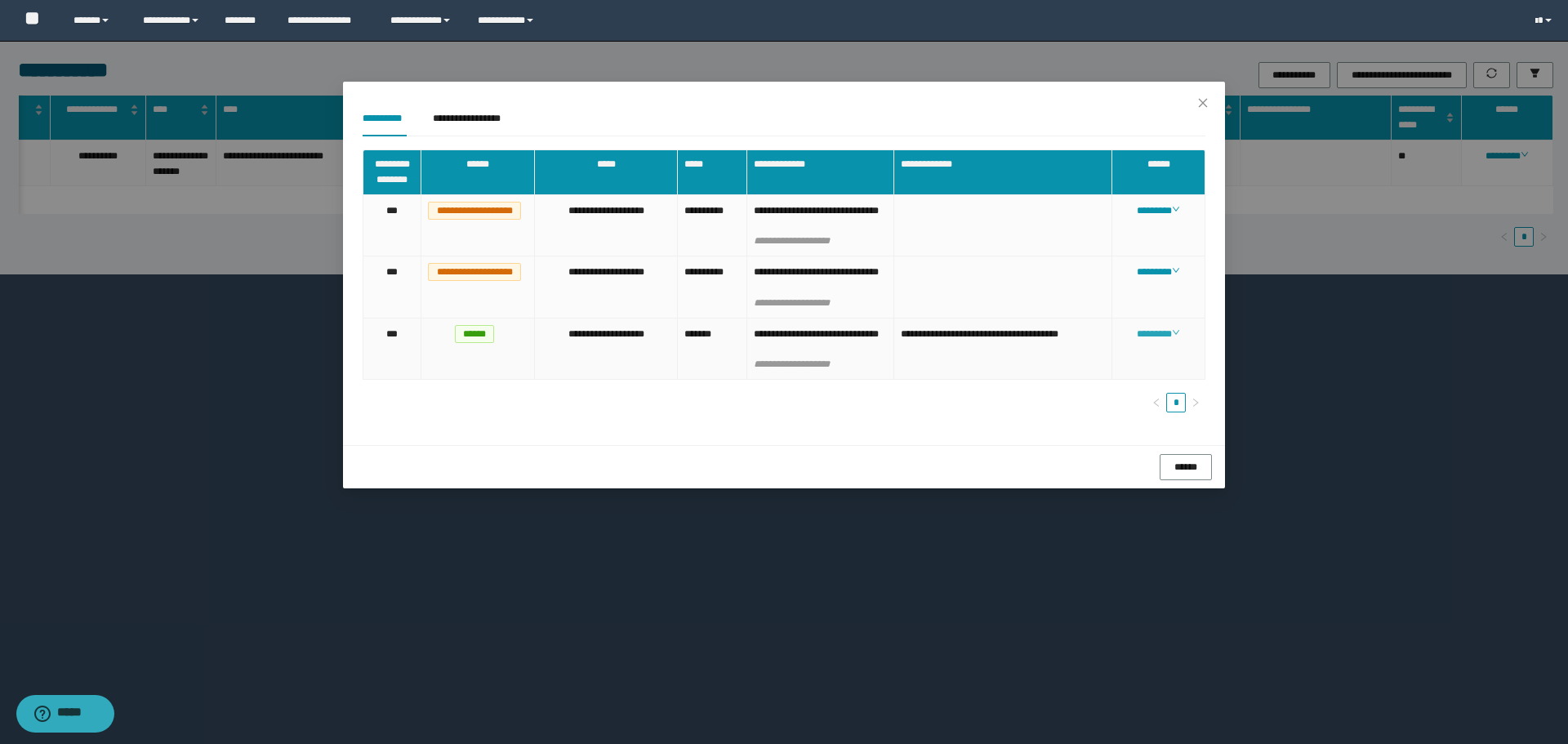 click on "********" at bounding box center [1158, 334] 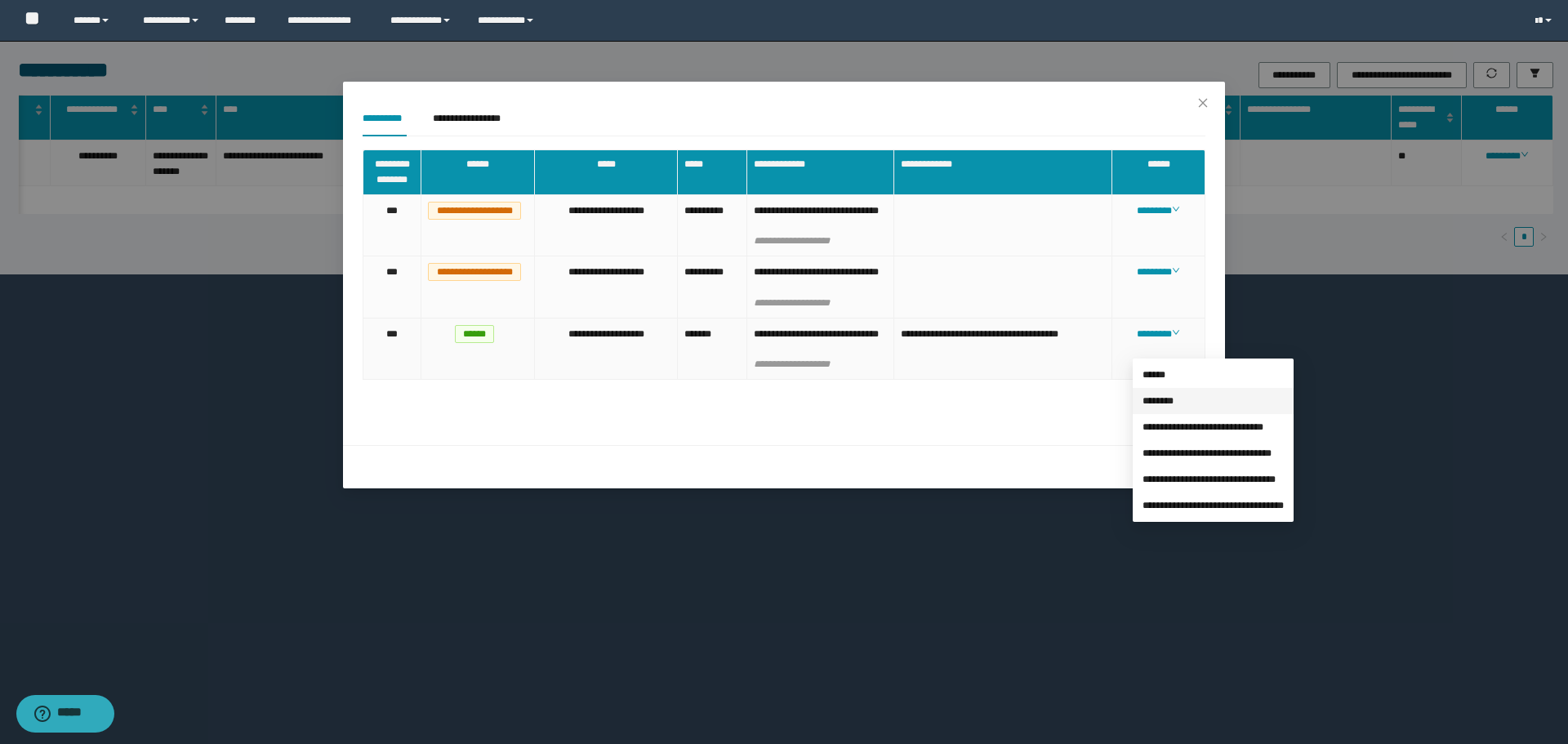 drag, startPoint x: 1156, startPoint y: 407, endPoint x: 1174, endPoint y: 410, distance: 18.24829 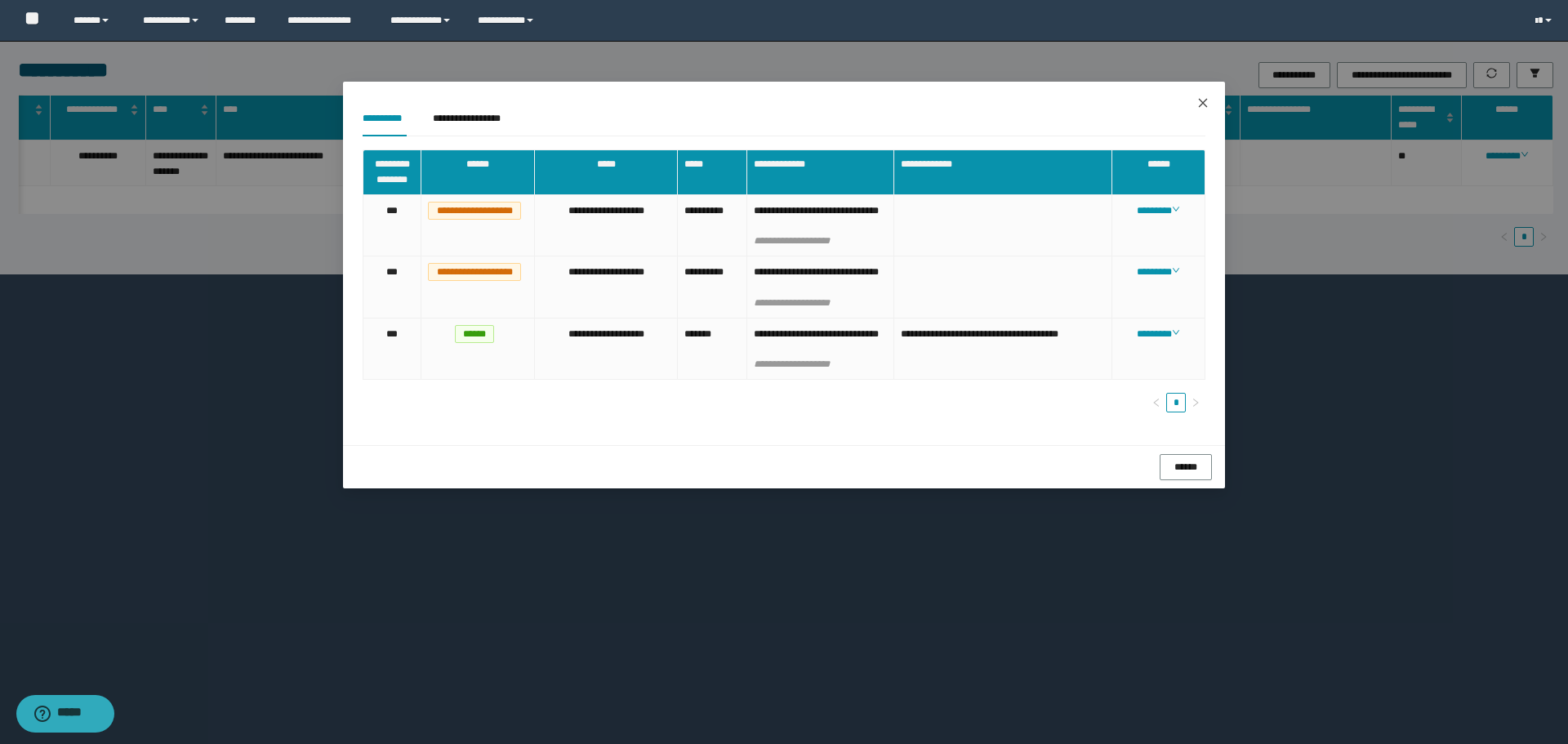 click 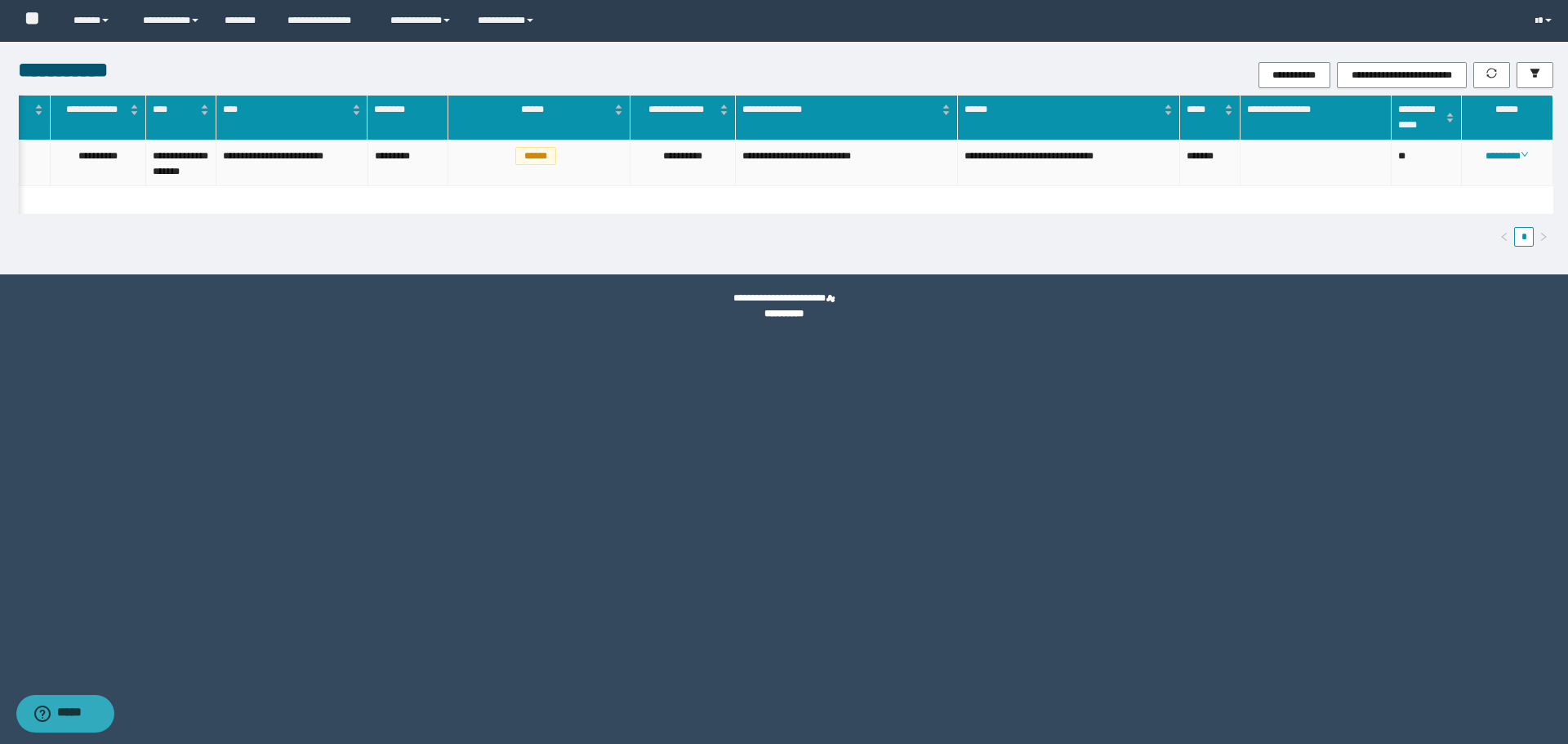 click on "**********" at bounding box center [684, 163] 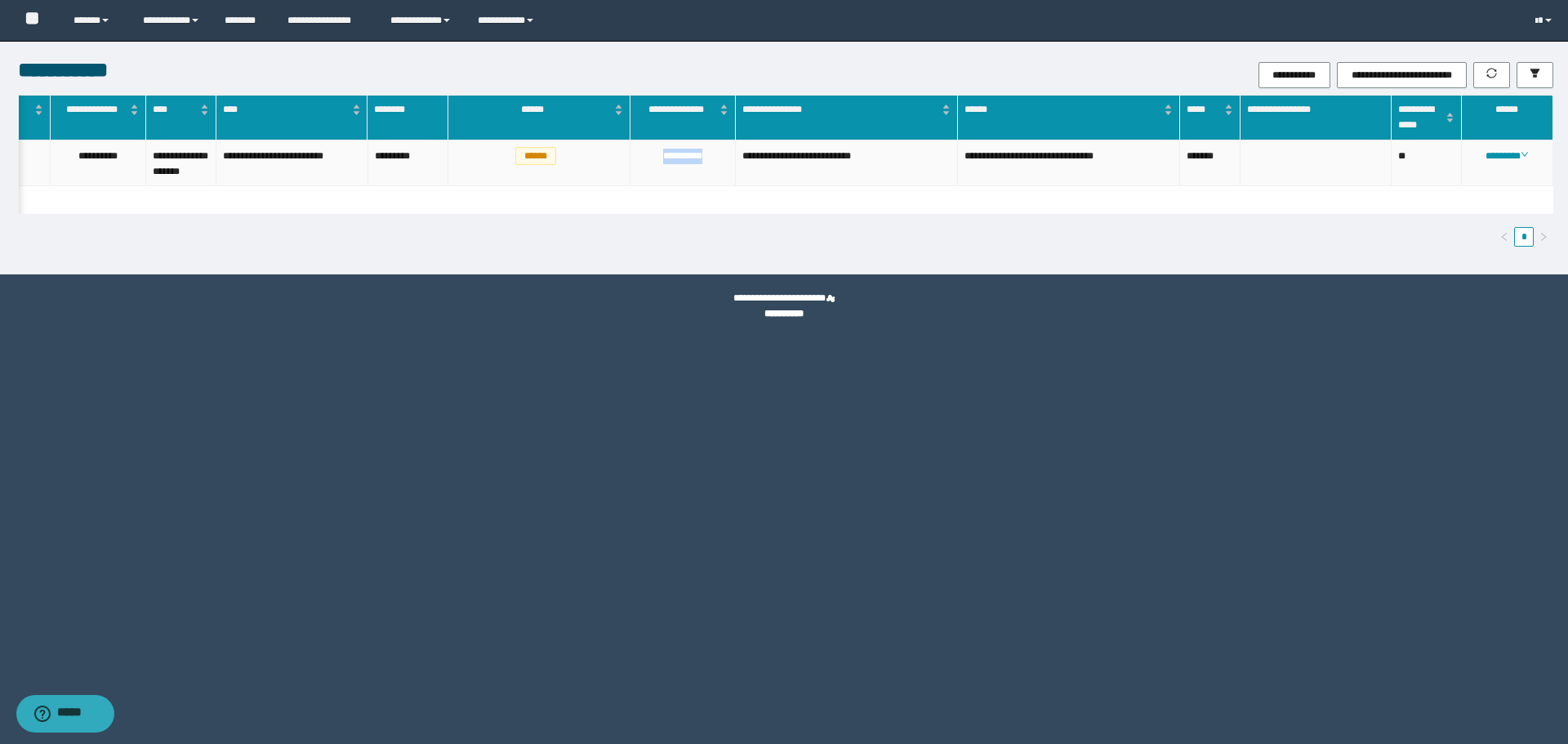 click on "**********" at bounding box center (684, 163) 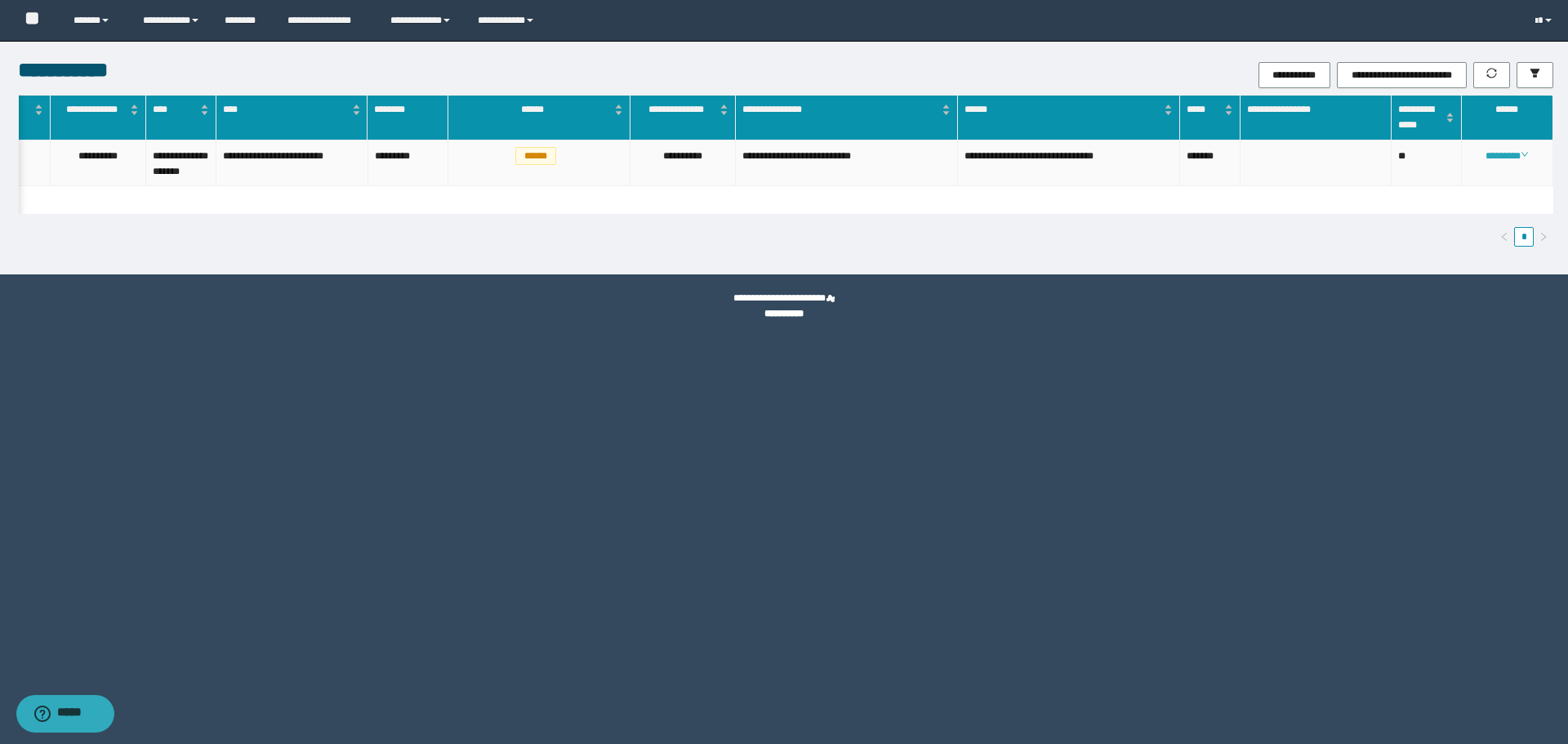 click 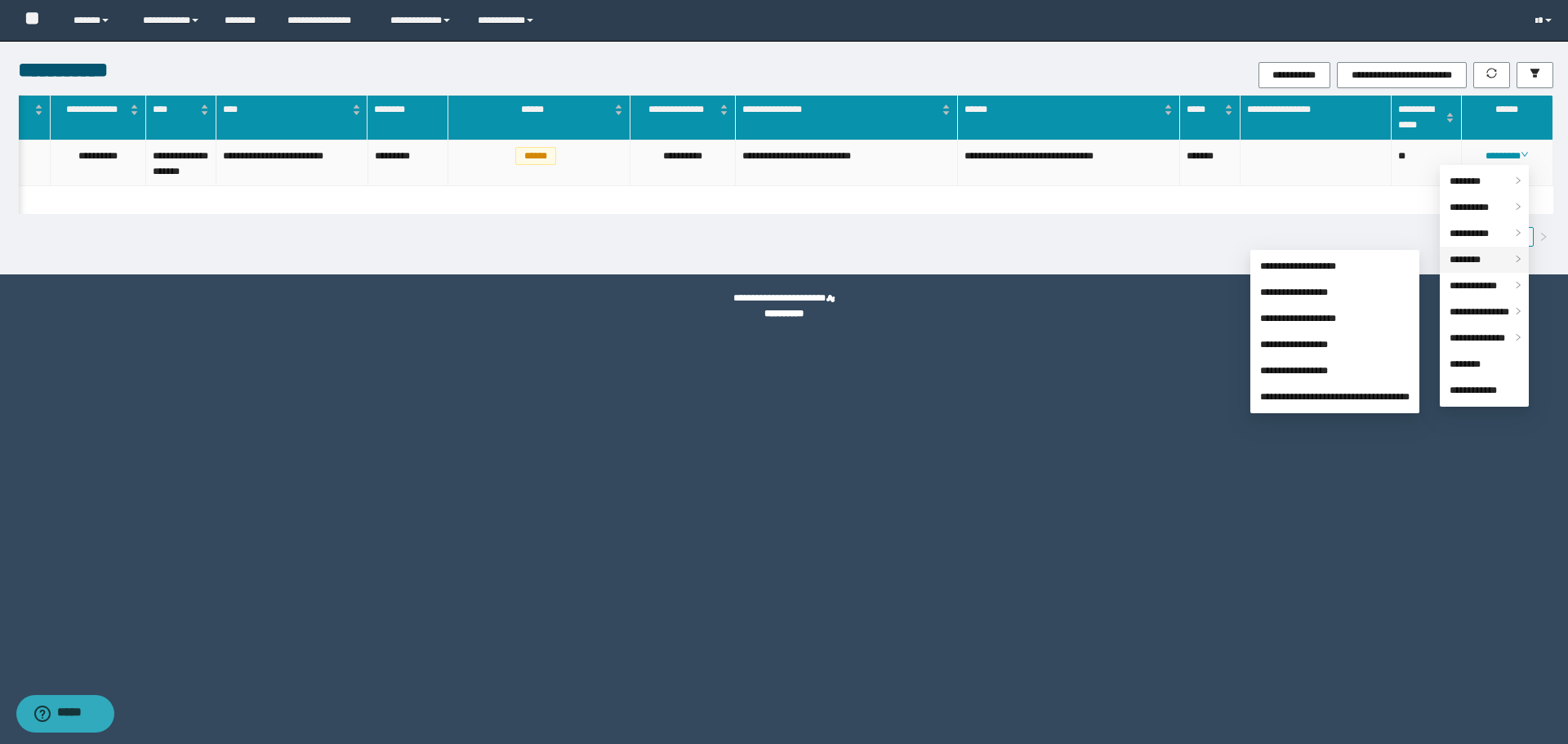 click on "********" at bounding box center (1465, 260) 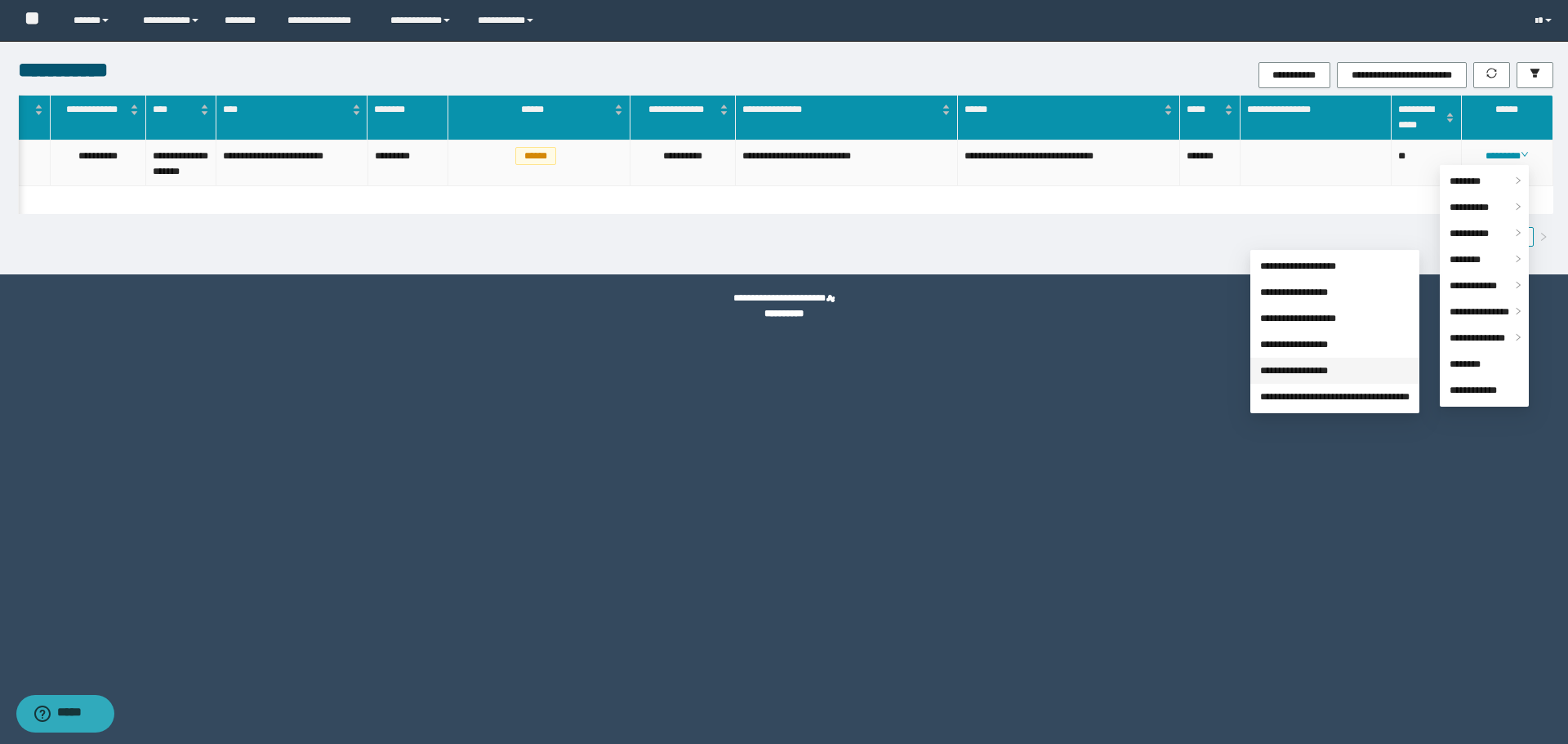 click on "**********" at bounding box center (1294, 371) 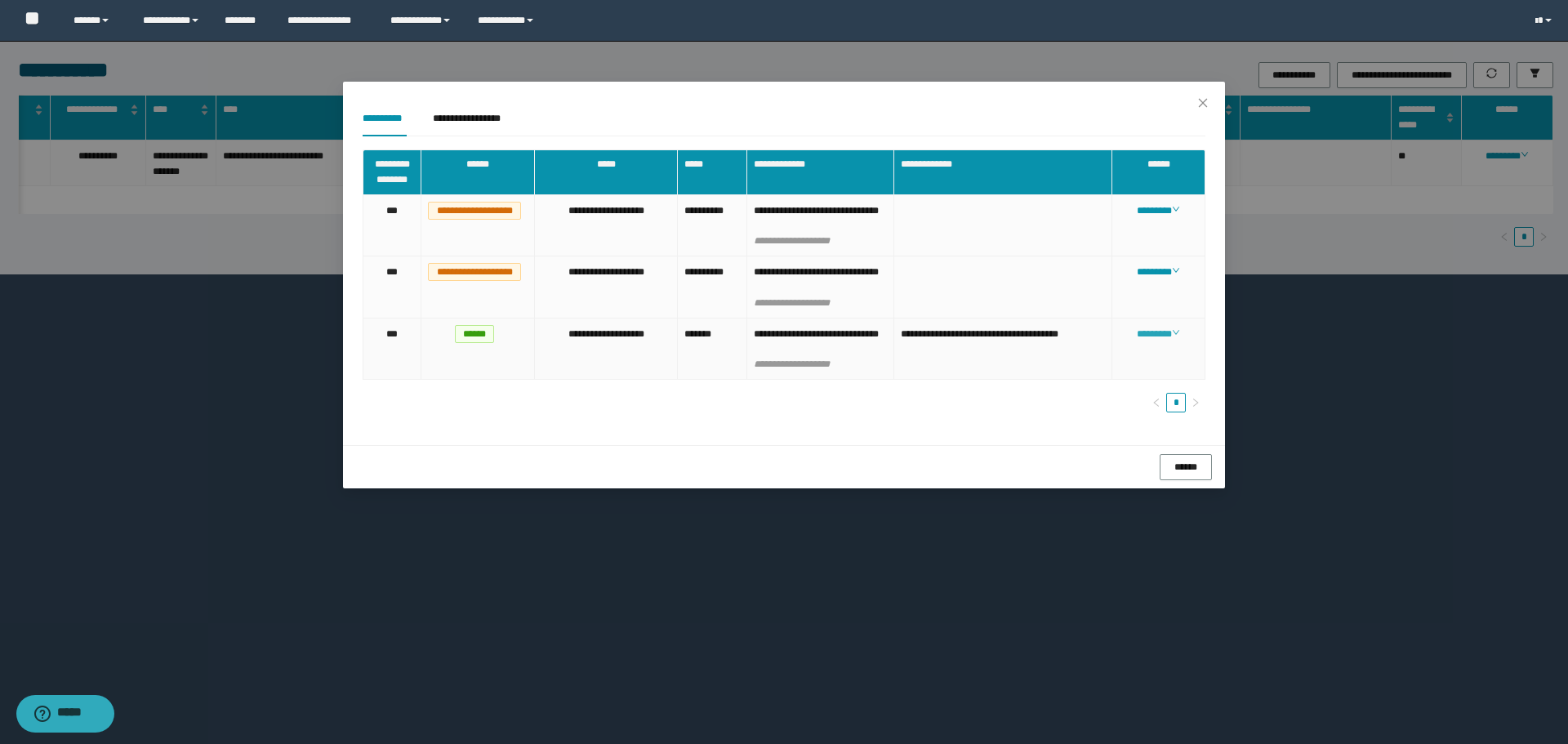 click on "********" at bounding box center (1158, 334) 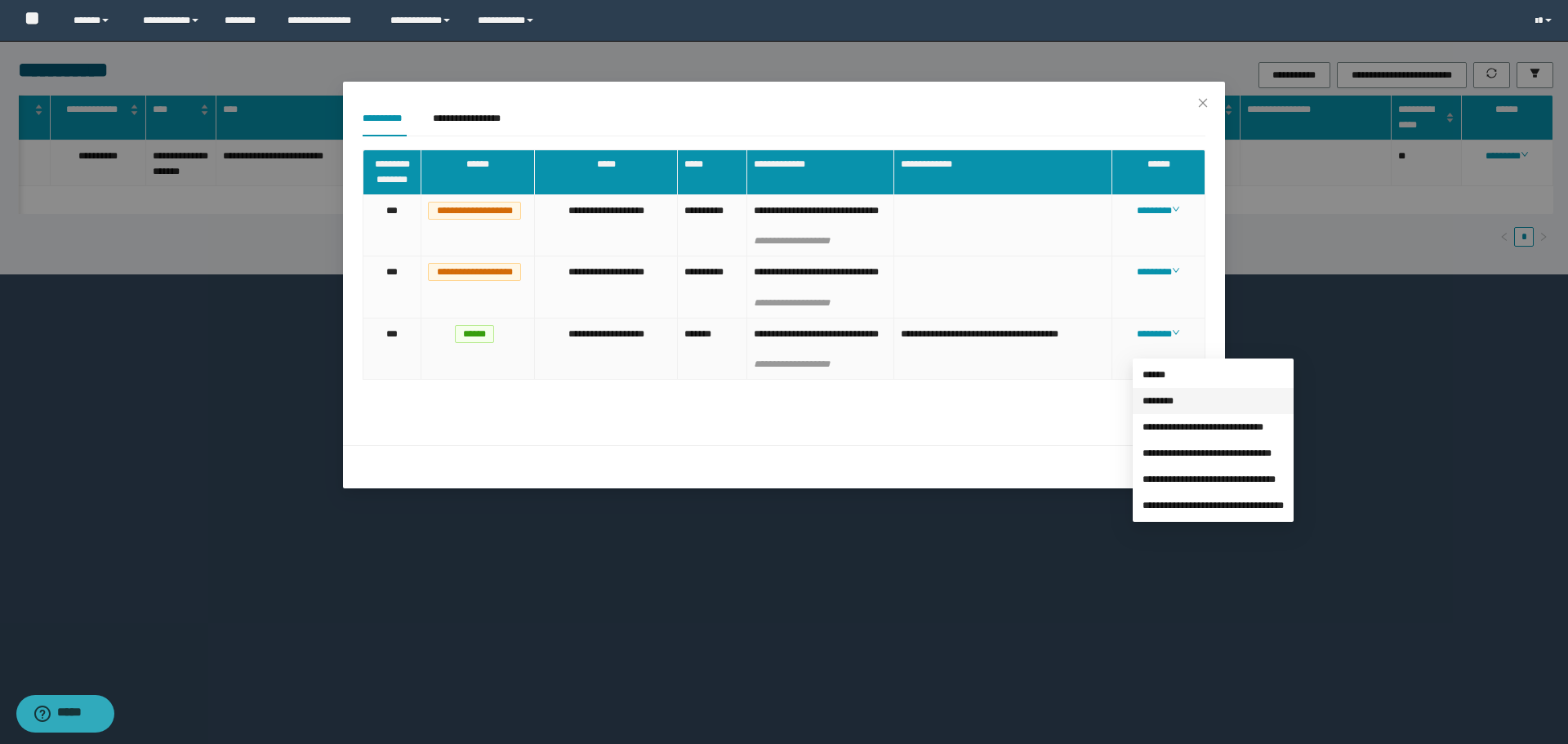 click on "********" at bounding box center [1158, 401] 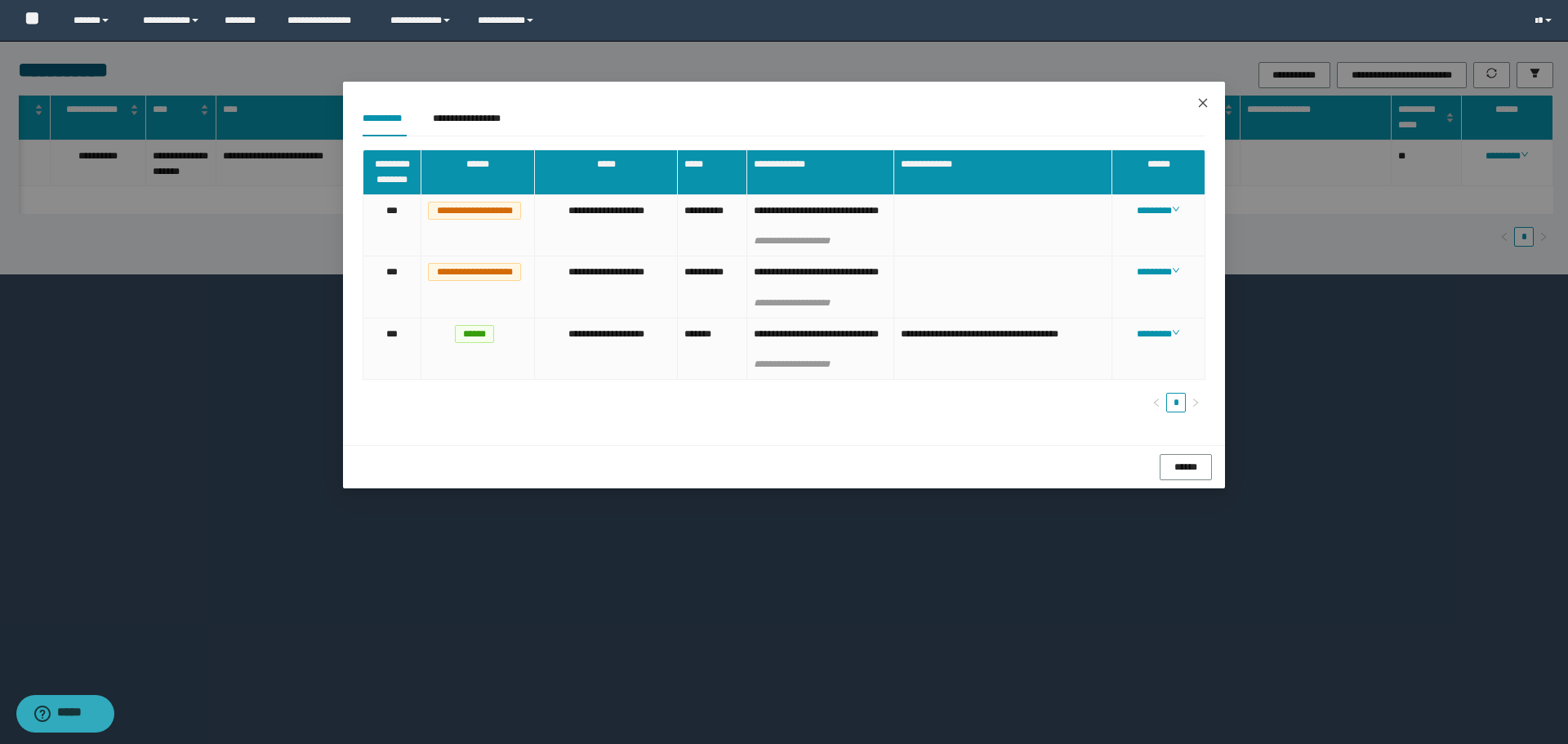 click 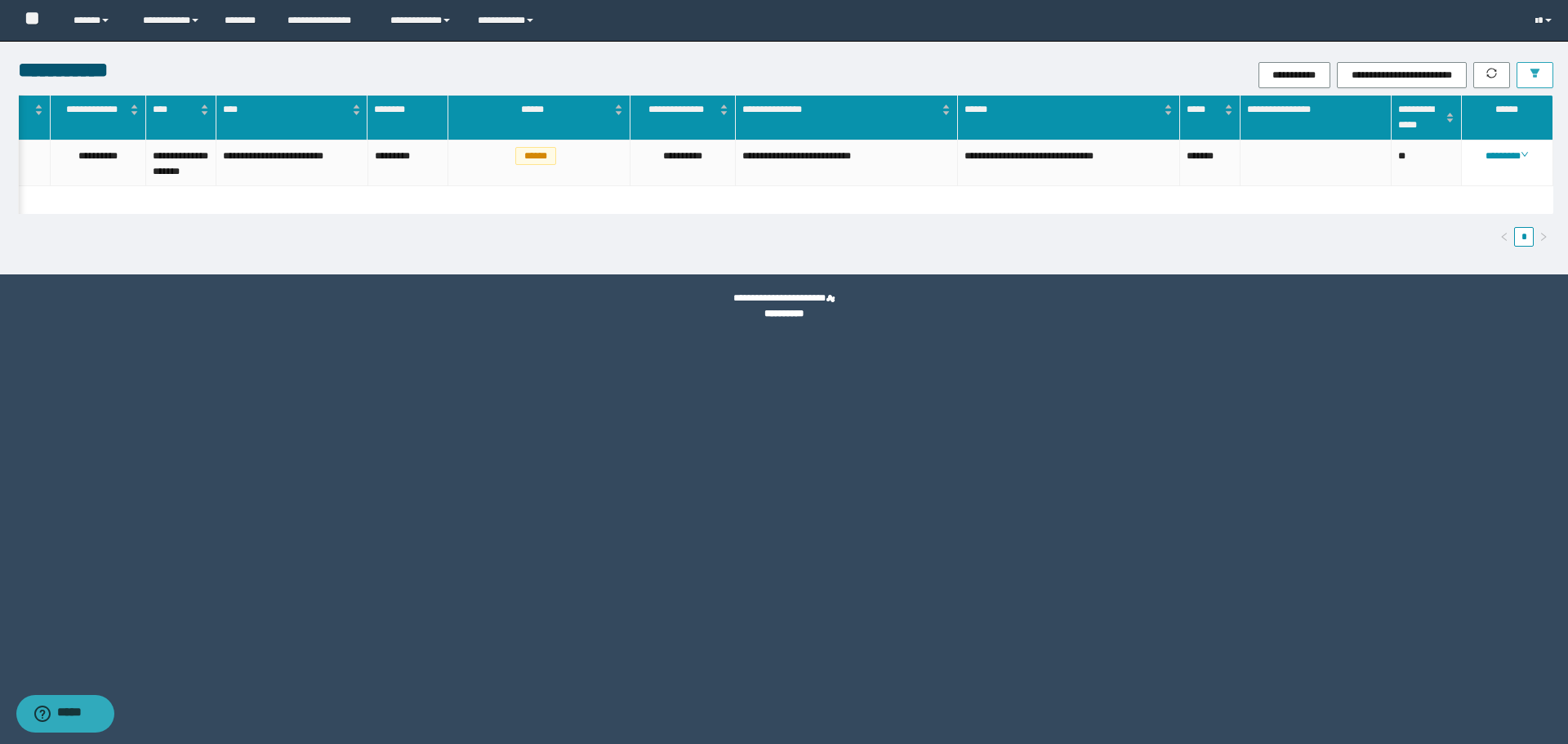 click 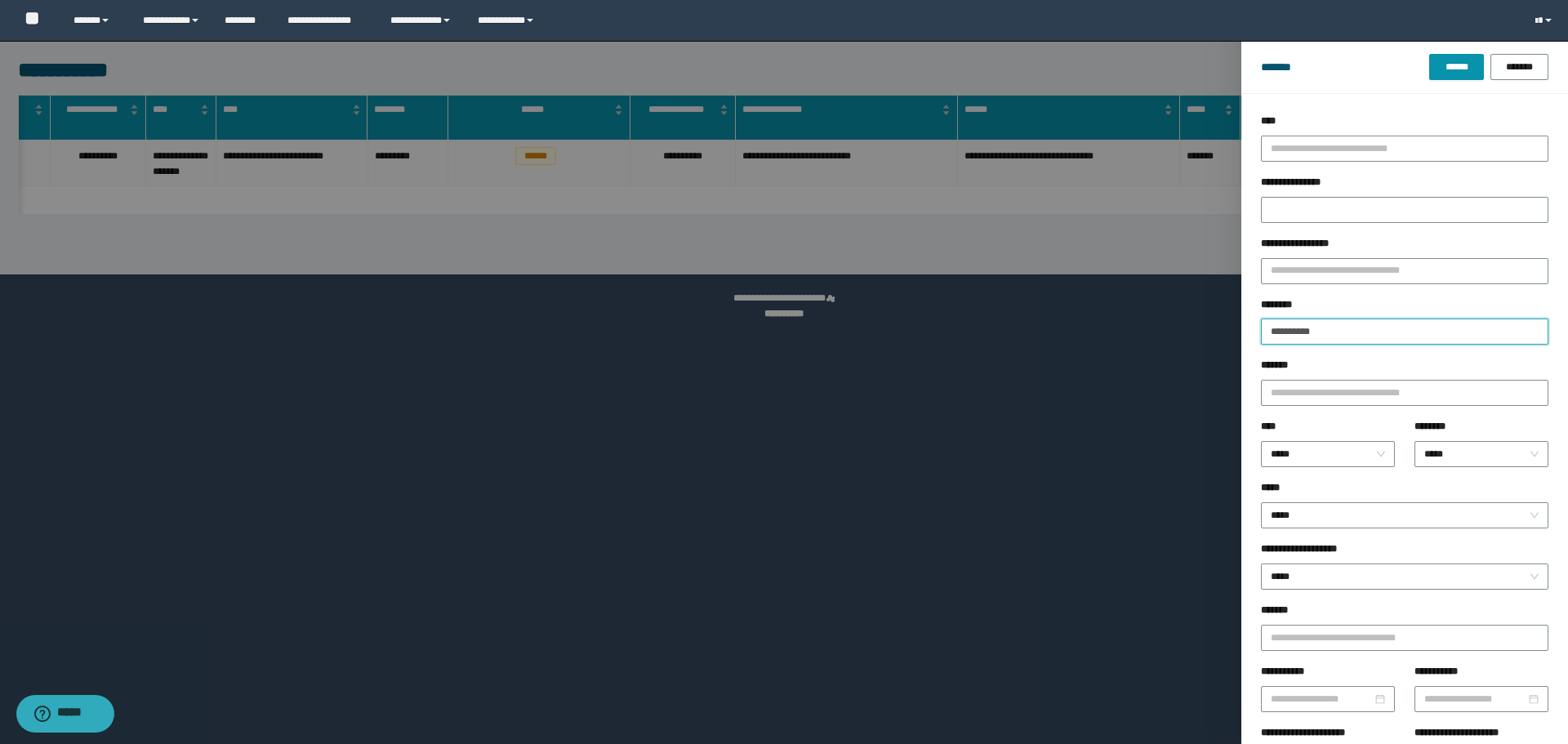 drag, startPoint x: 1351, startPoint y: 332, endPoint x: 972, endPoint y: 332, distance: 379 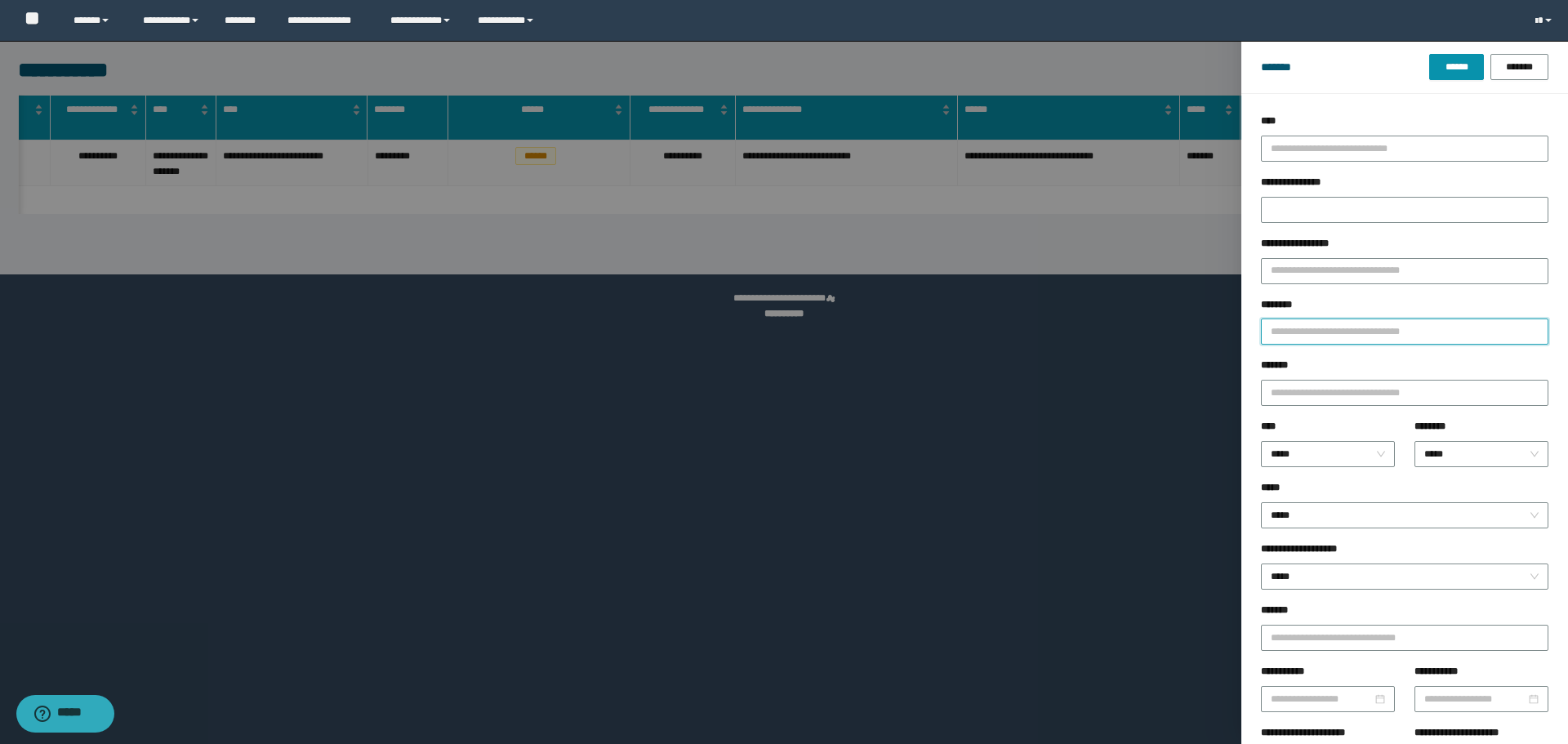 paste on "**********" 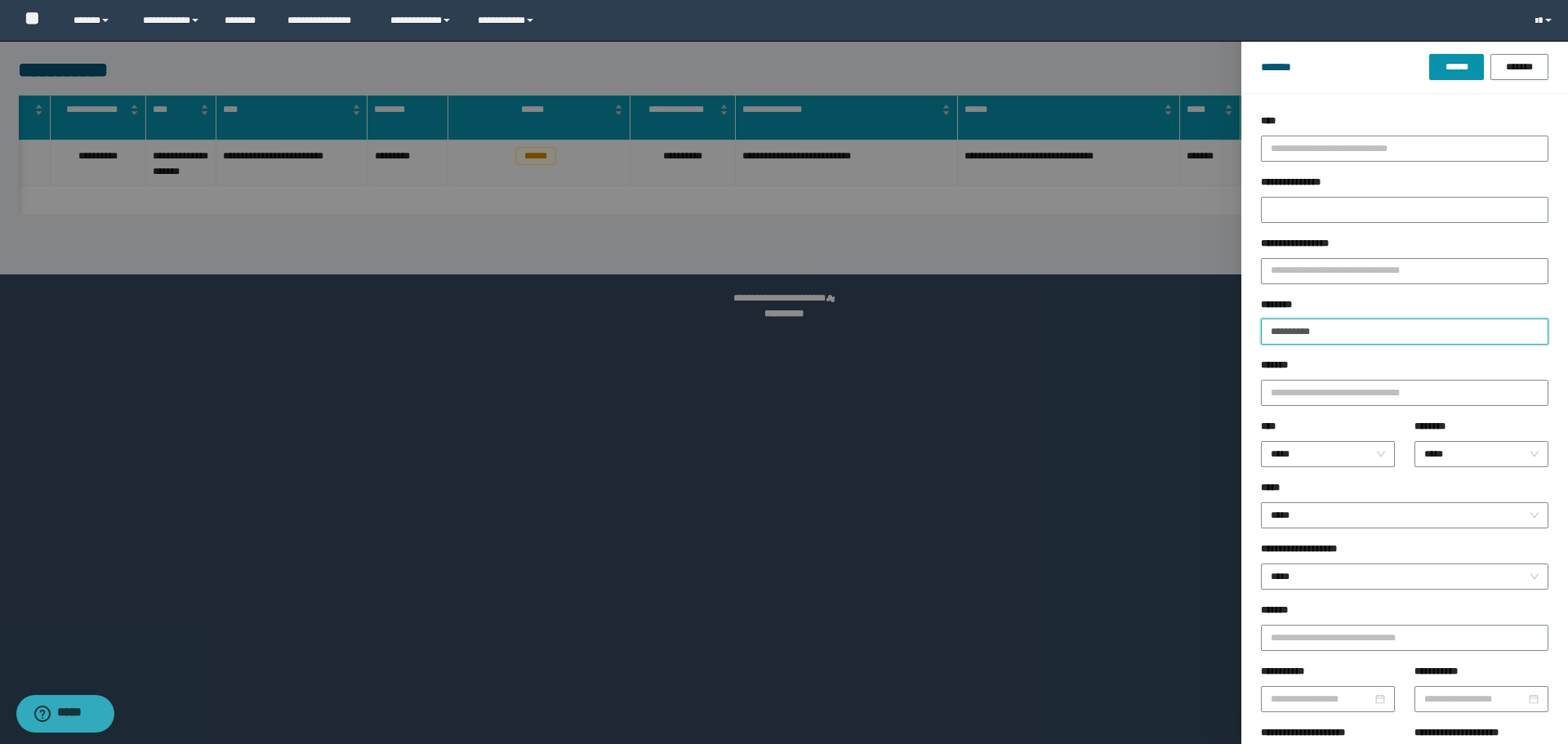 type on "**********" 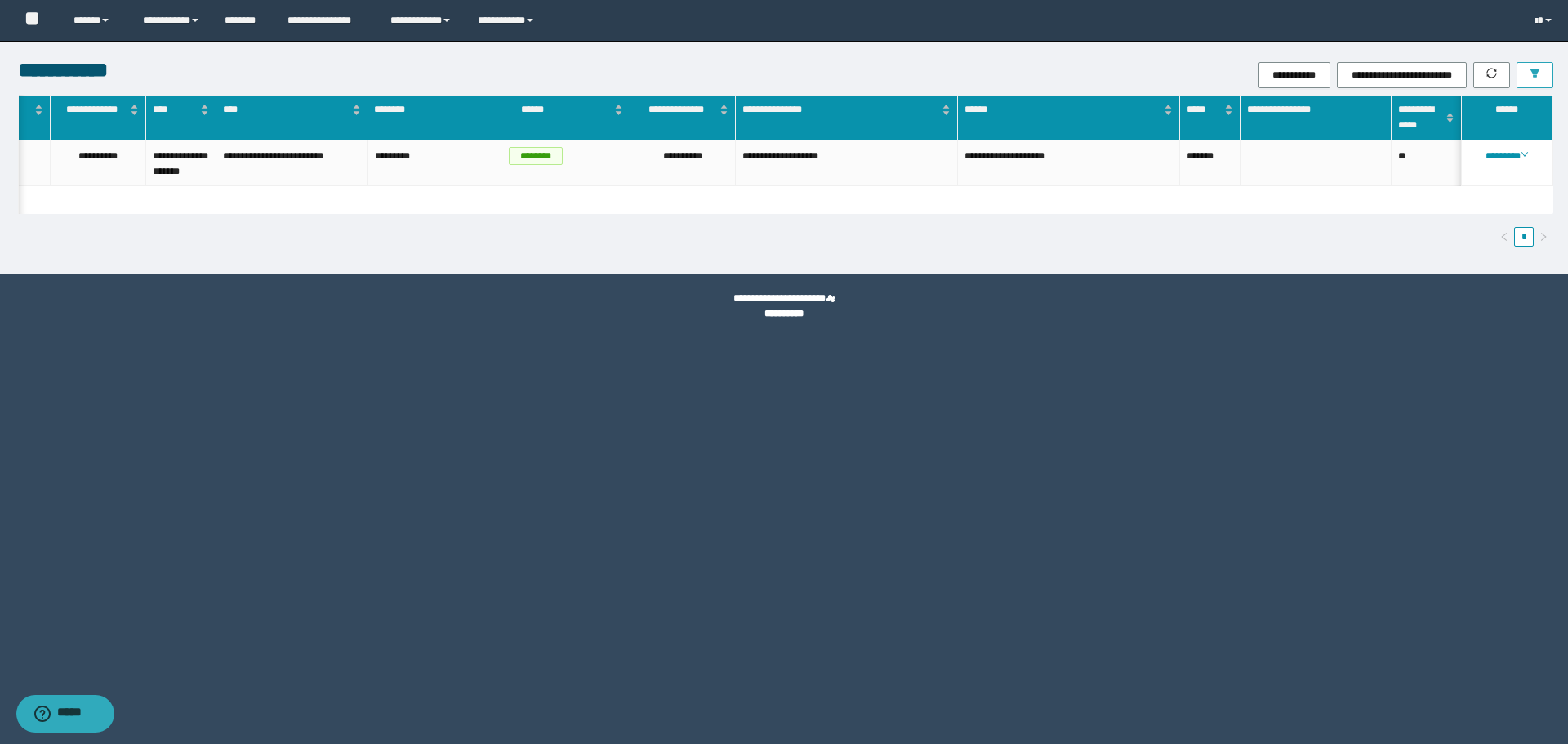scroll, scrollTop: 0, scrollLeft: 0, axis: both 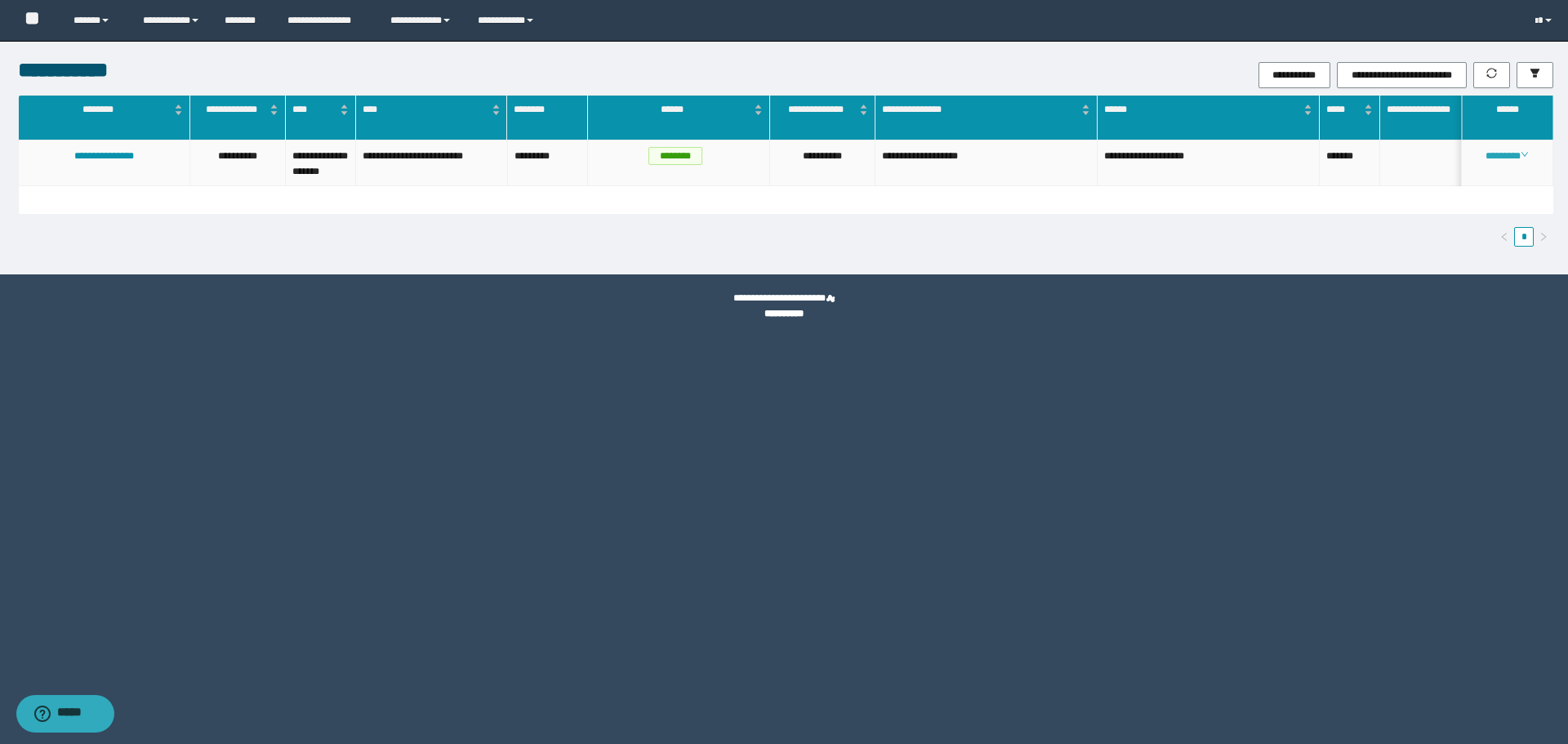 click on "********" at bounding box center [1507, 156] 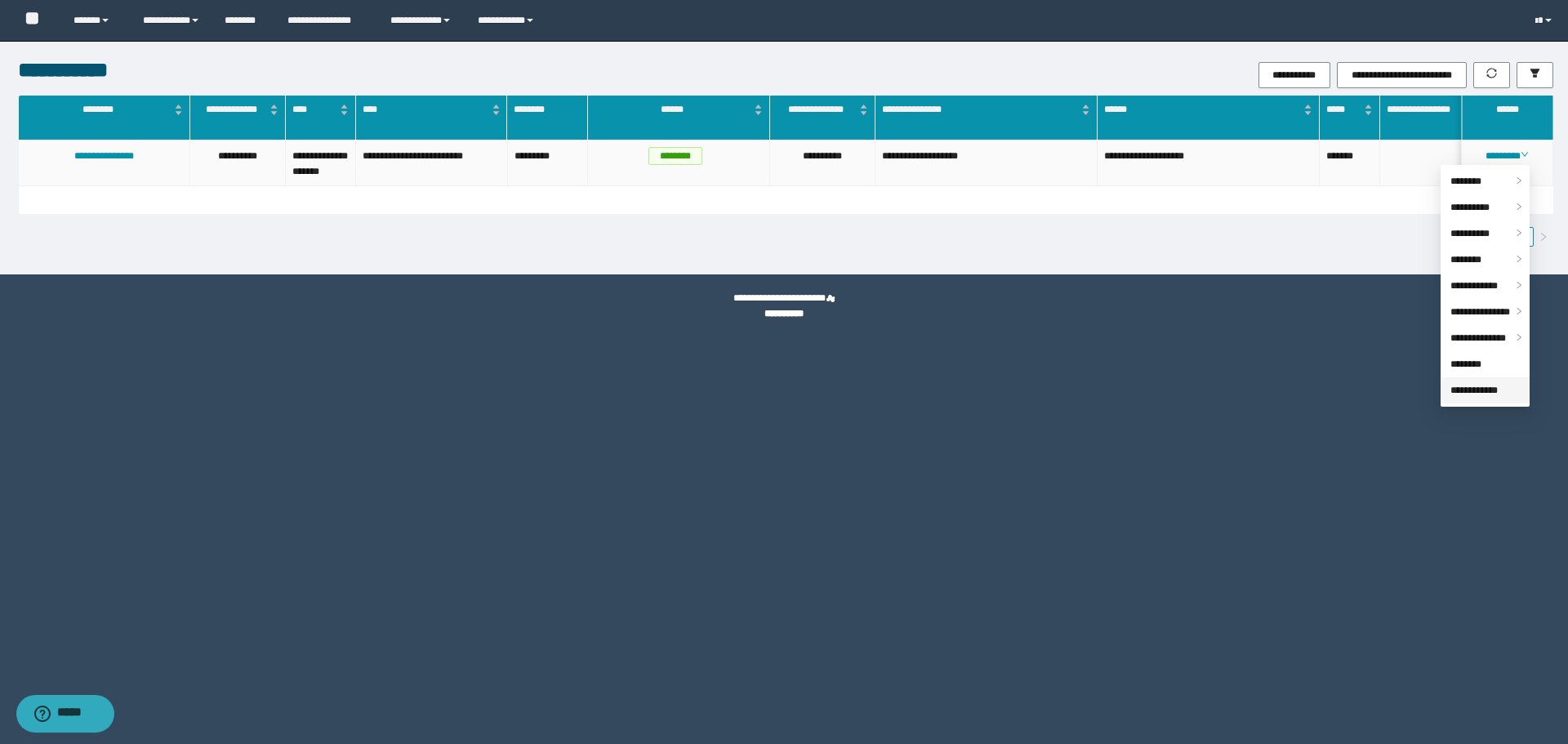 click on "**********" at bounding box center [1474, 390] 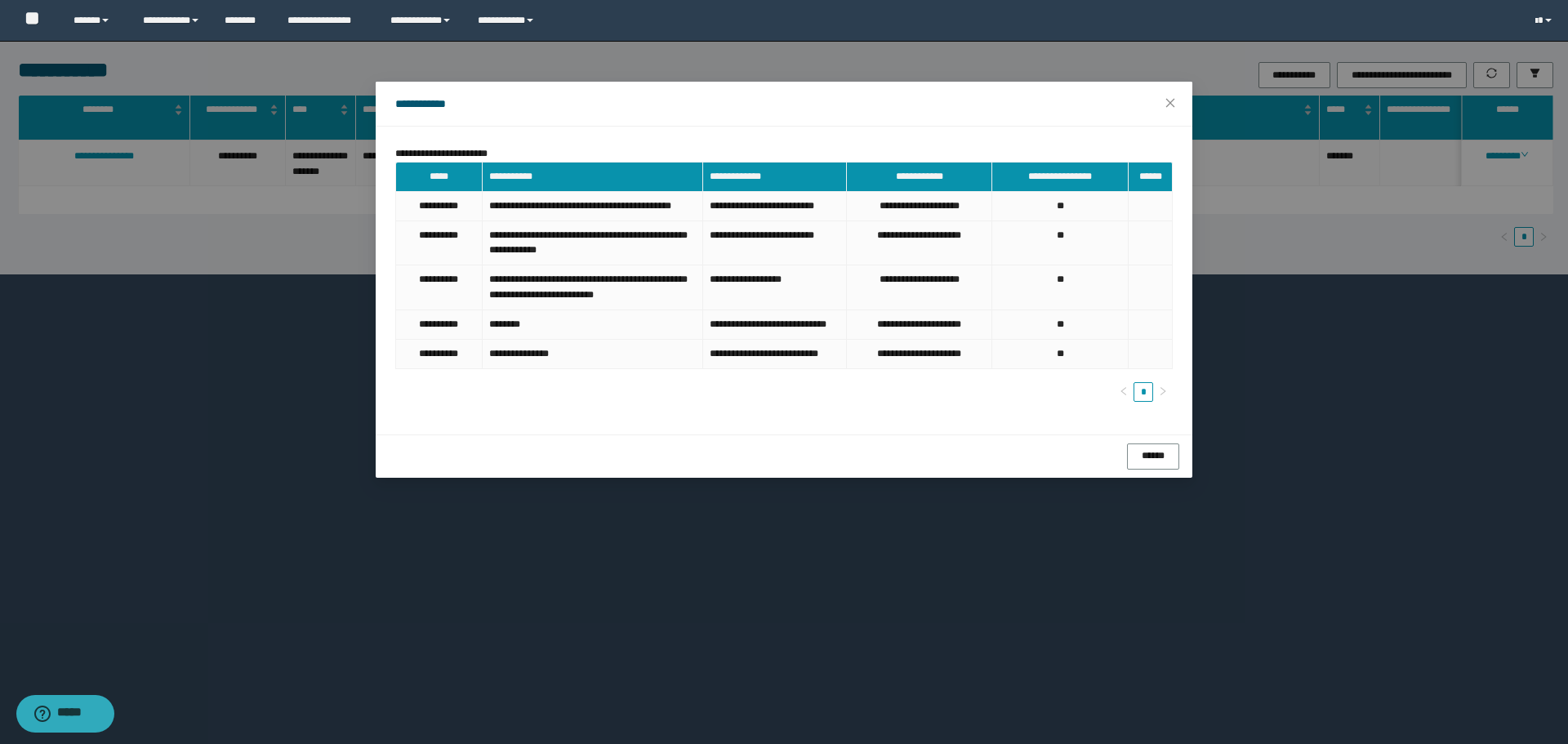 drag, startPoint x: 1516, startPoint y: 407, endPoint x: 1455, endPoint y: 314, distance: 111.2205 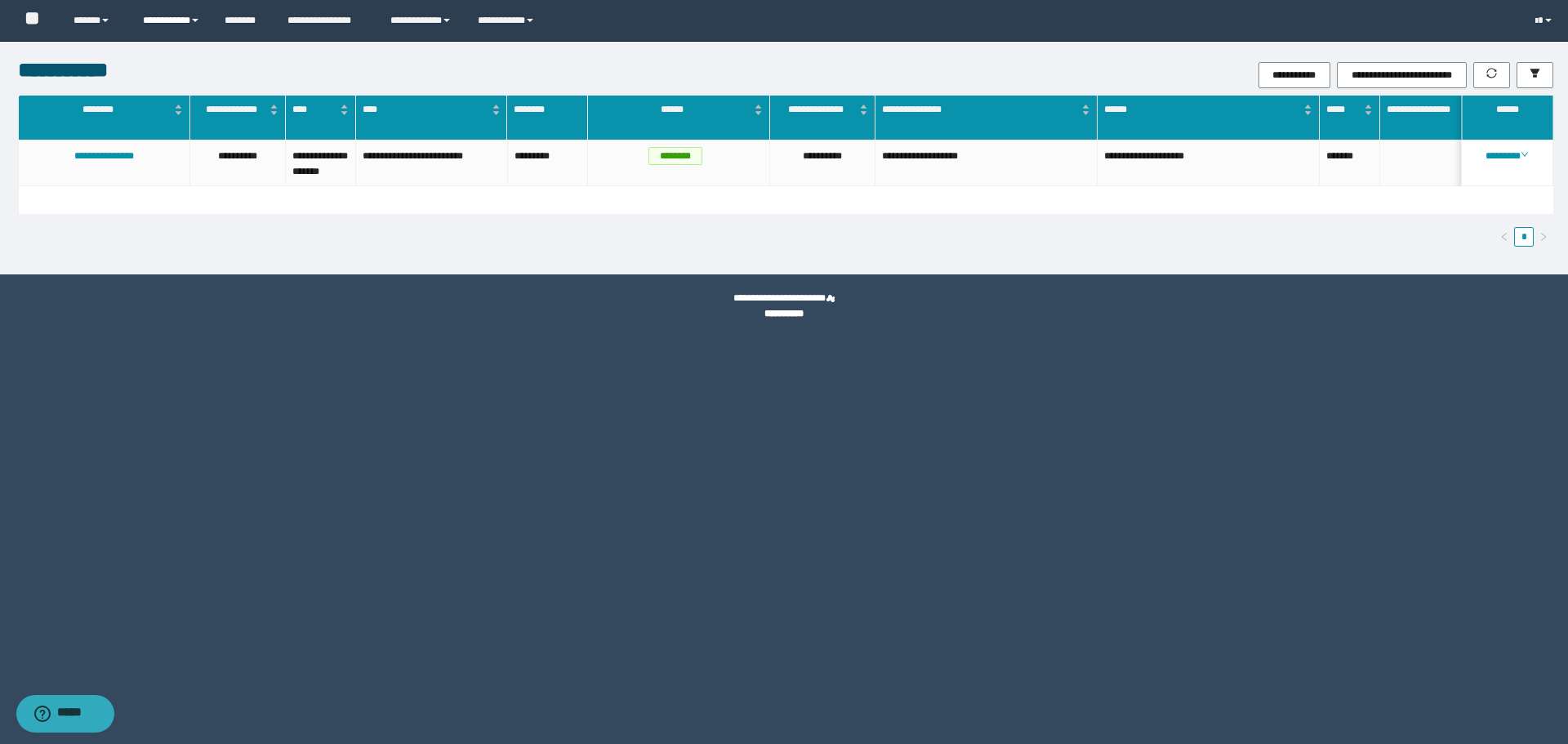 click on "**********" at bounding box center [172, 20] 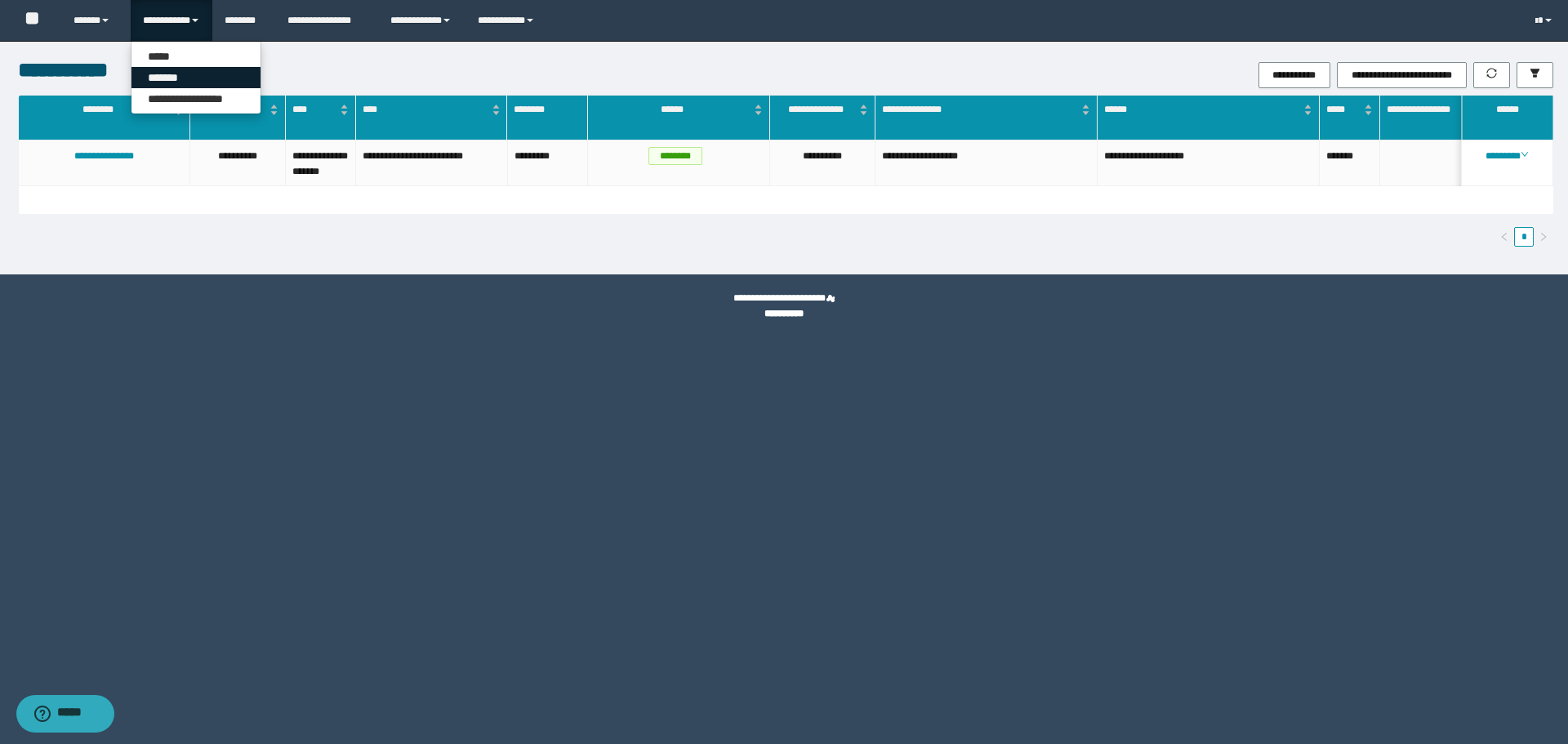 click on "*******" at bounding box center [196, 78] 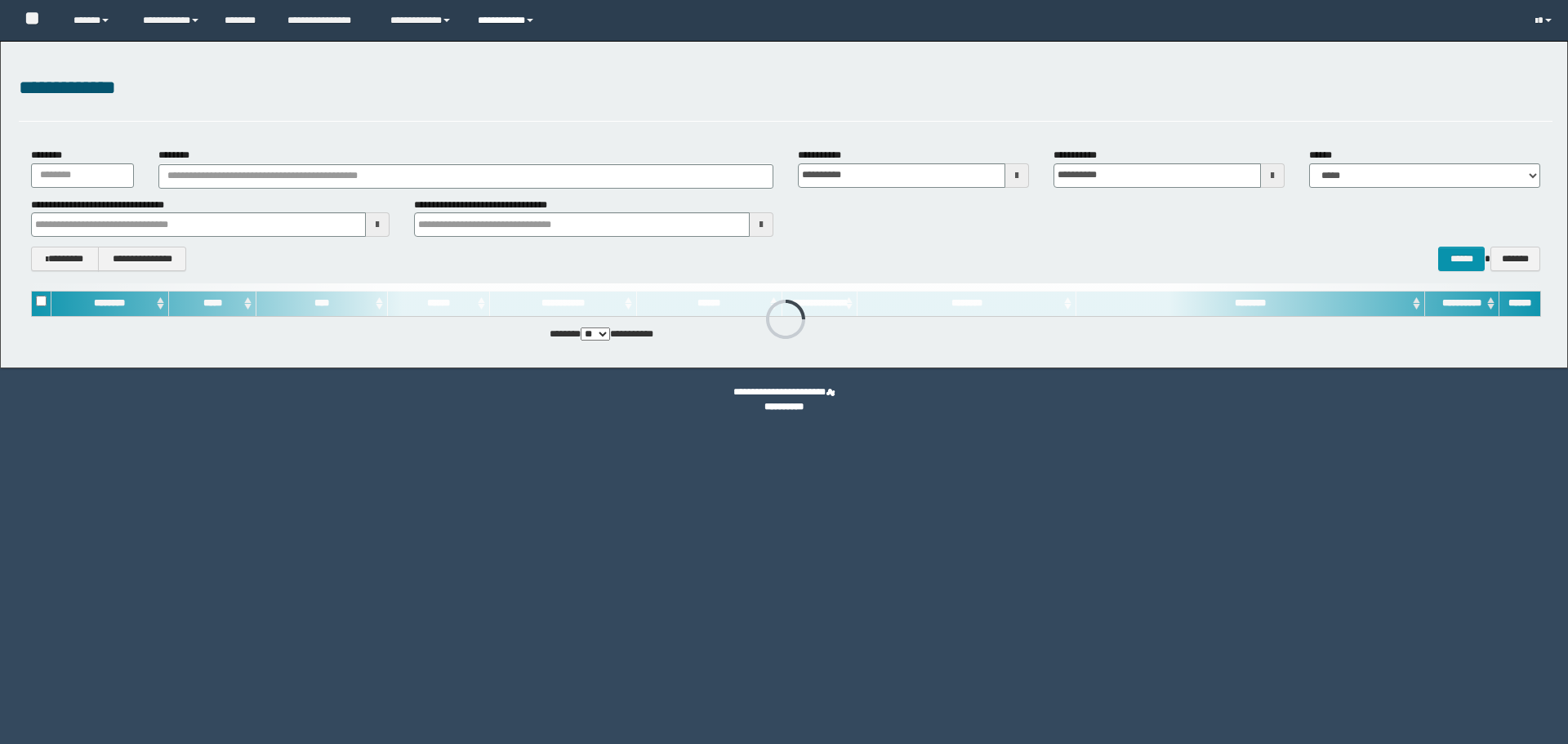 scroll, scrollTop: 0, scrollLeft: 0, axis: both 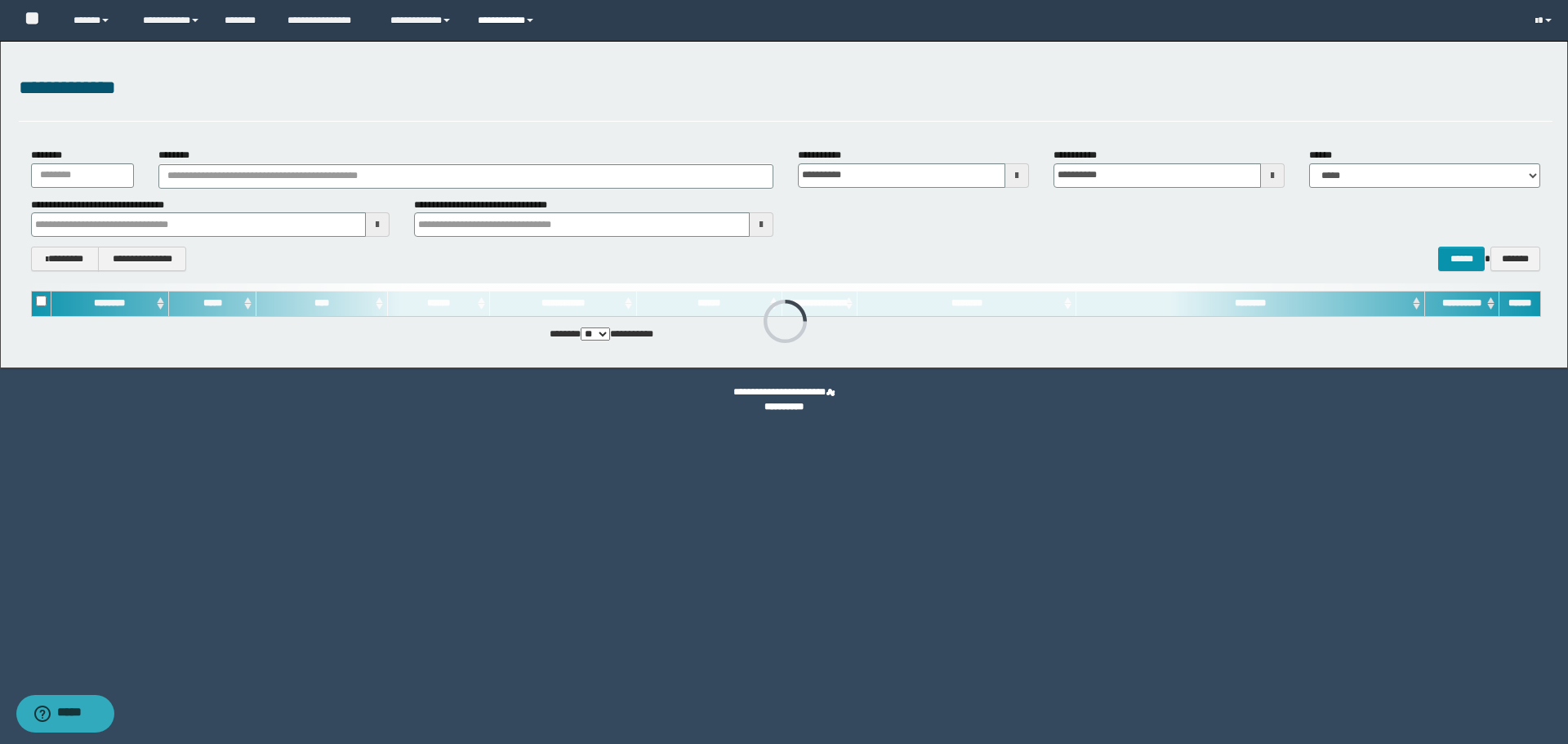 click on "**********" at bounding box center [508, 20] 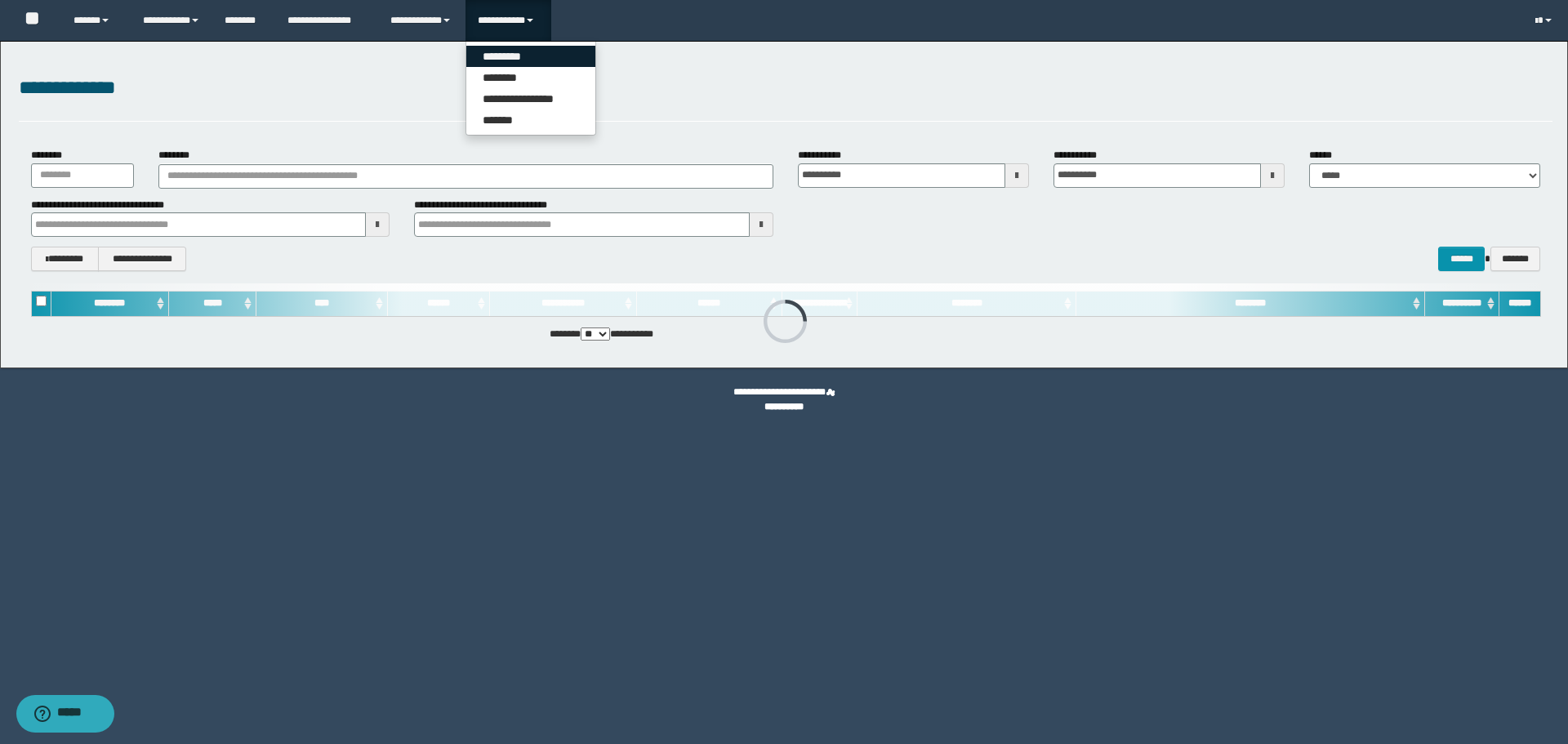 click on "*********" at bounding box center [531, 56] 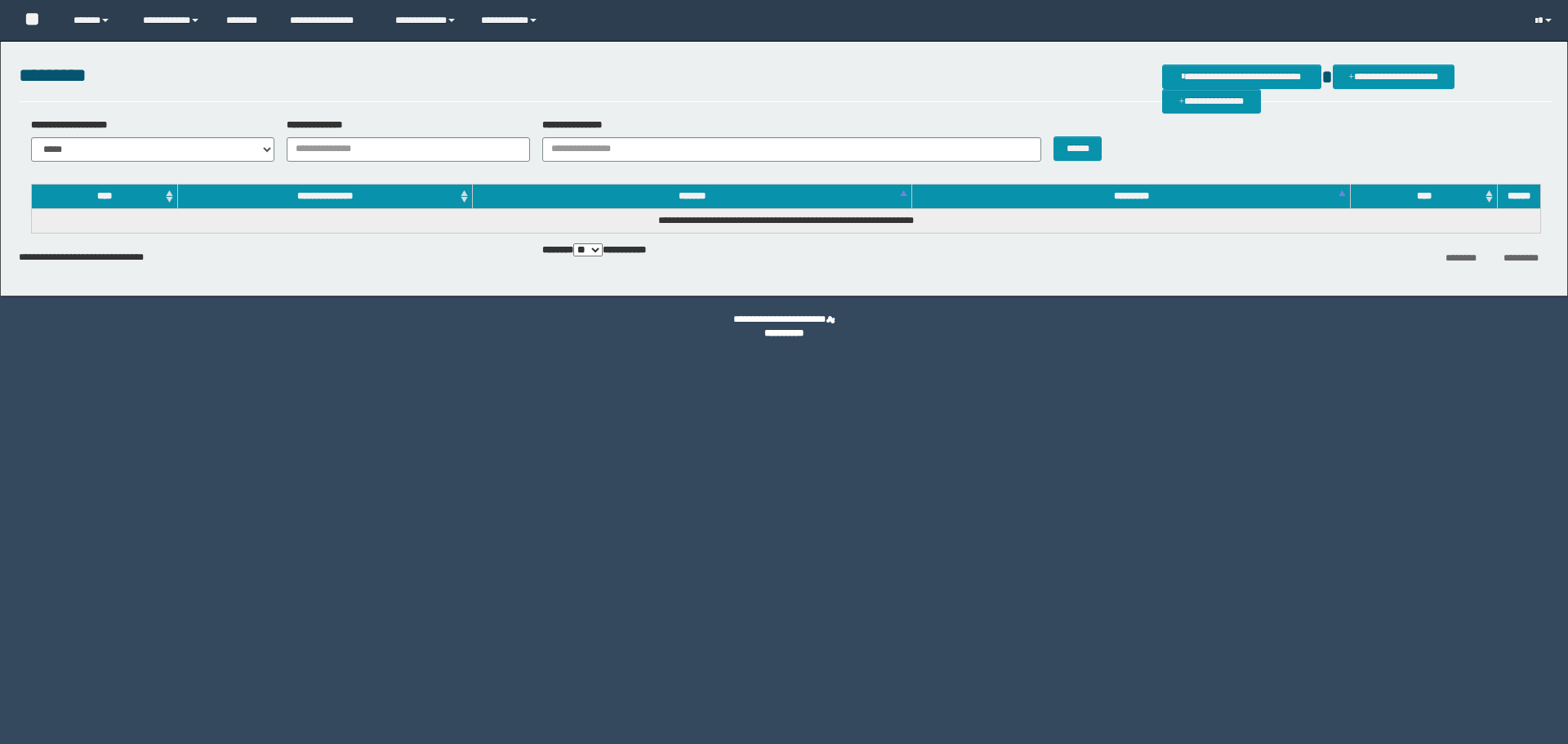 scroll, scrollTop: 0, scrollLeft: 0, axis: both 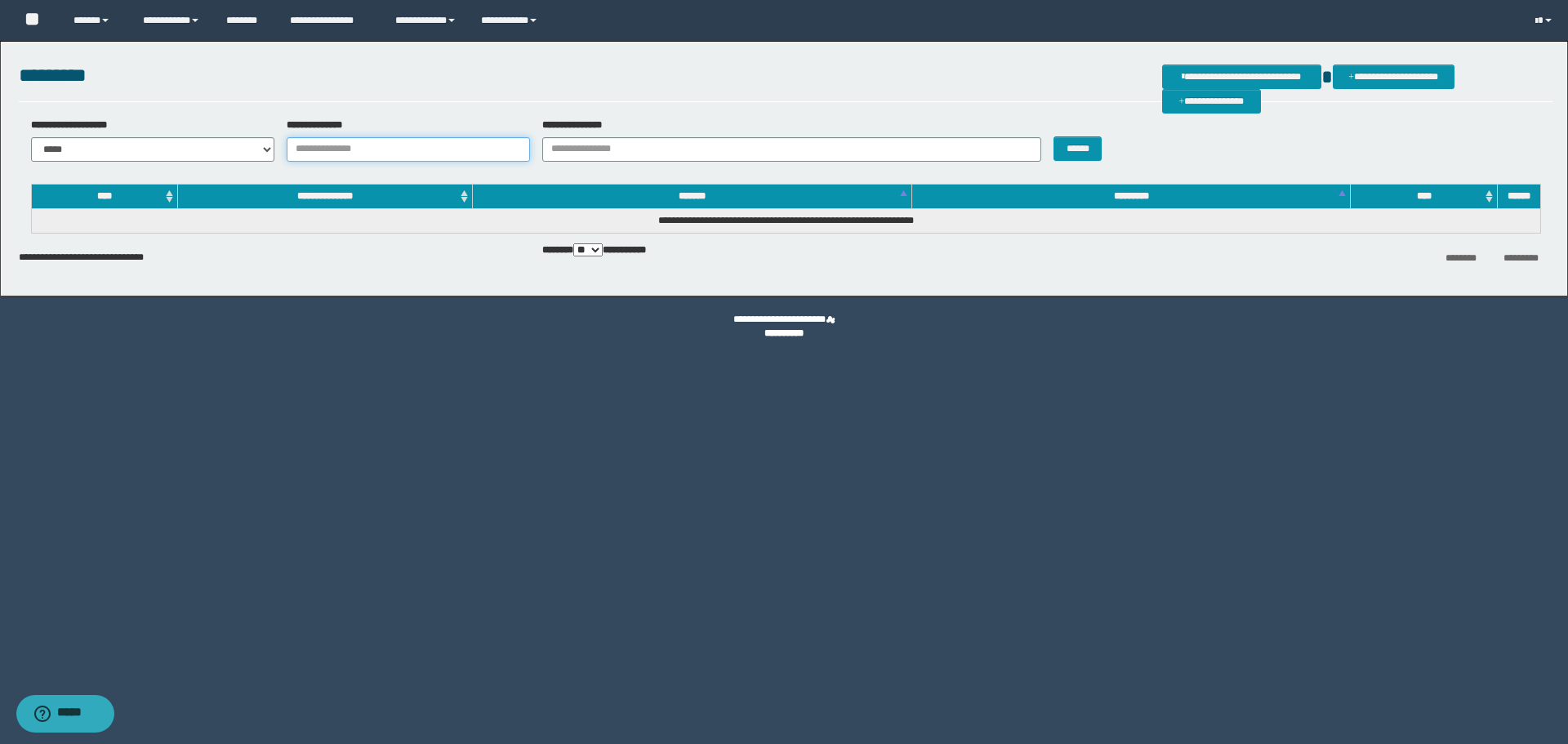 click on "**********" at bounding box center [408, 149] 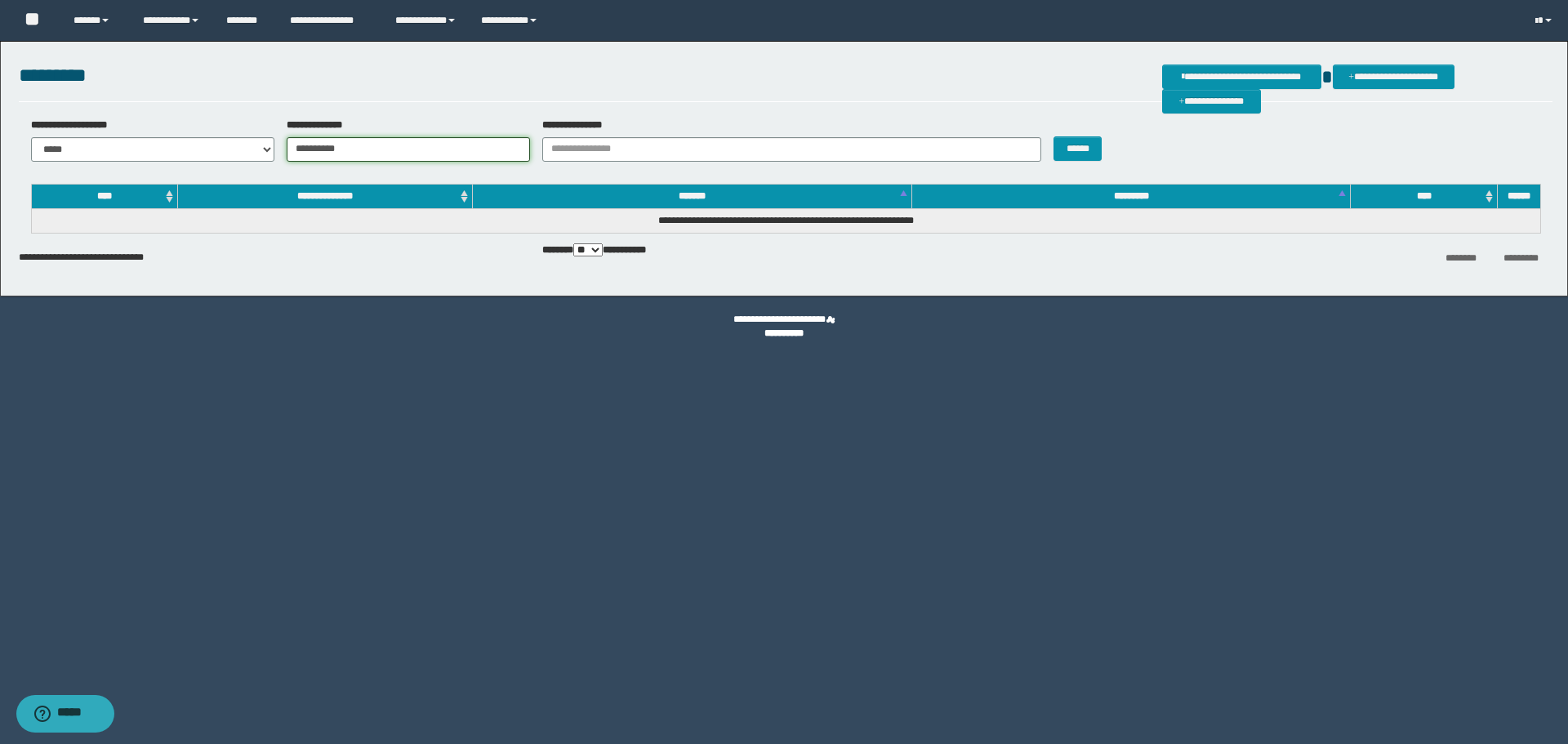 type on "**********" 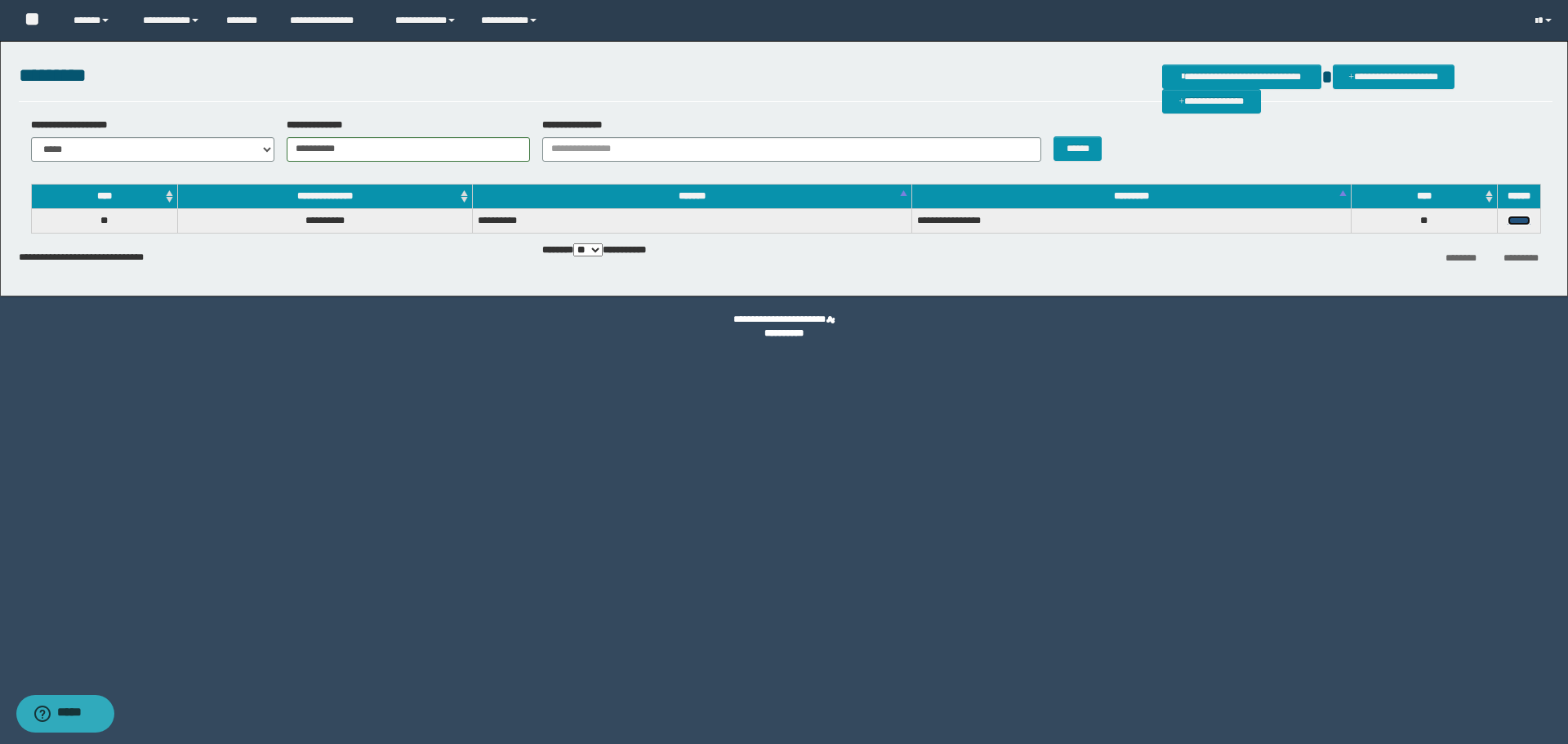 click on "******" at bounding box center [1519, 221] 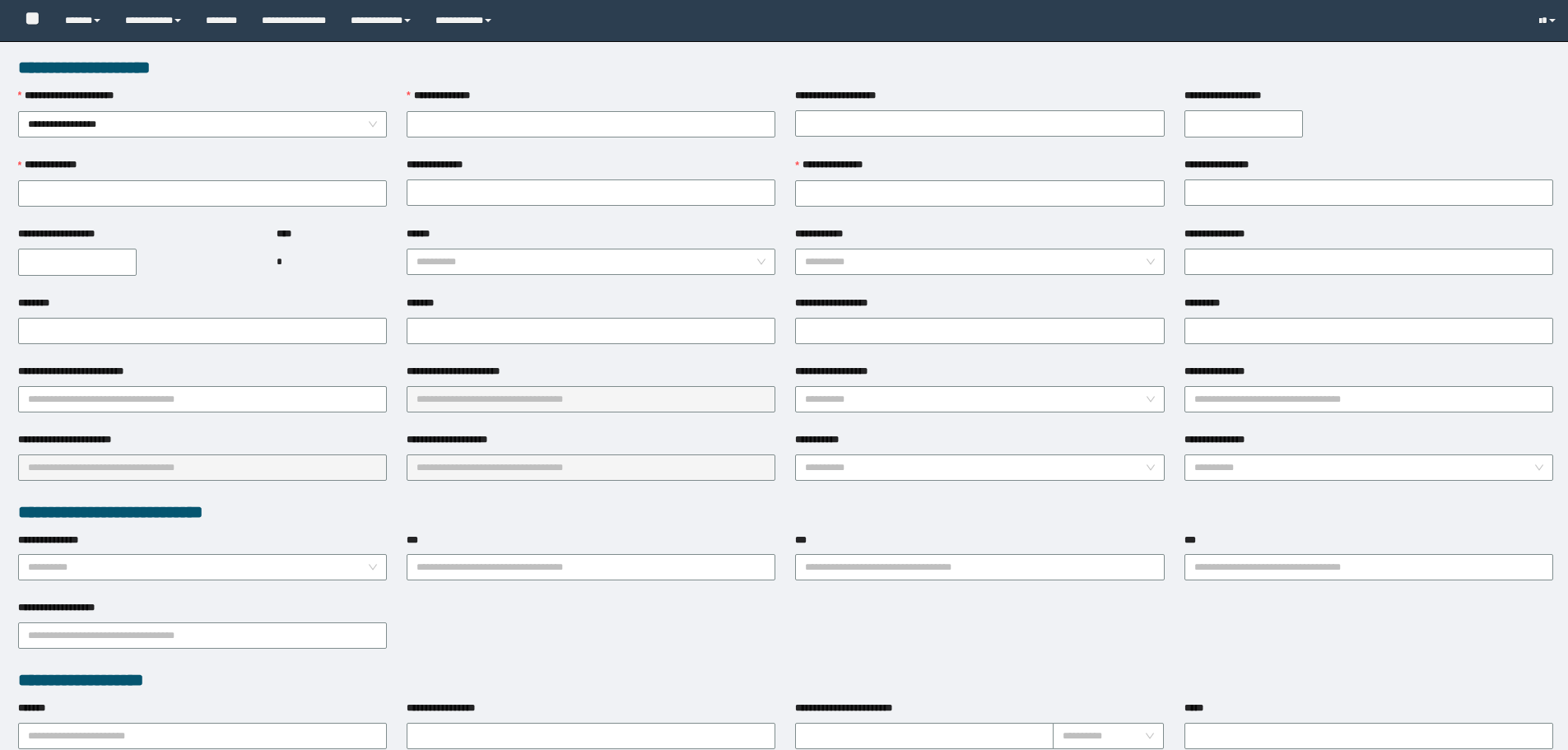 scroll, scrollTop: 0, scrollLeft: 0, axis: both 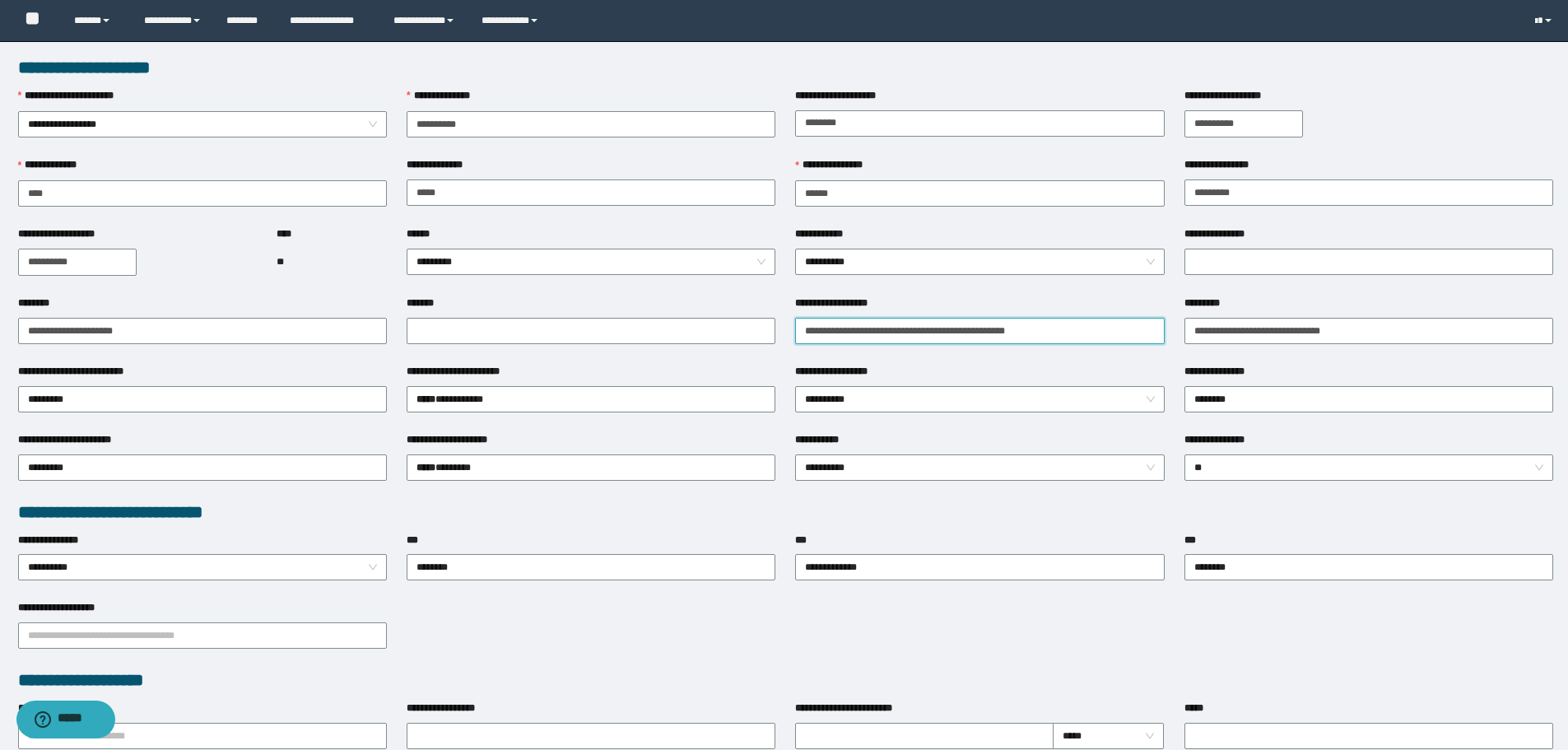 drag, startPoint x: 938, startPoint y: 328, endPoint x: 1095, endPoint y: 355, distance: 159.30474 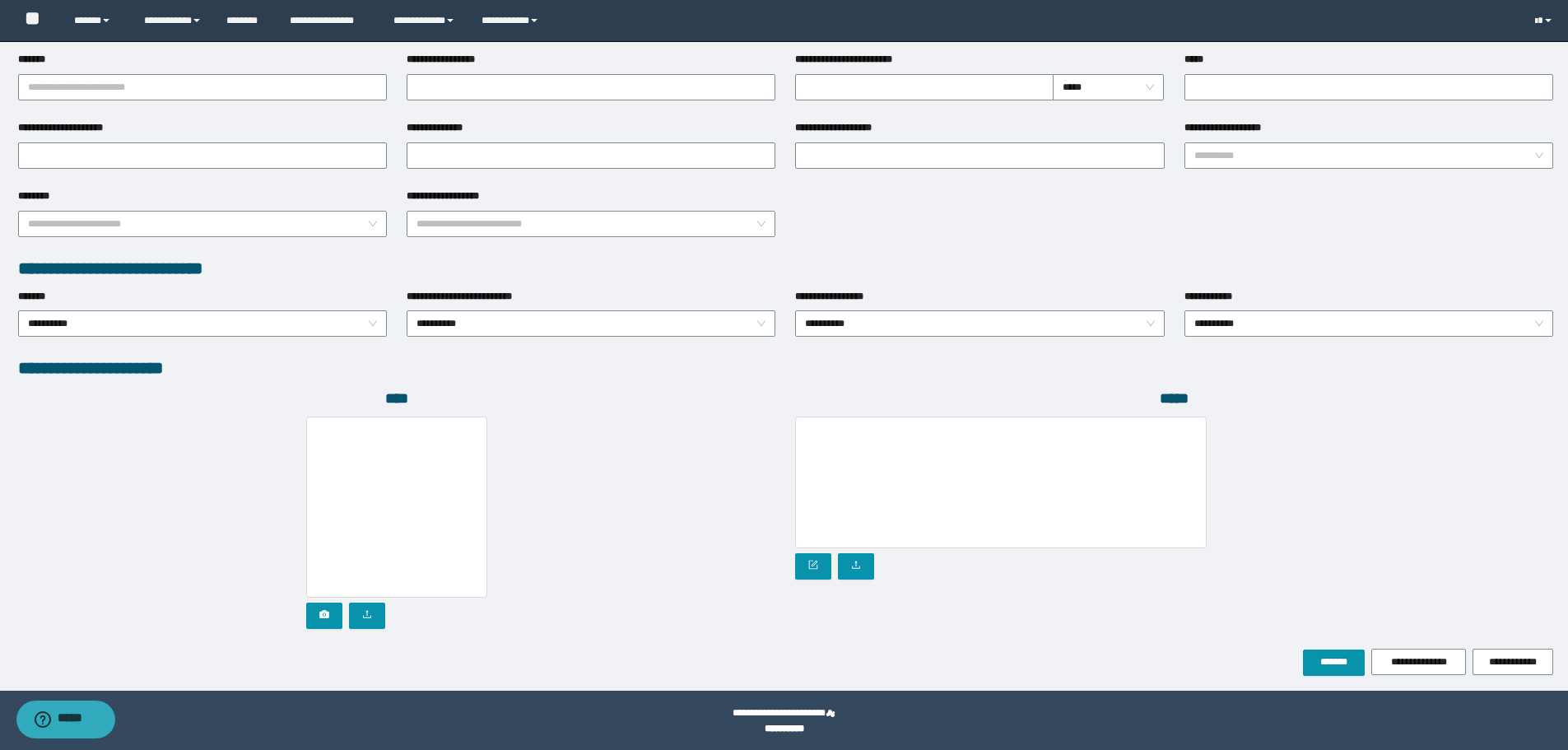 scroll, scrollTop: 652, scrollLeft: 0, axis: vertical 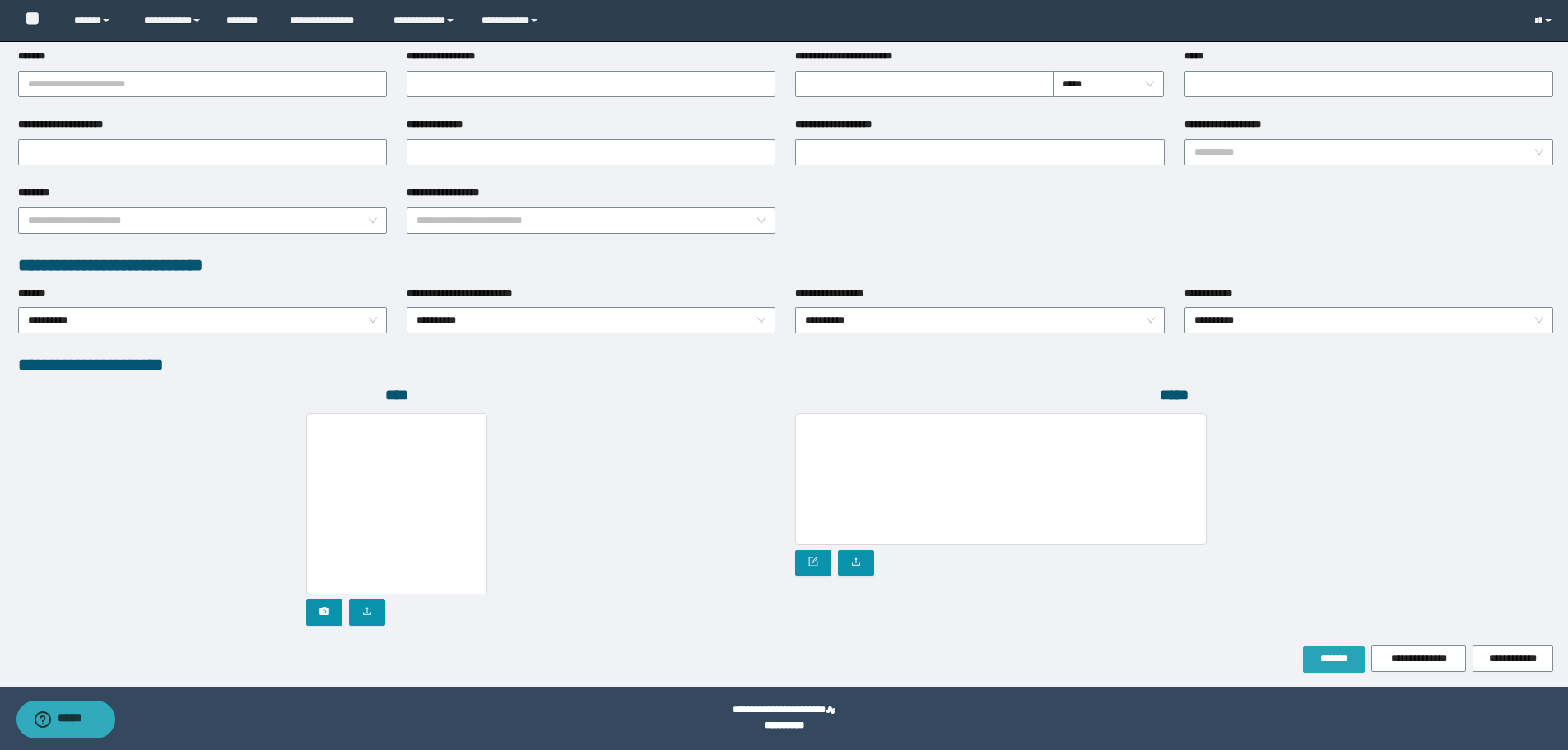 type on "**********" 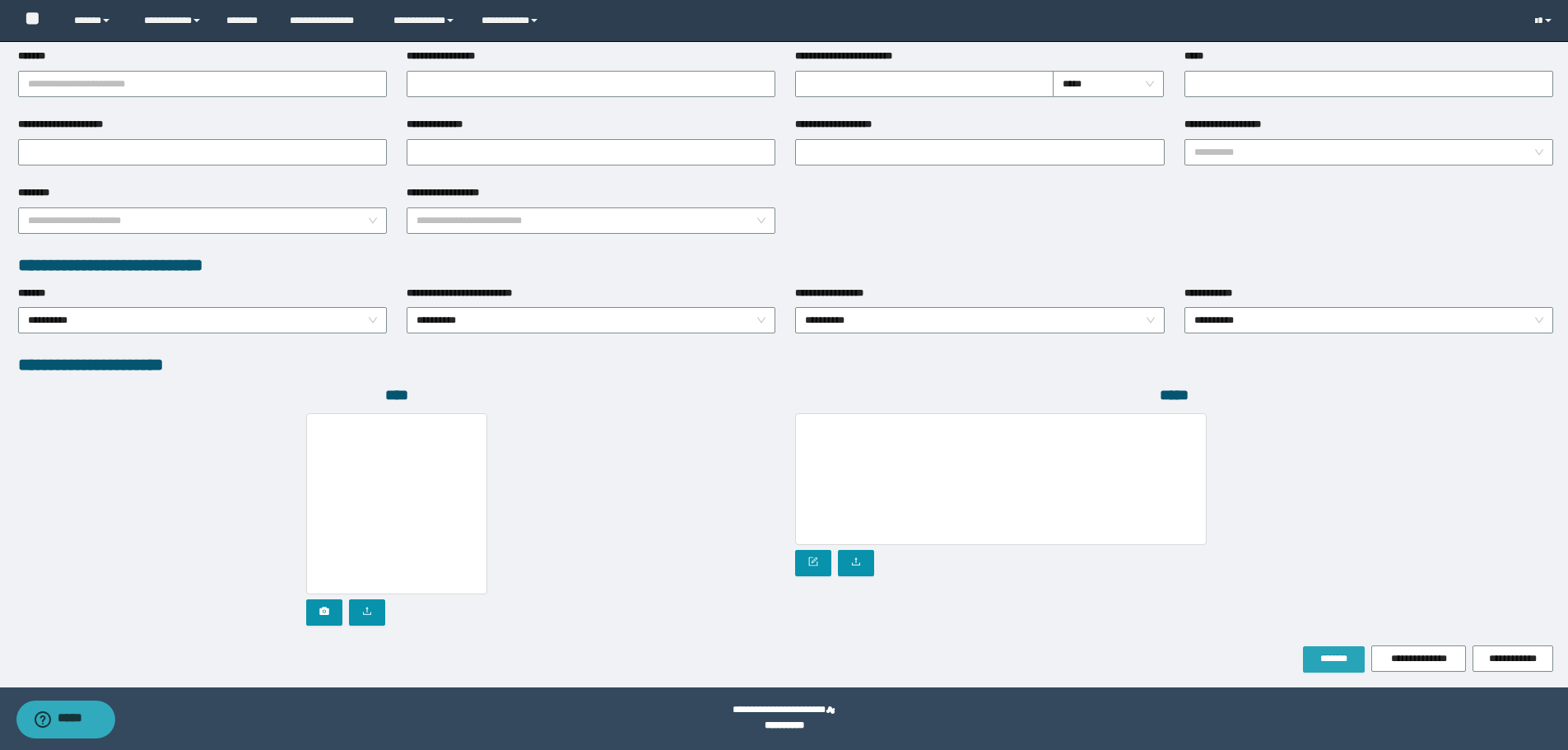 click on "*******" at bounding box center (1333, 659) 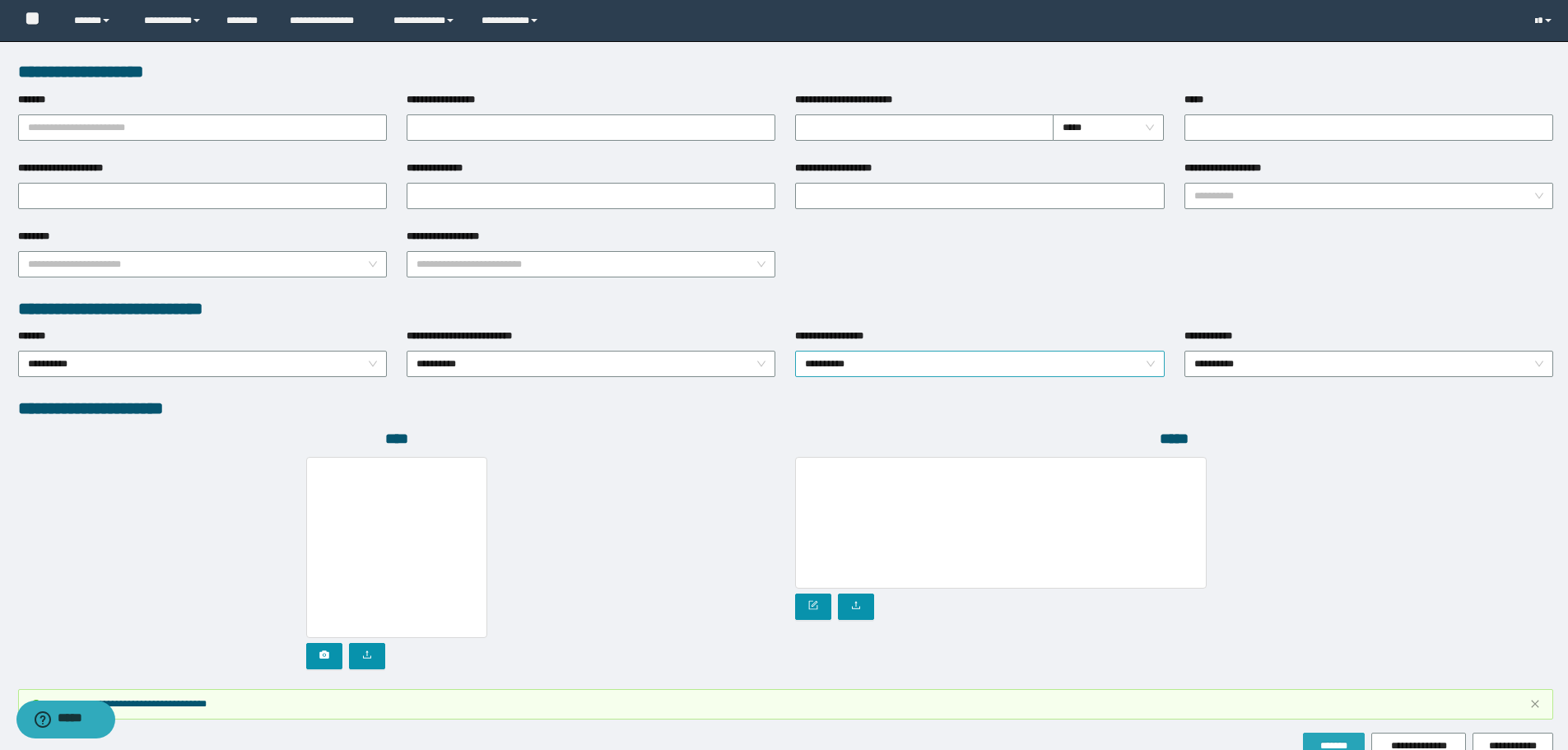 scroll, scrollTop: 696, scrollLeft: 0, axis: vertical 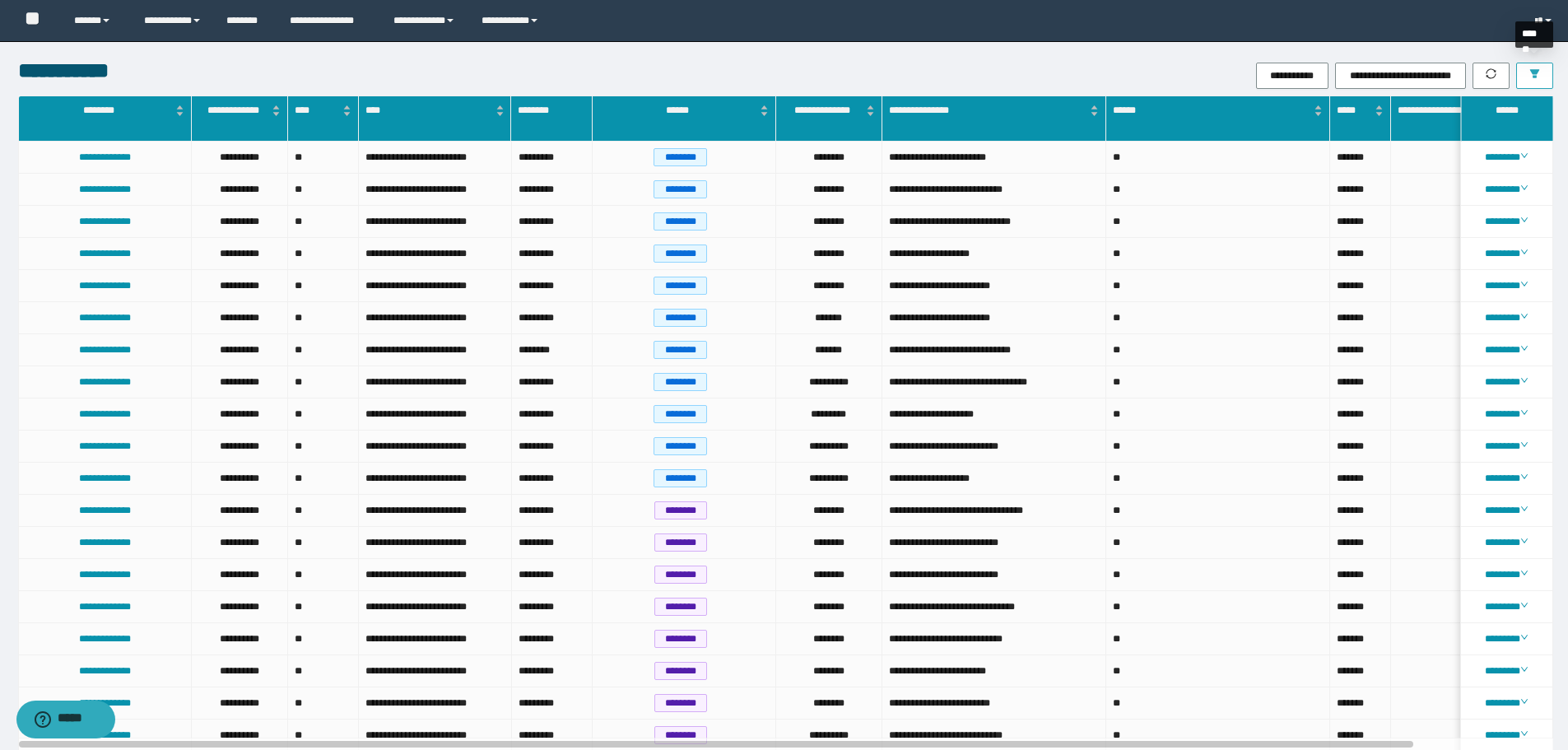 click at bounding box center (1534, 76) 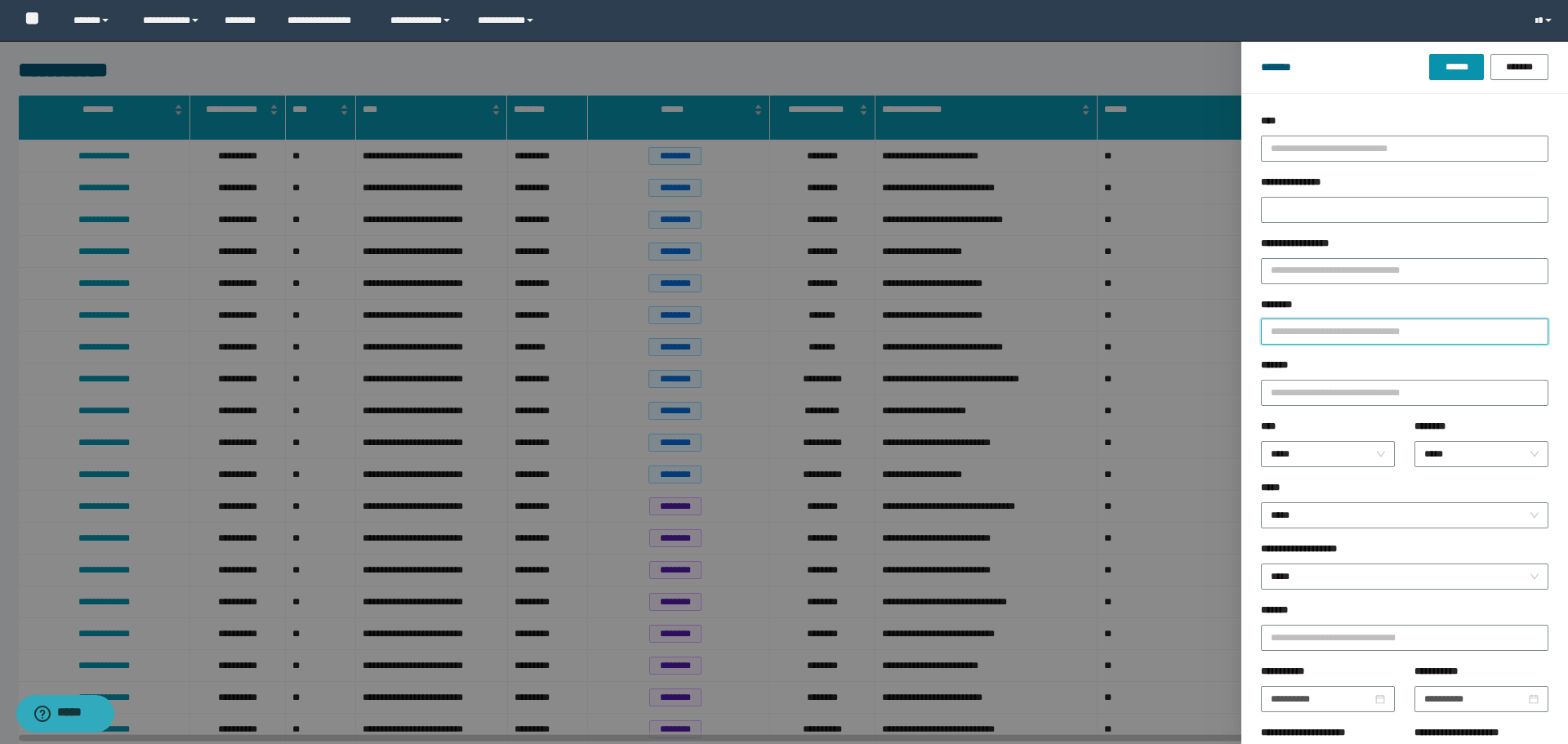 click on "********" at bounding box center [1405, 332] 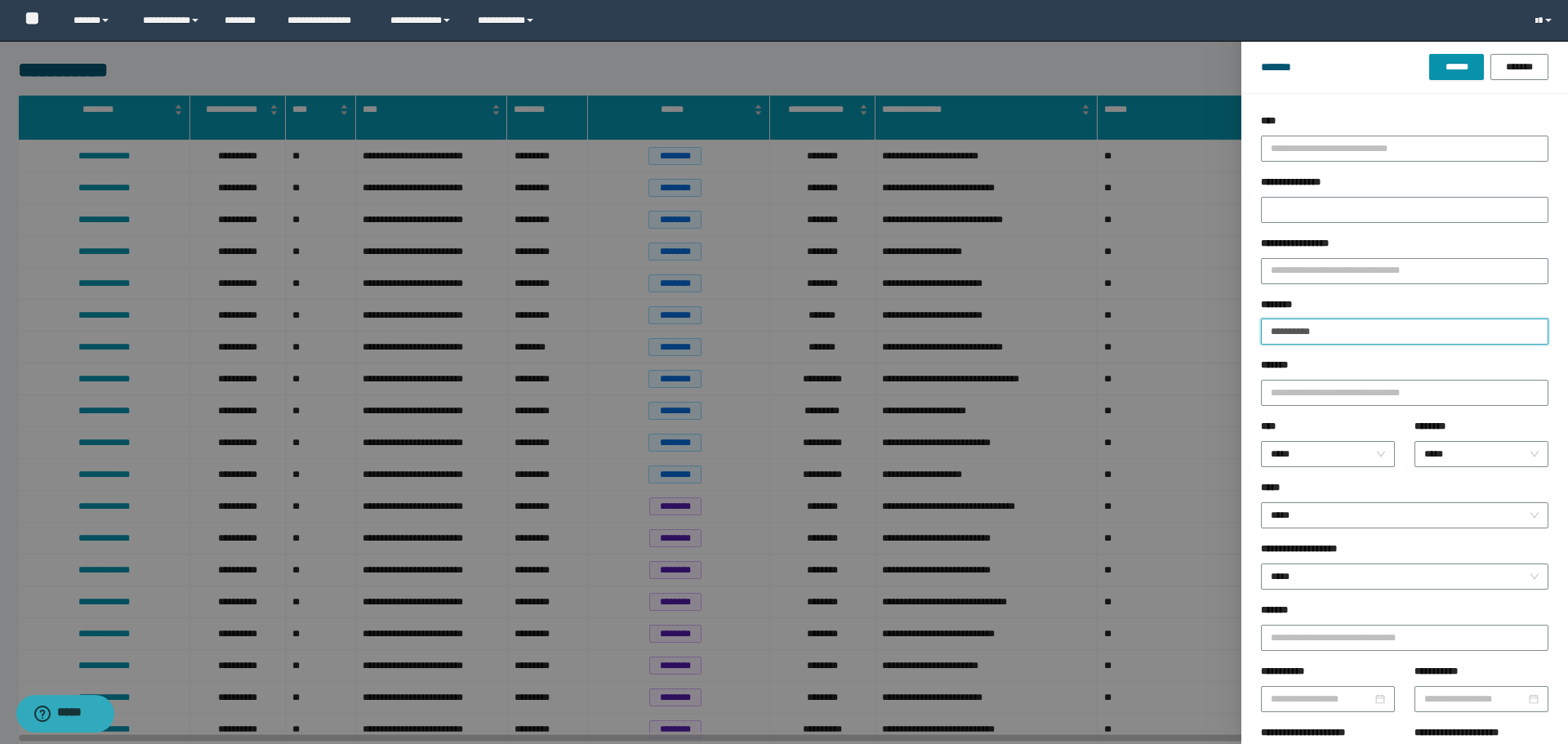 type on "**********" 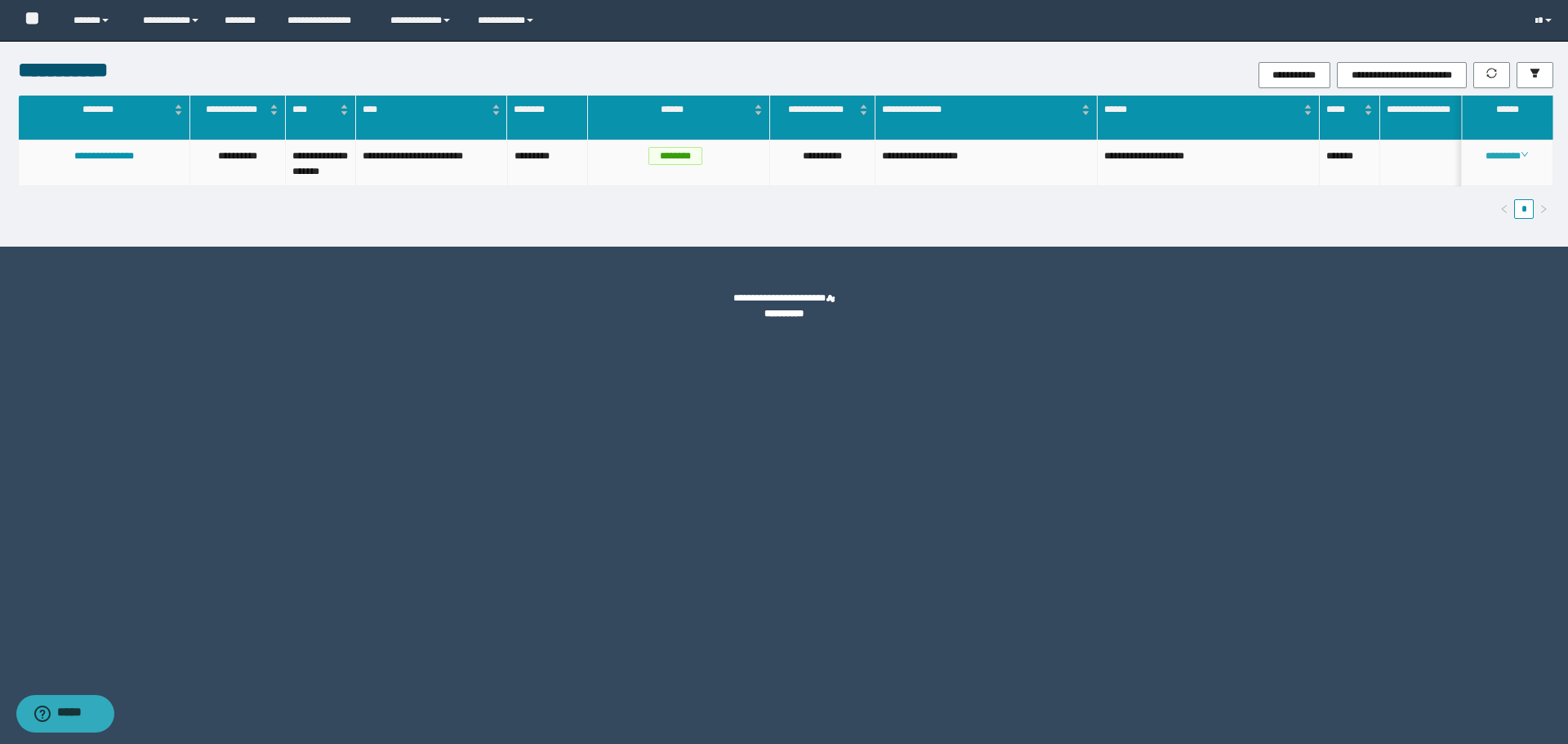 click on "********" at bounding box center (1507, 156) 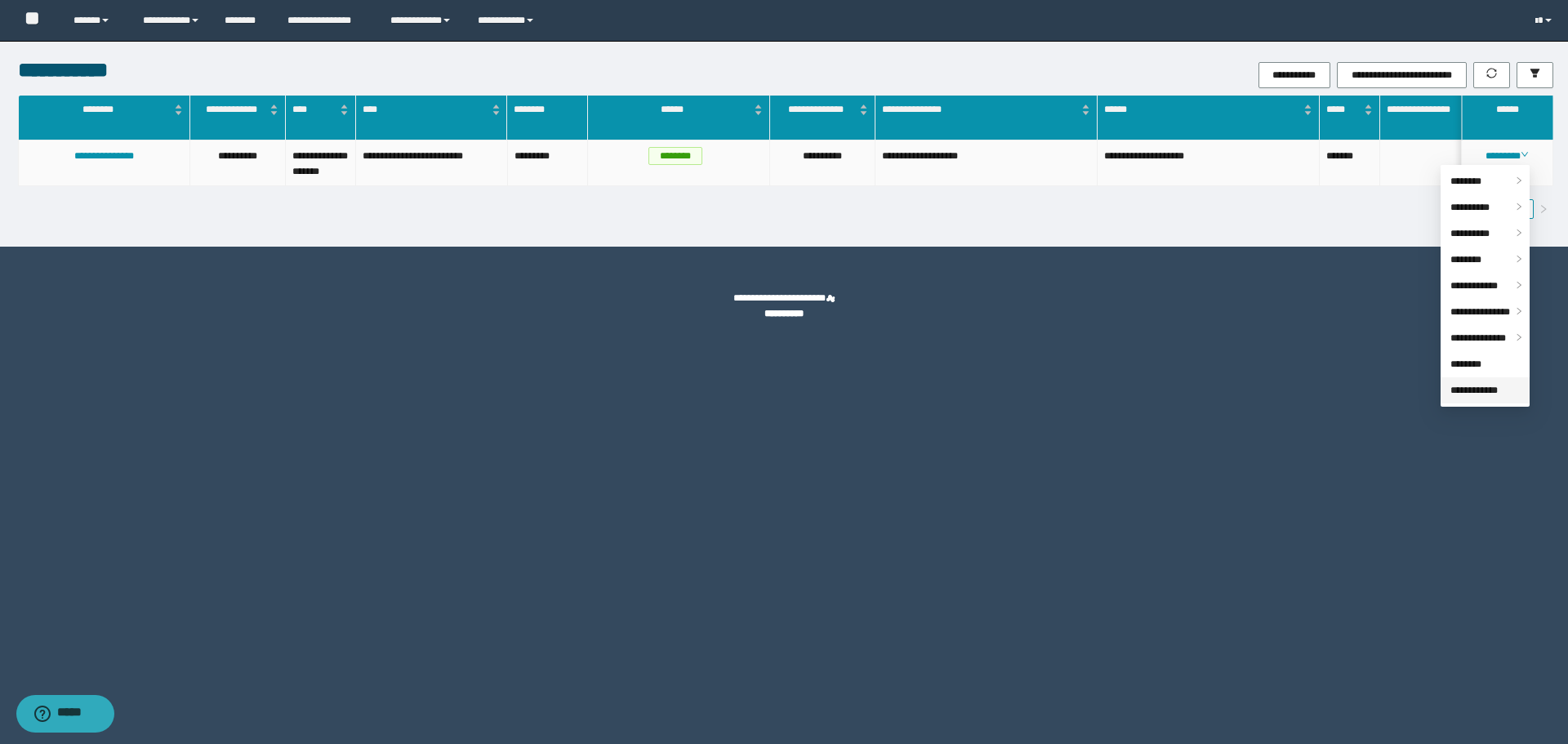 click on "**********" at bounding box center [1474, 390] 